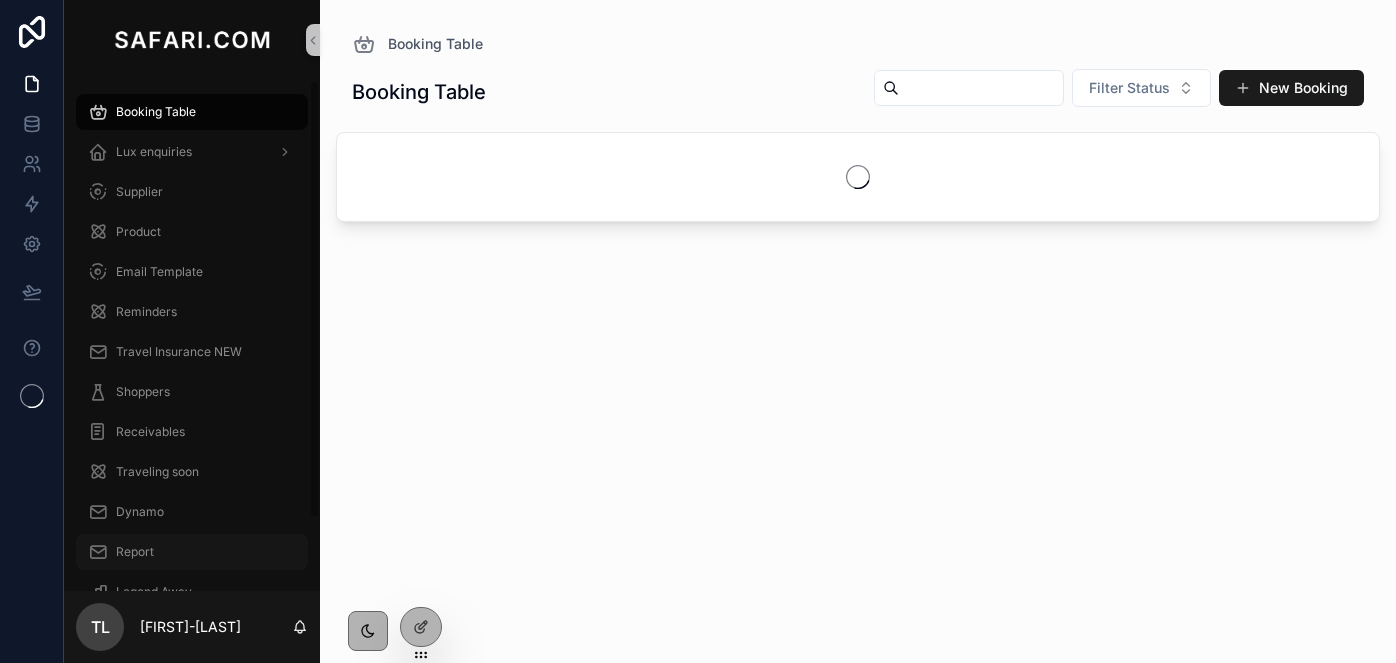 scroll, scrollTop: 0, scrollLeft: 0, axis: both 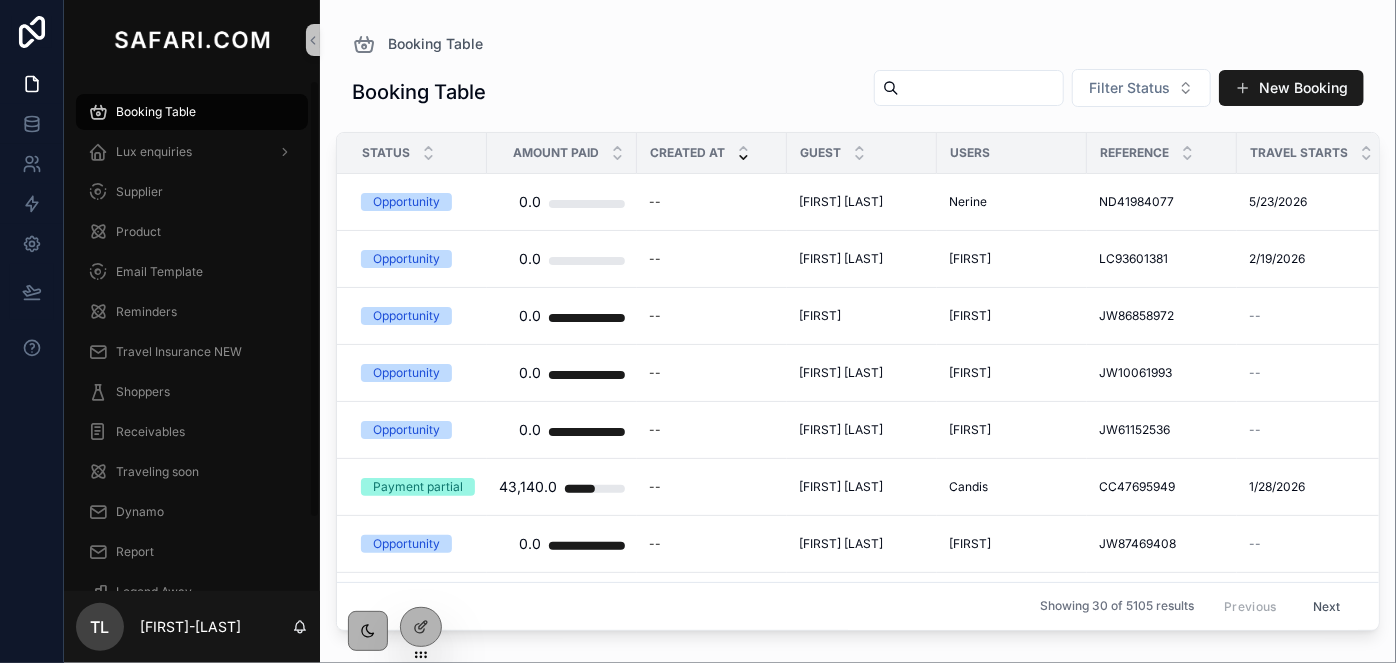 click on "Report" at bounding box center [192, 552] 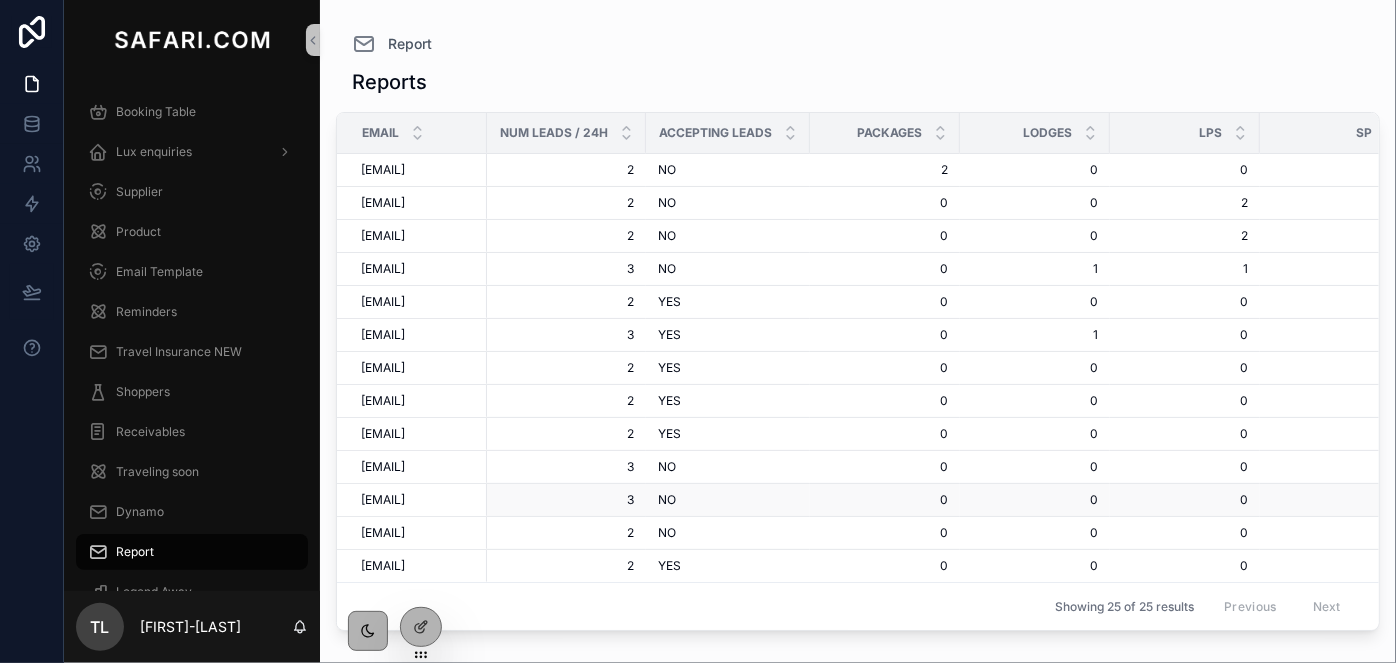 scroll, scrollTop: 786, scrollLeft: 0, axis: vertical 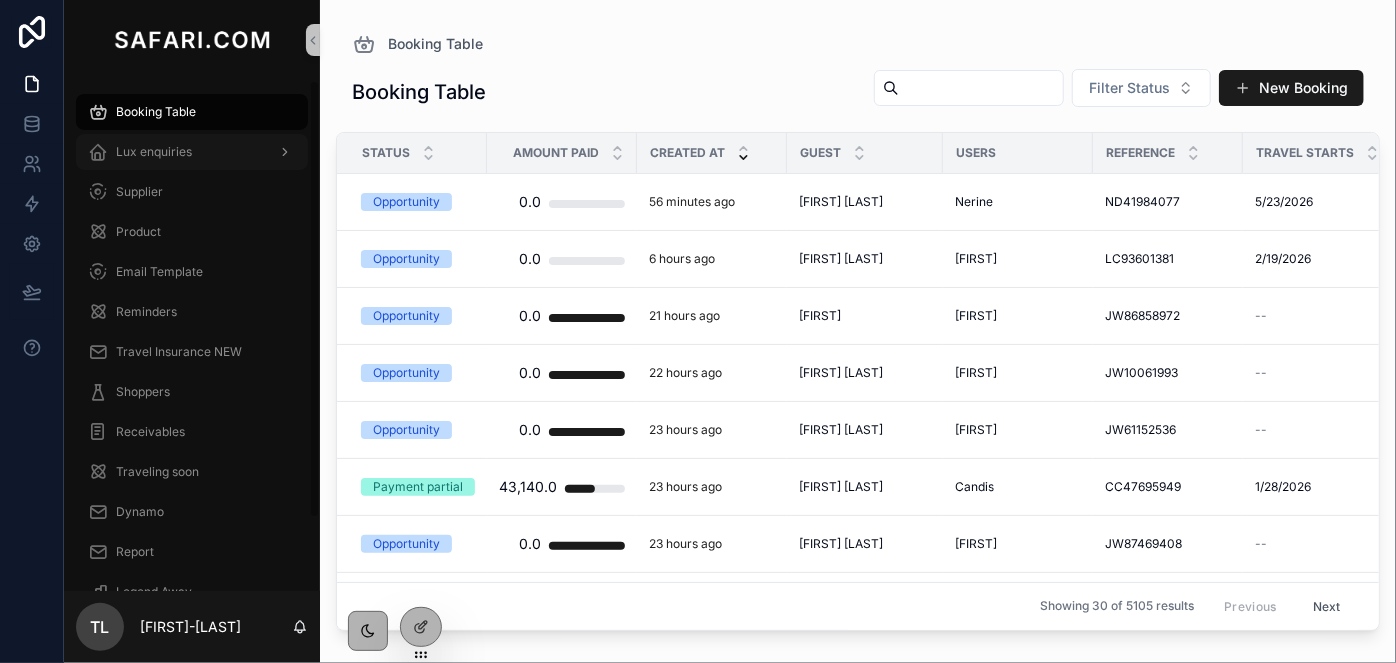 click on "Lux enquiries" at bounding box center [154, 152] 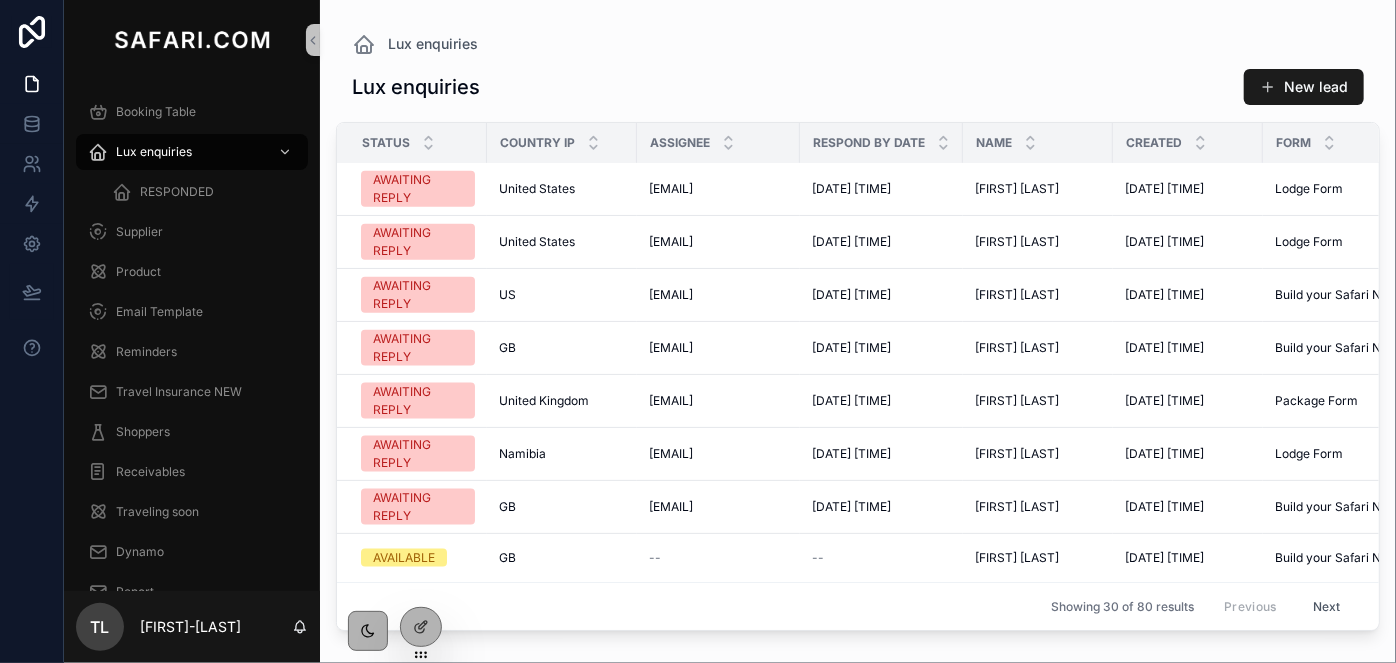 scroll, scrollTop: 1213, scrollLeft: 0, axis: vertical 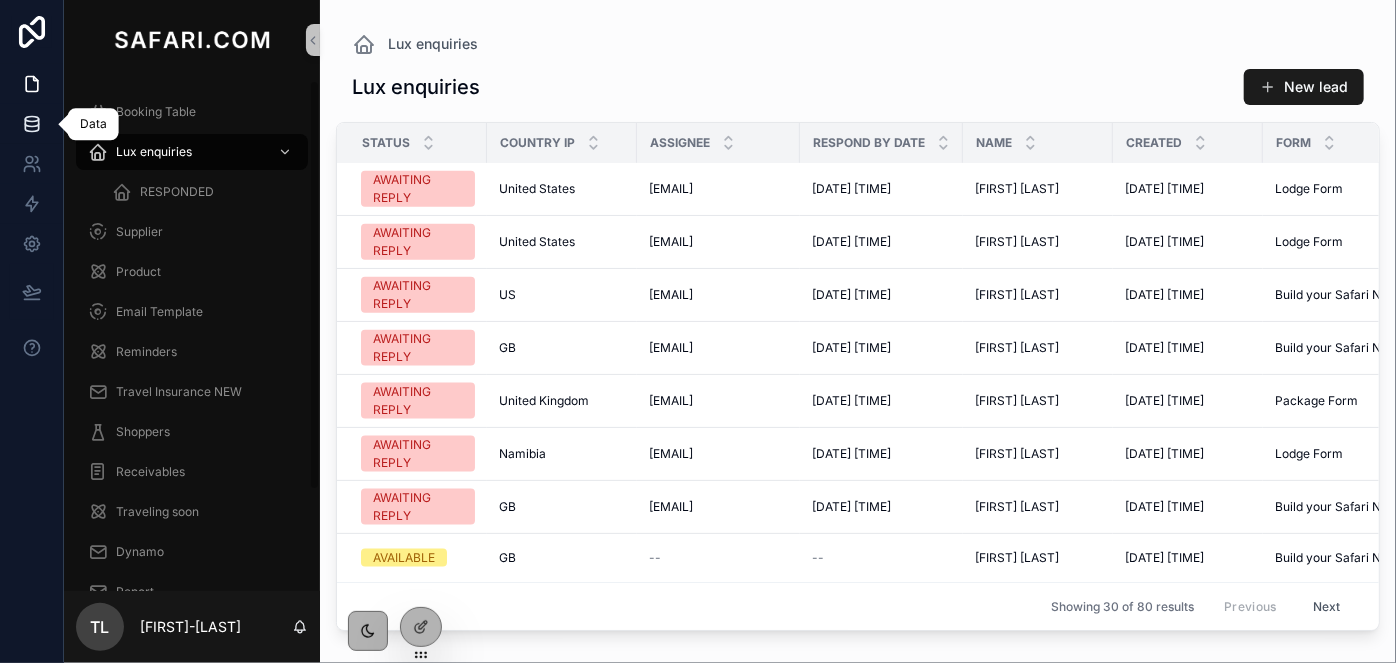click 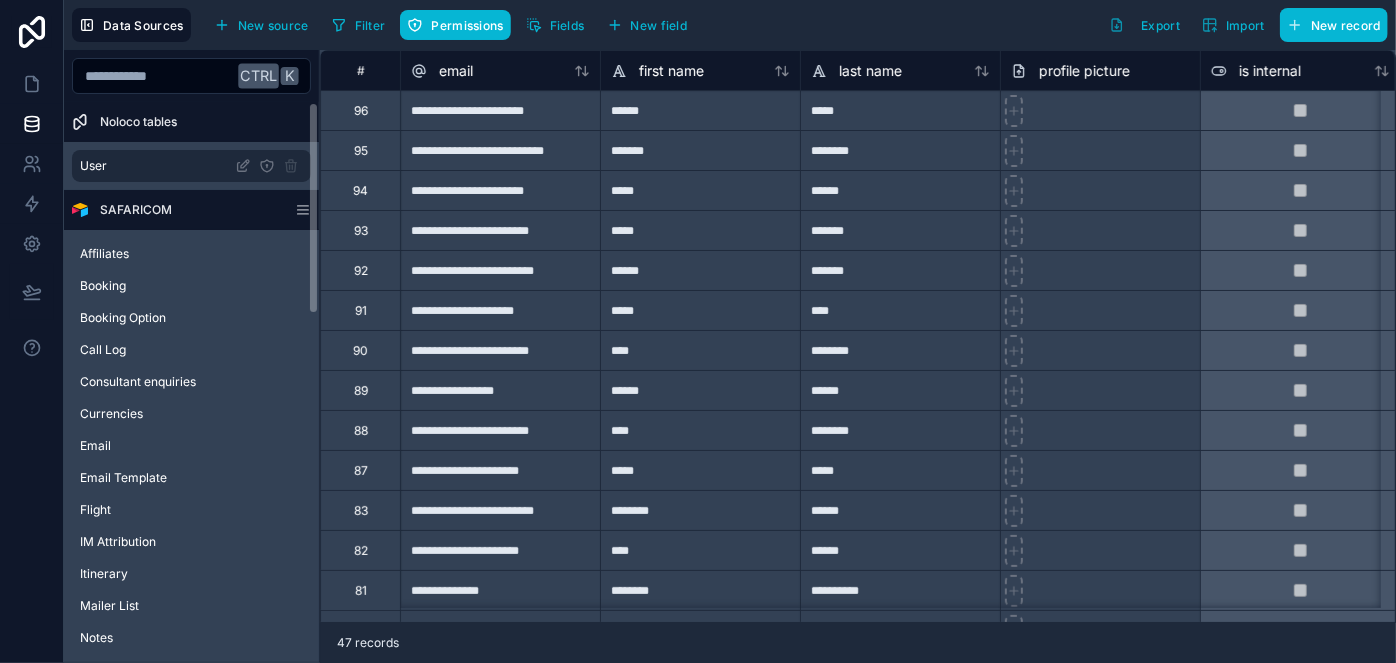 click on "User" at bounding box center (191, 166) 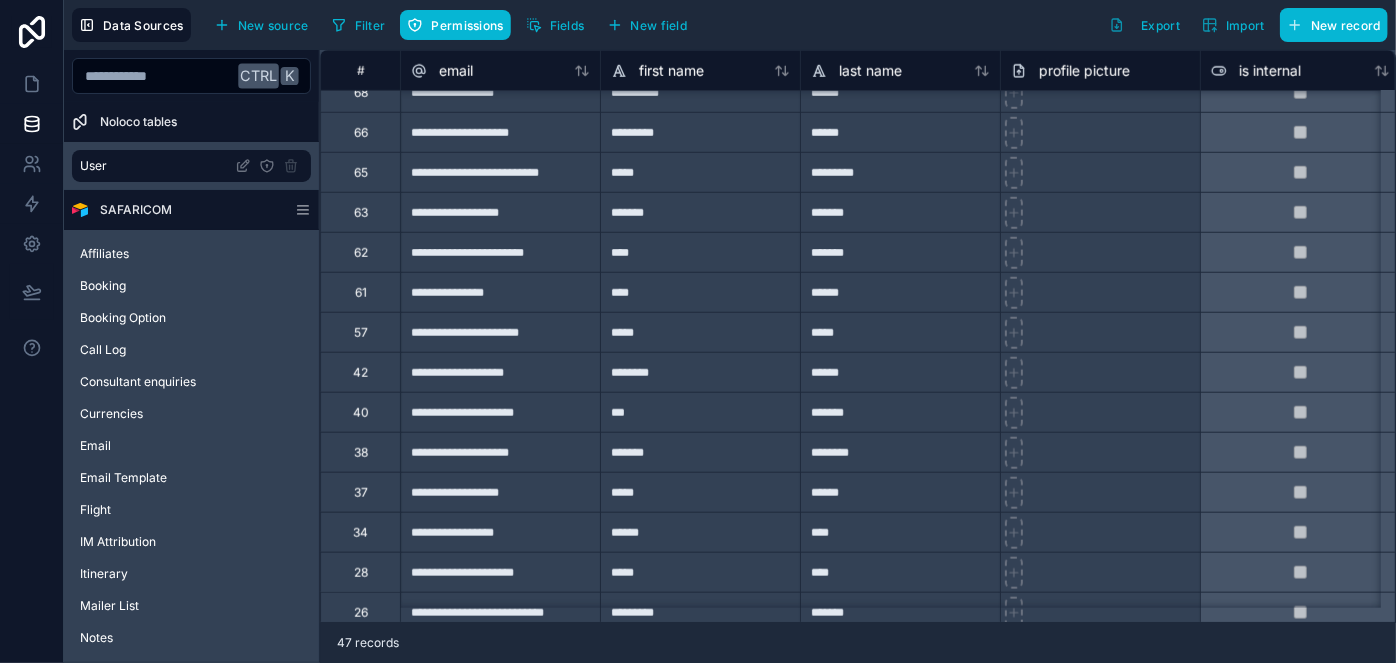 scroll, scrollTop: 818, scrollLeft: 0, axis: vertical 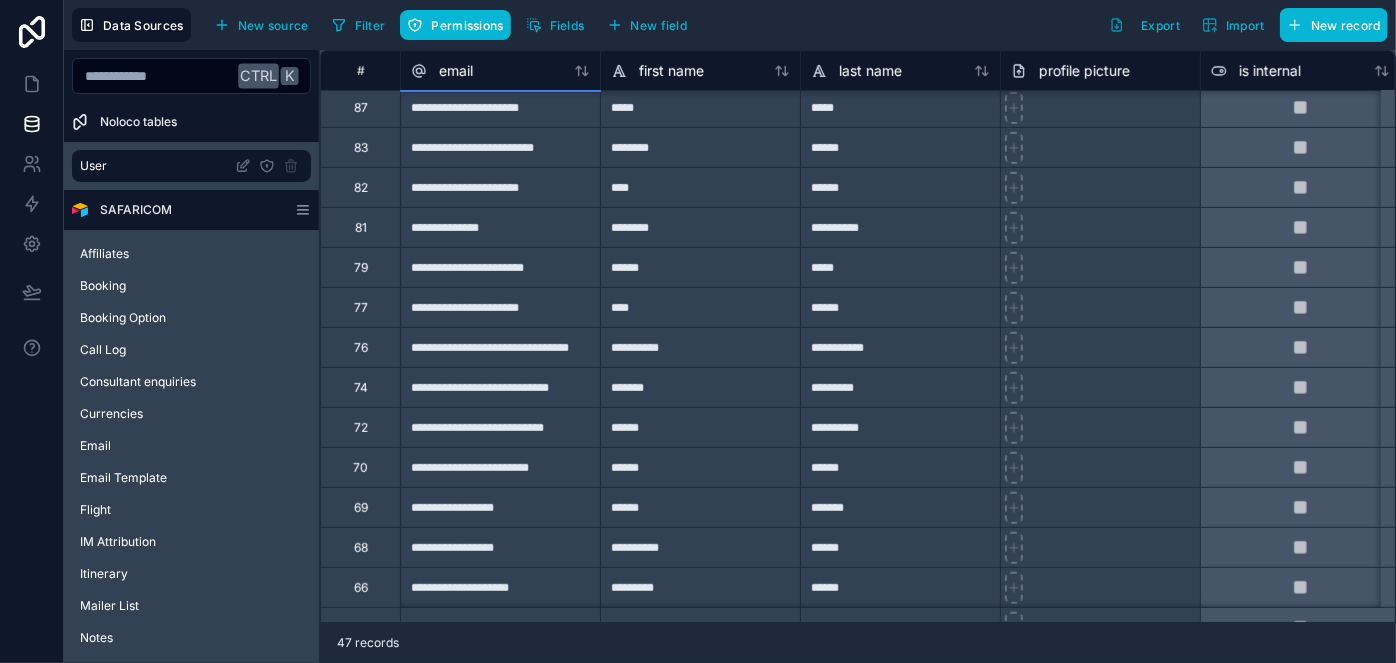 click on "**********" at bounding box center [500, 307] 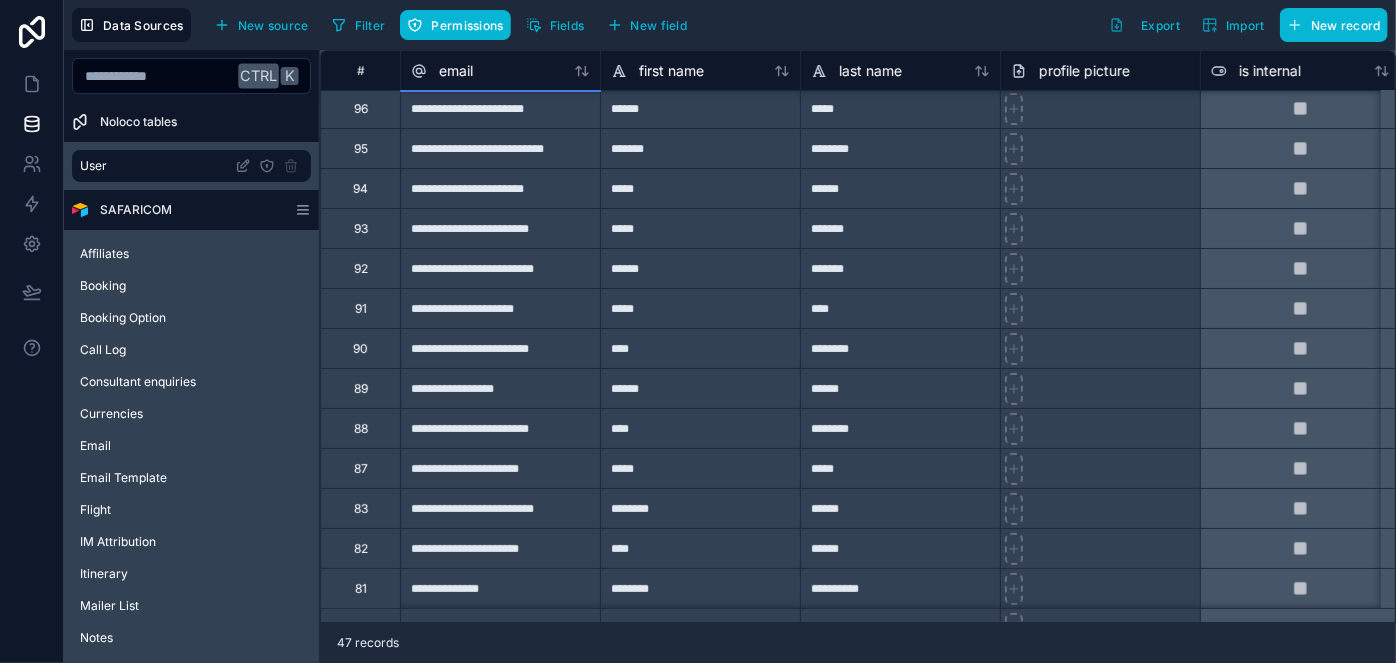 scroll, scrollTop: 0, scrollLeft: 0, axis: both 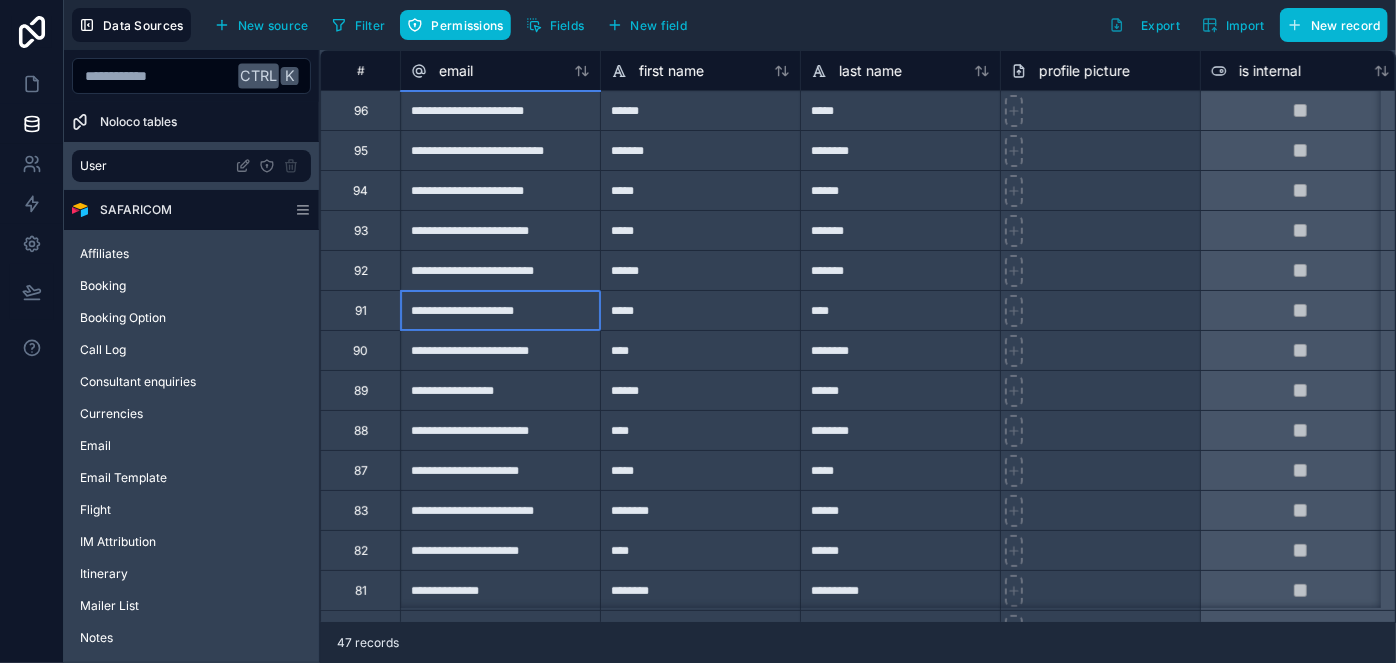 click on "**********" at bounding box center (500, 310) 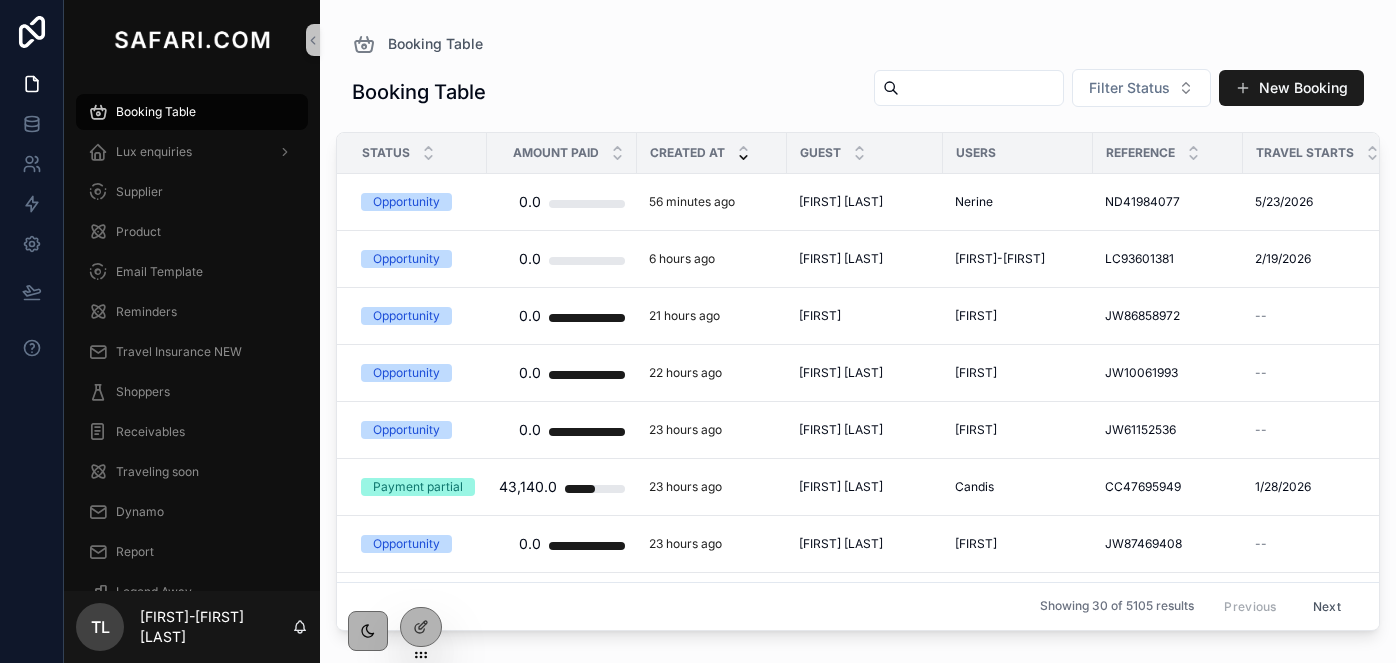 scroll, scrollTop: 0, scrollLeft: 0, axis: both 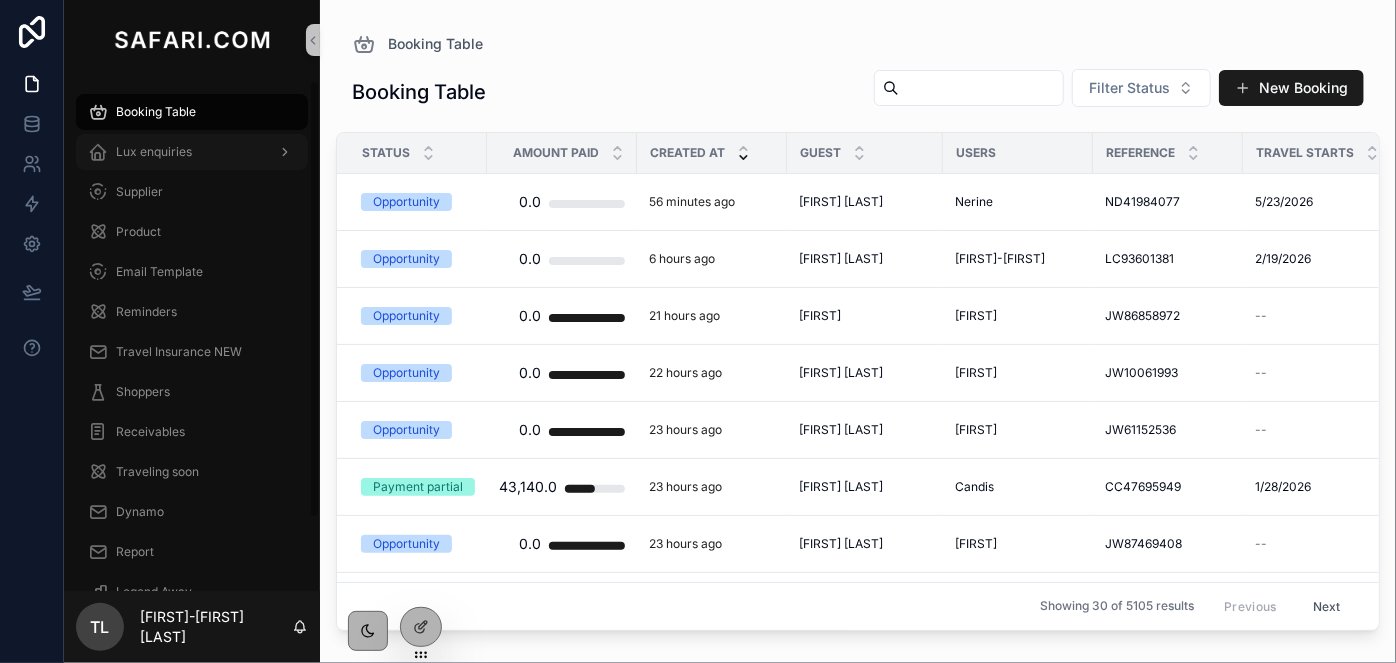 click on "Lux enquiries" at bounding box center (192, 152) 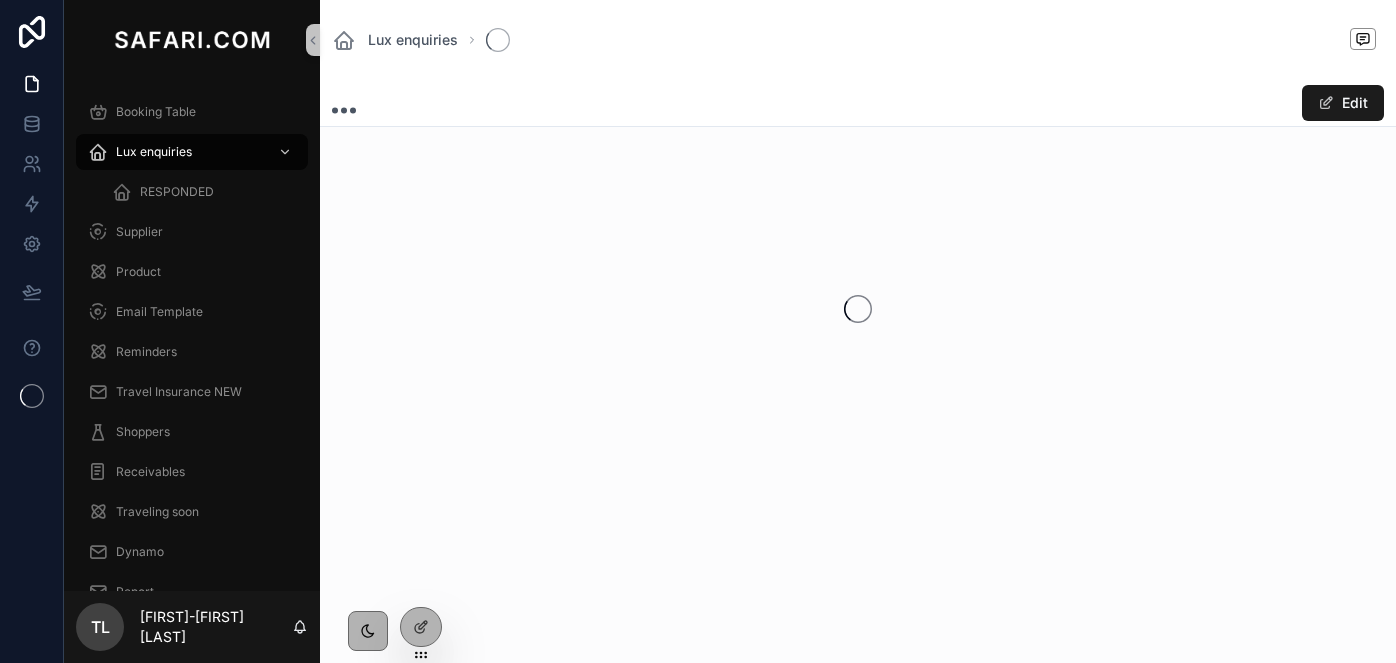 scroll, scrollTop: 0, scrollLeft: 0, axis: both 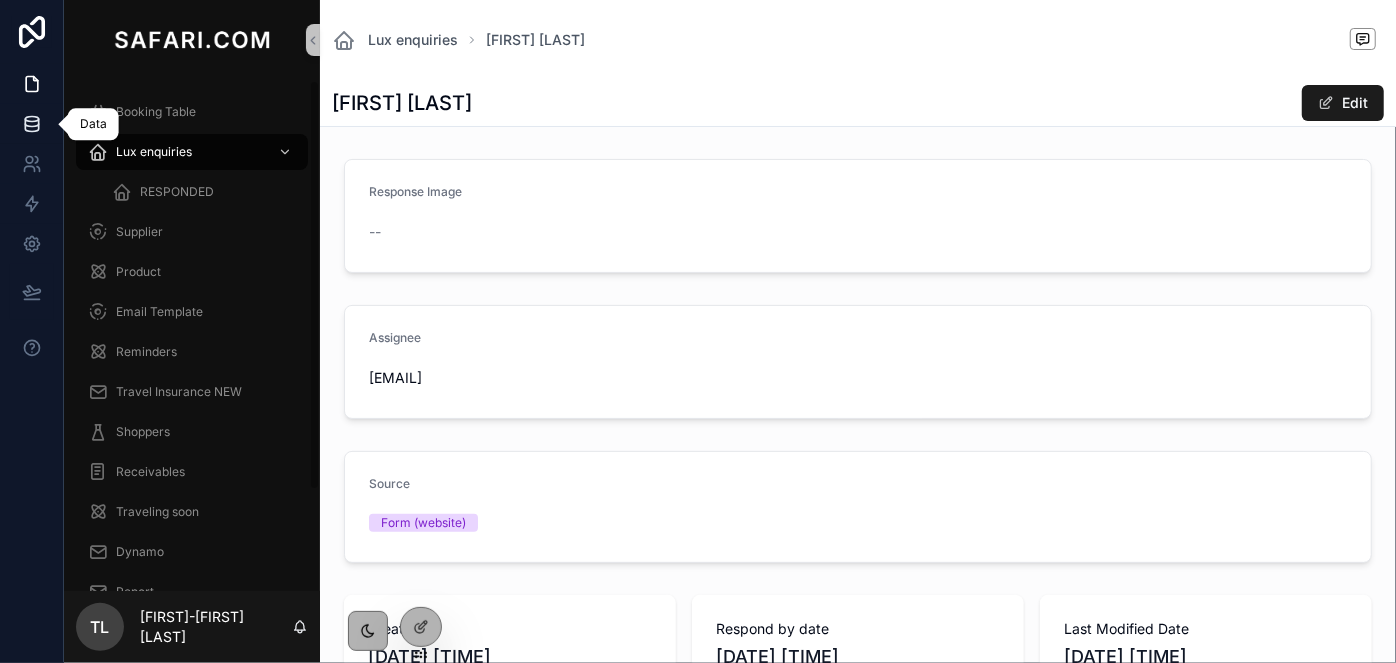 click 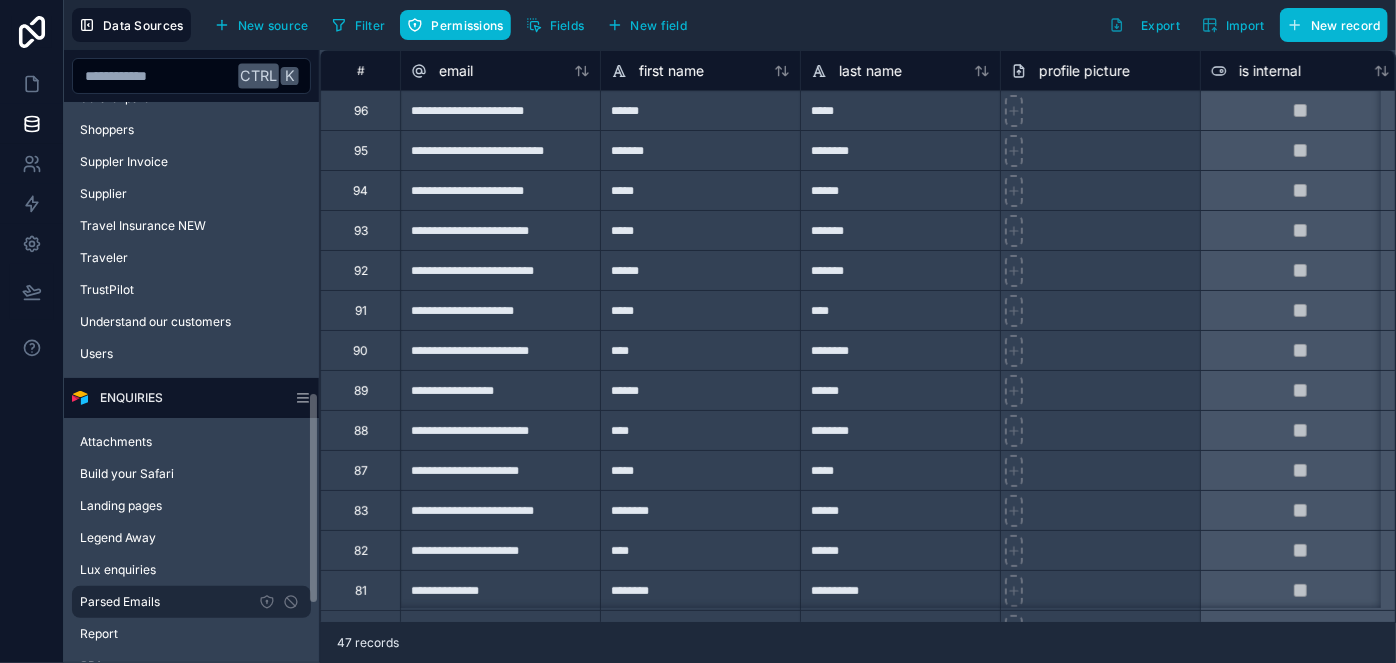 scroll, scrollTop: 818, scrollLeft: 0, axis: vertical 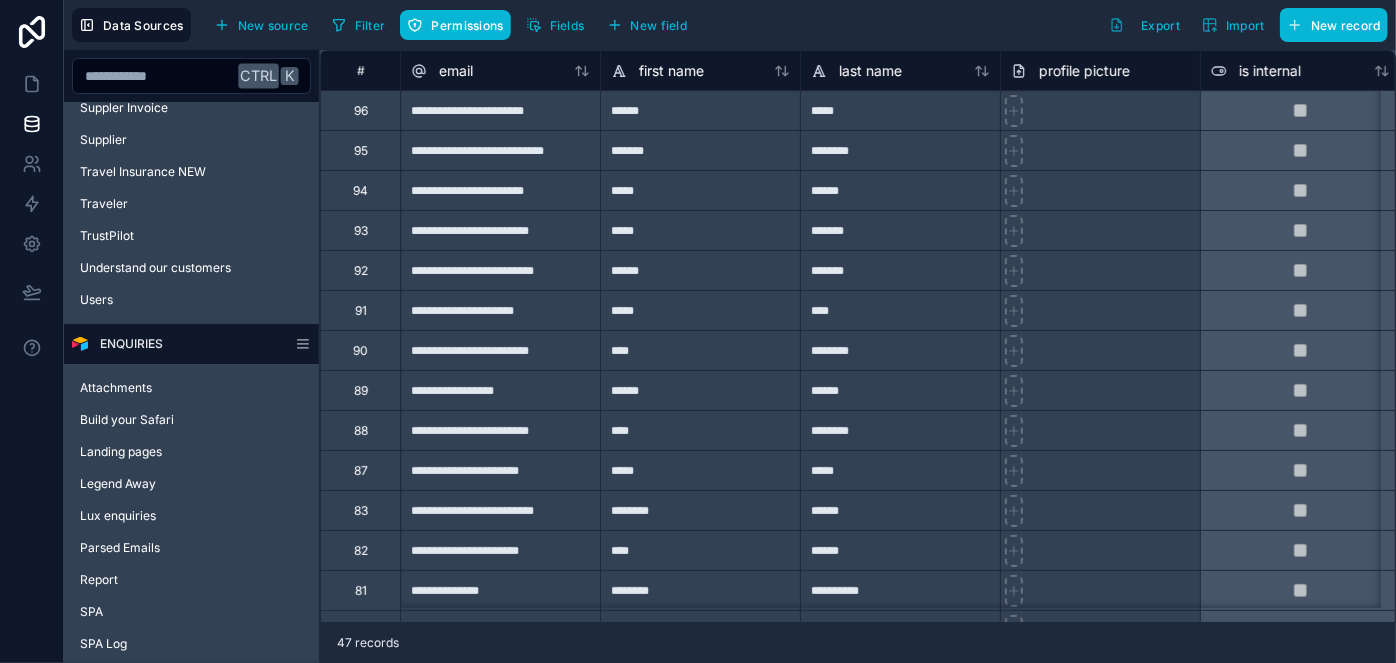 drag, startPoint x: 140, startPoint y: 527, endPoint x: 560, endPoint y: 508, distance: 420.42953 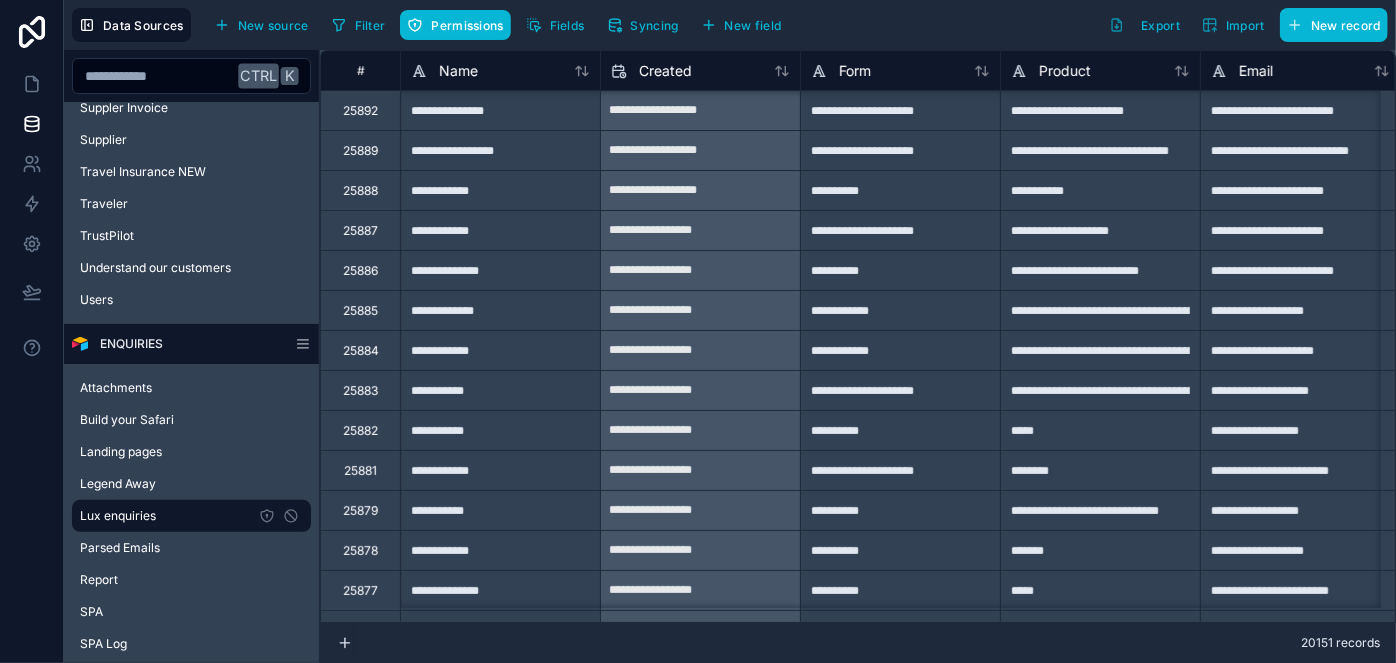 scroll, scrollTop: 181, scrollLeft: 0, axis: vertical 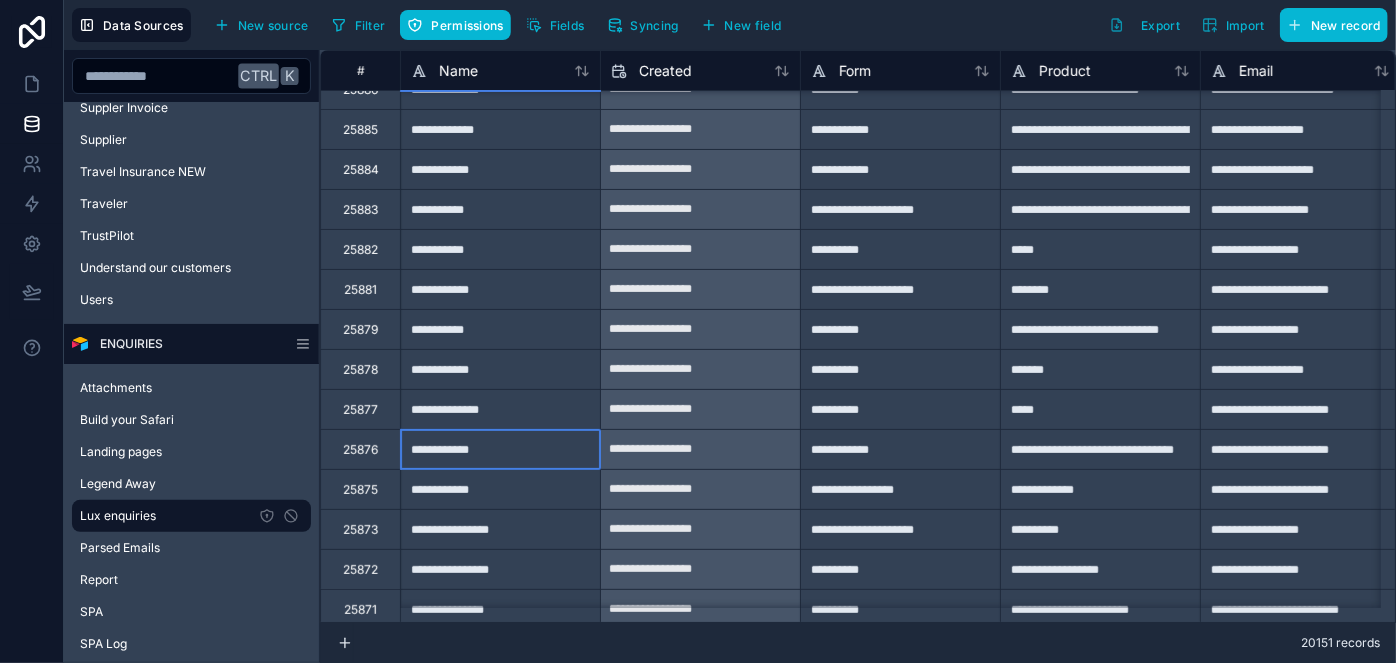 click on "**********" at bounding box center (500, 449) 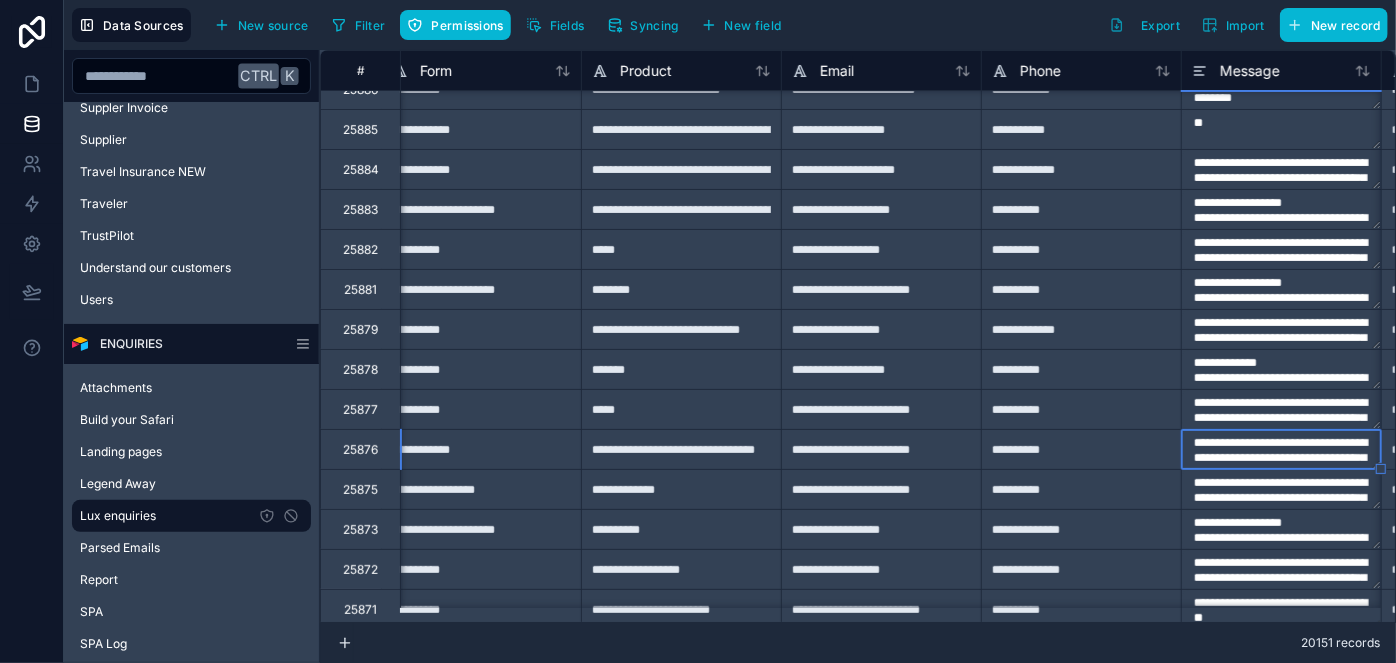 scroll, scrollTop: 181, scrollLeft: 619, axis: both 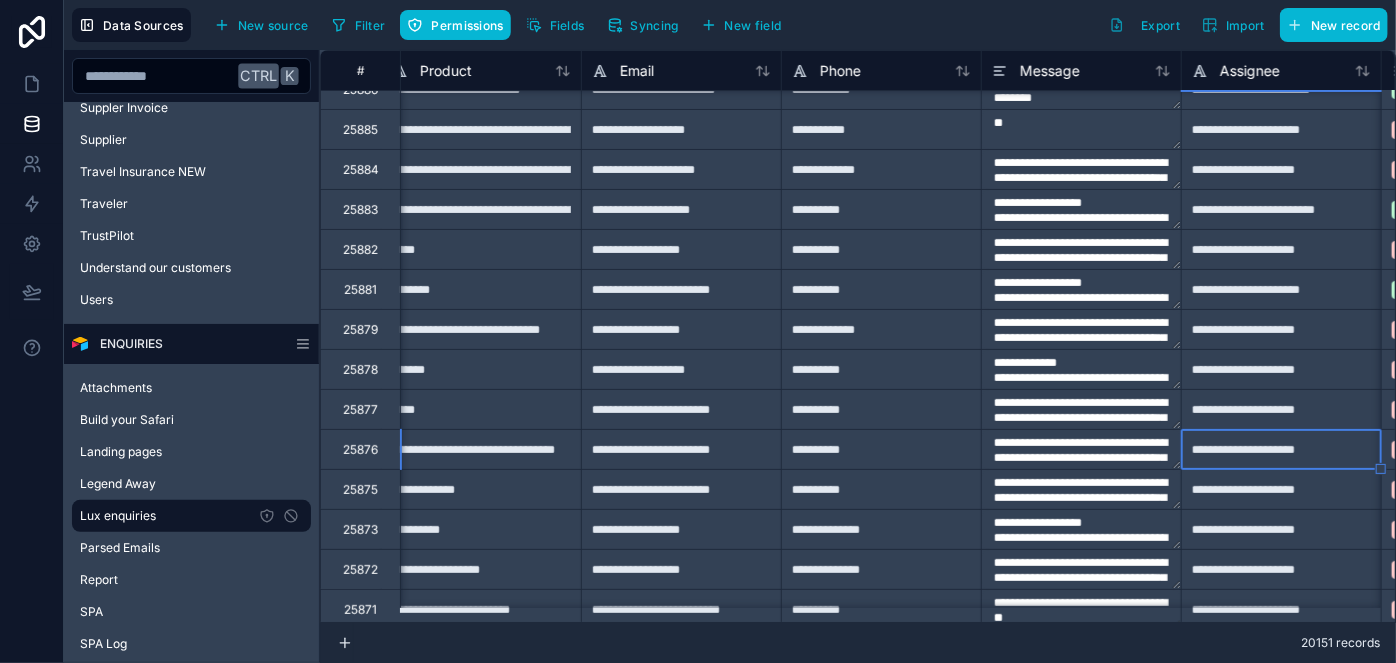 type on "**********" 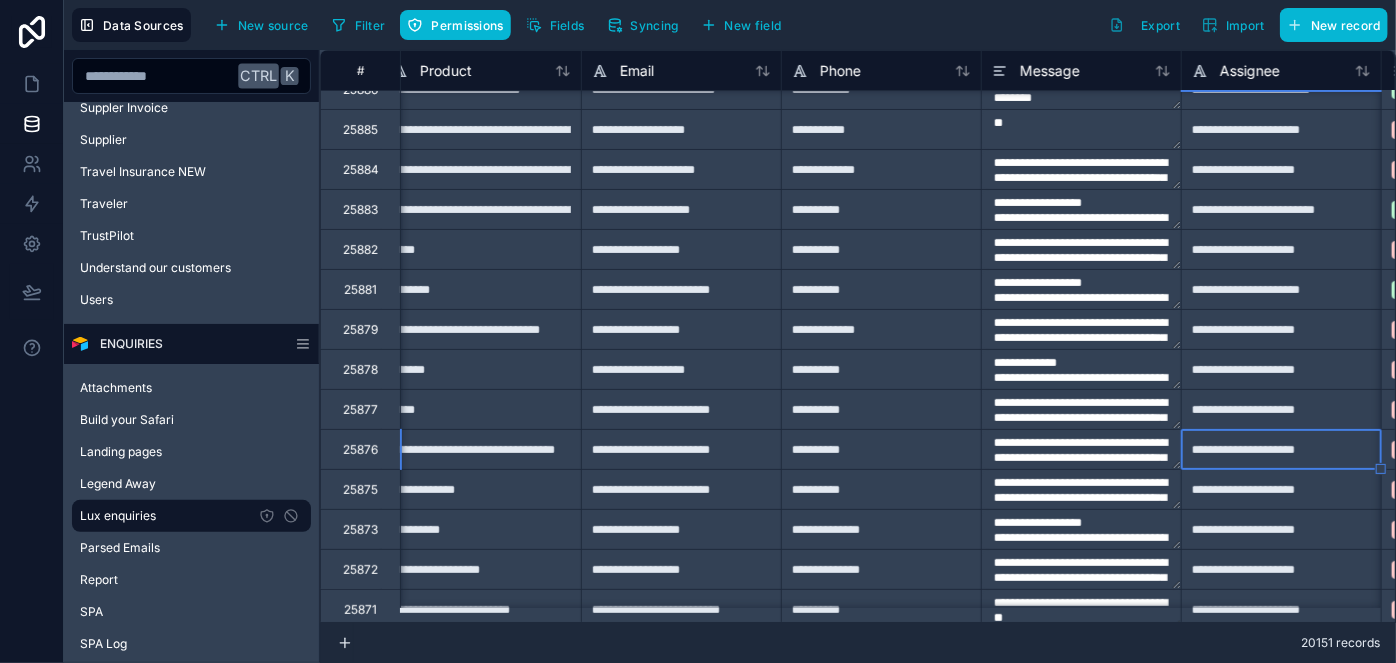 type on "**********" 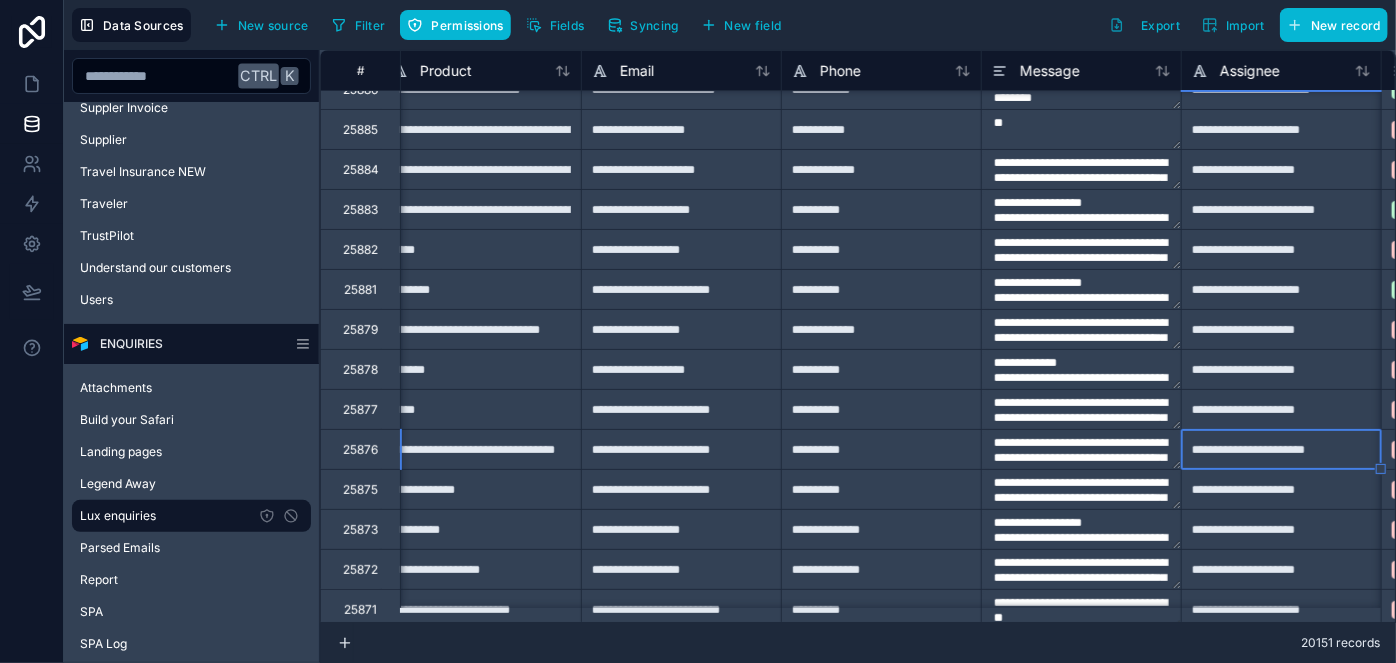 type on "**********" 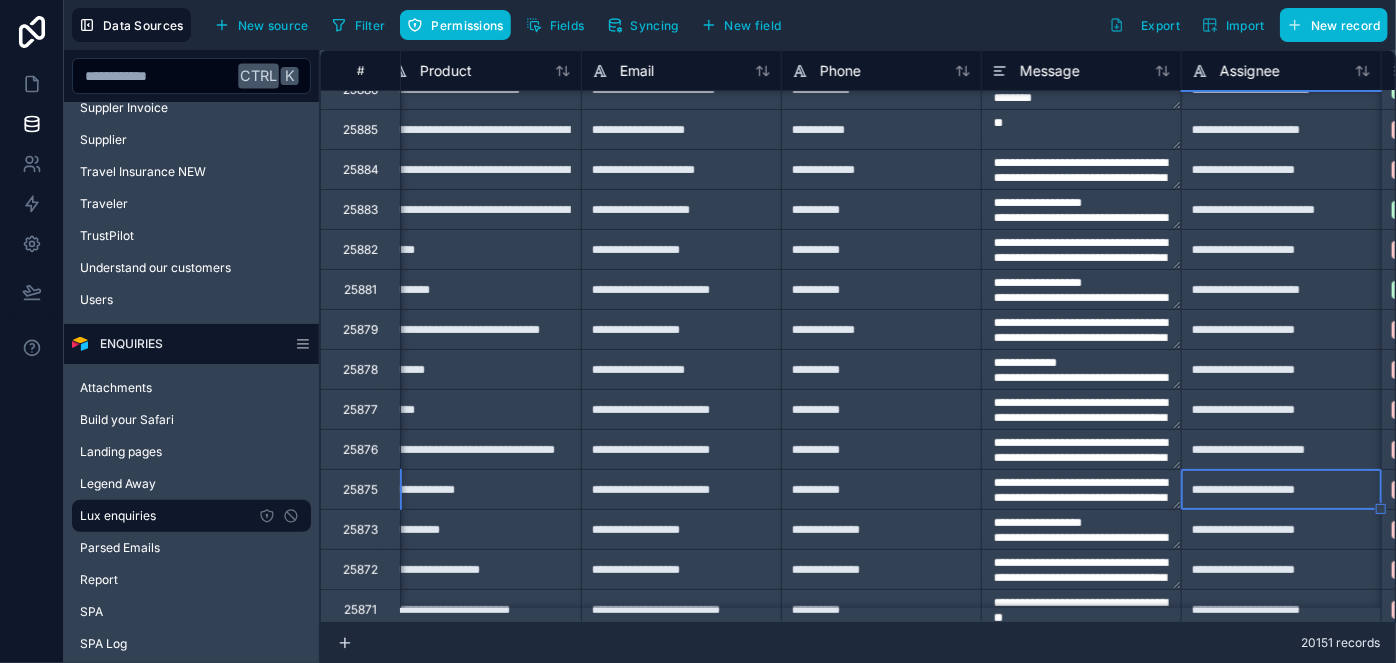 type on "**********" 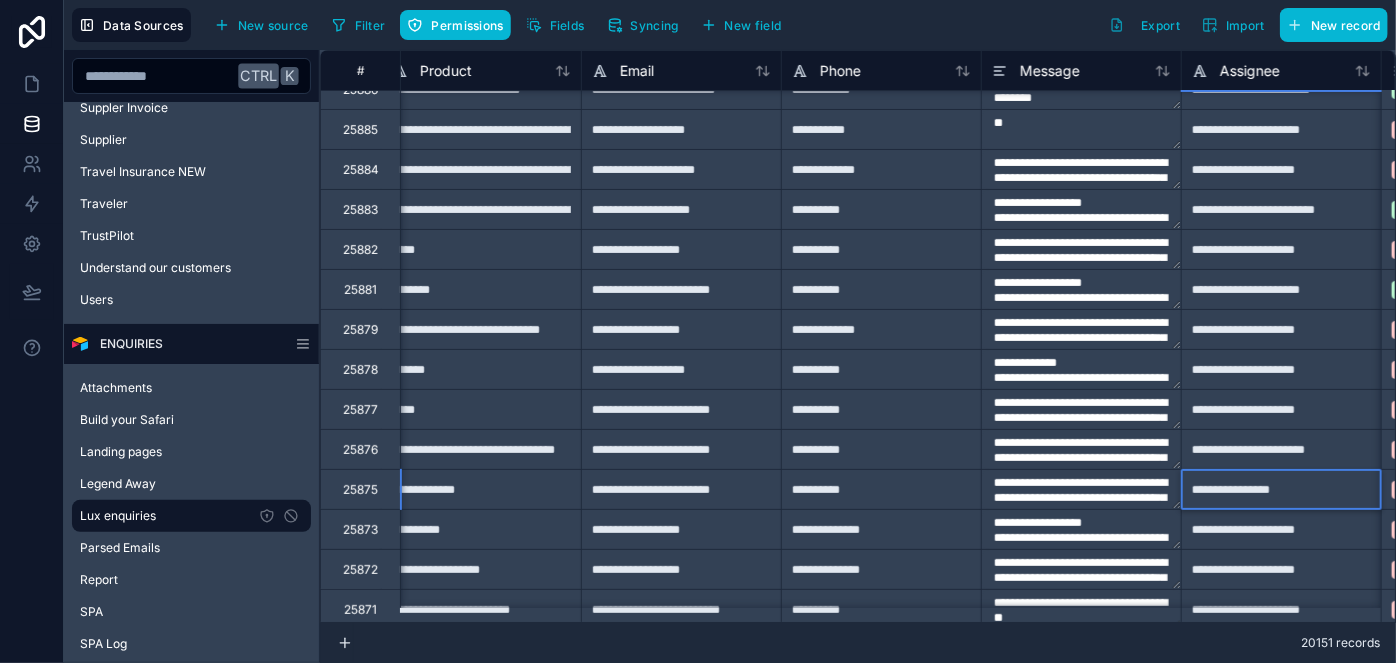 type on "**********" 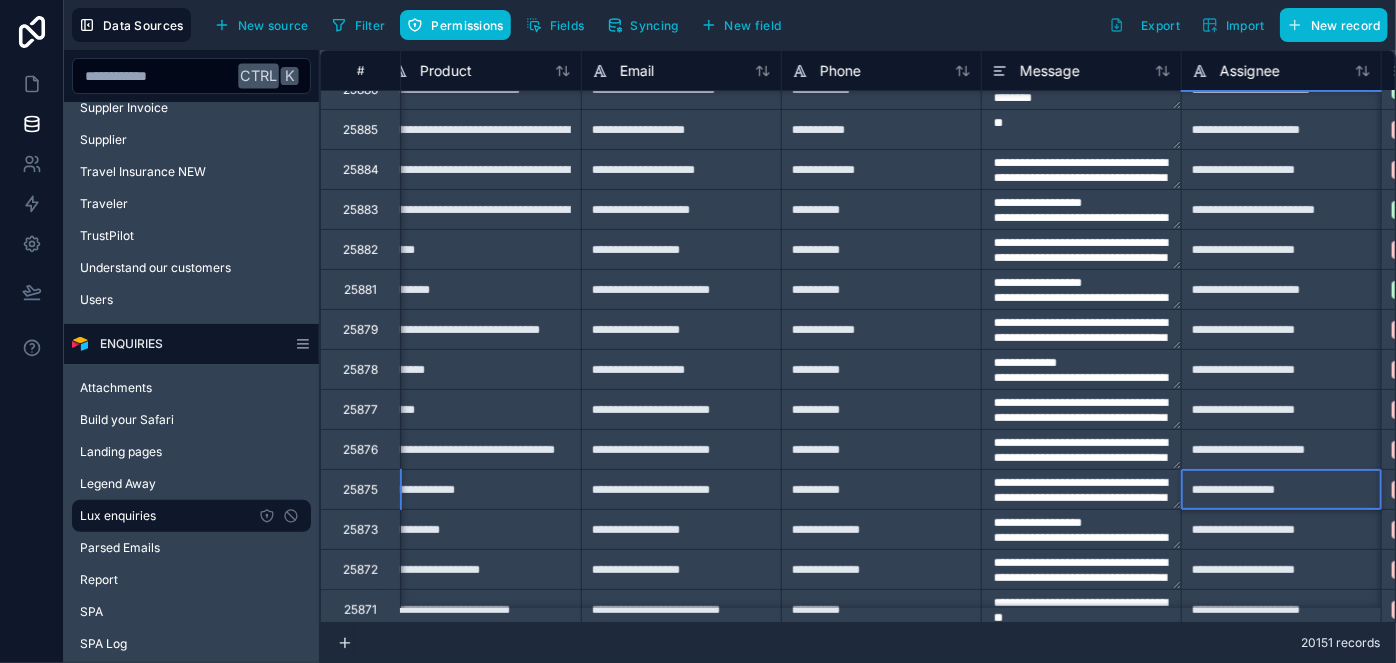 type on "**********" 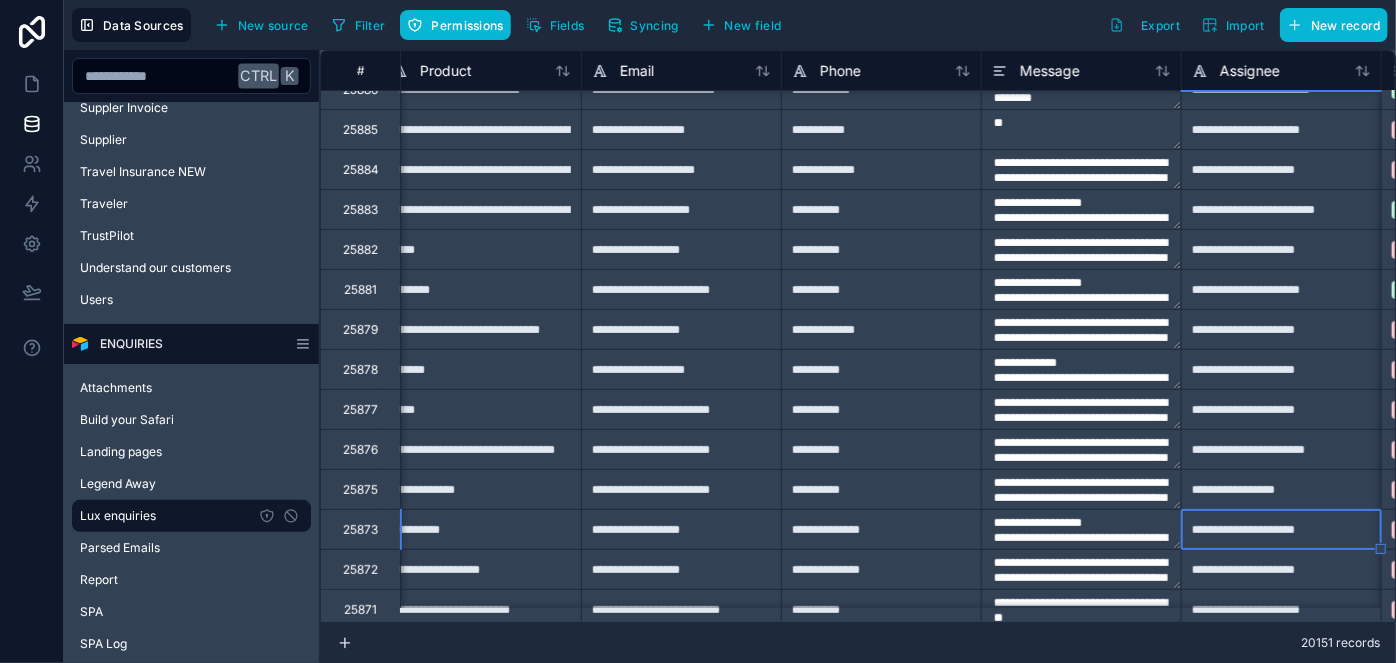 type on "**********" 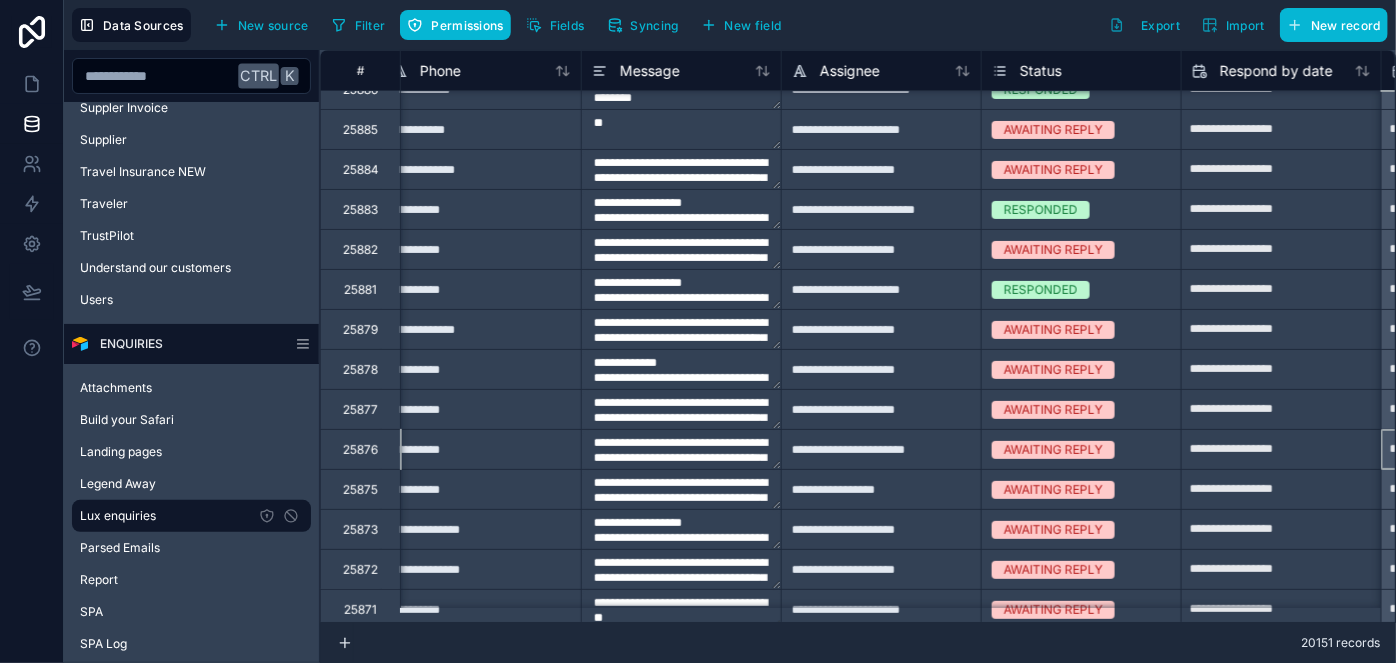scroll, scrollTop: 181, scrollLeft: 1219, axis: both 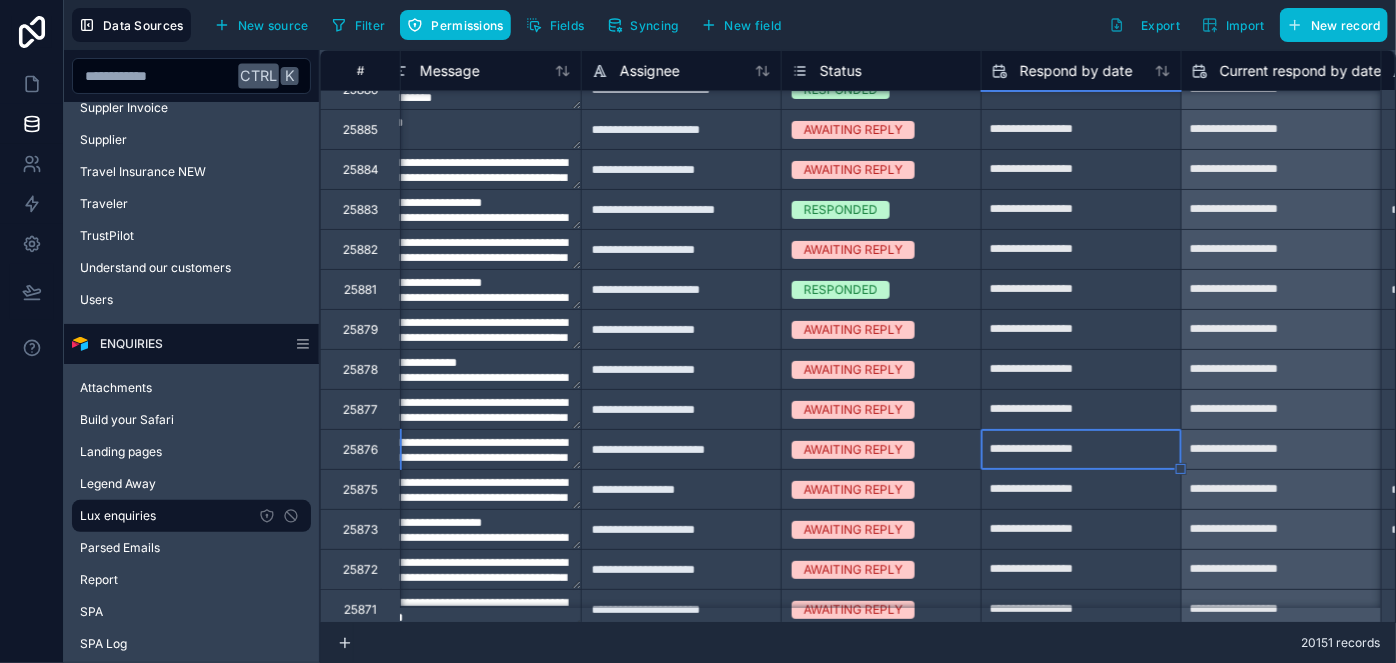 type on "**********" 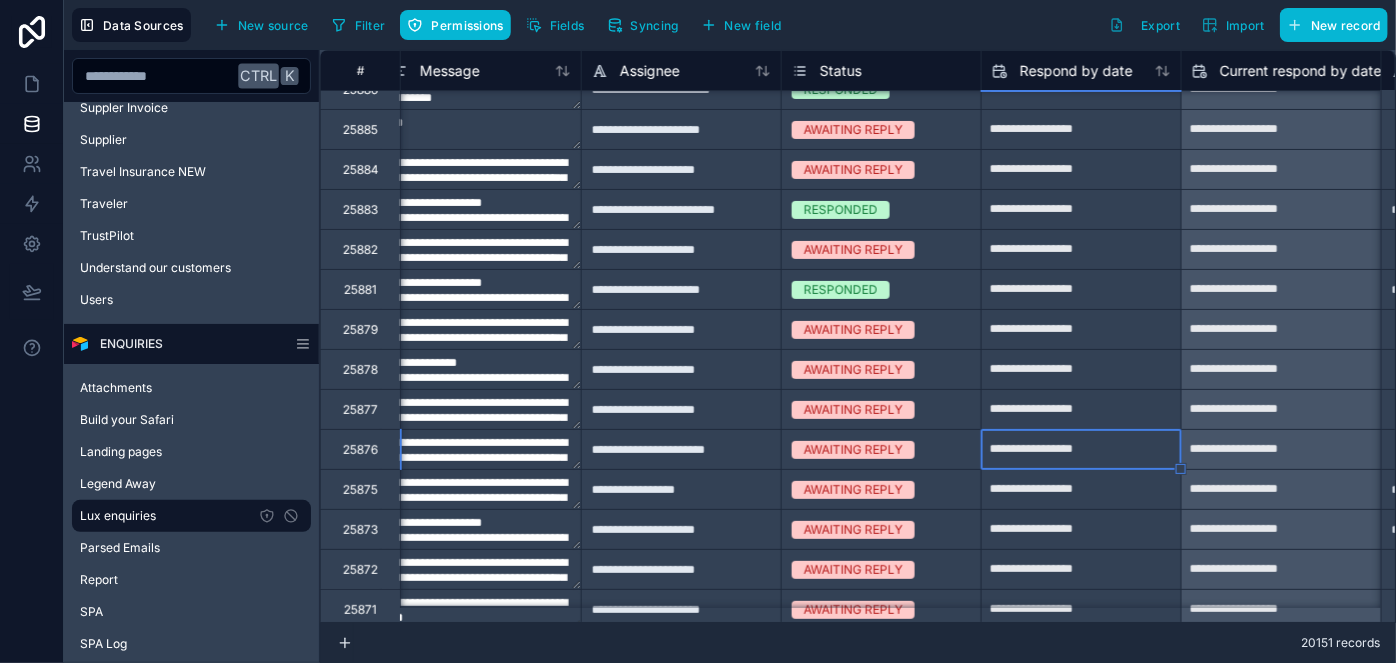 type on "**********" 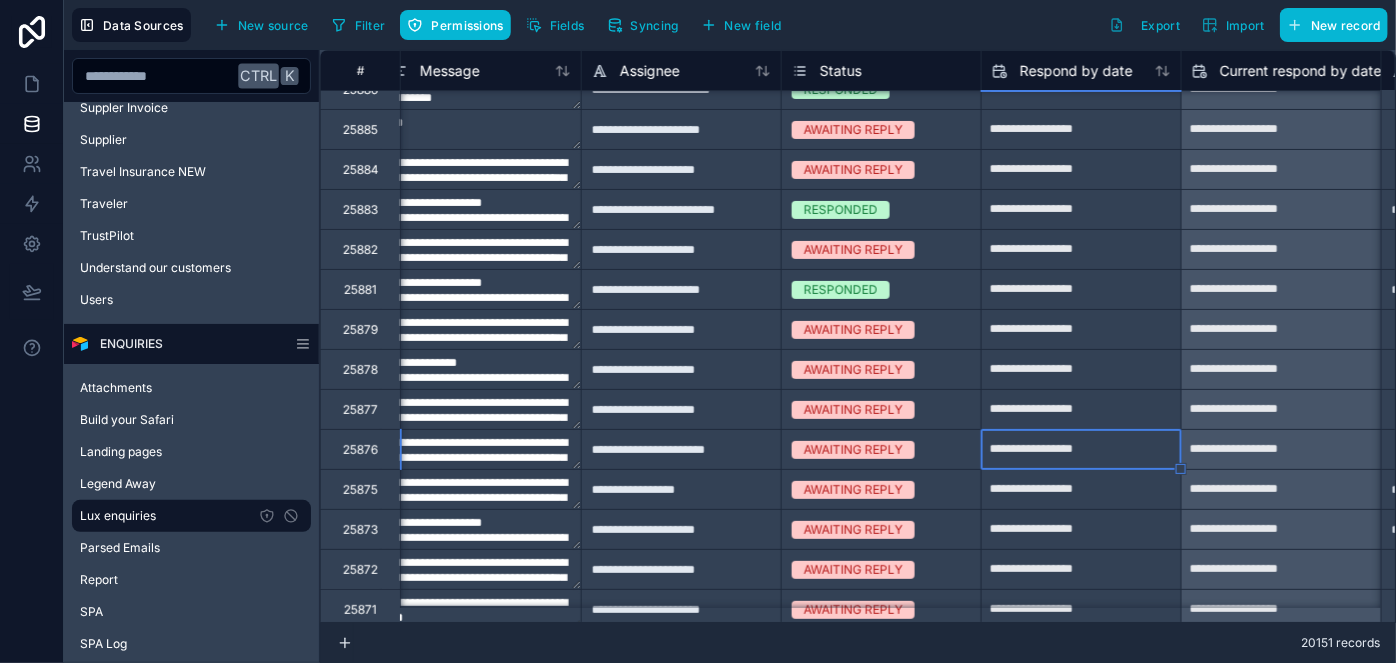 type on "**********" 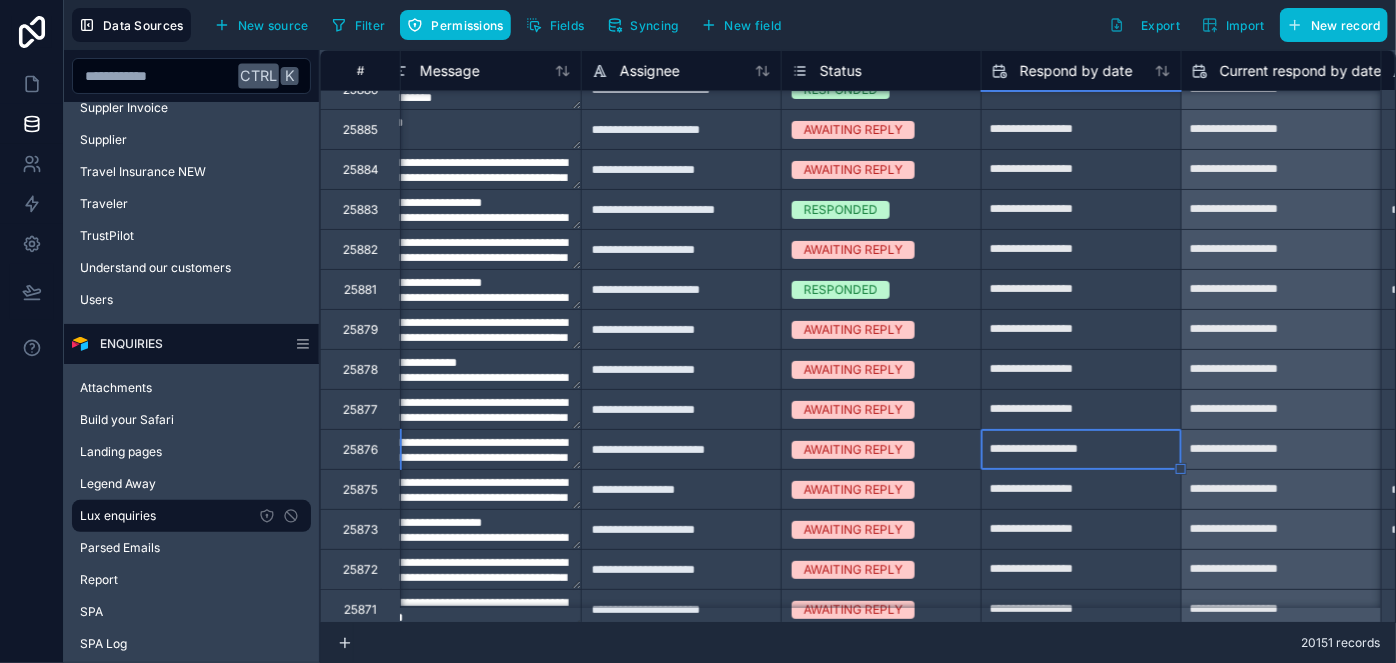 type on "**********" 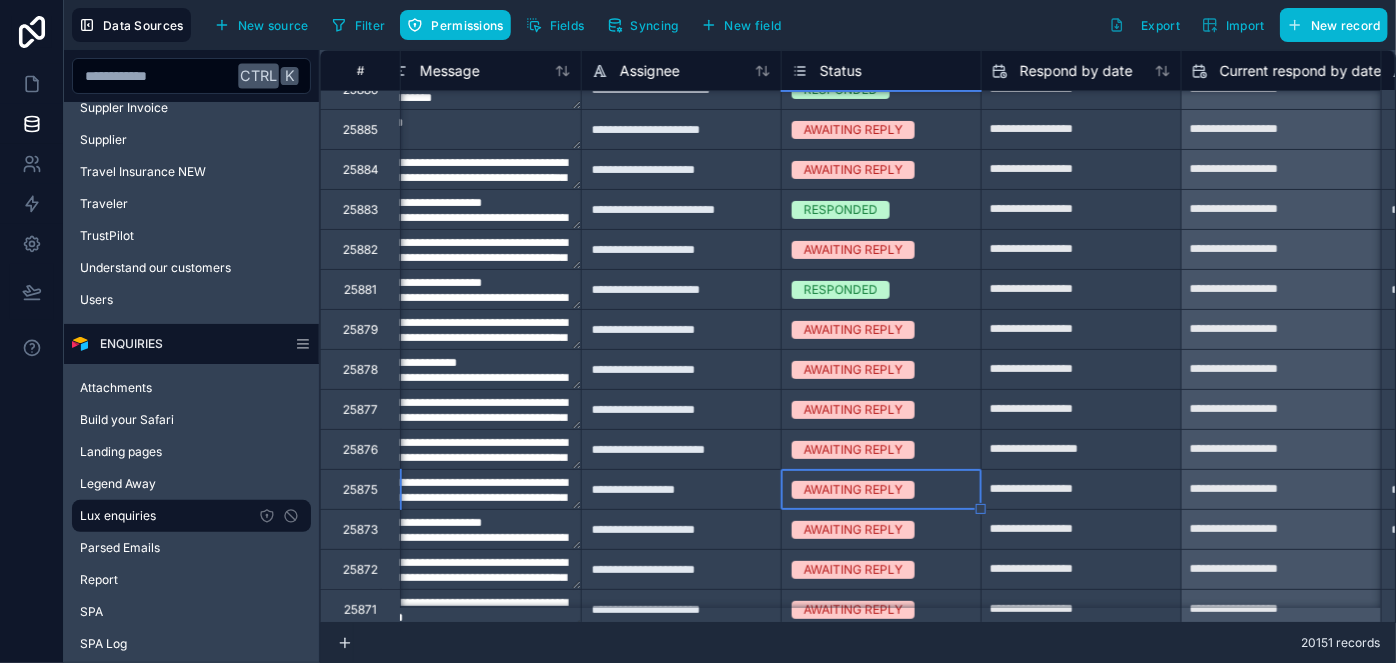 click on "AWAITING REPLY" at bounding box center [853, 490] 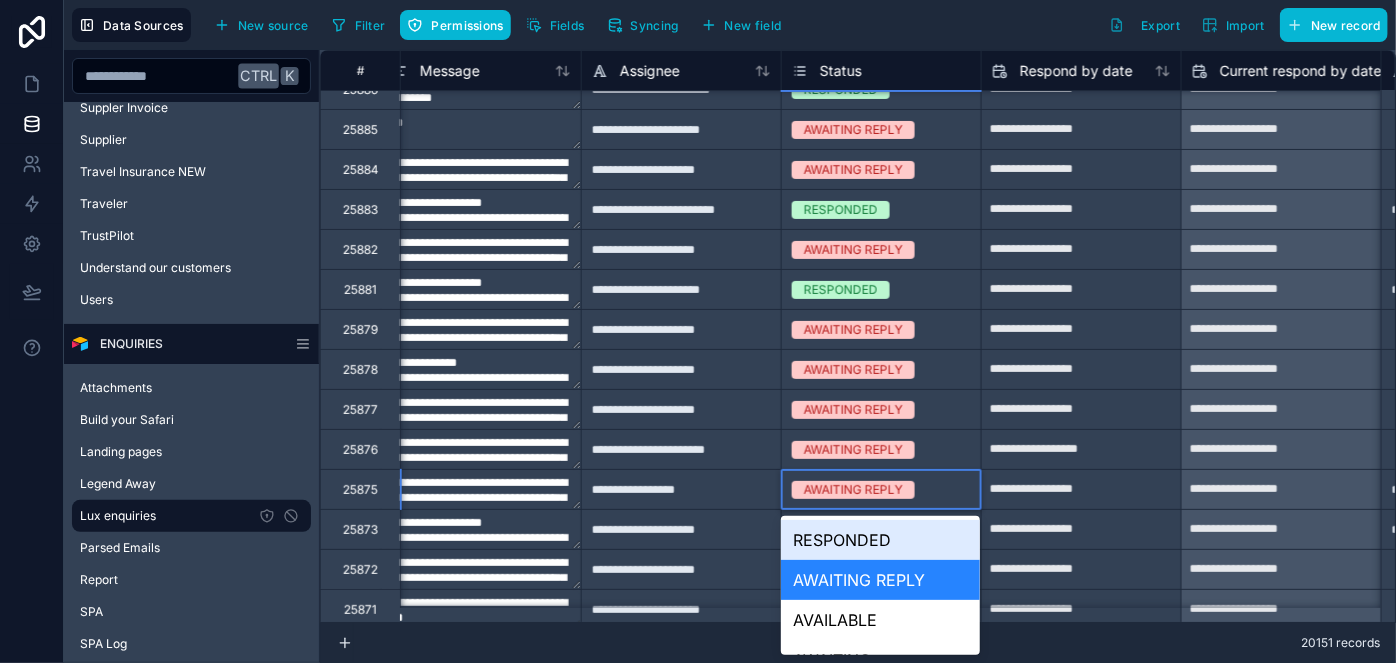 click on "RESPONDED" at bounding box center [880, 540] 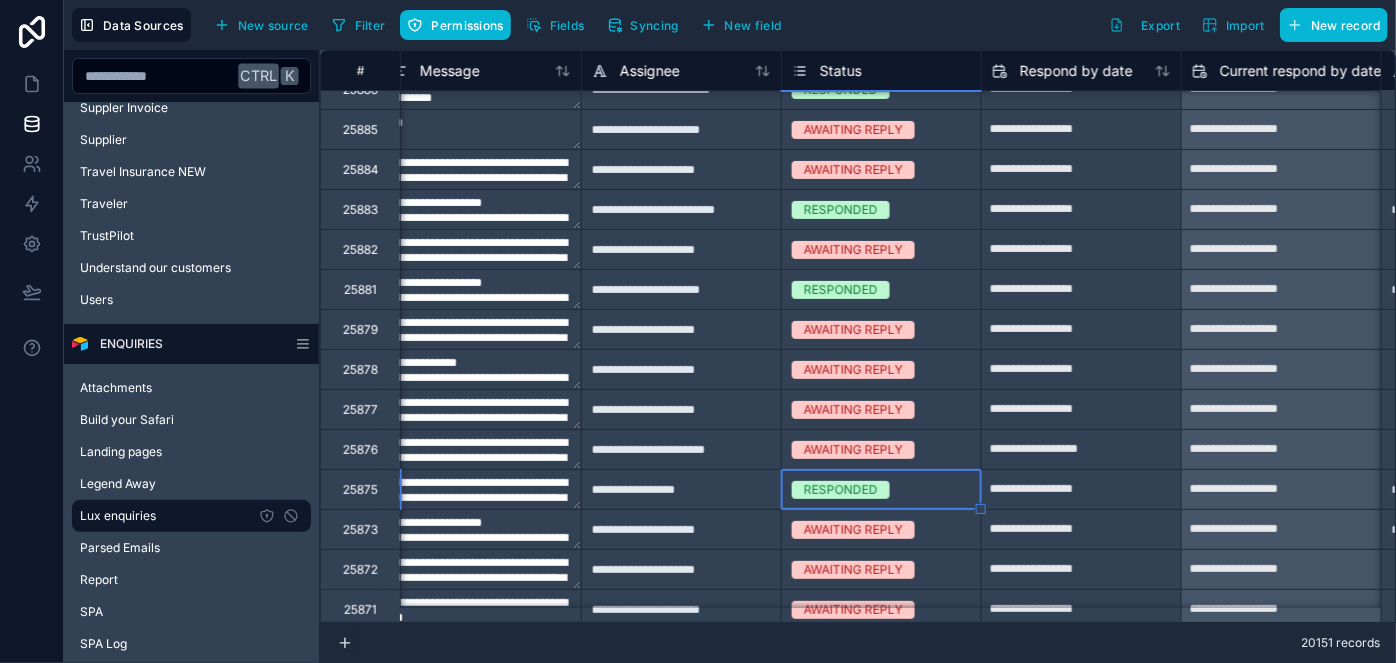 type on "**********" 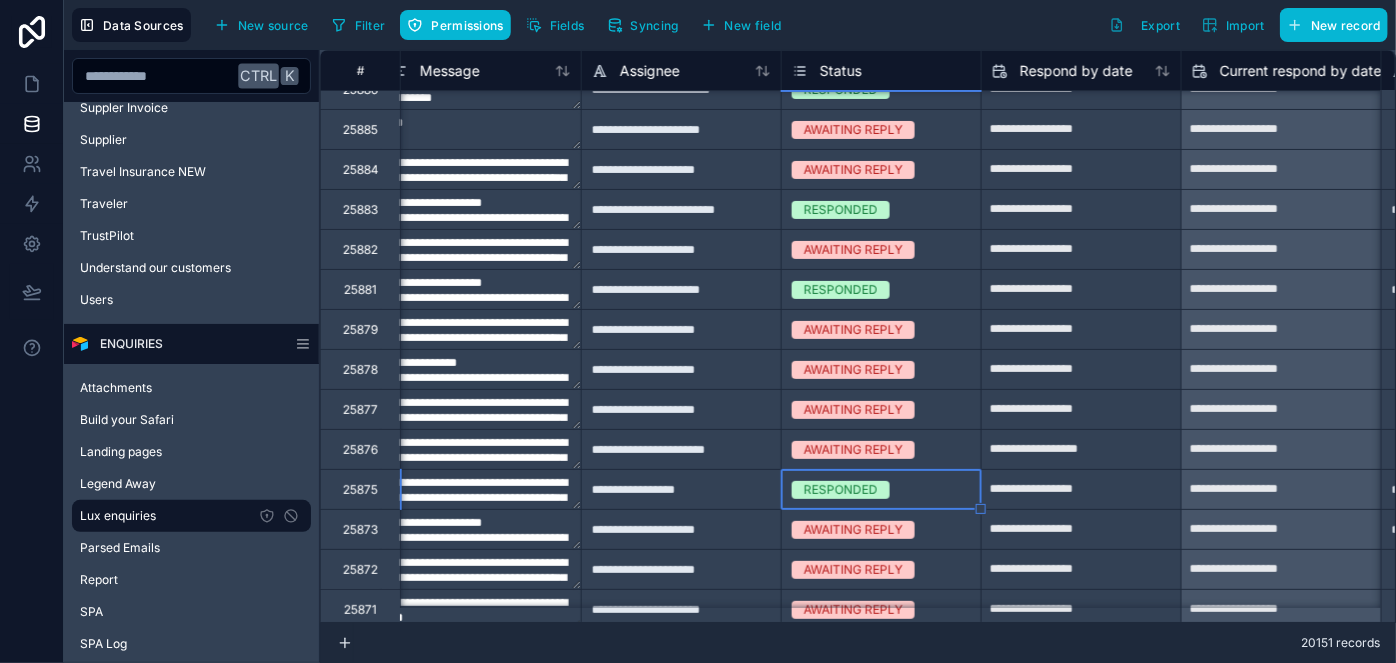 type on "**********" 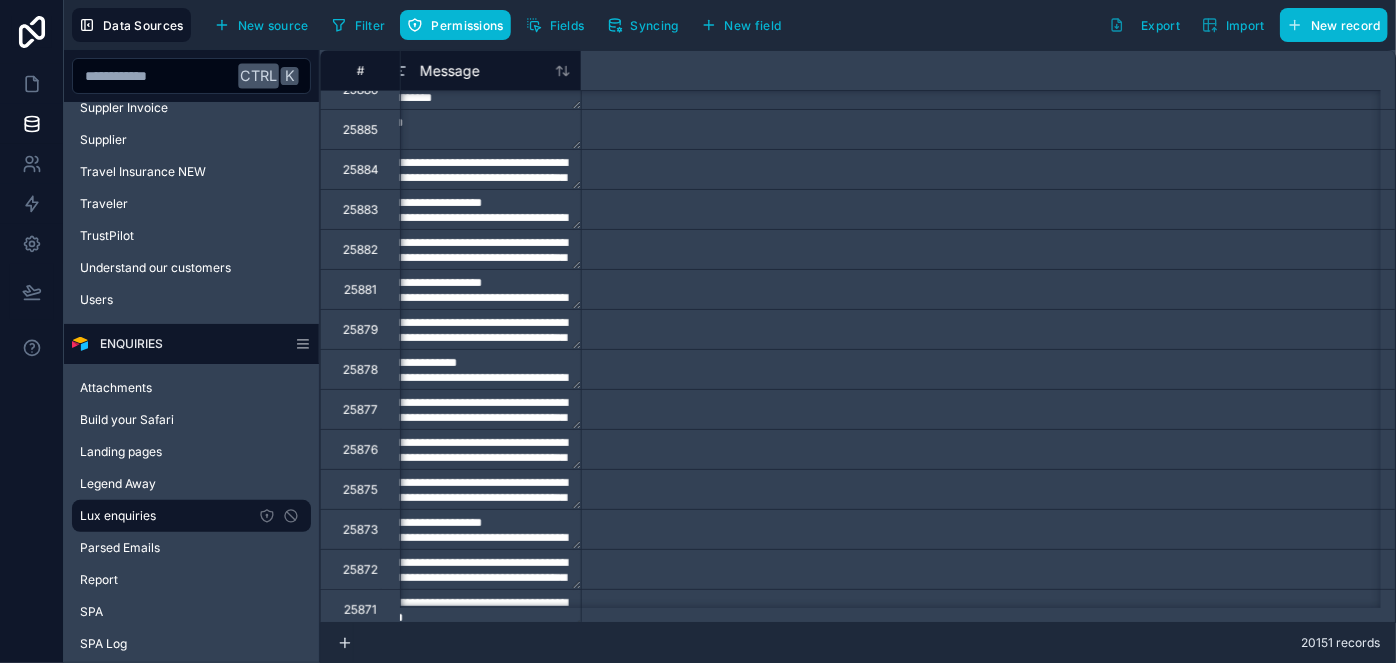 scroll, scrollTop: 181, scrollLeft: 0, axis: vertical 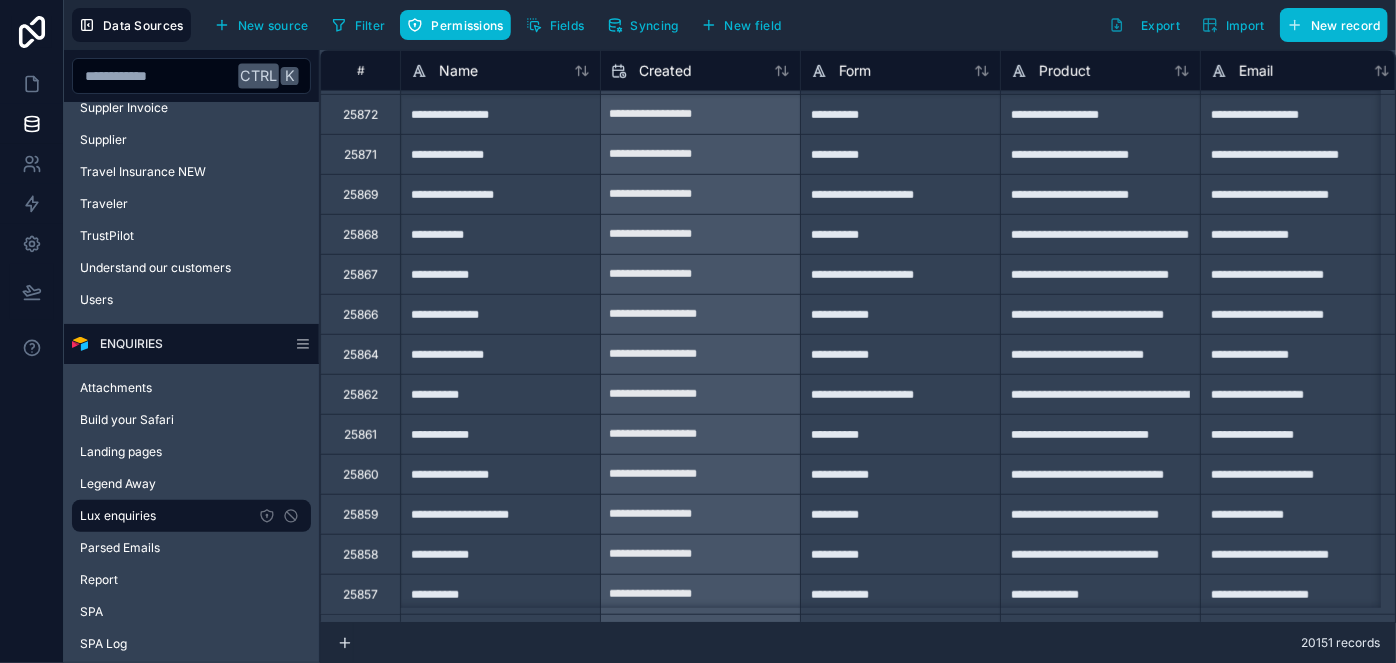 click on "**********" at bounding box center [500, 434] 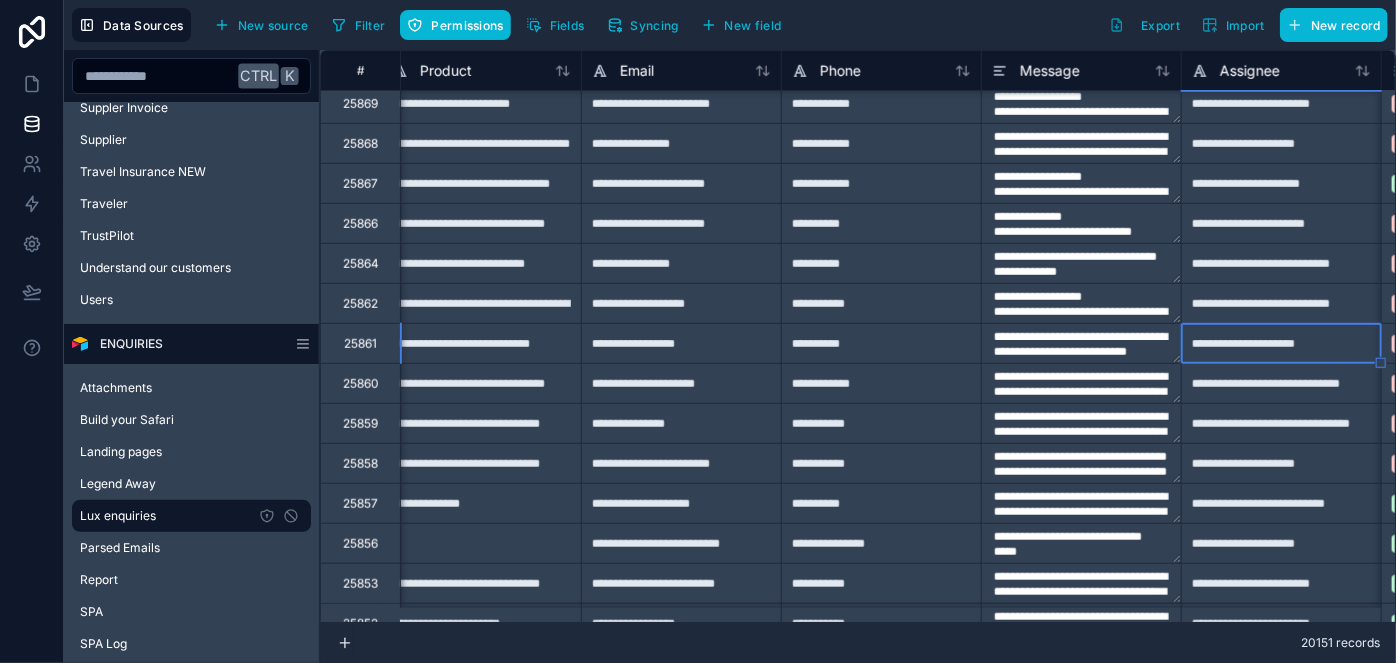 scroll, scrollTop: 727, scrollLeft: 819, axis: both 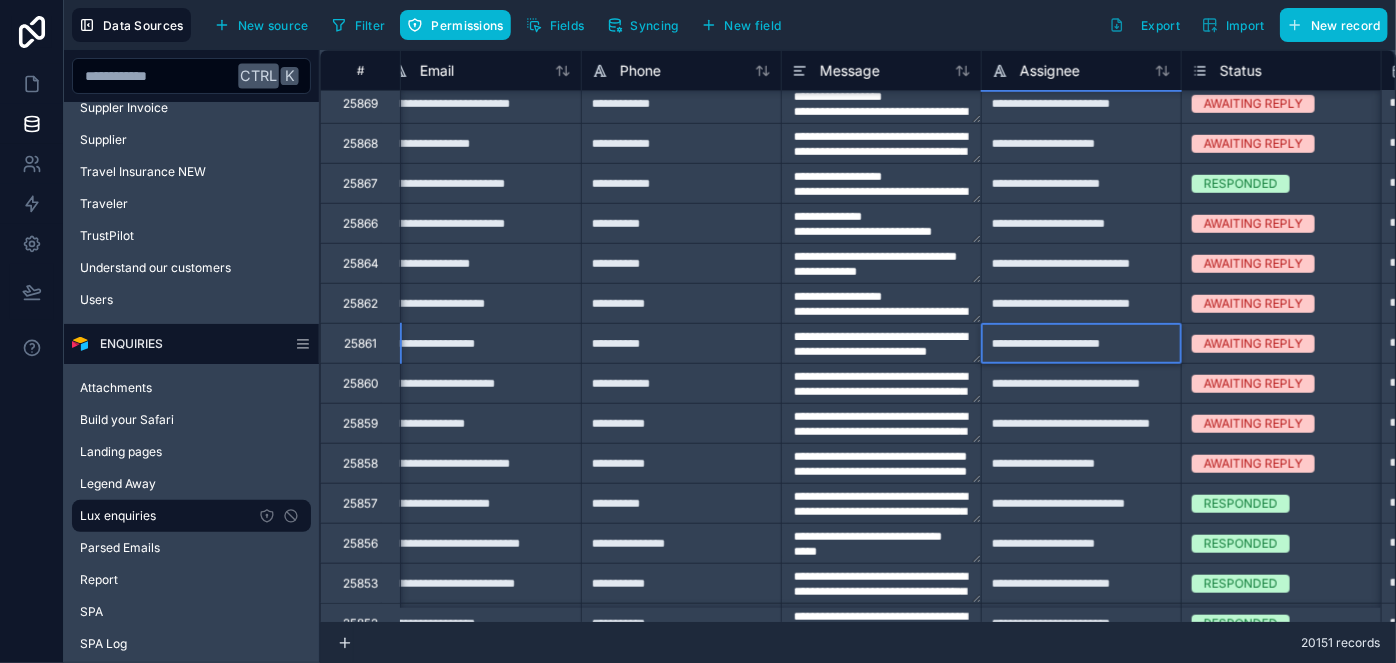 type on "**********" 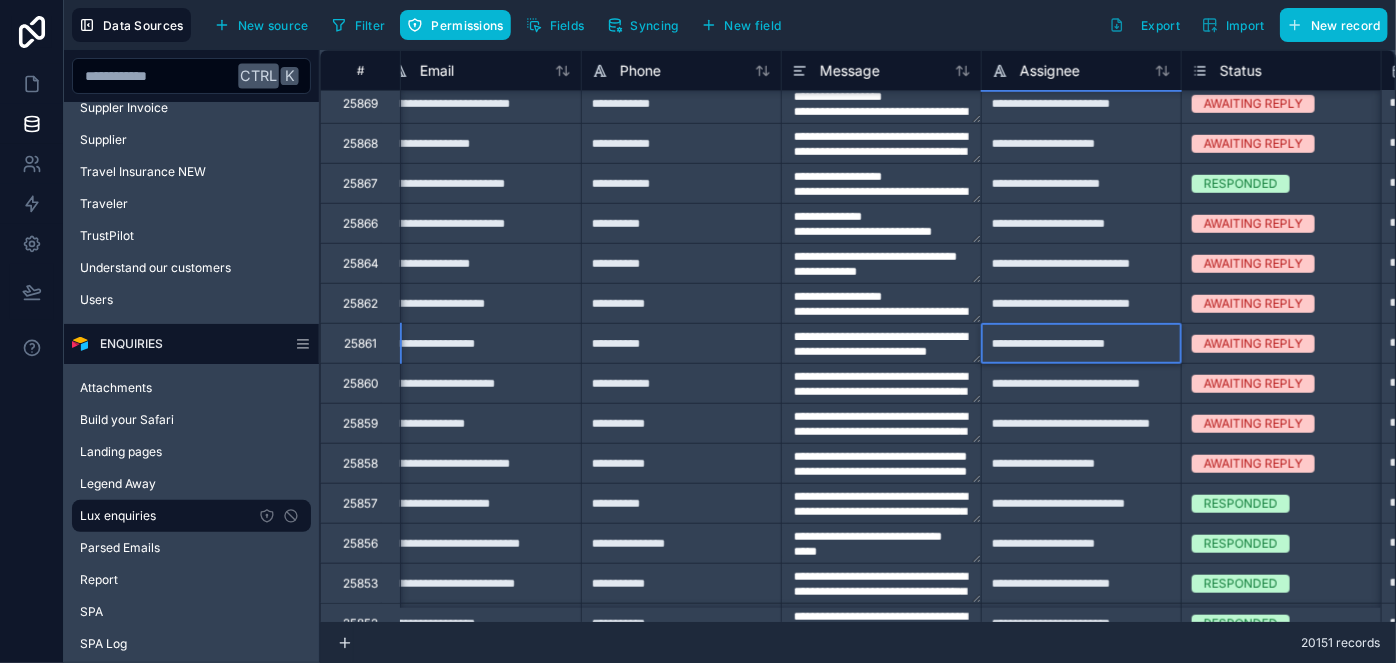 type on "**********" 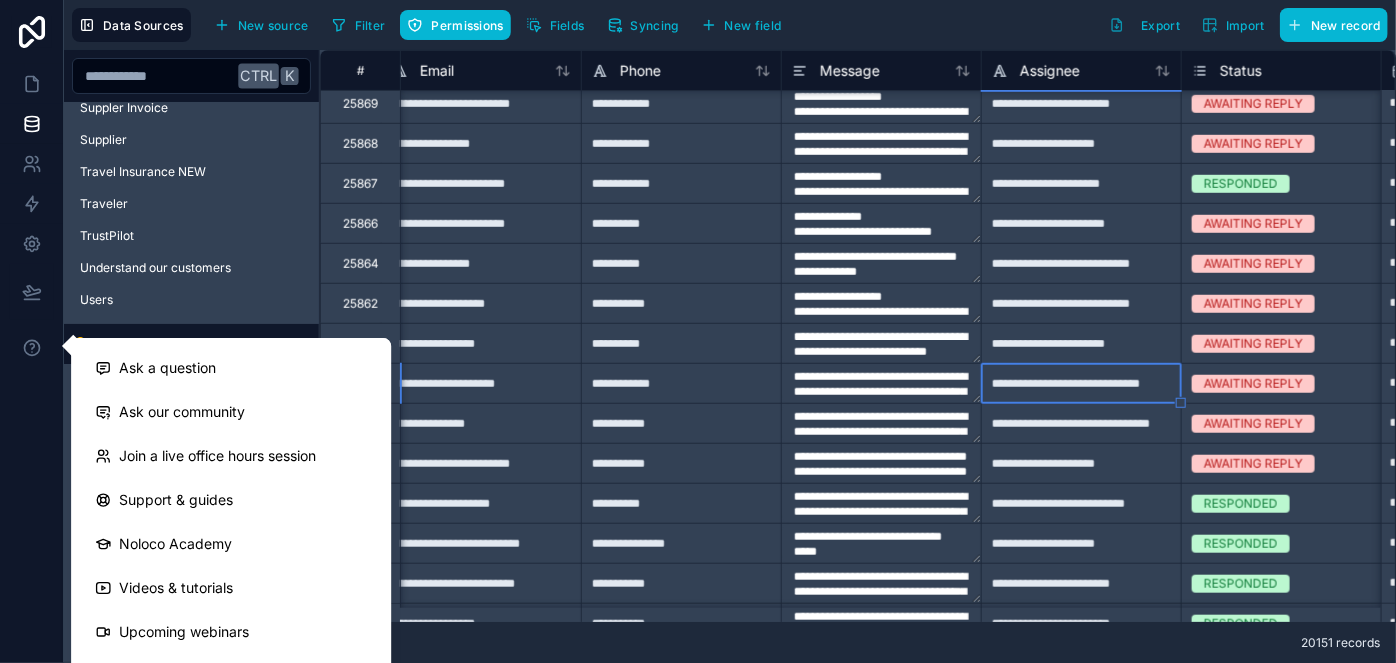 type on "**********" 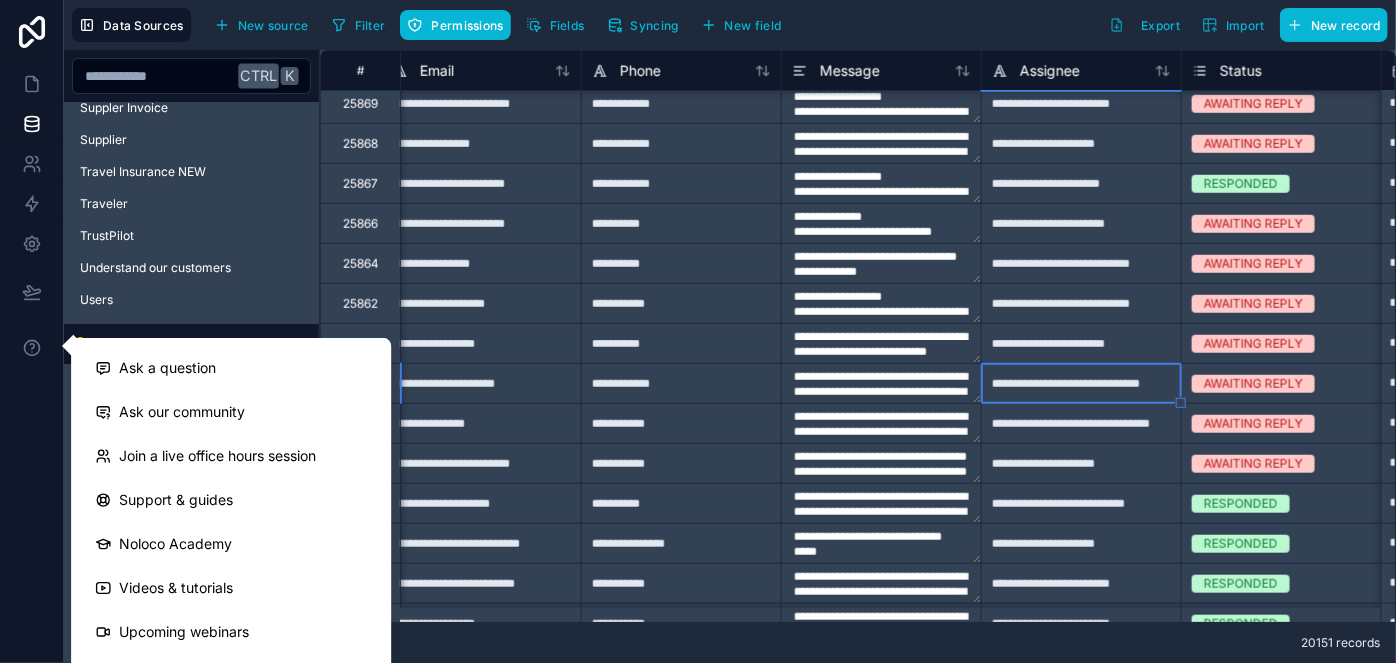 type on "**********" 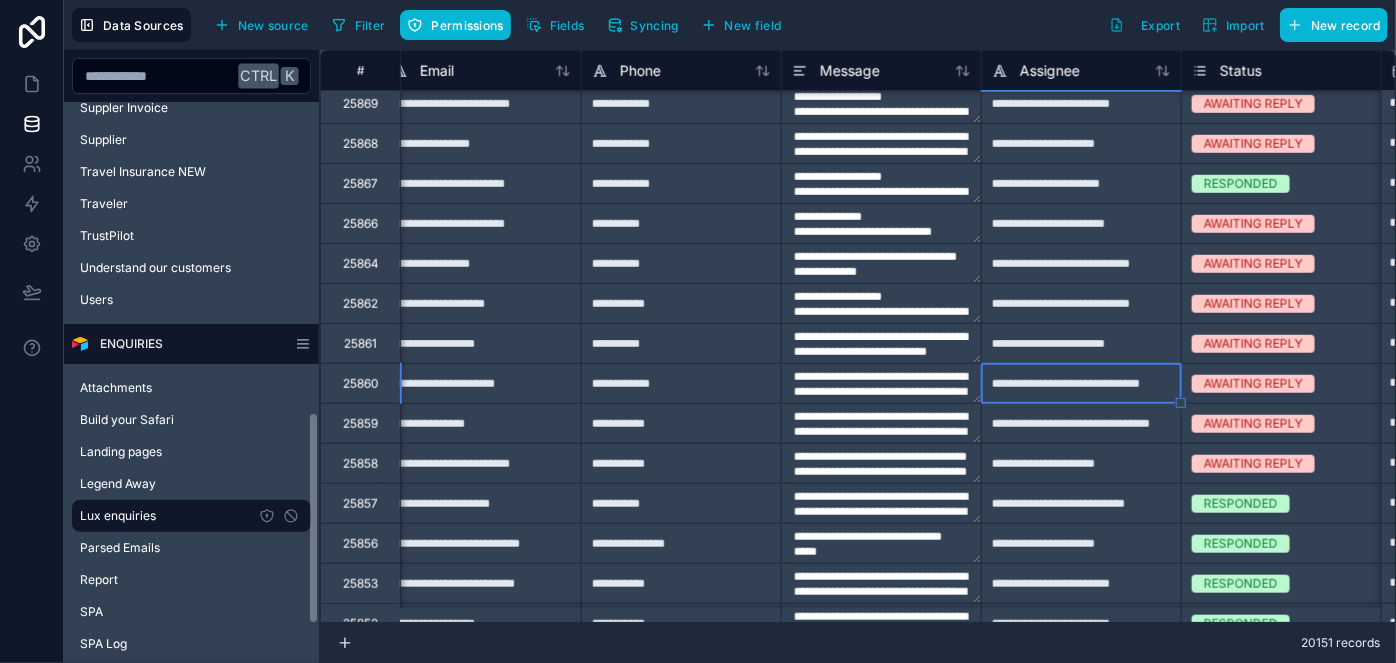 click on "**********" at bounding box center (1081, 343) 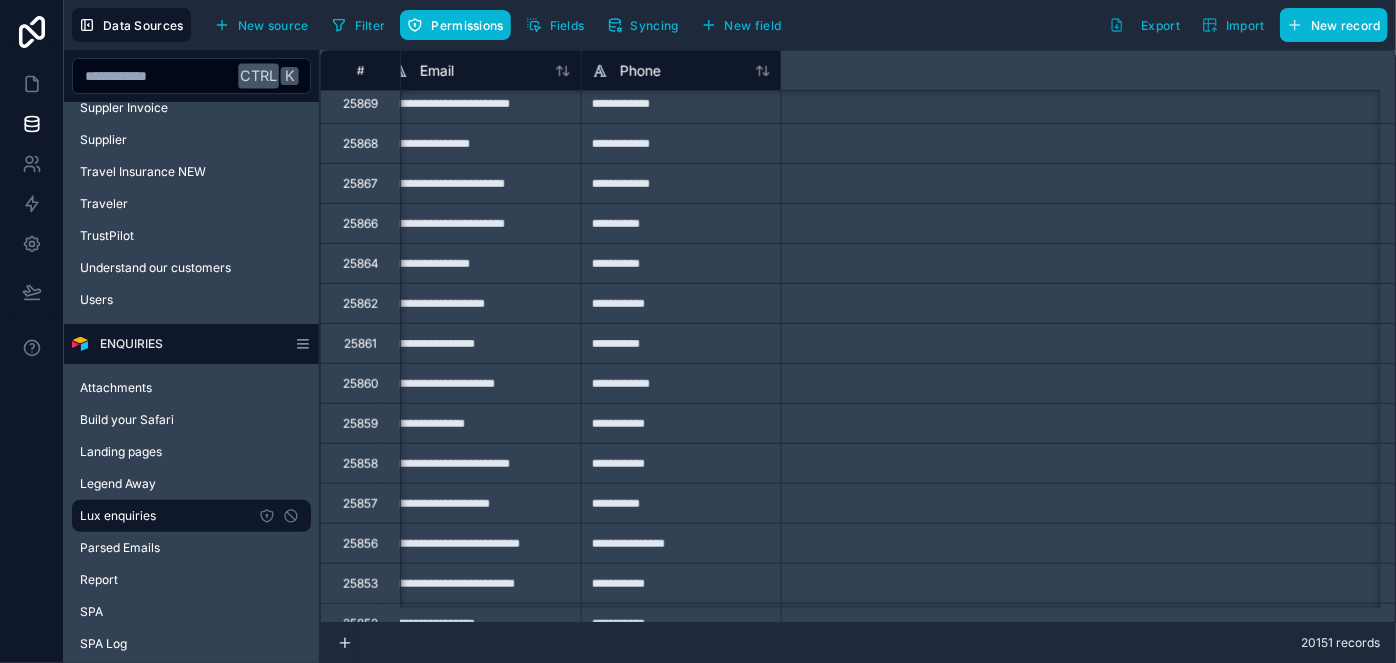 scroll, scrollTop: 727, scrollLeft: 0, axis: vertical 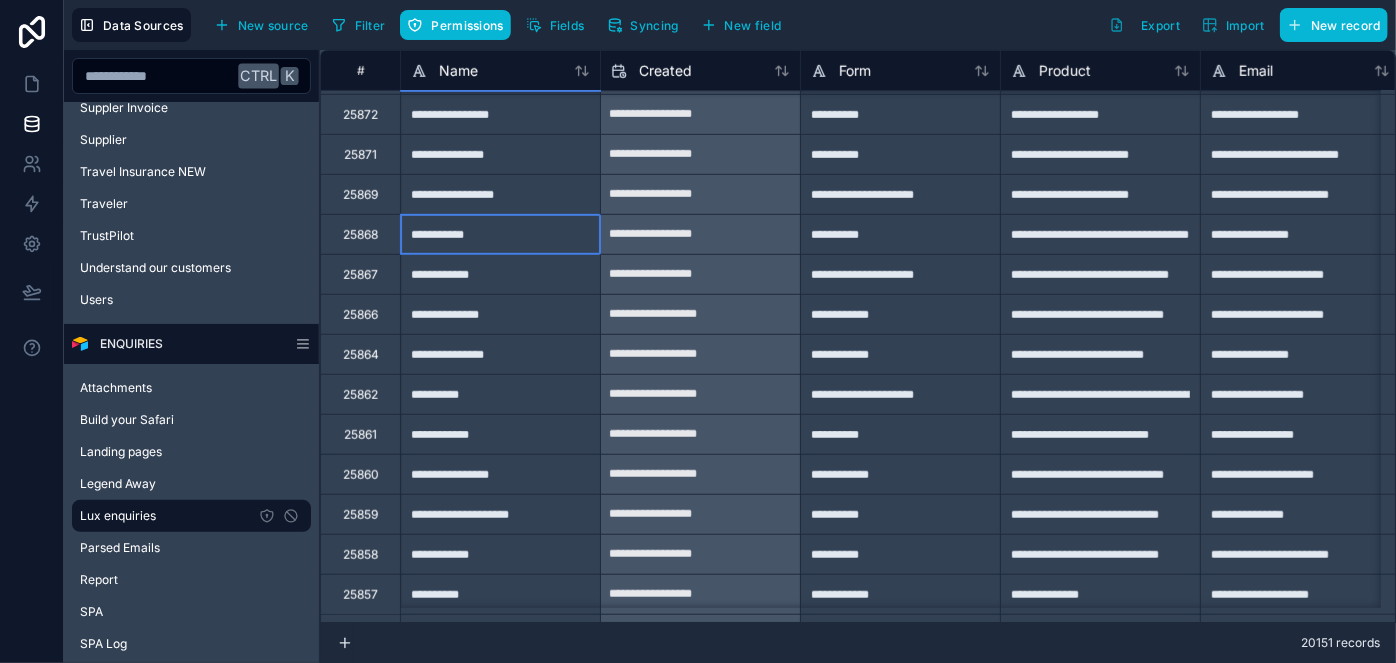 click on "**********" at bounding box center (500, 234) 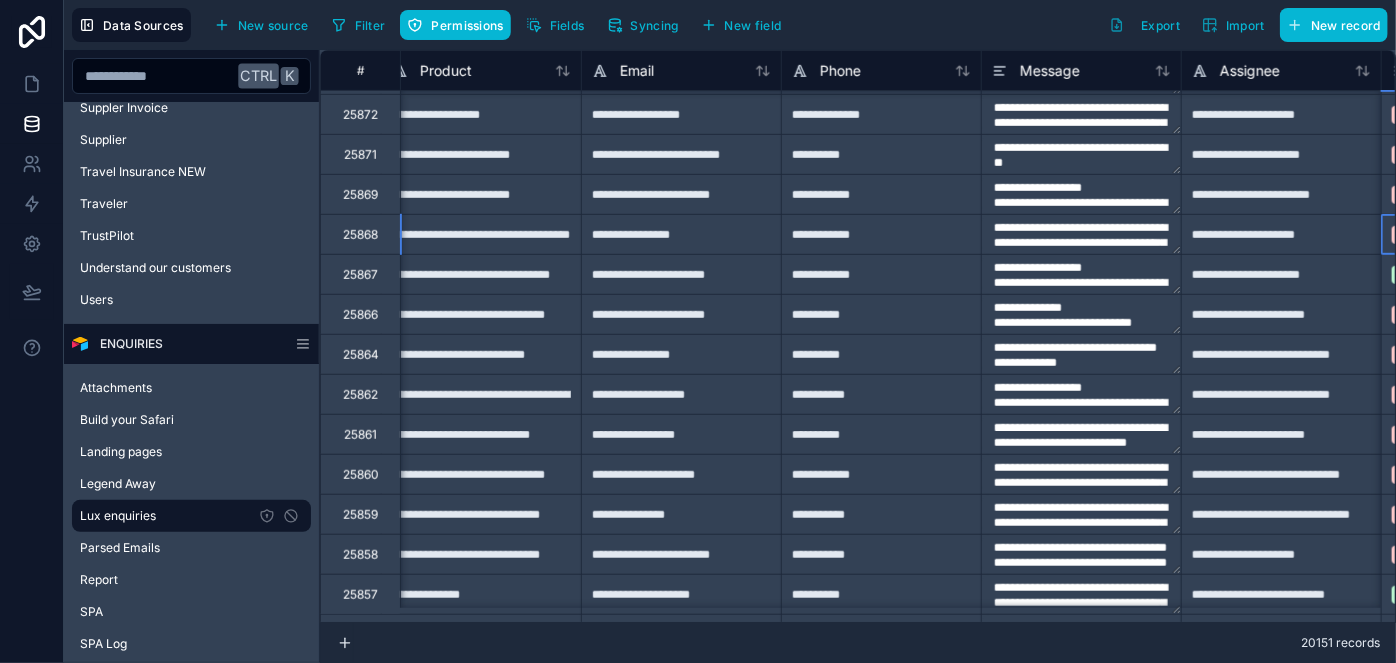 scroll, scrollTop: 636, scrollLeft: 819, axis: both 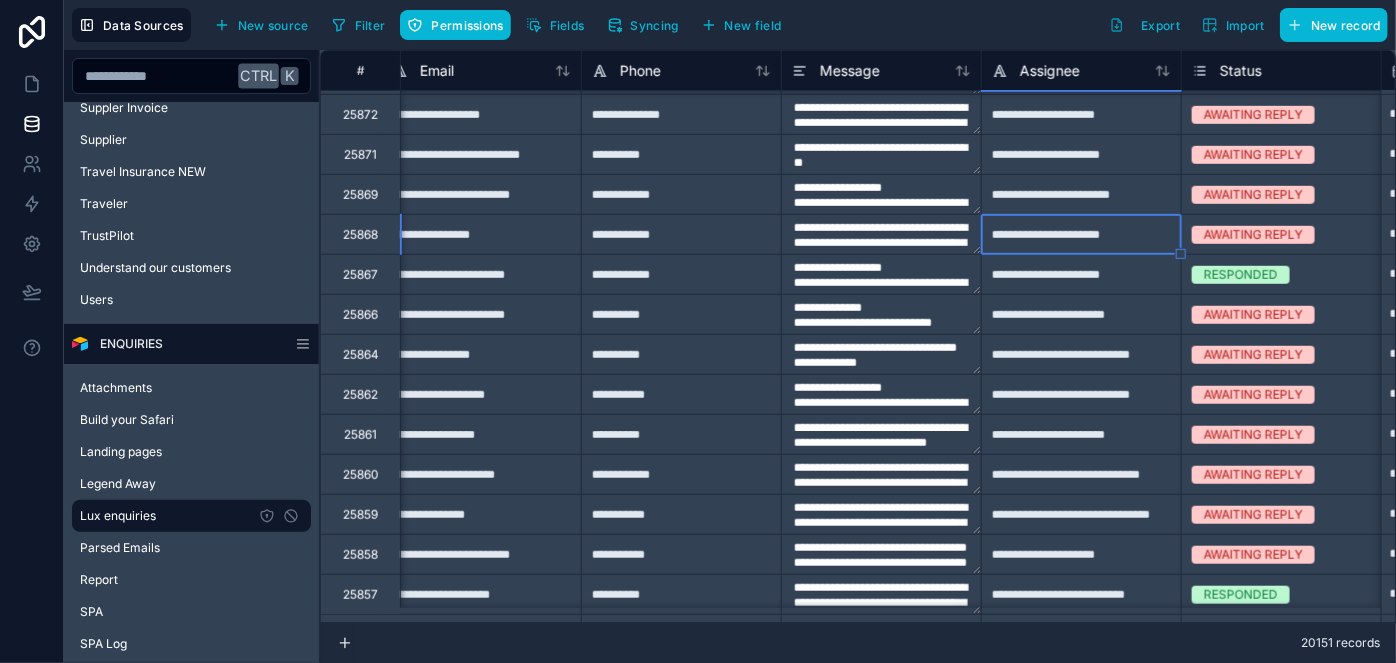 type on "**********" 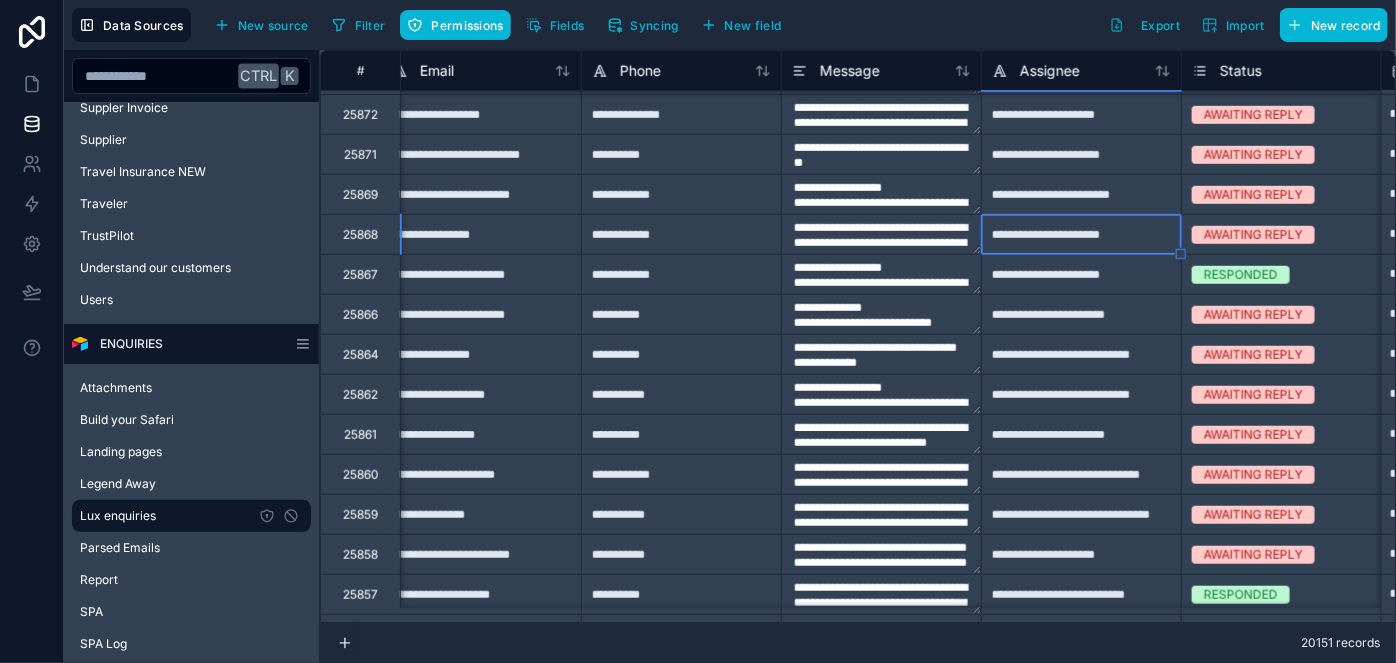 type on "**********" 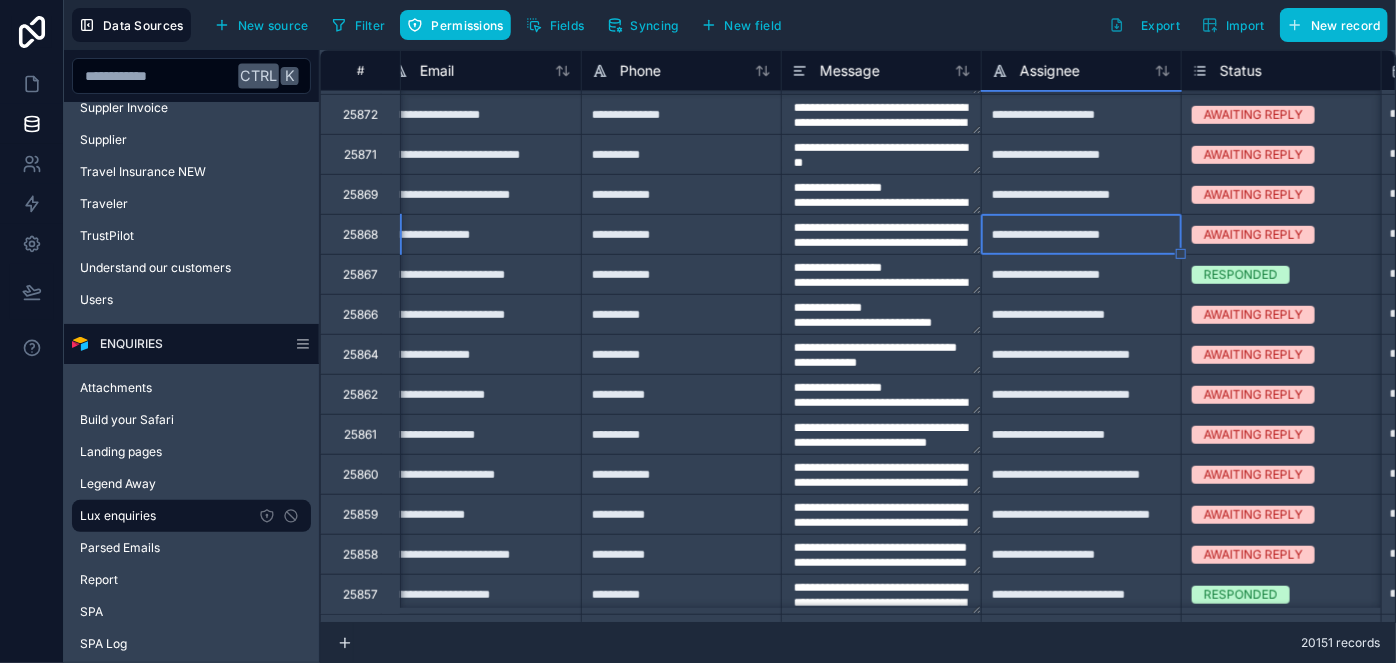 type on "**********" 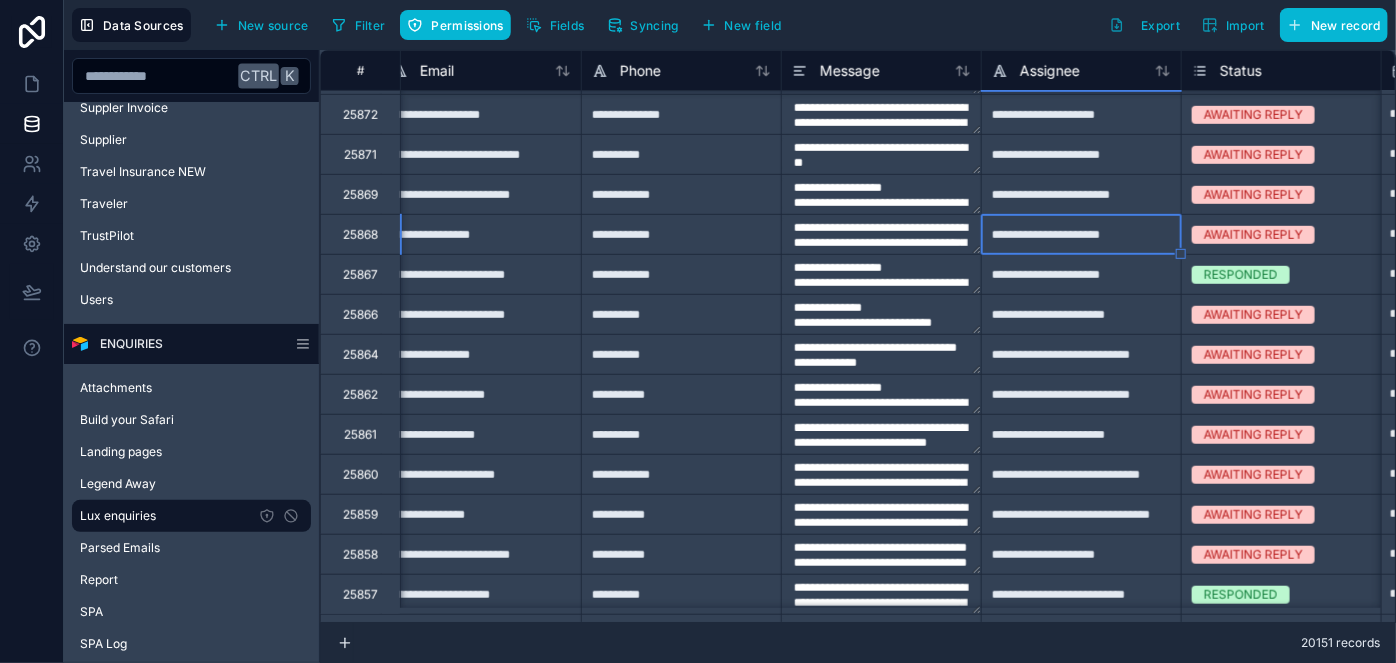 type on "**********" 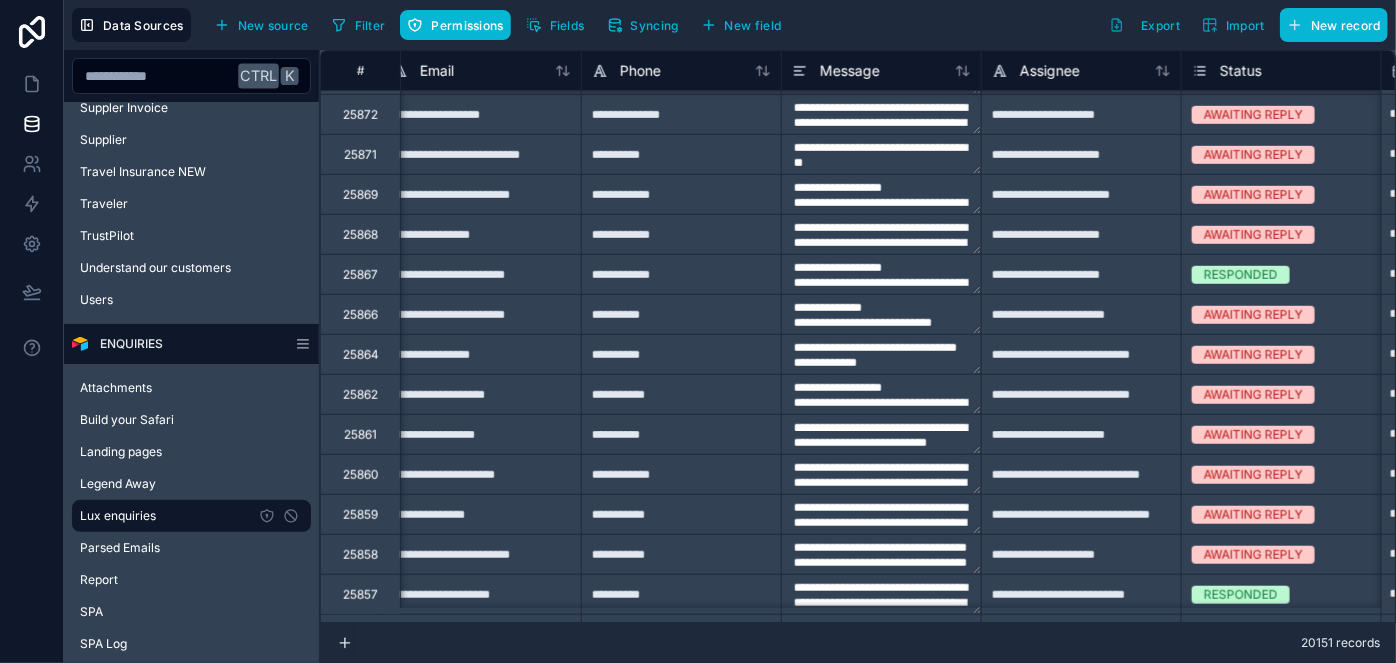 scroll, scrollTop: 636, scrollLeft: 0, axis: vertical 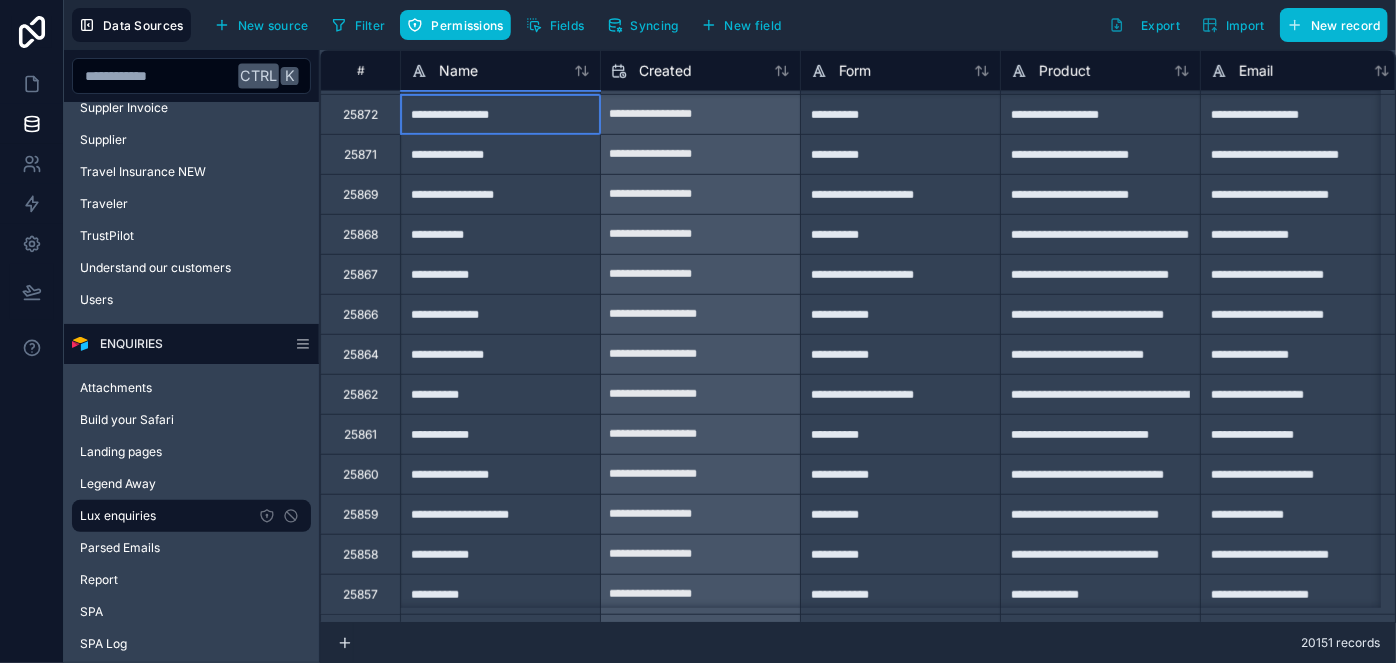 click on "**********" at bounding box center [500, 114] 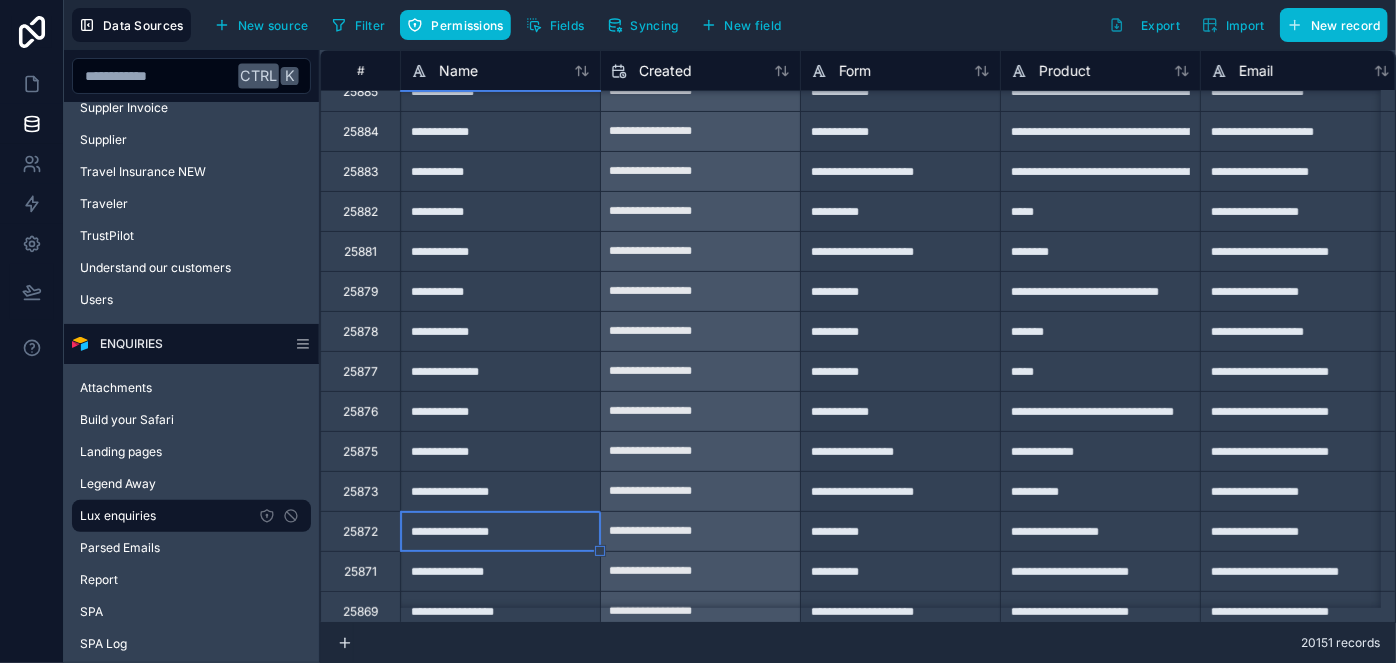 scroll, scrollTop: 272, scrollLeft: 0, axis: vertical 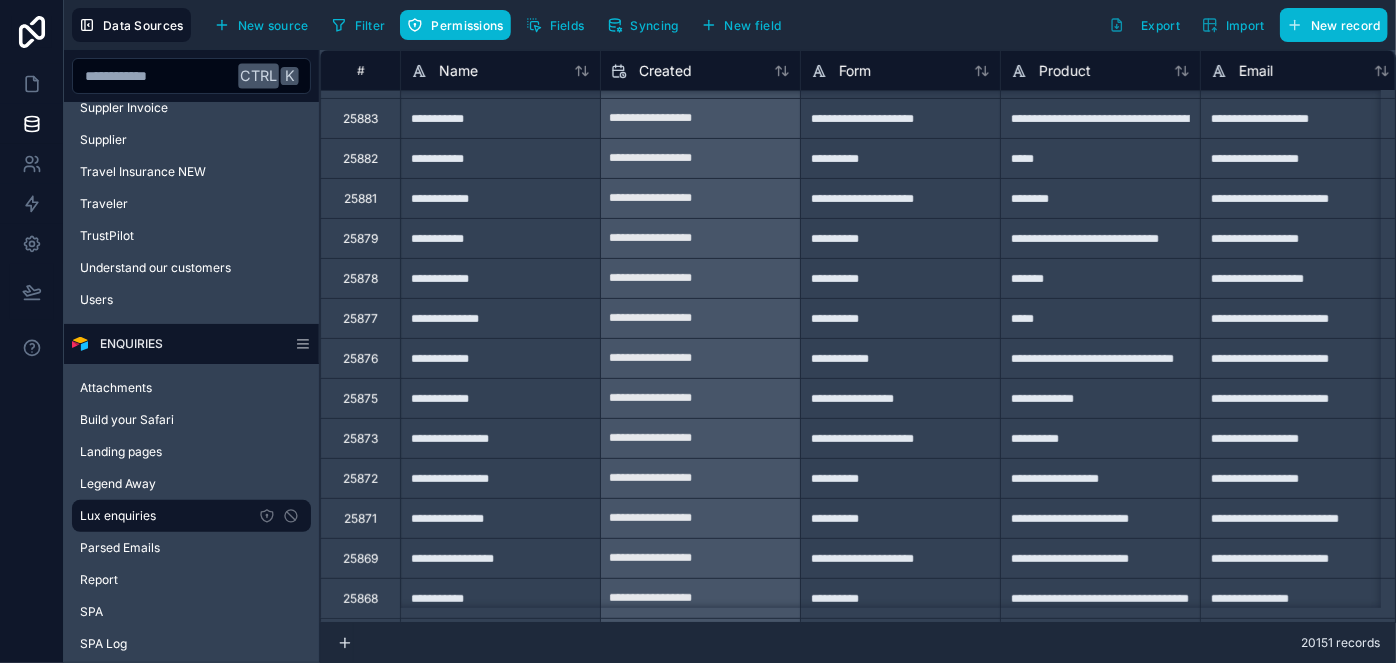 click on "**********" at bounding box center [1100, 478] 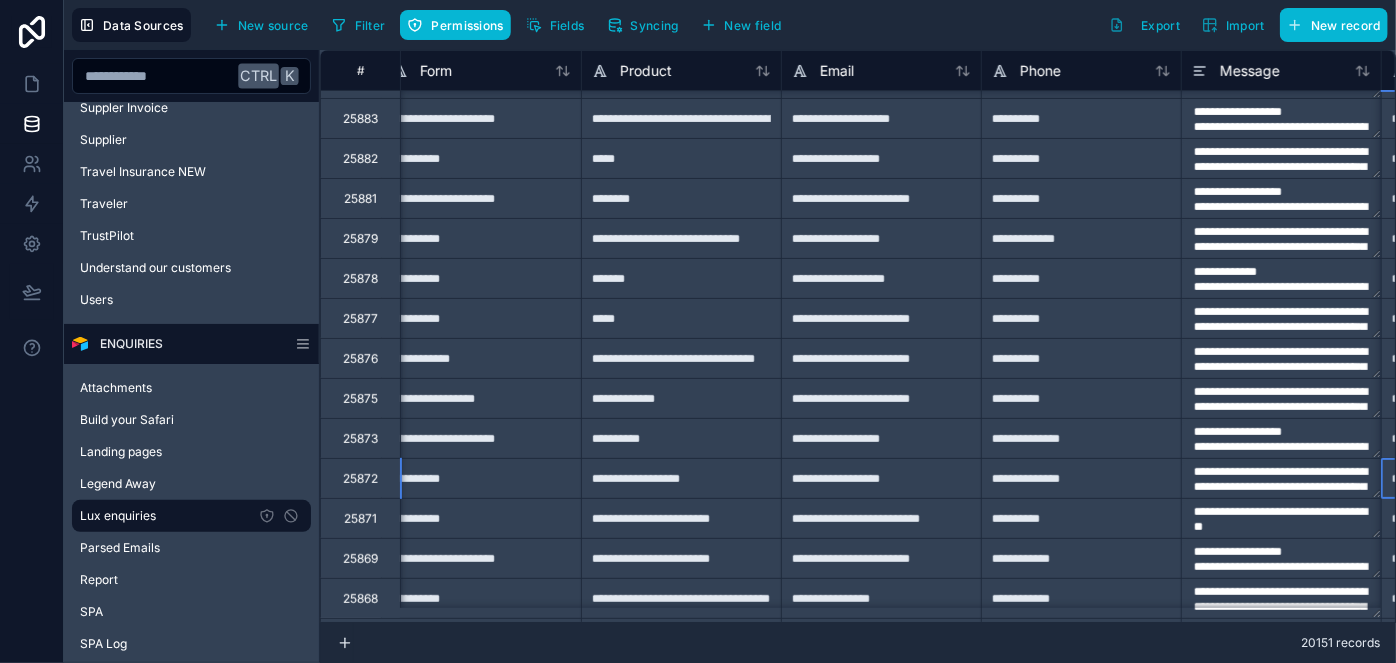 scroll, scrollTop: 272, scrollLeft: 619, axis: both 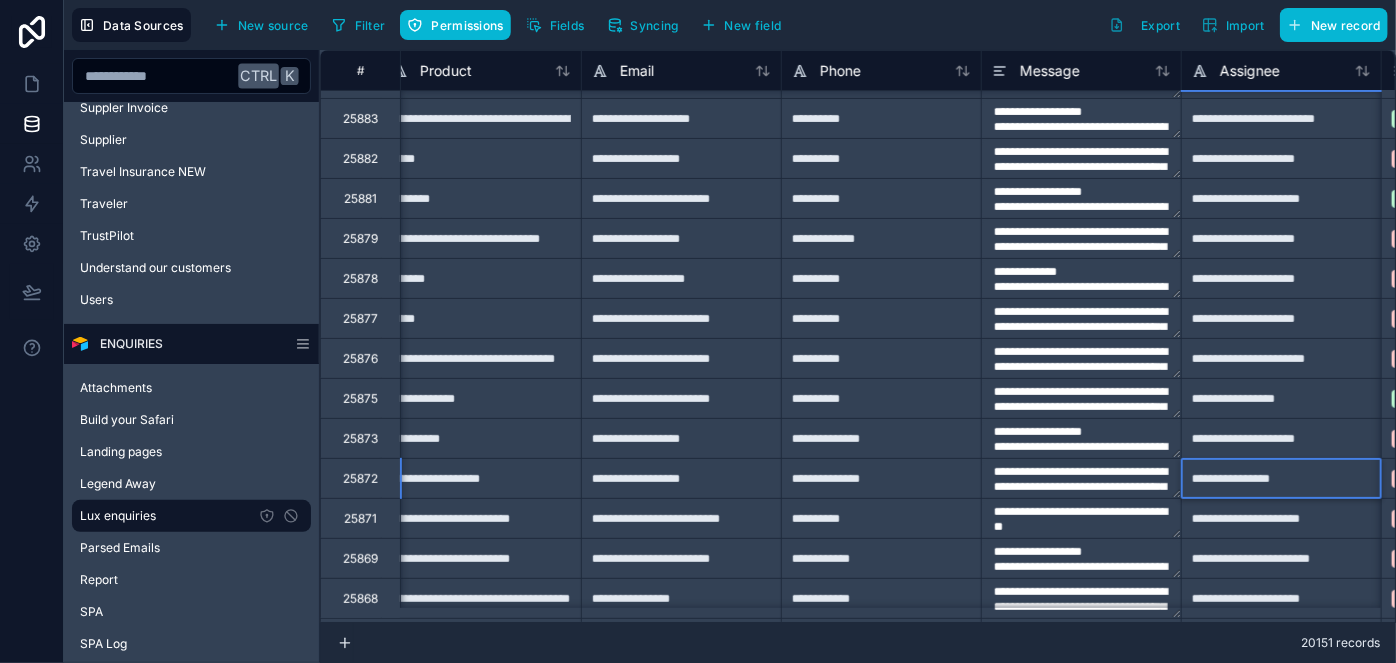type on "**********" 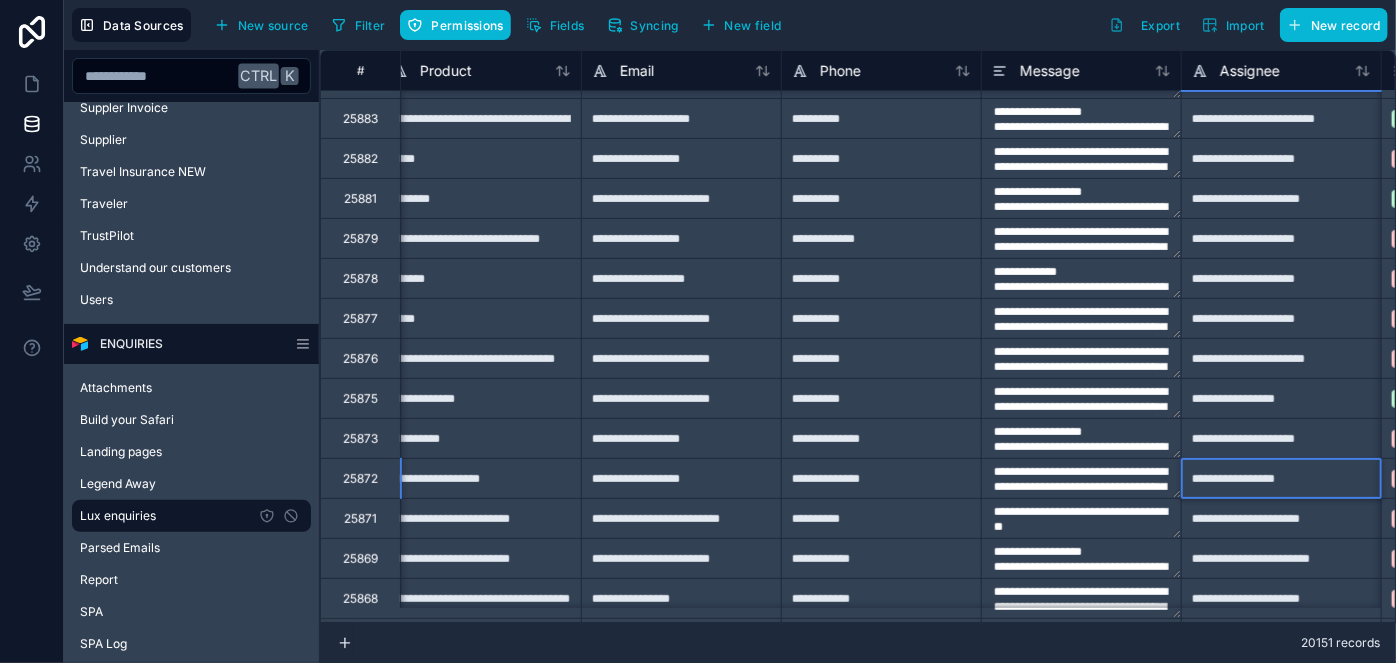 type on "**********" 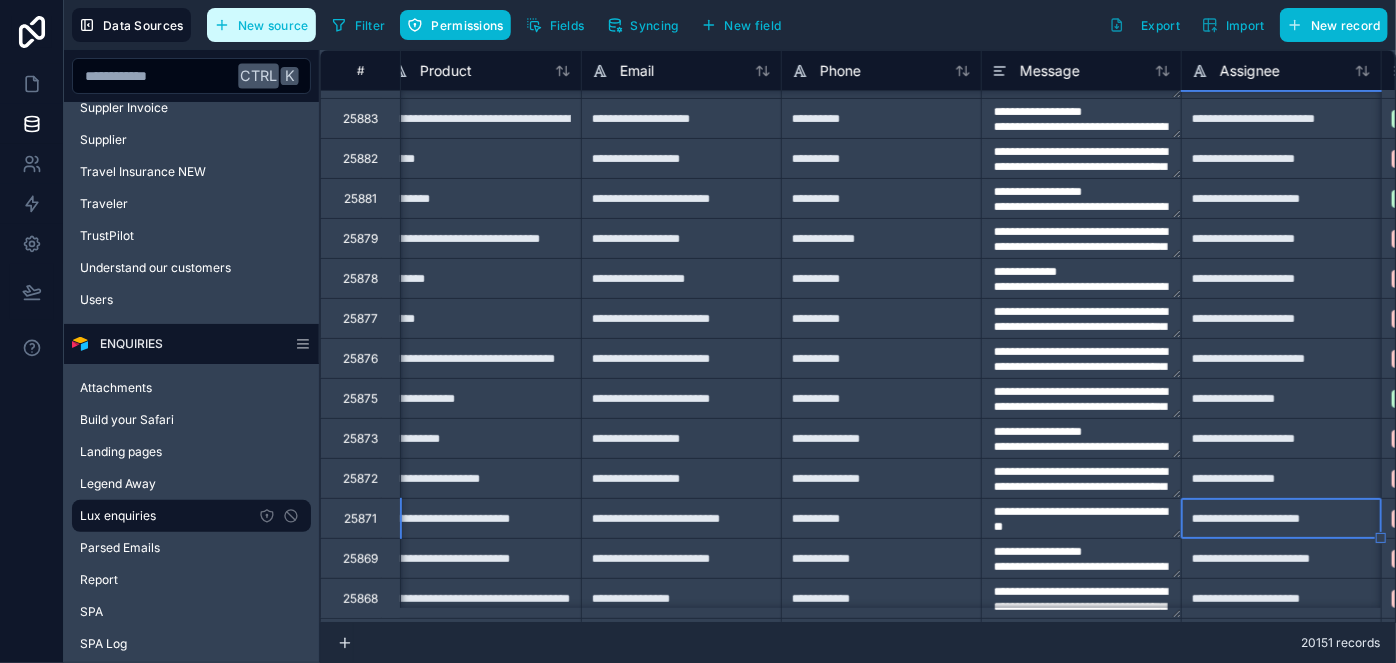 type on "**********" 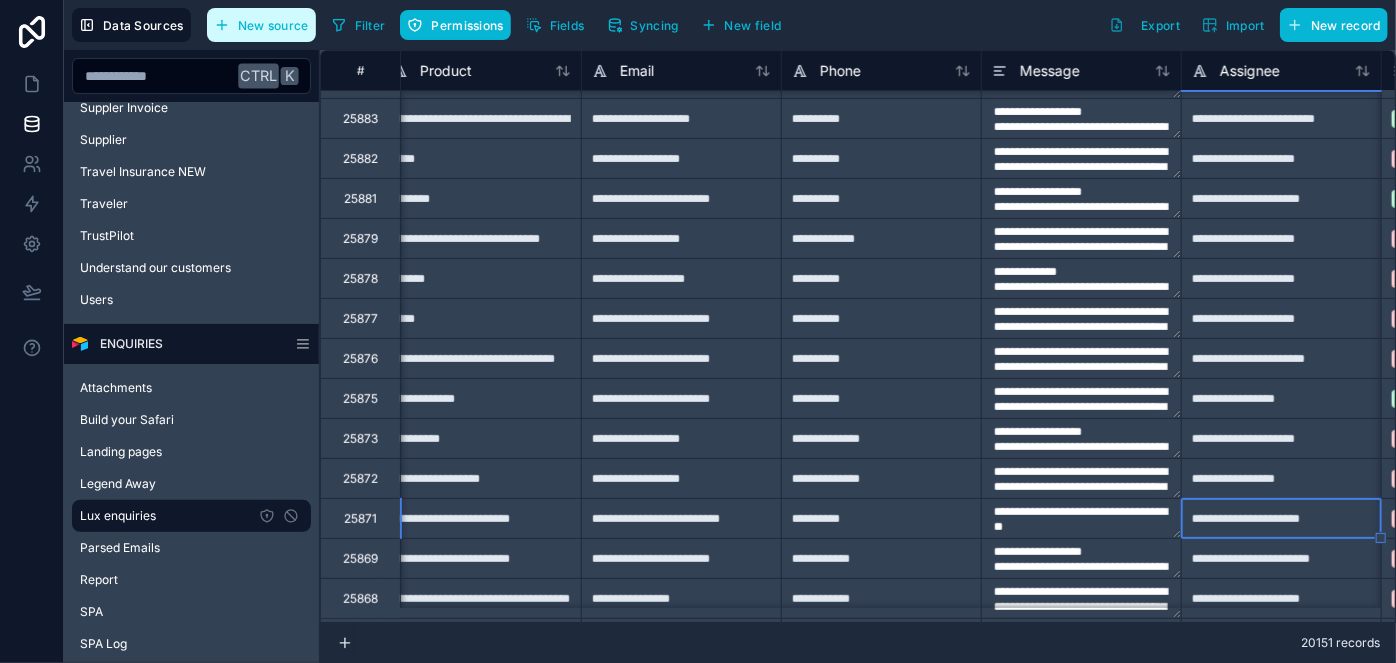 type on "**********" 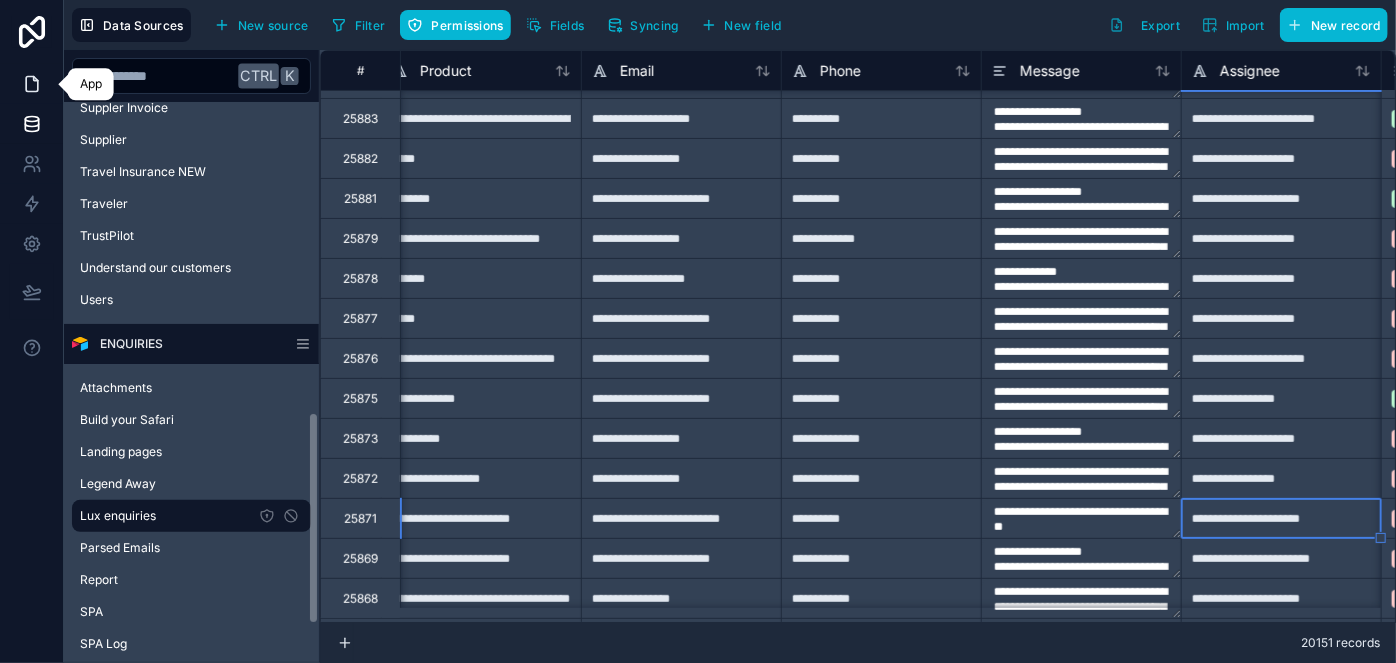 click at bounding box center (31, 84) 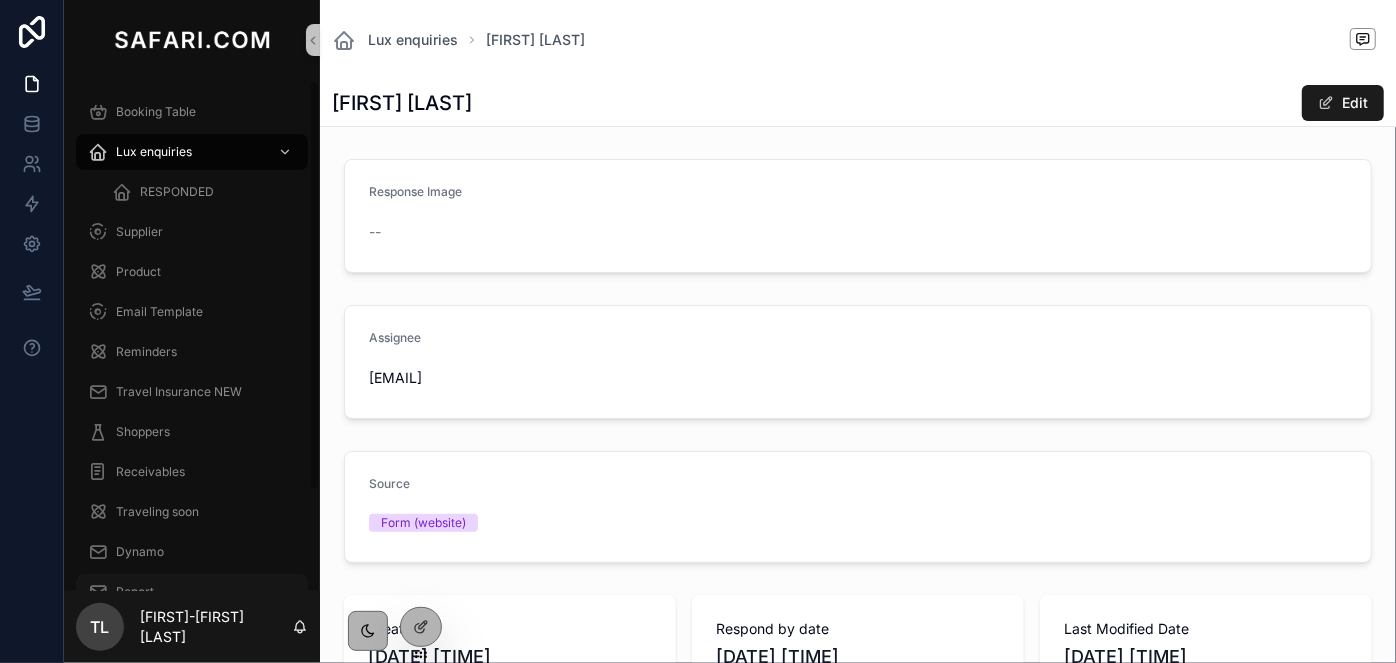 click on "Report" at bounding box center (192, 592) 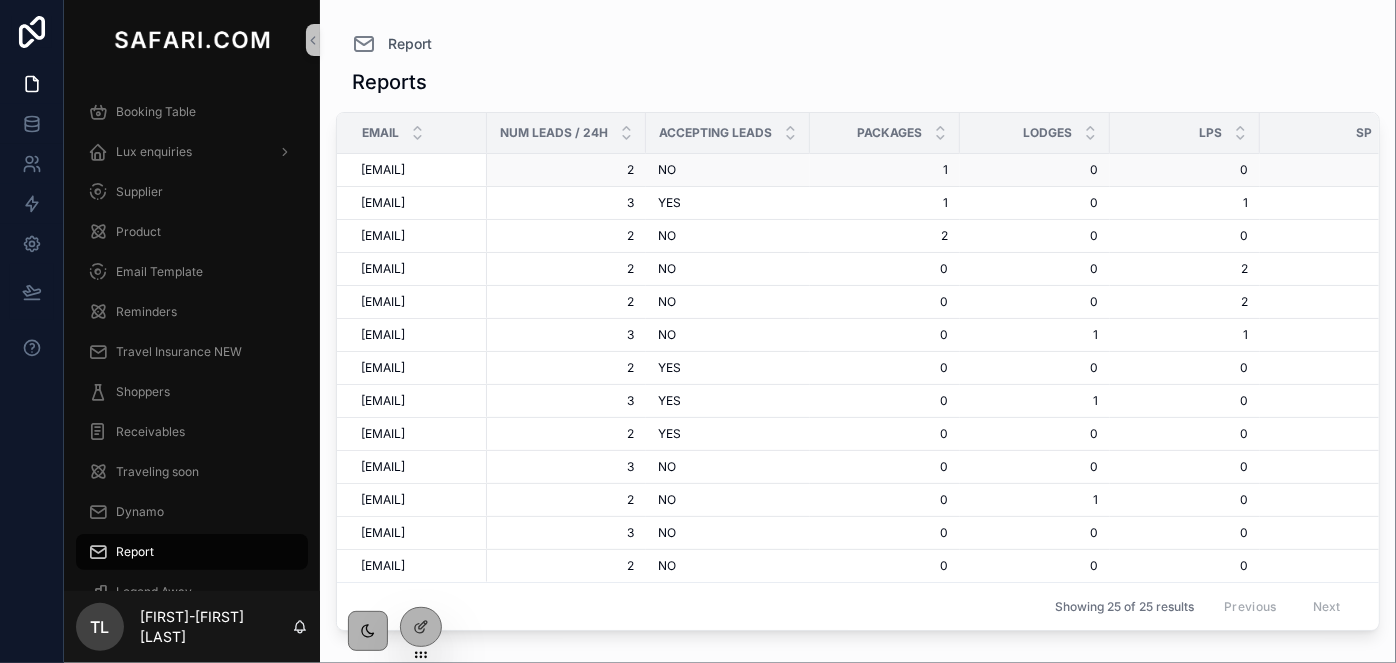 scroll, scrollTop: 786, scrollLeft: 0, axis: vertical 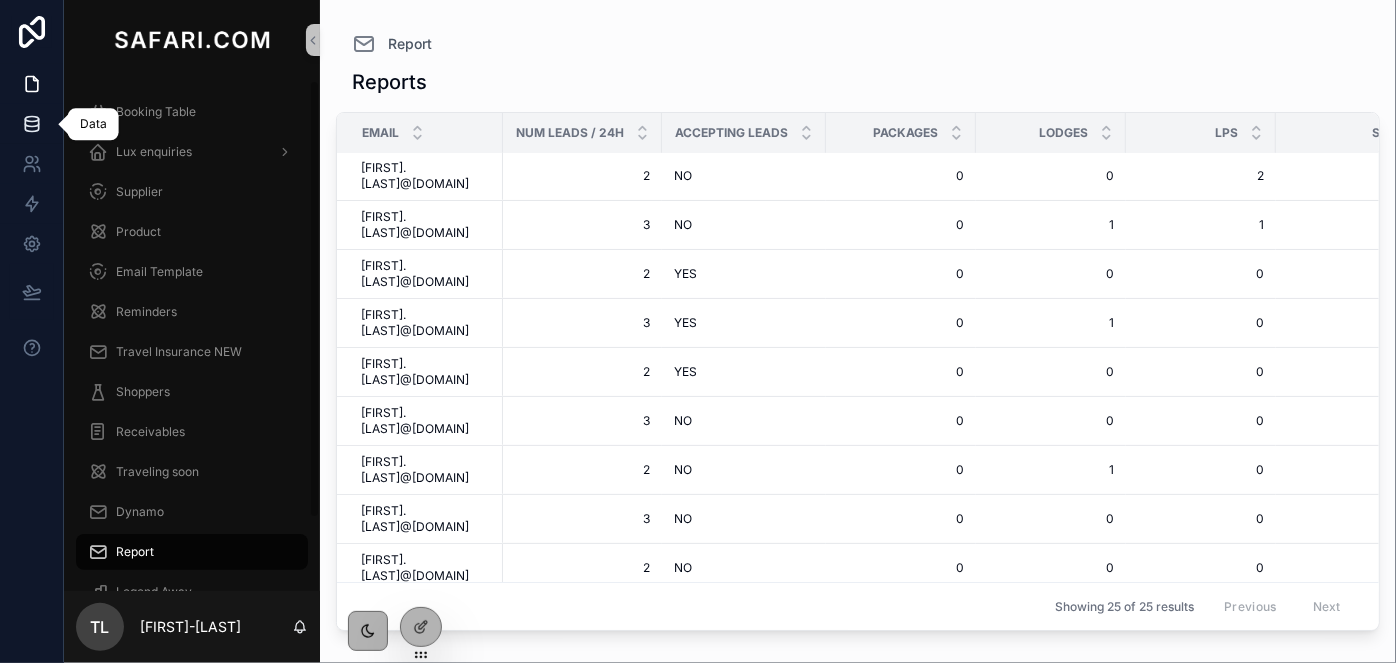 click 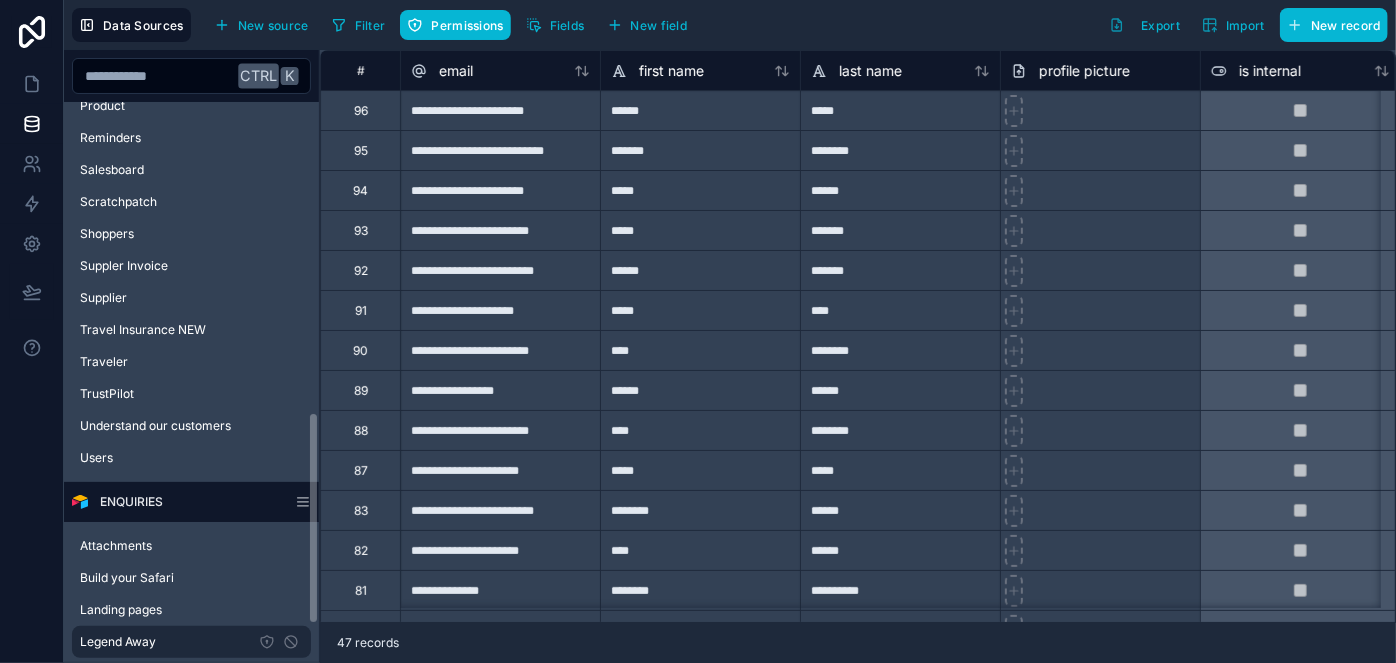 scroll, scrollTop: 818, scrollLeft: 0, axis: vertical 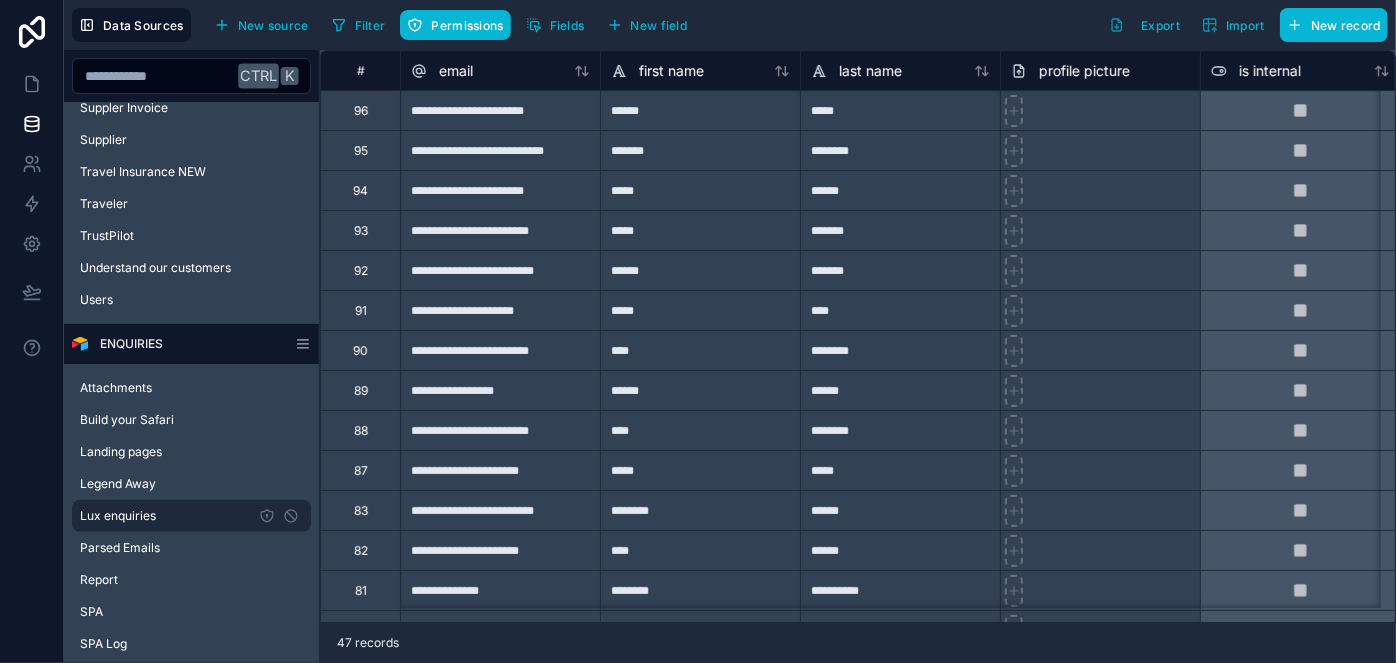 click on "Lux enquiries" at bounding box center (118, 516) 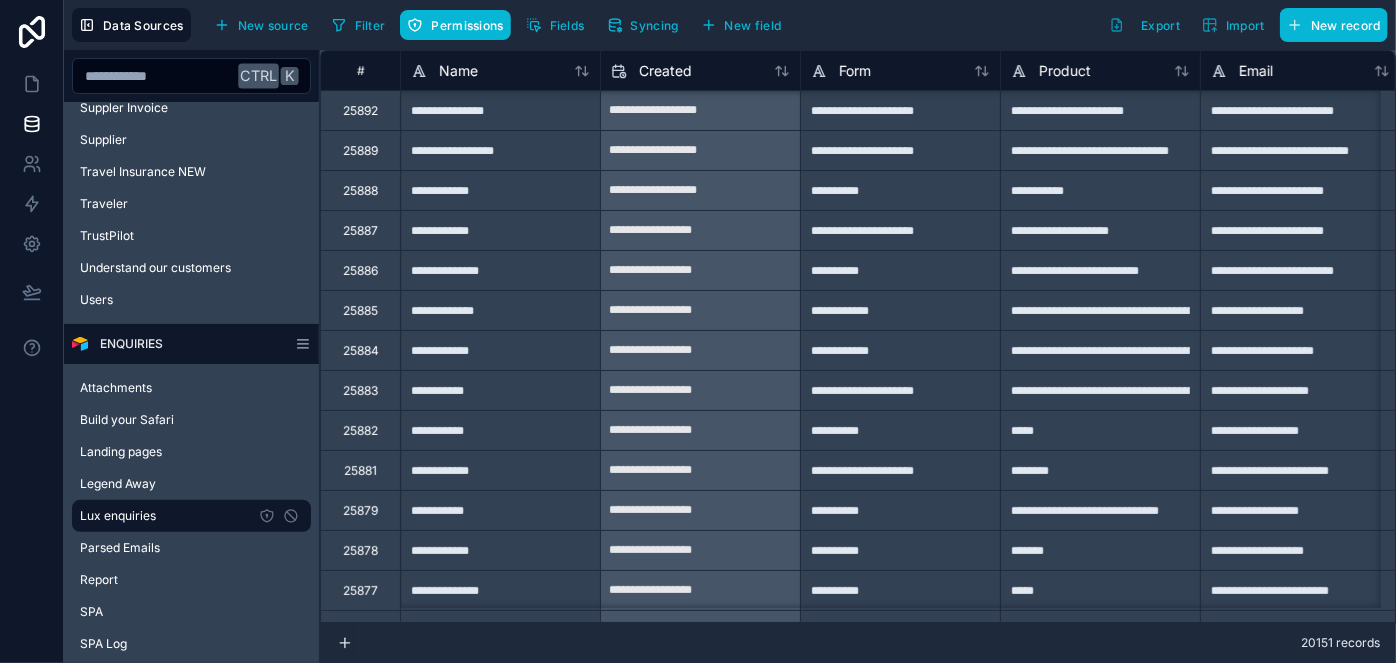 scroll, scrollTop: 90, scrollLeft: 0, axis: vertical 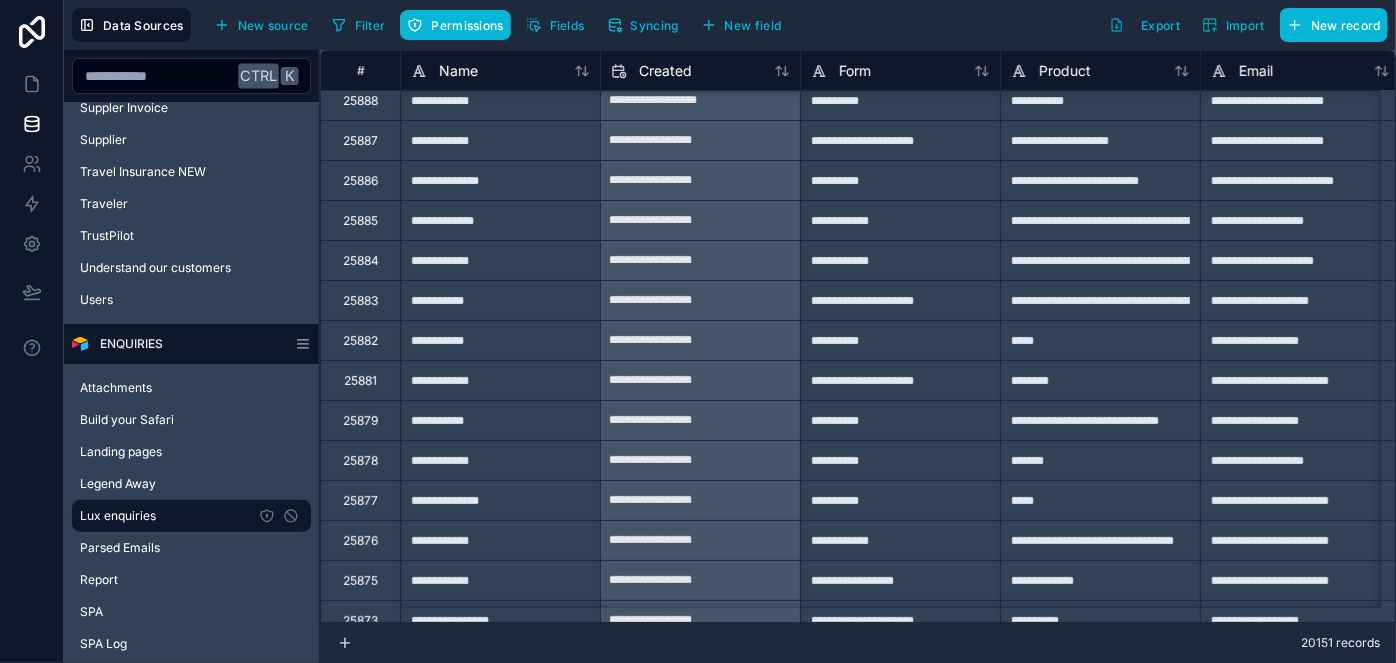 click on "**********" at bounding box center [500, 460] 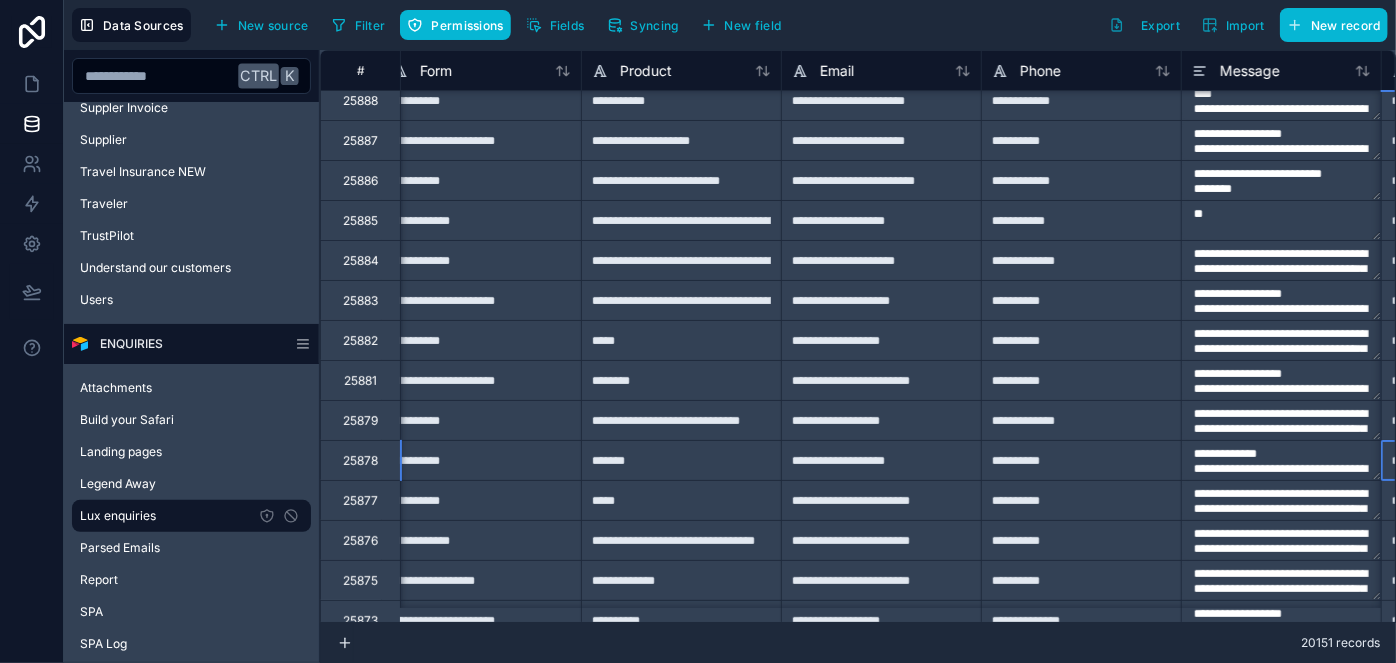 scroll, scrollTop: 90, scrollLeft: 619, axis: both 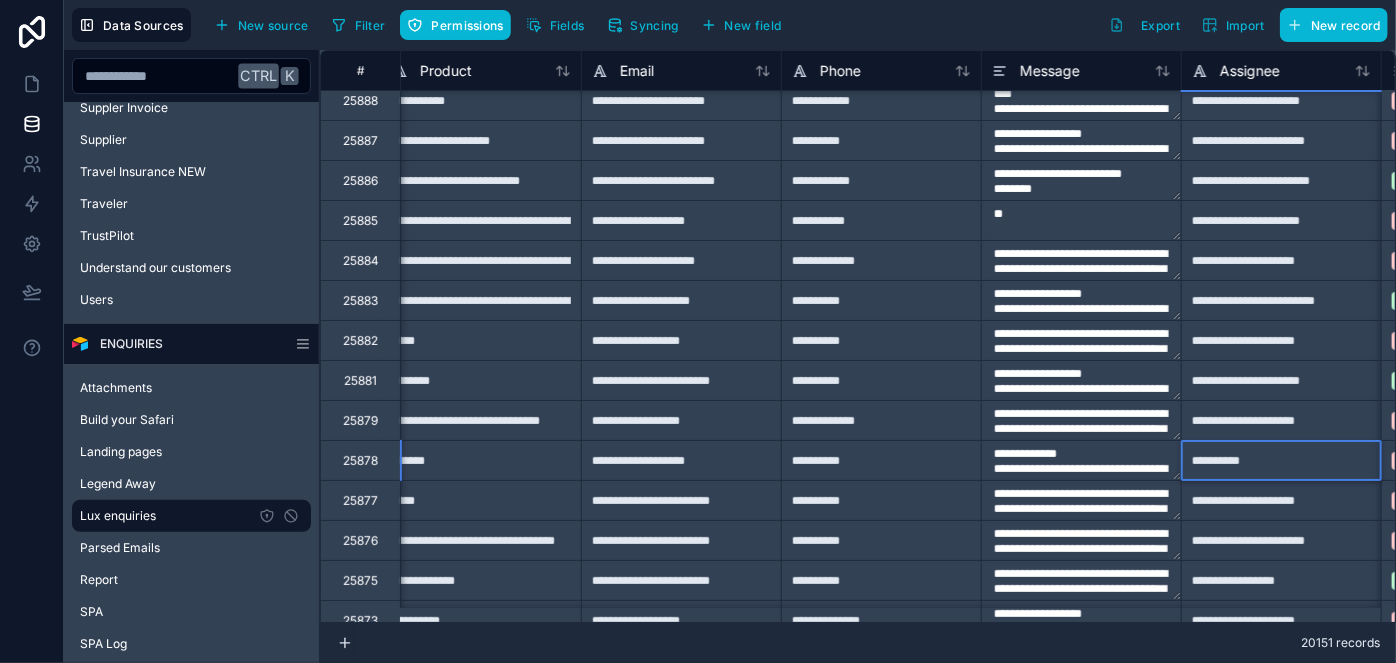 type on "**********" 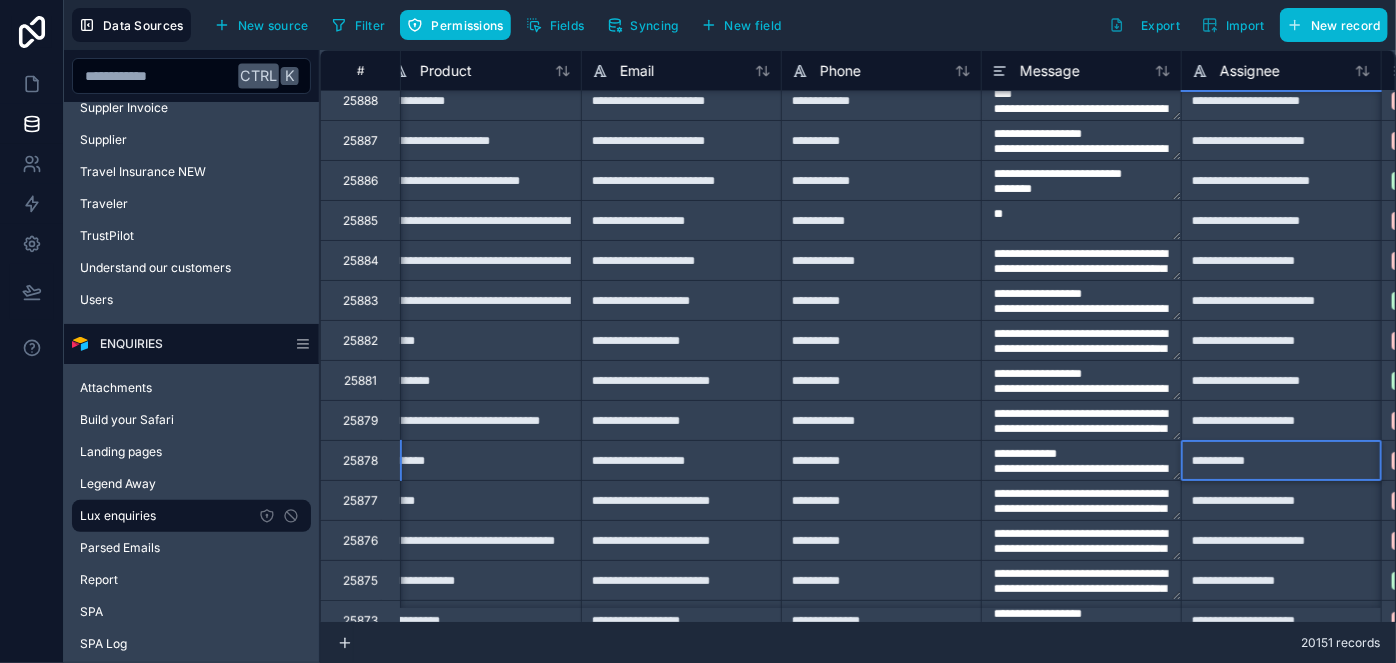 type on "**********" 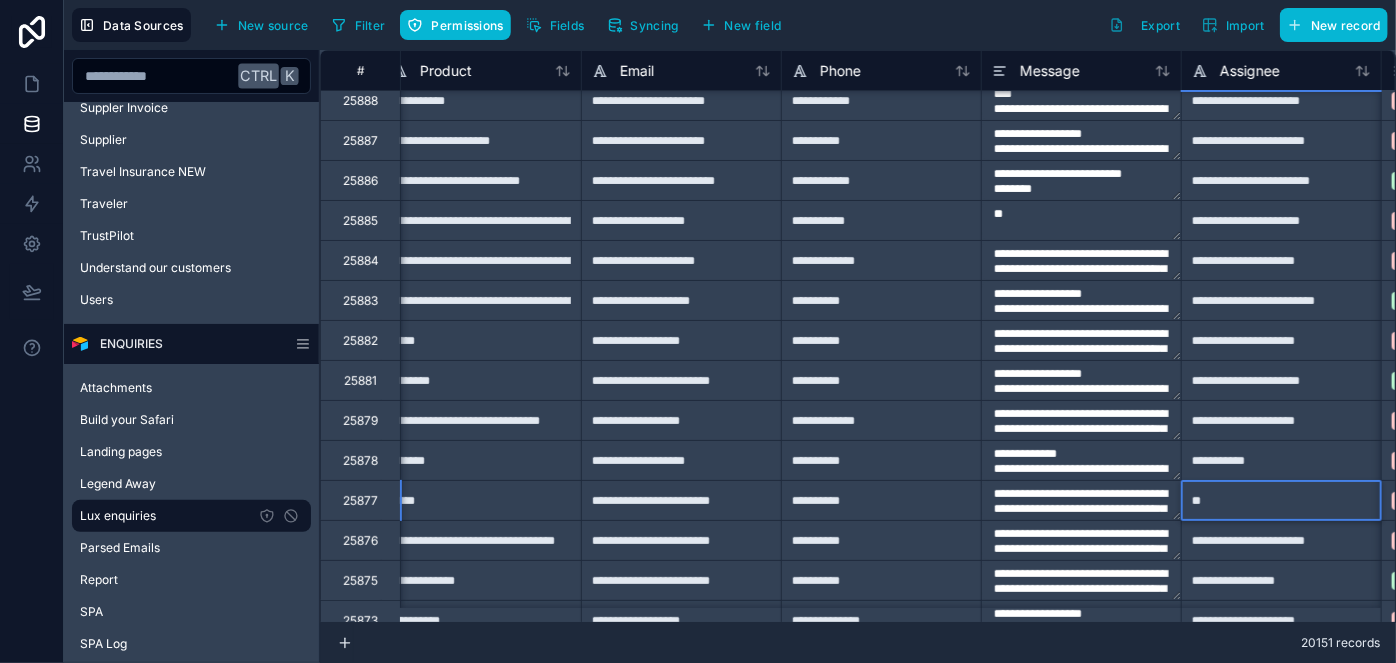 type on "***" 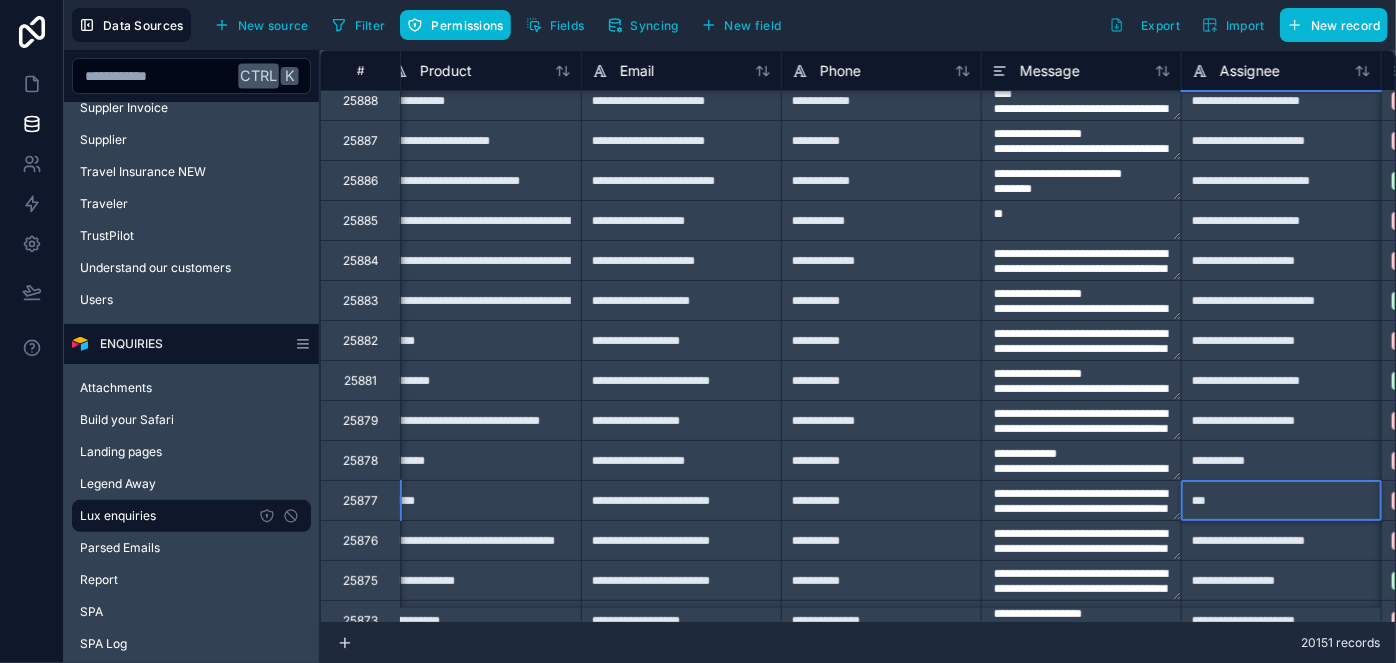 type on "**********" 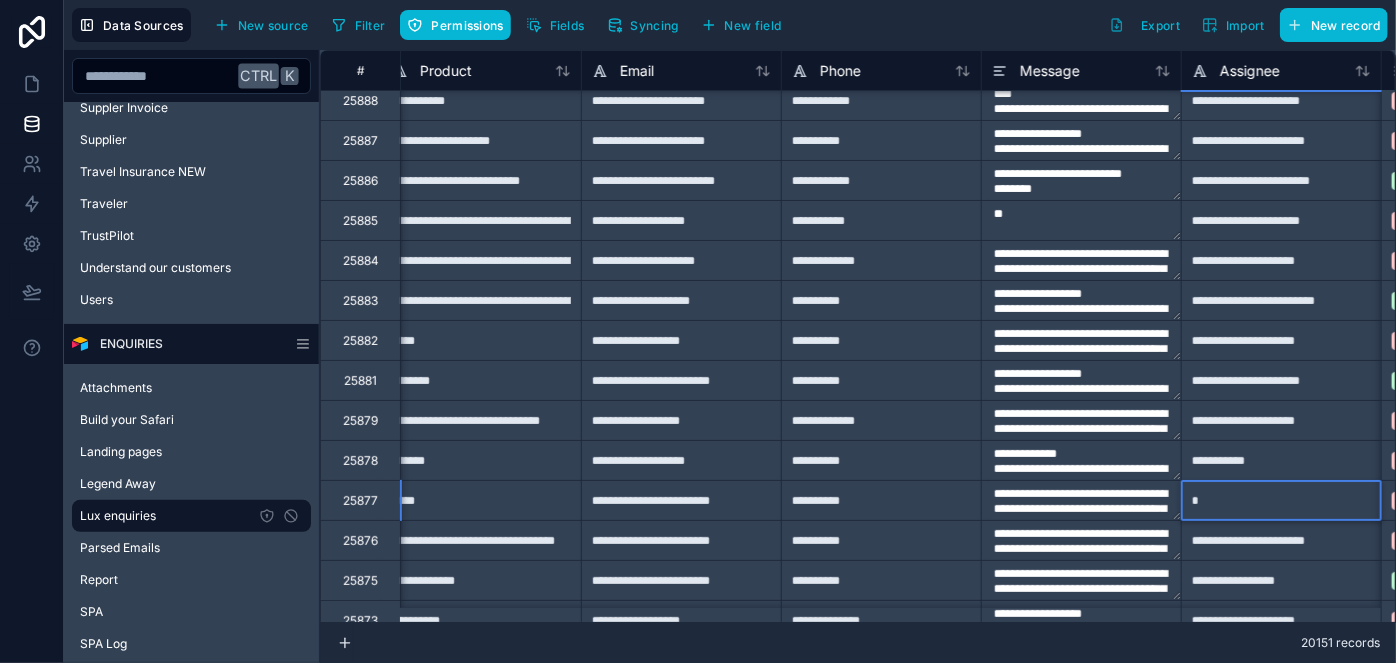 drag, startPoint x: 695, startPoint y: 507, endPoint x: 593, endPoint y: 580, distance: 125.43126 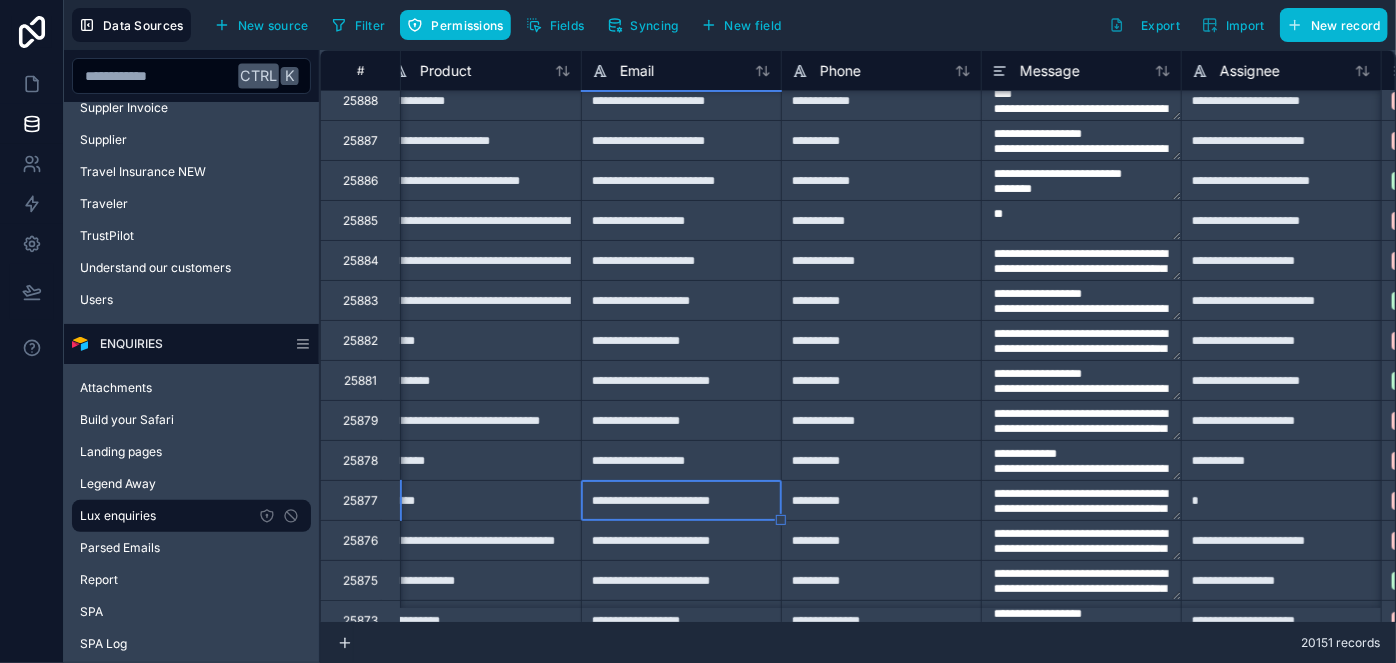 type on "**********" 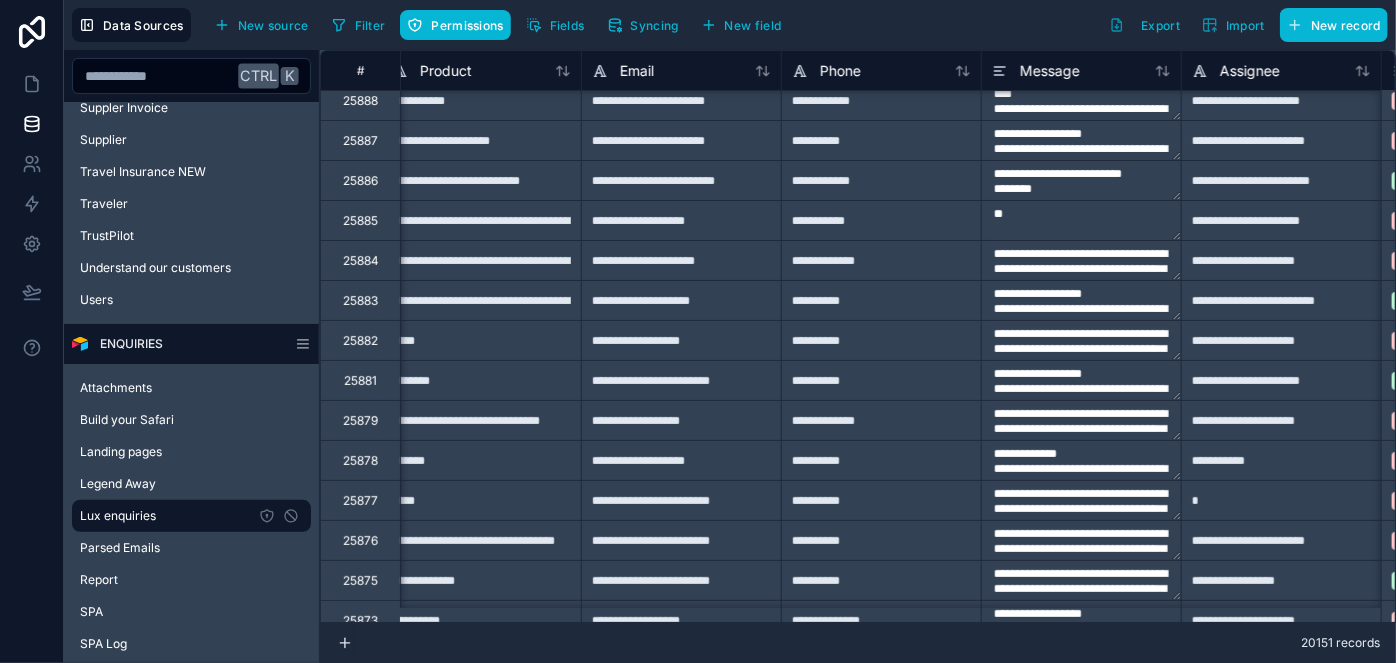 type on "**********" 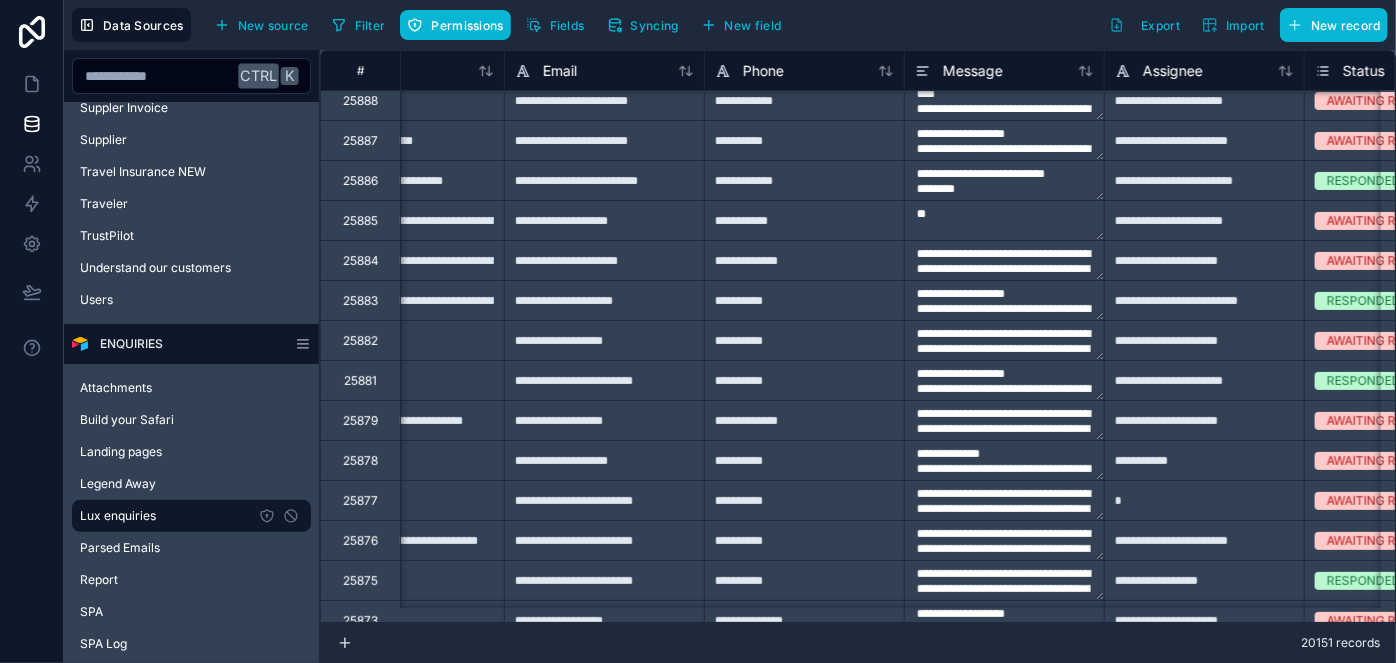 scroll, scrollTop: 90, scrollLeft: 1082, axis: both 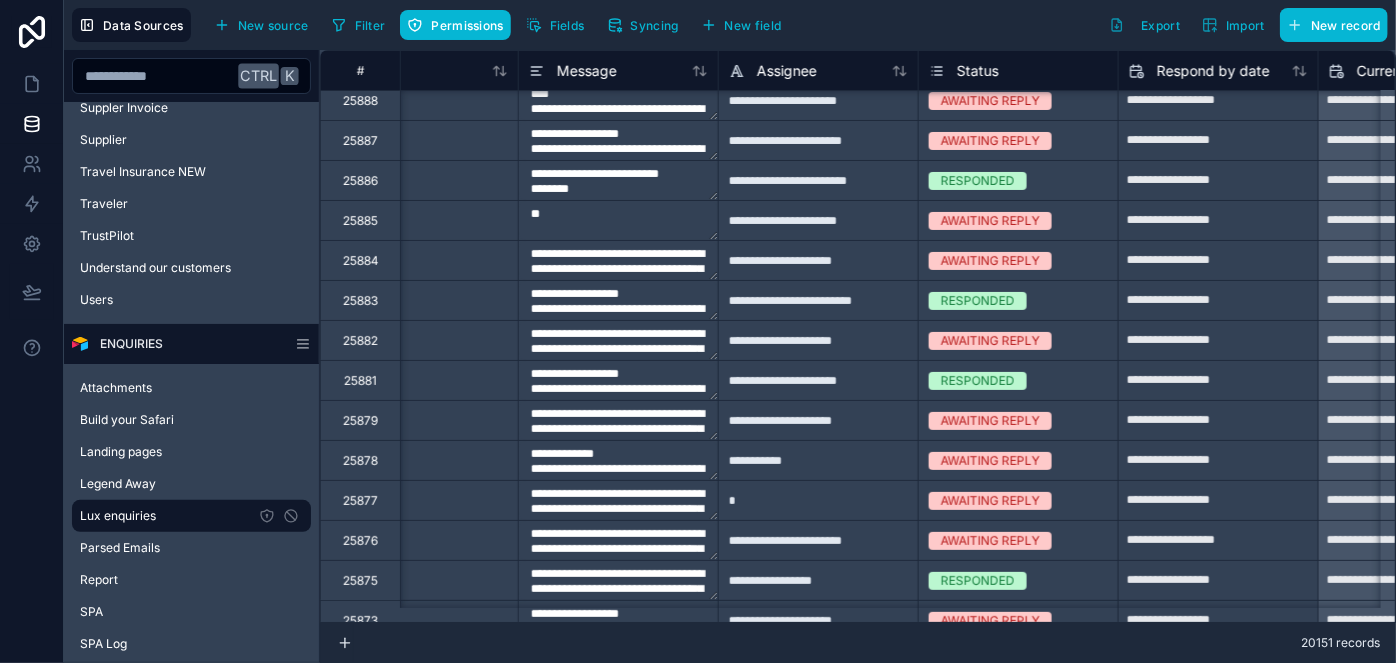 type on "**********" 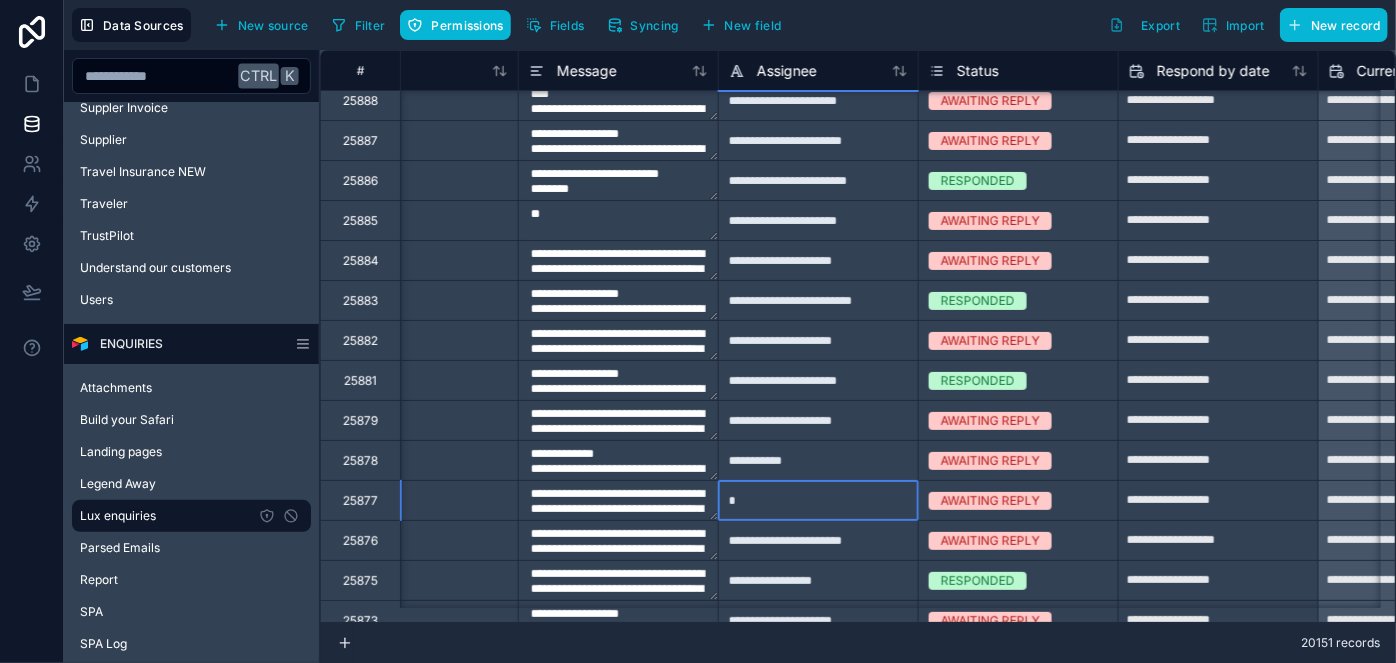 click on "*" at bounding box center [818, 500] 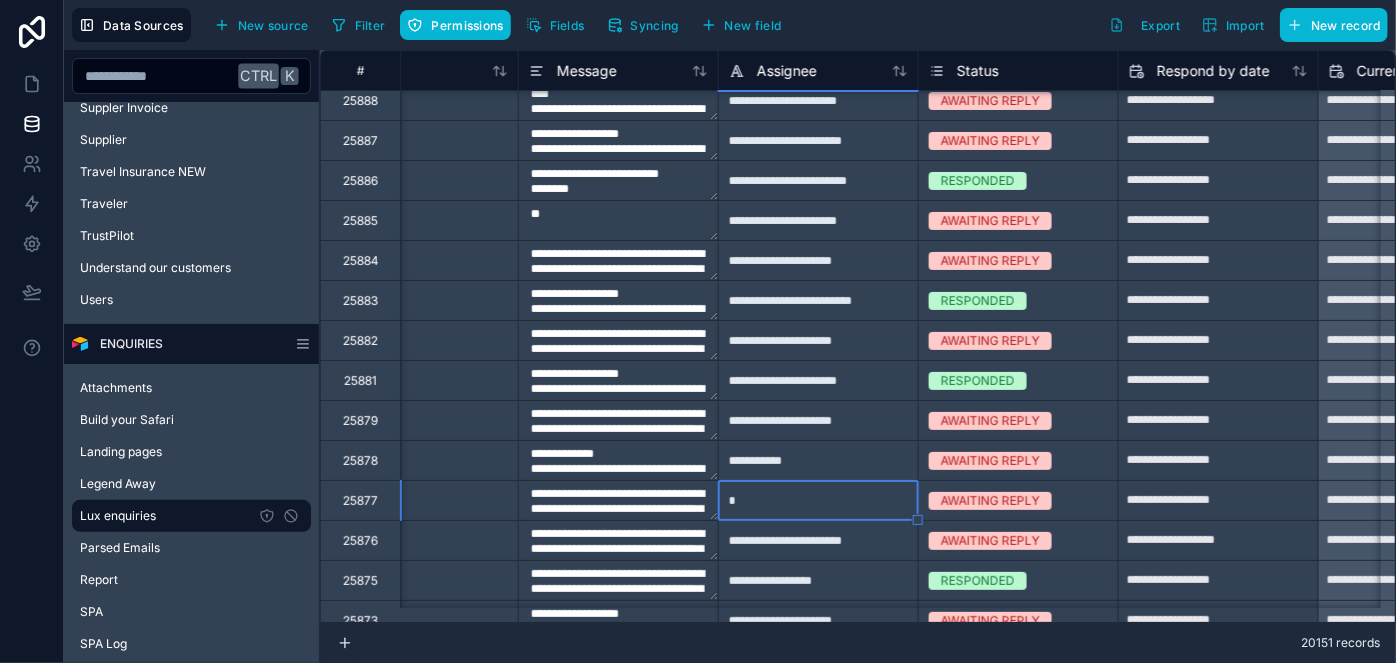 type on "**********" 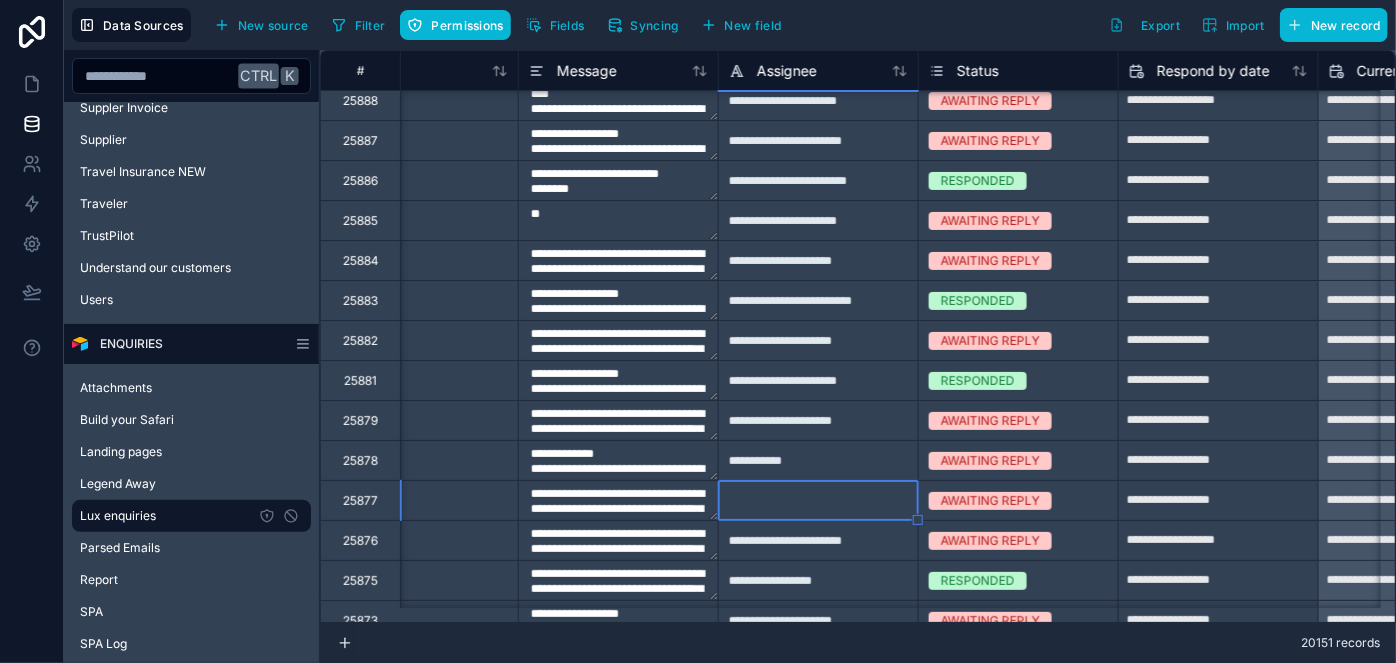 type on "**********" 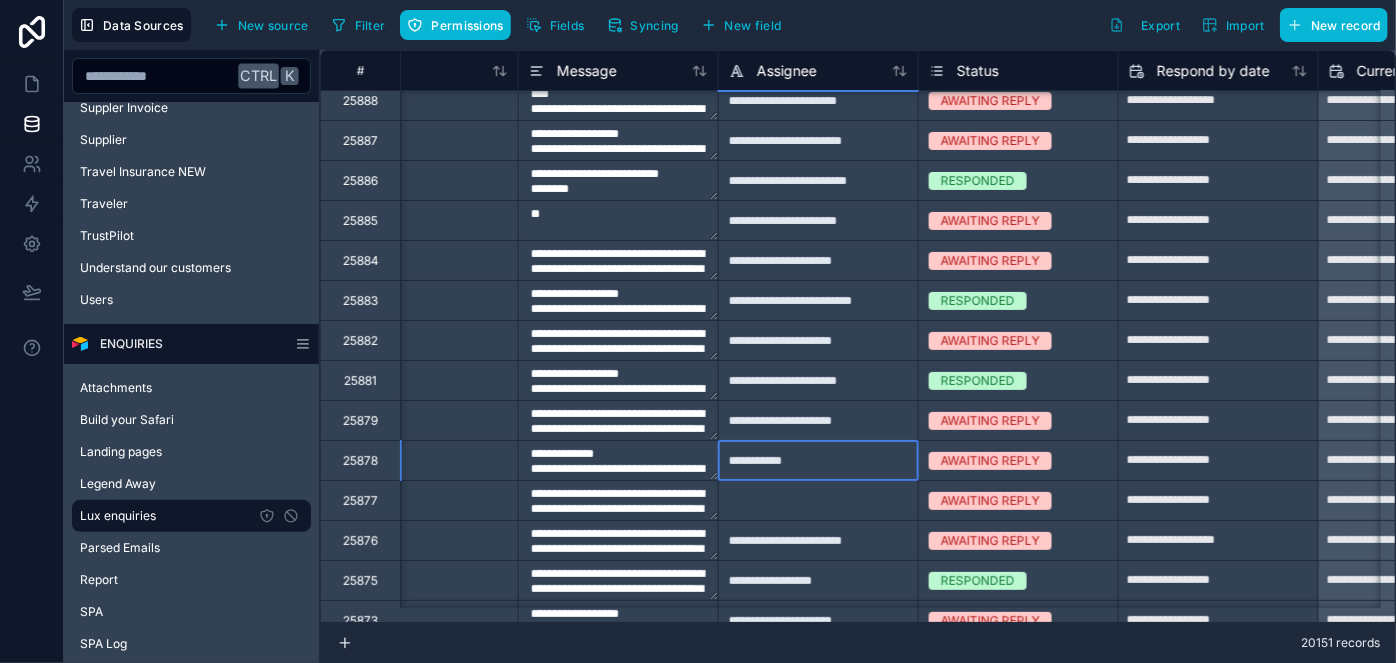 click on "**********" at bounding box center [818, 460] 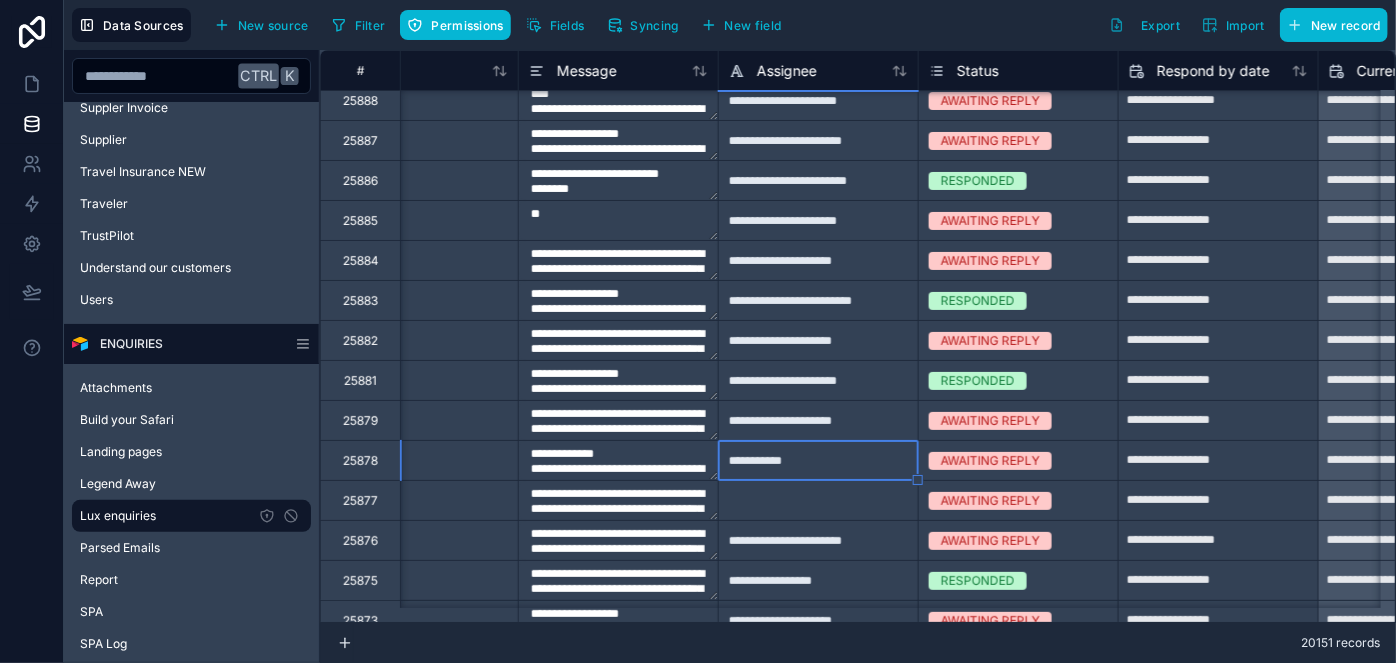 click on "**********" at bounding box center [818, 460] 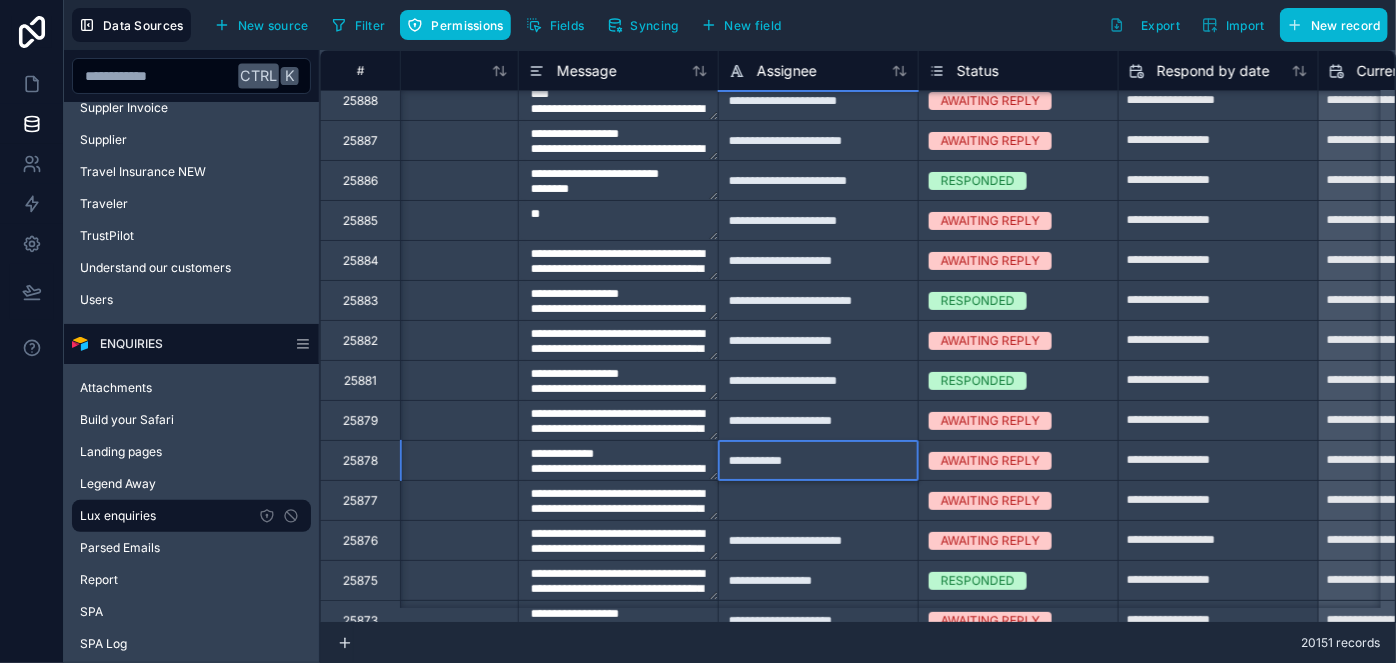click on "**********" at bounding box center [818, 460] 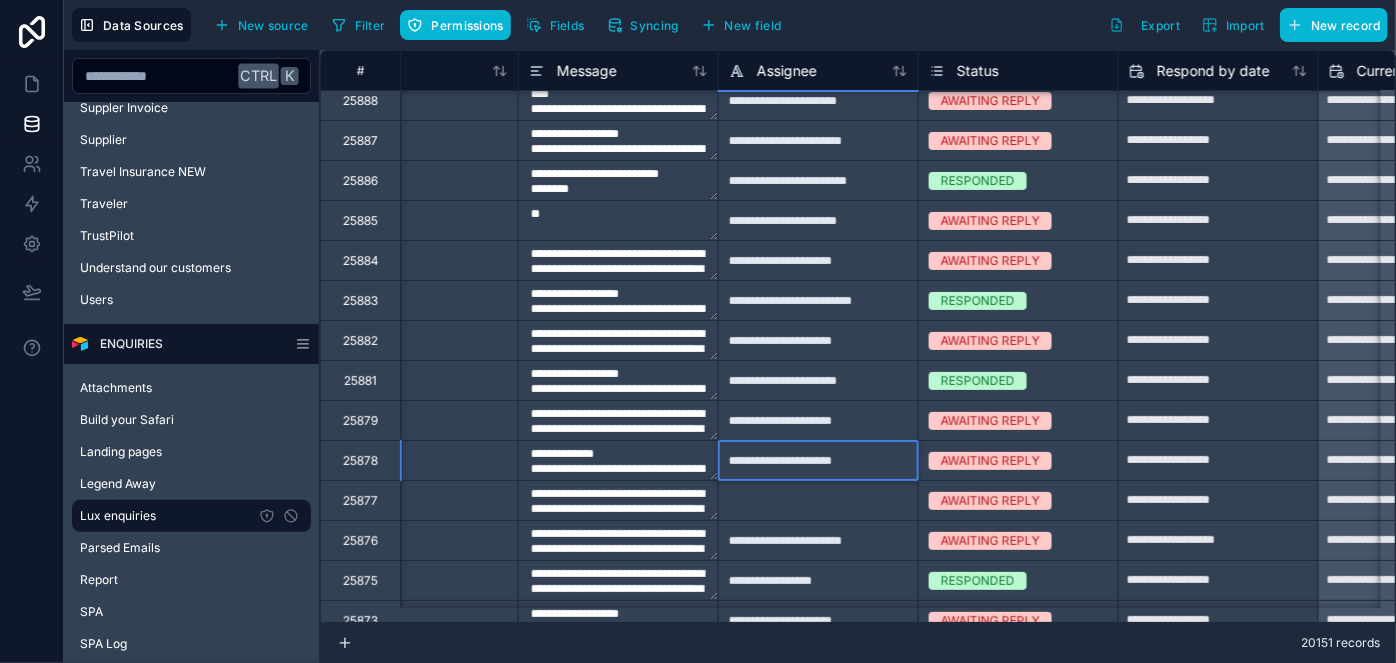 type on "**********" 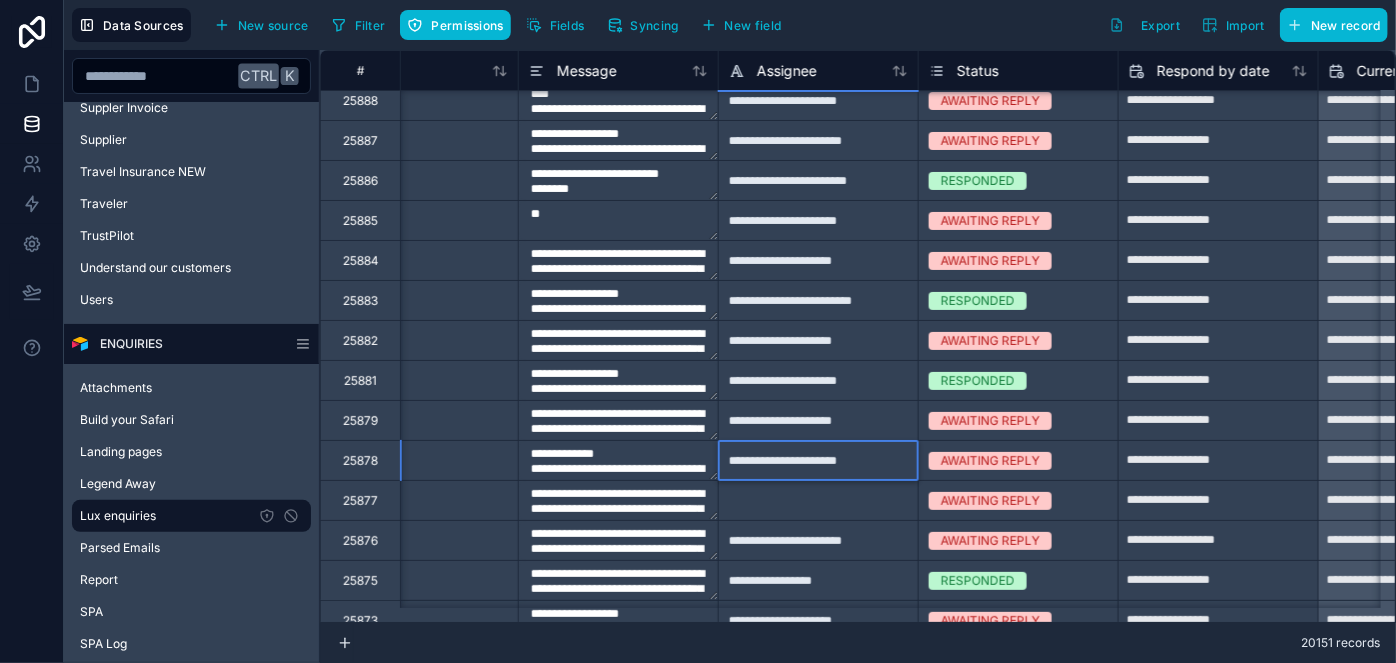 type on "**********" 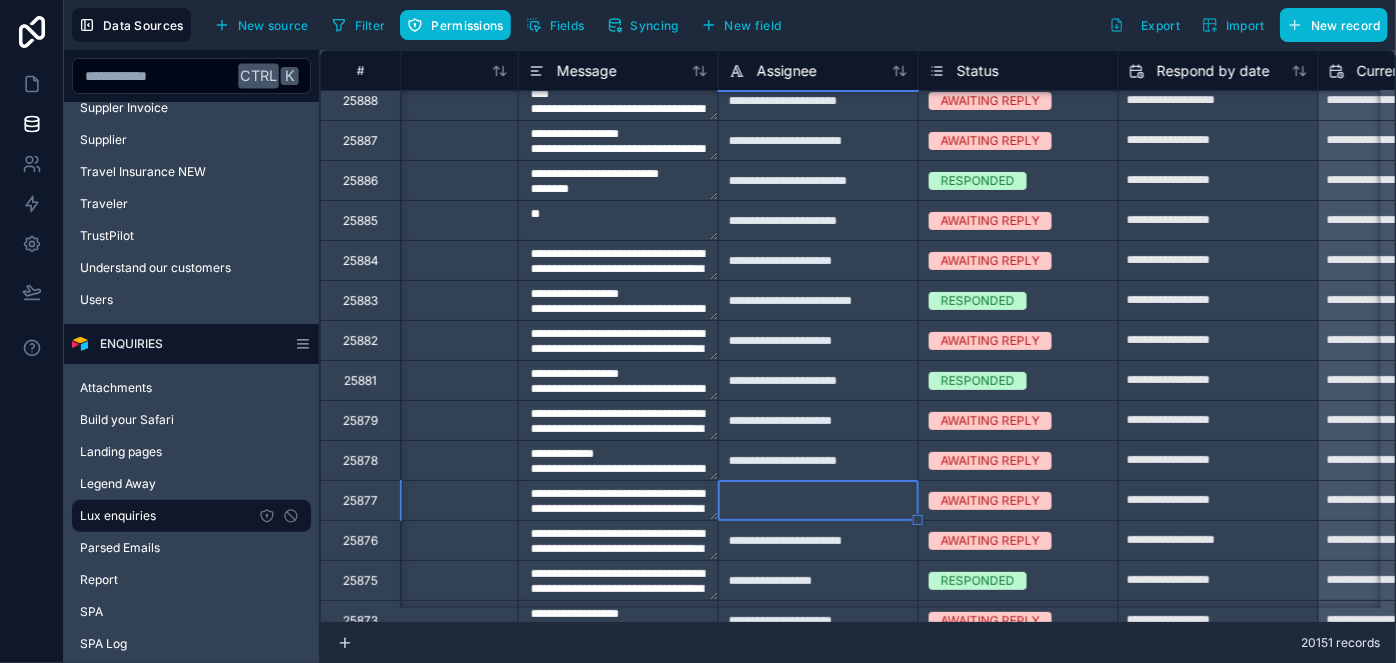 type on "**********" 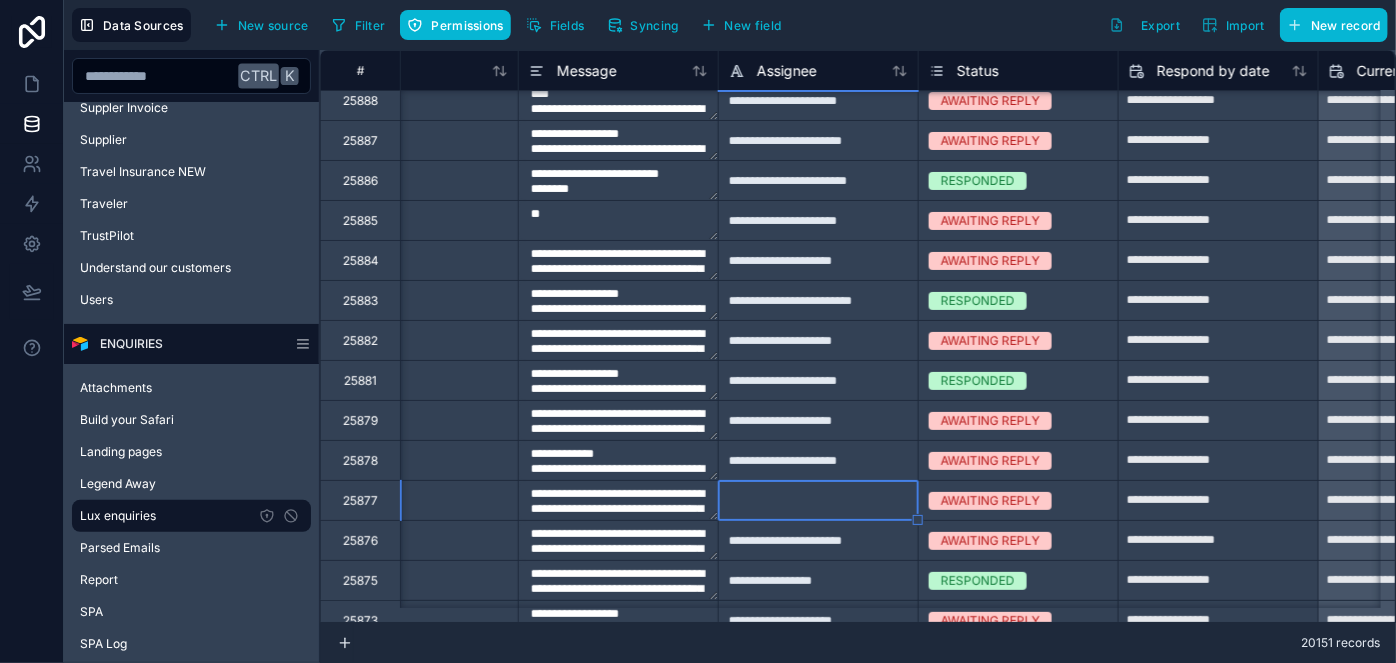 type on "**********" 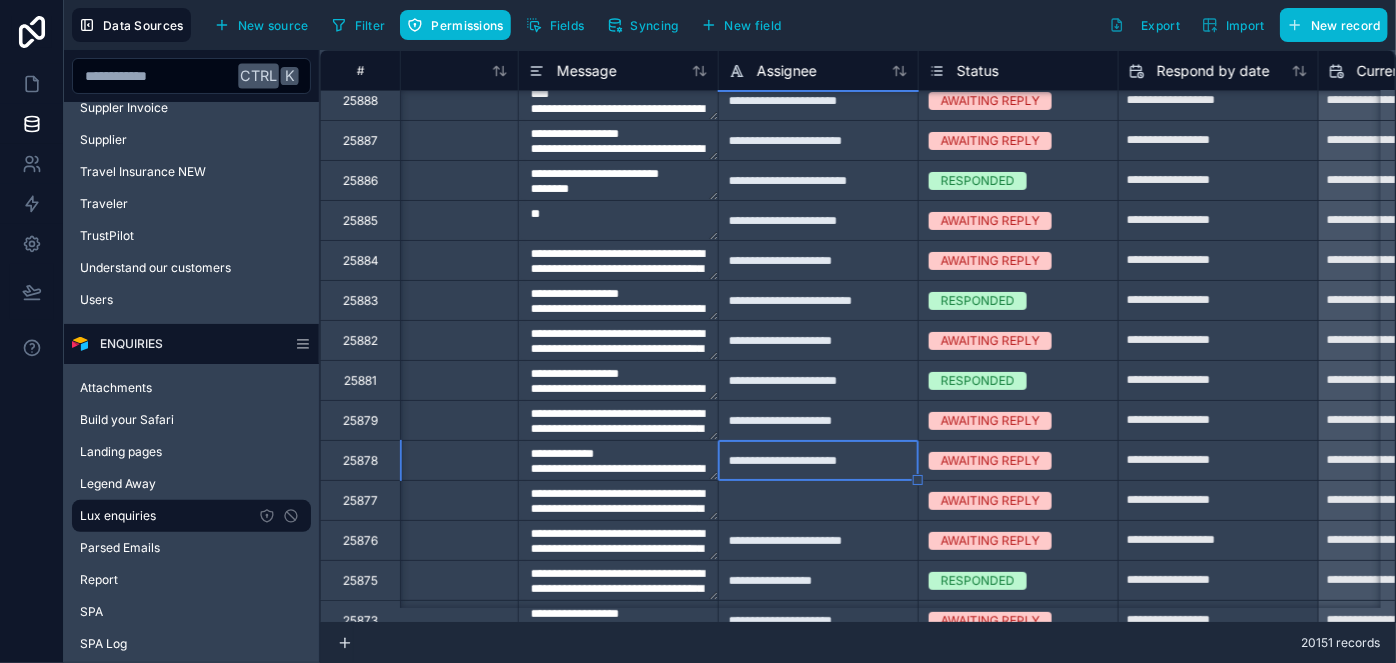 type on "**********" 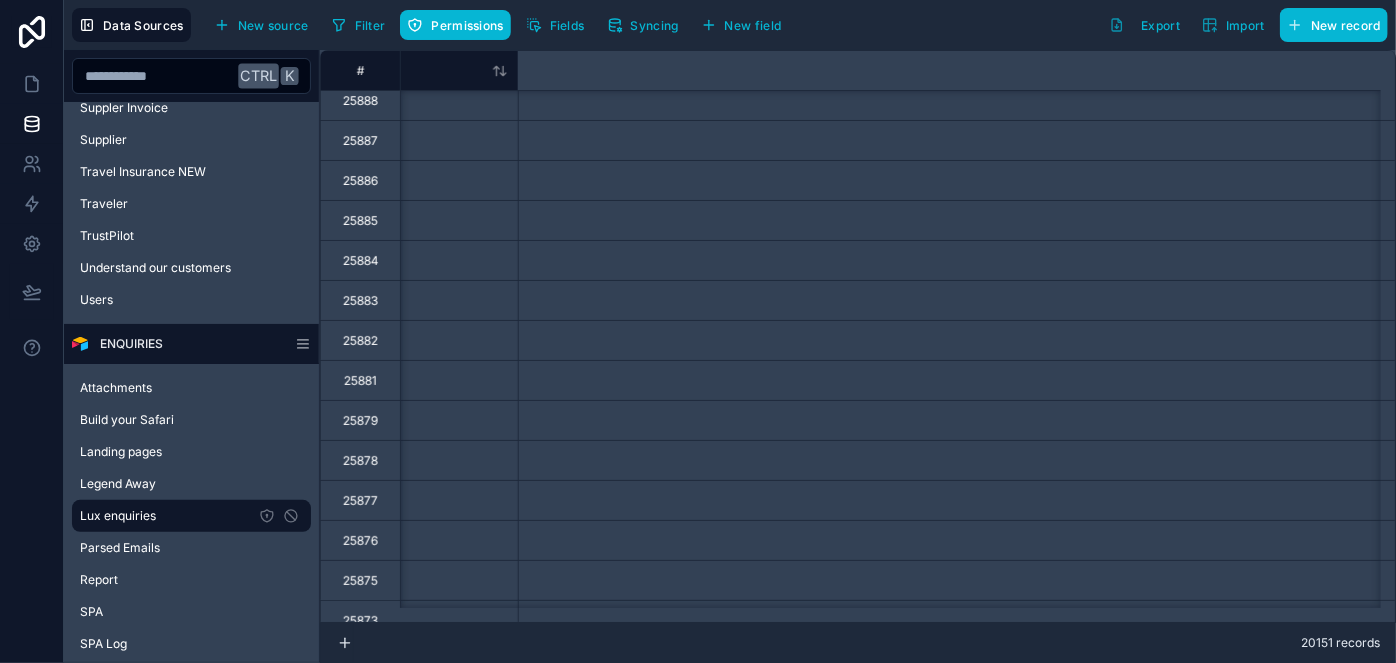 scroll, scrollTop: 90, scrollLeft: 0, axis: vertical 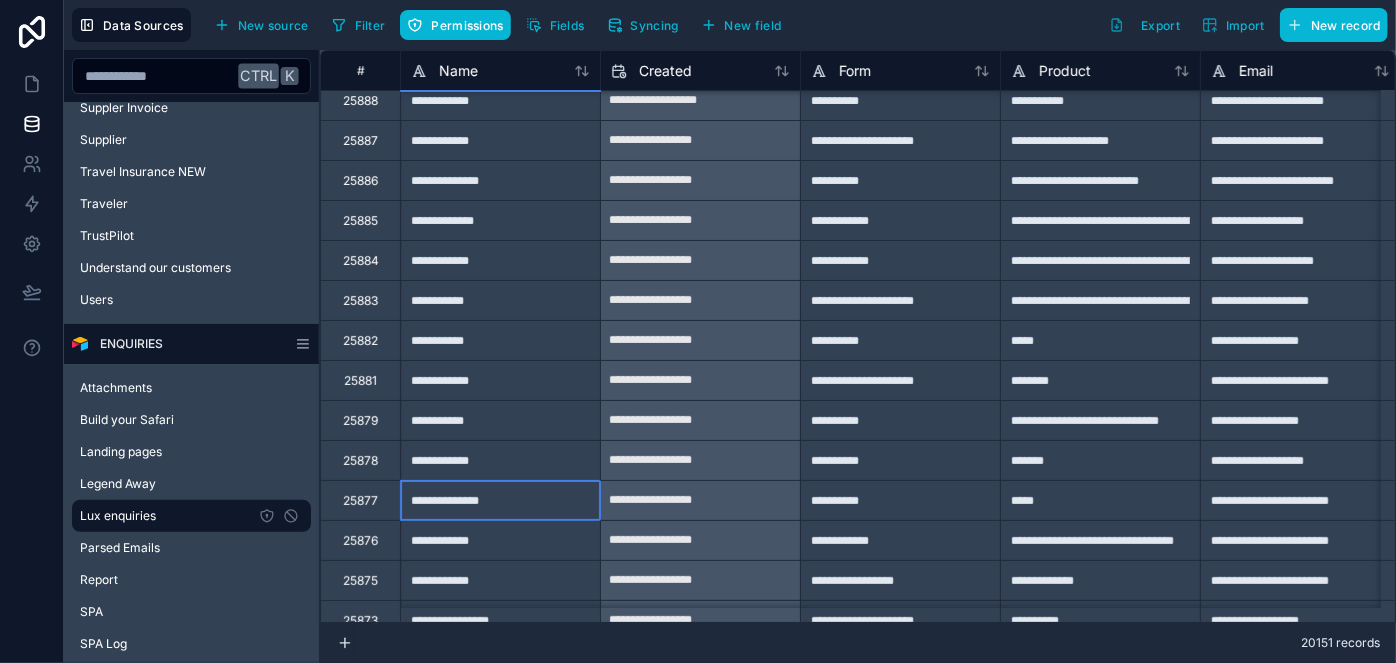 click on "**********" at bounding box center (500, 500) 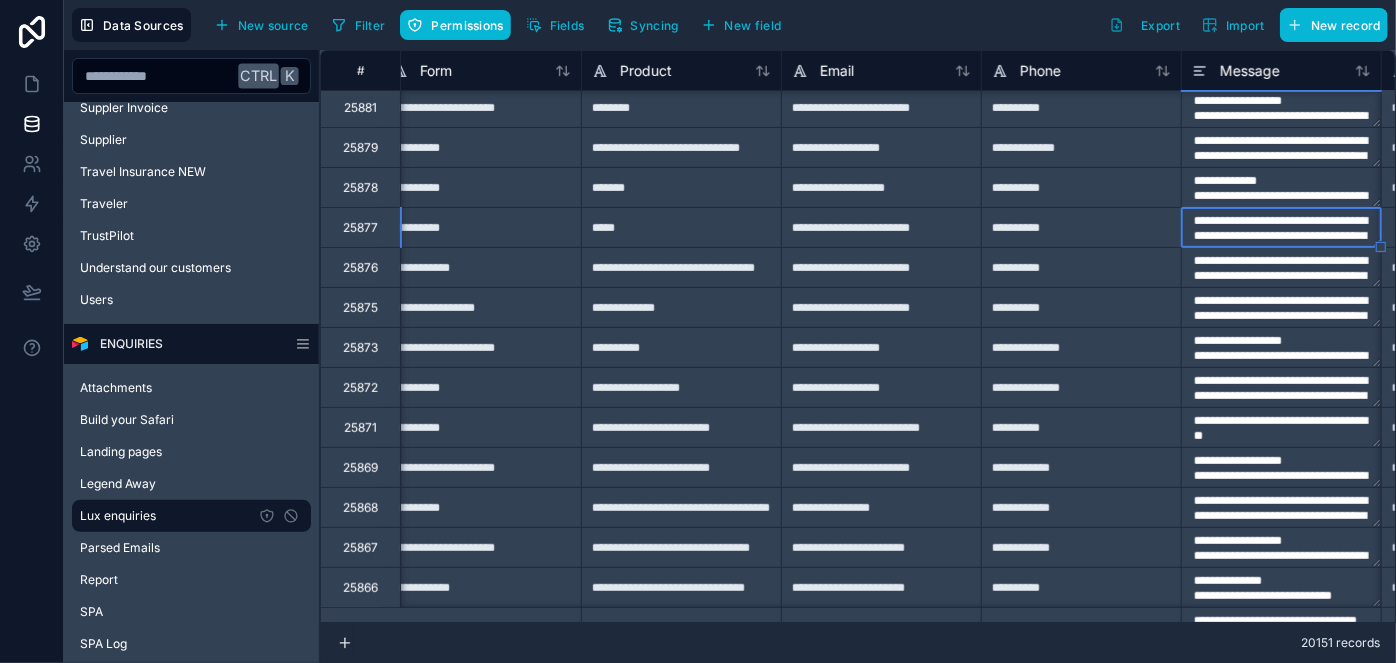 scroll, scrollTop: 363, scrollLeft: 619, axis: both 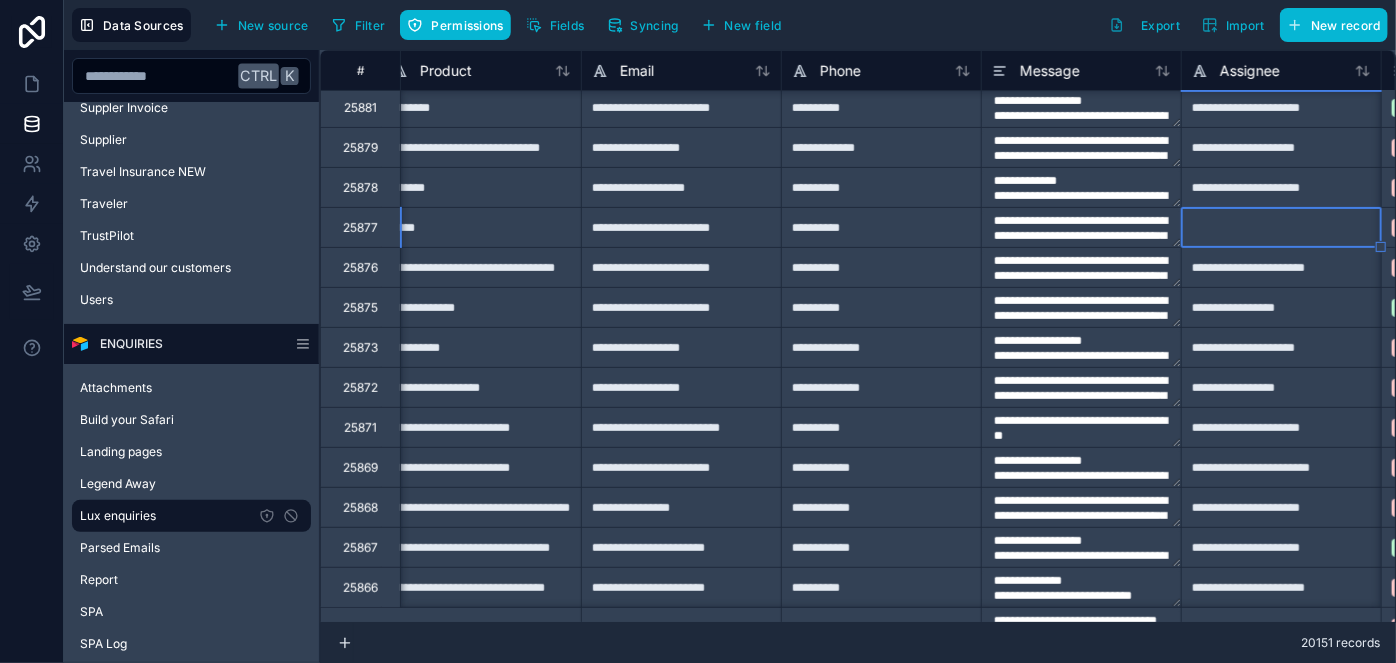 type on "**********" 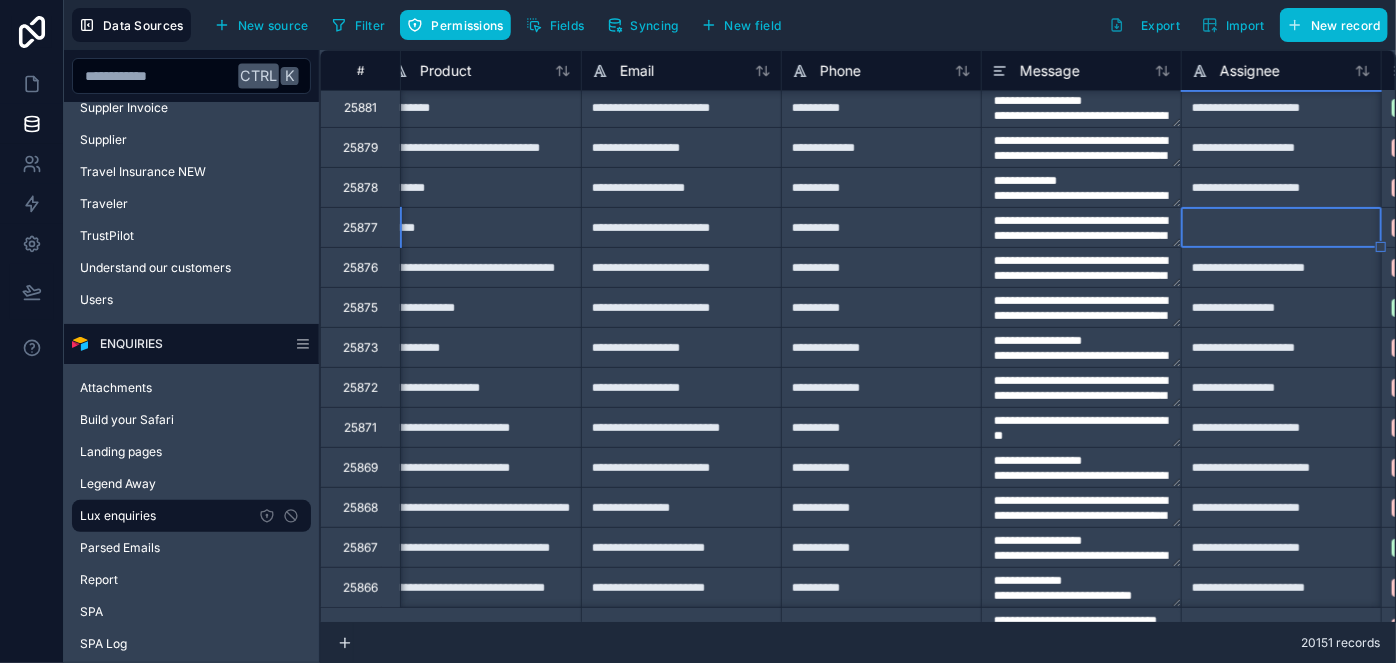 type on "**********" 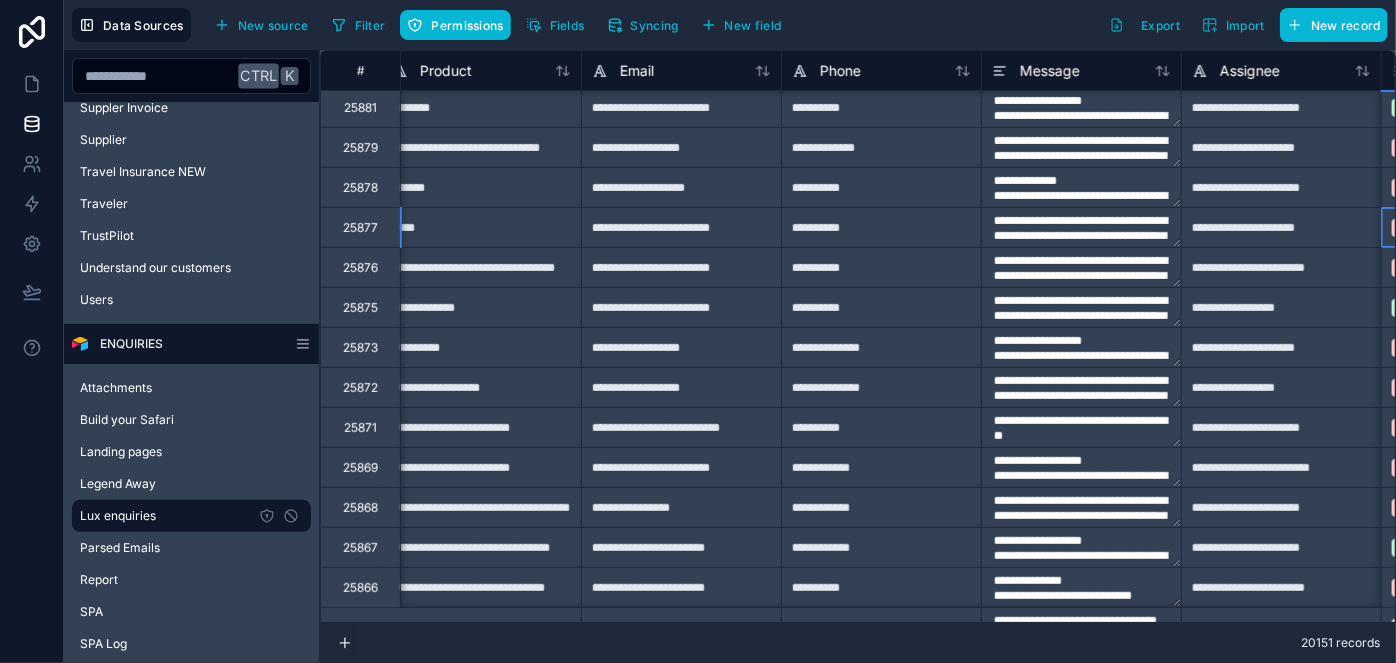 type on "**********" 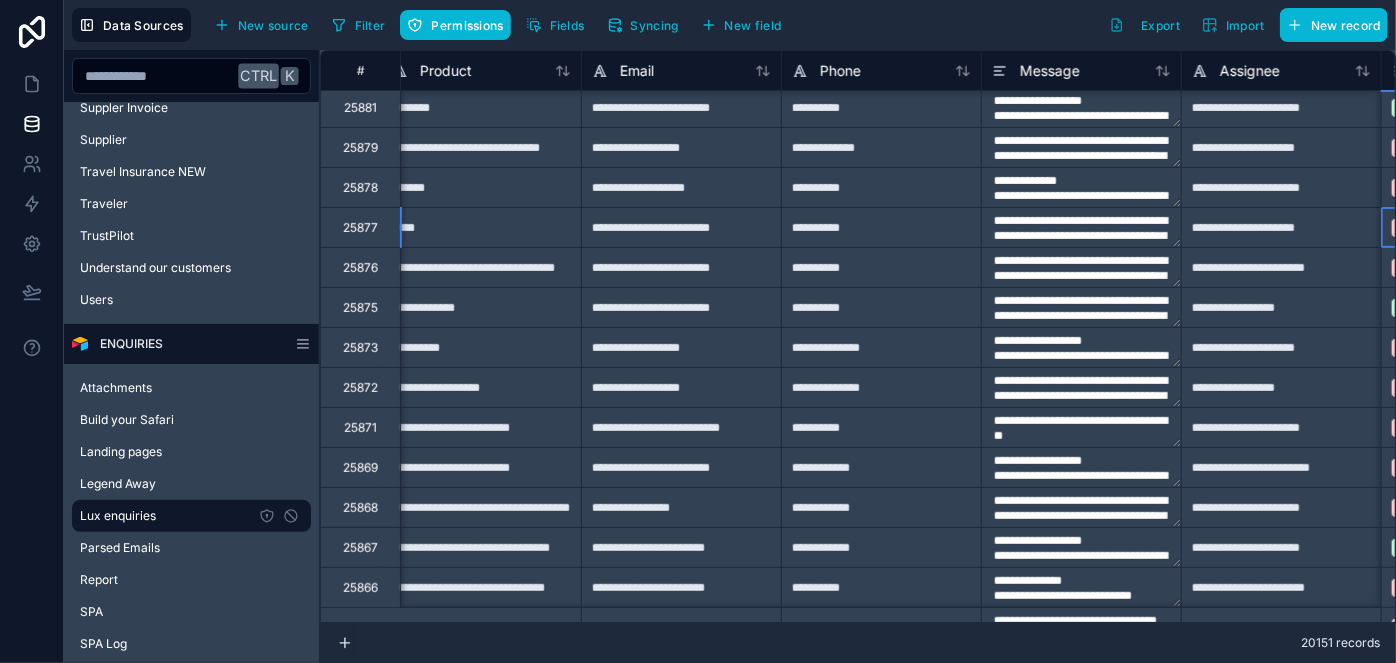 type on "**********" 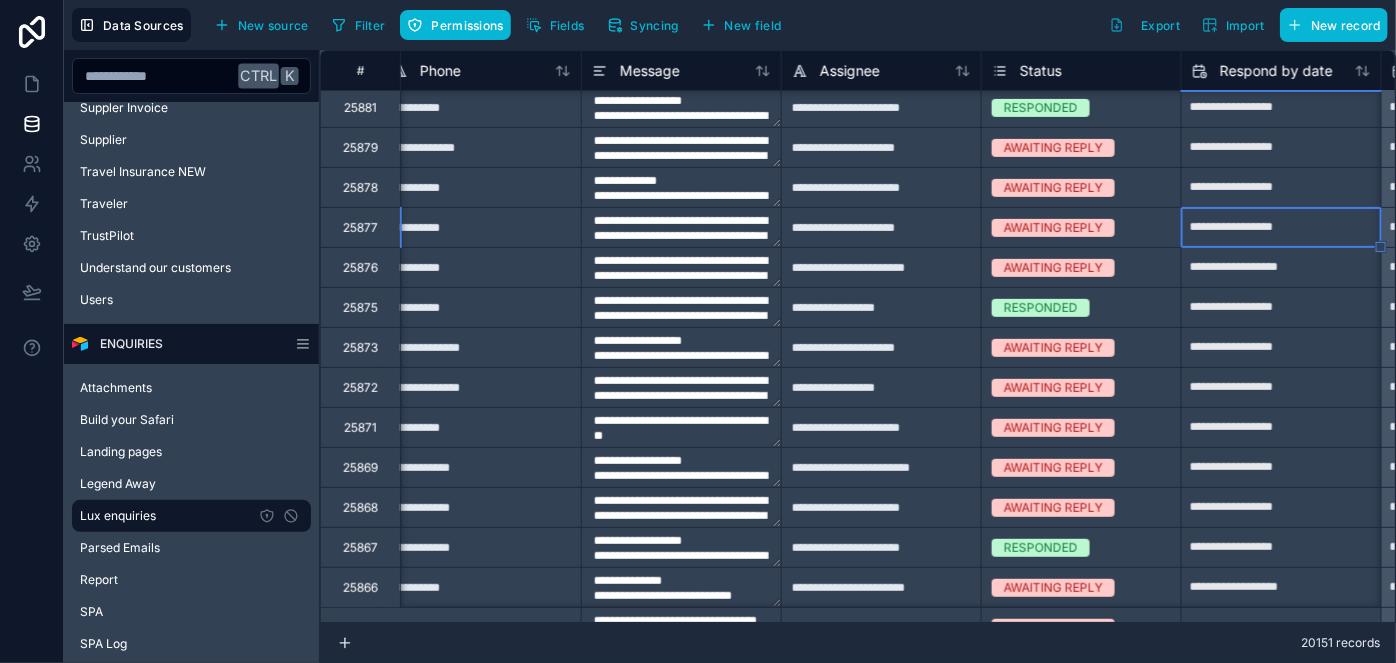 type on "**********" 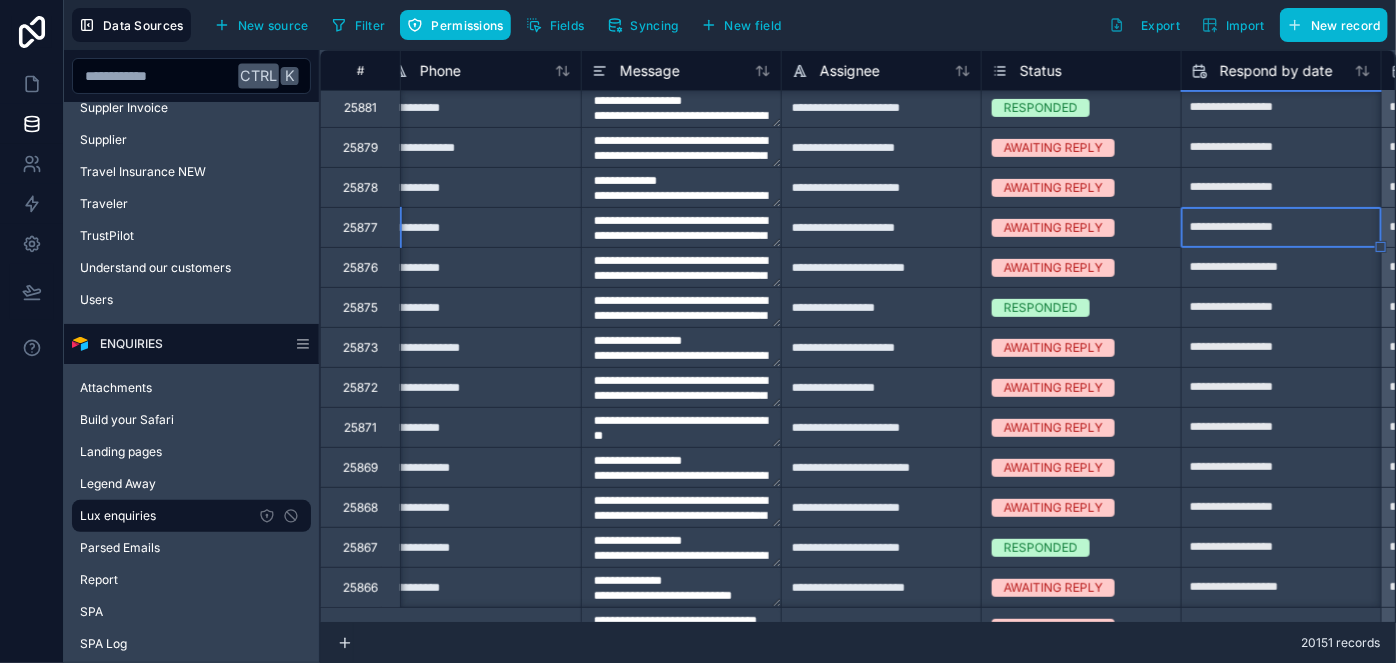 type on "**********" 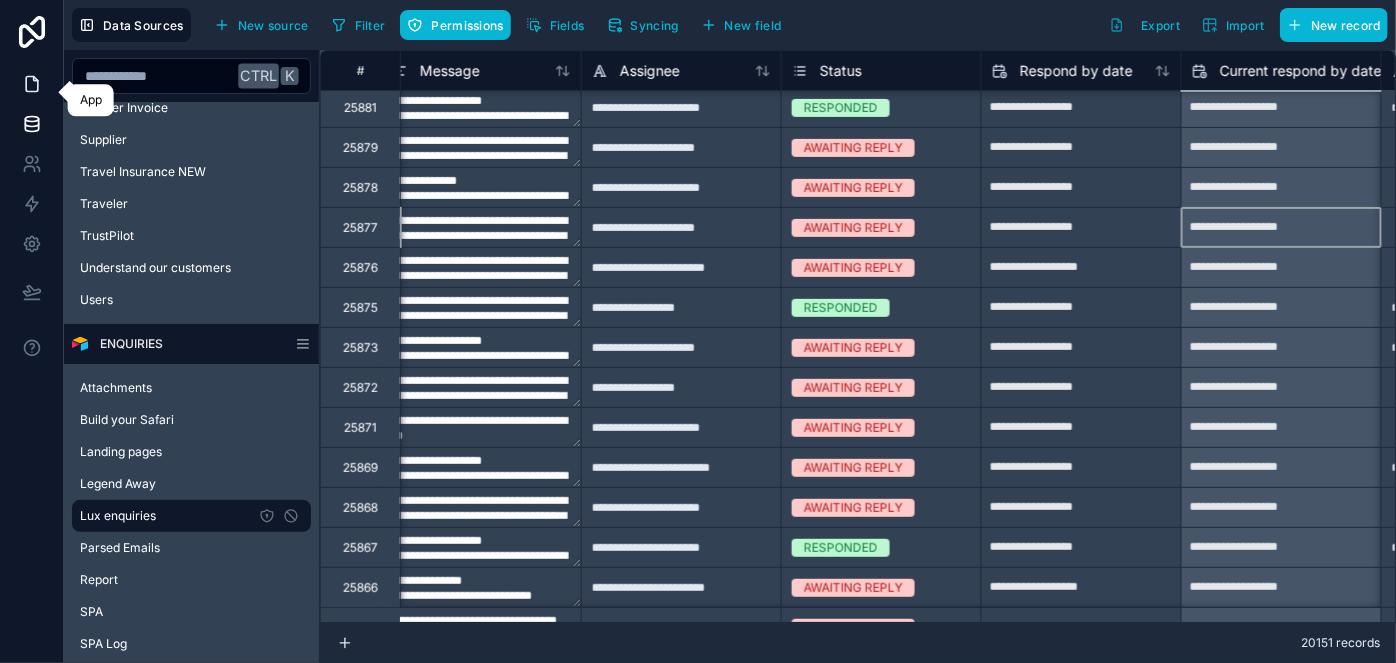 click 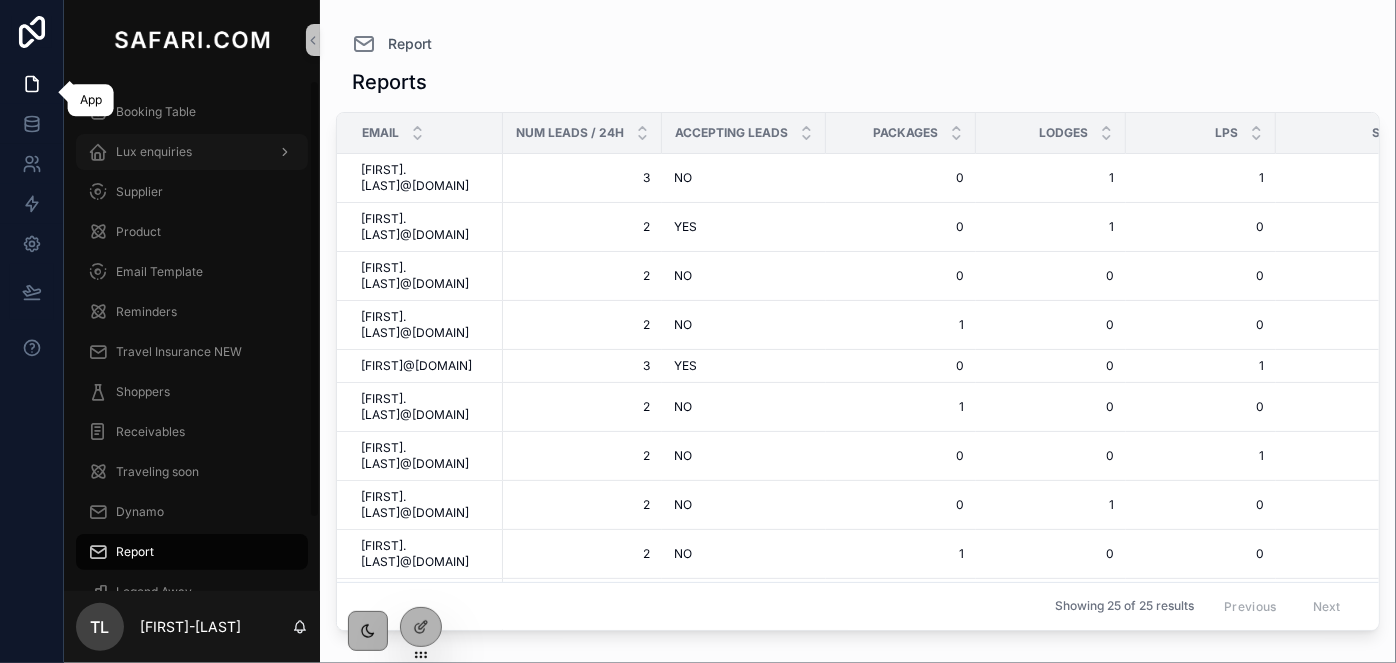 click on "Lux enquiries" at bounding box center (154, 152) 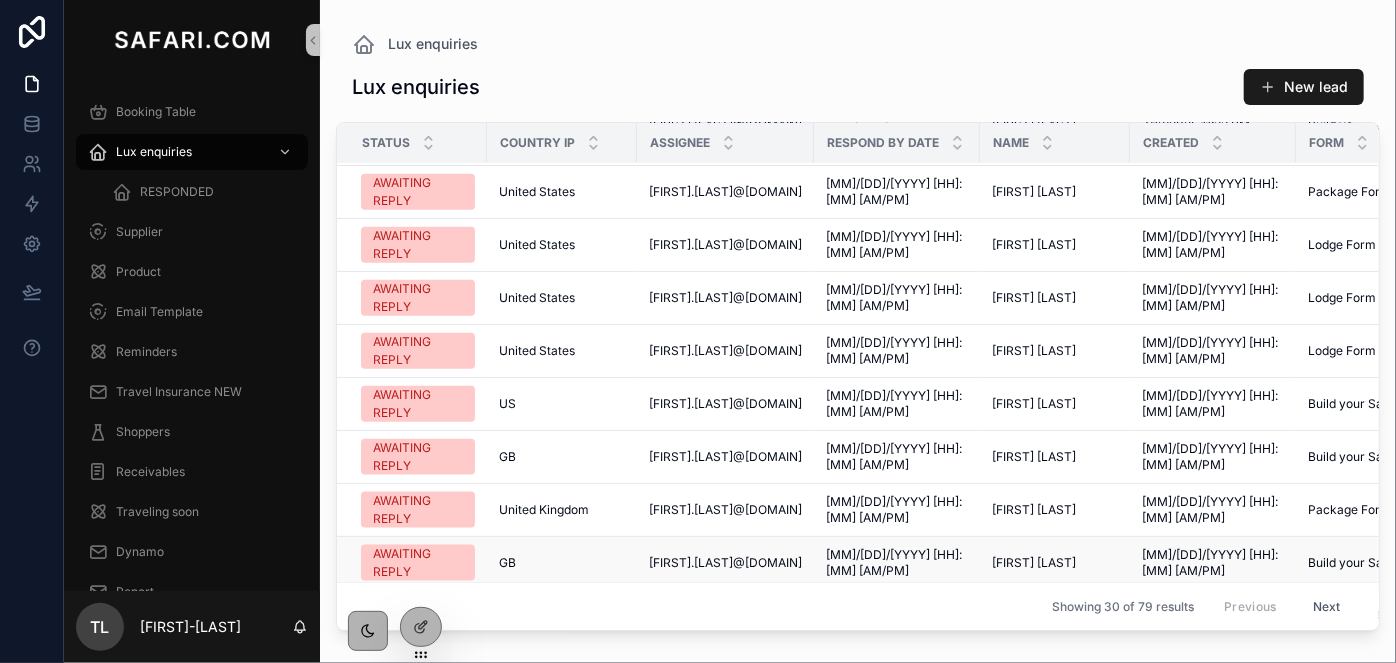 scroll, scrollTop: 1241, scrollLeft: 0, axis: vertical 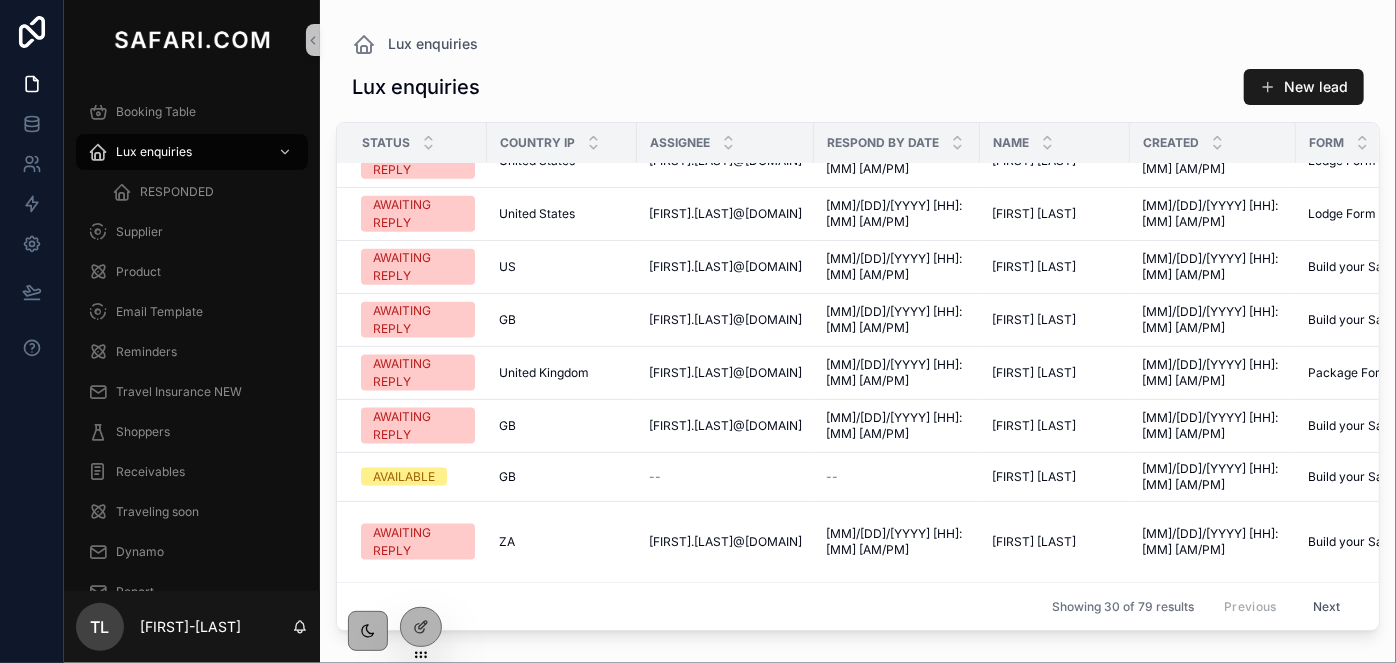 drag, startPoint x: 1325, startPoint y: 592, endPoint x: 1290, endPoint y: 626, distance: 48.79549 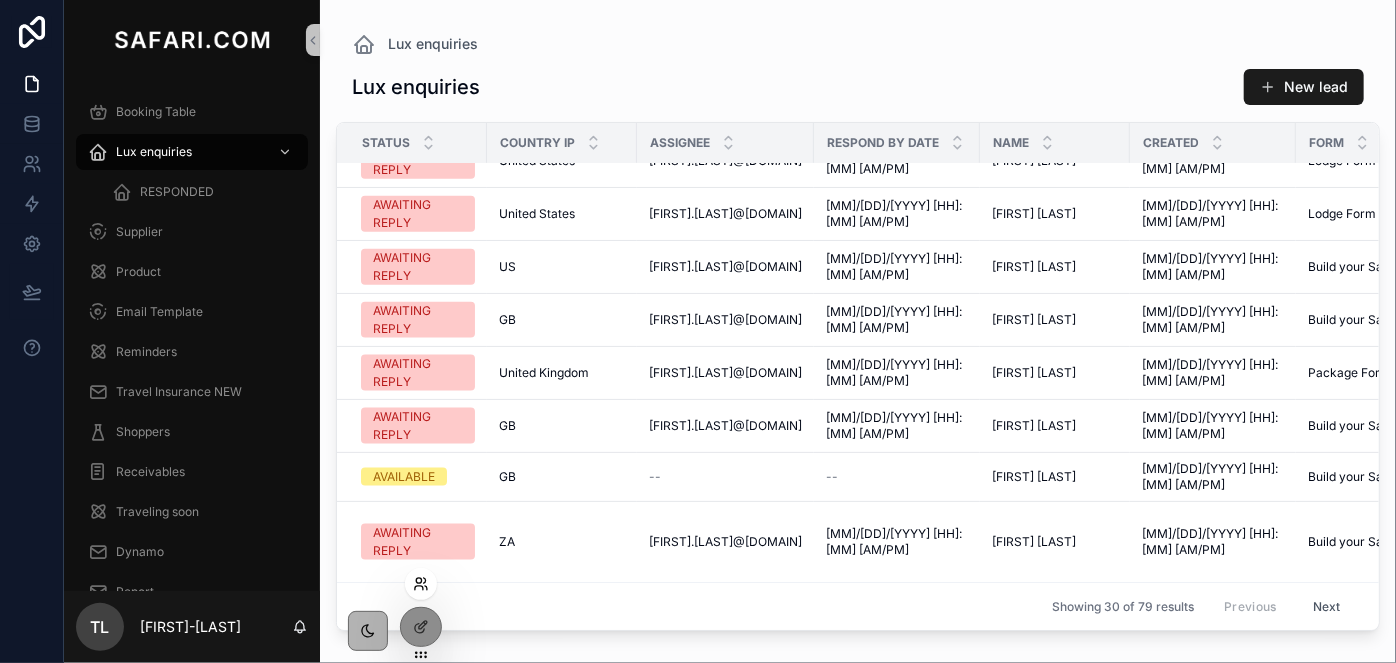 click 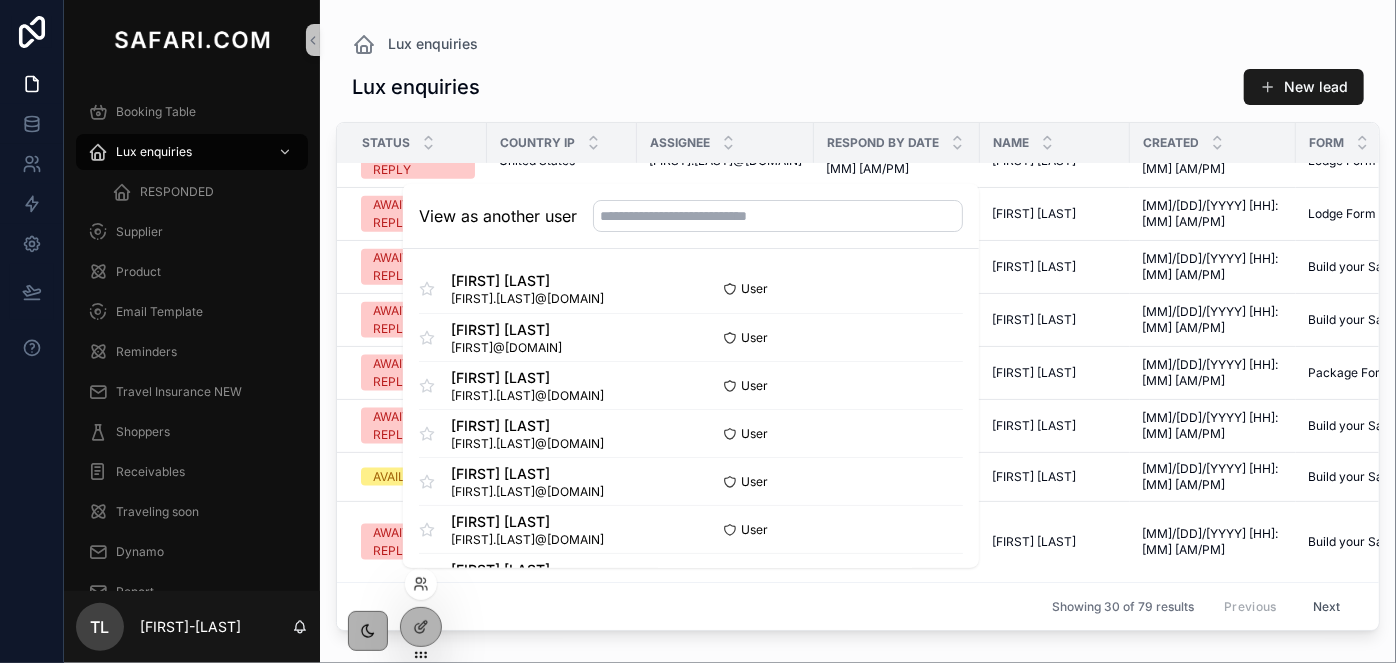 click on "View as another user" at bounding box center [691, 216] 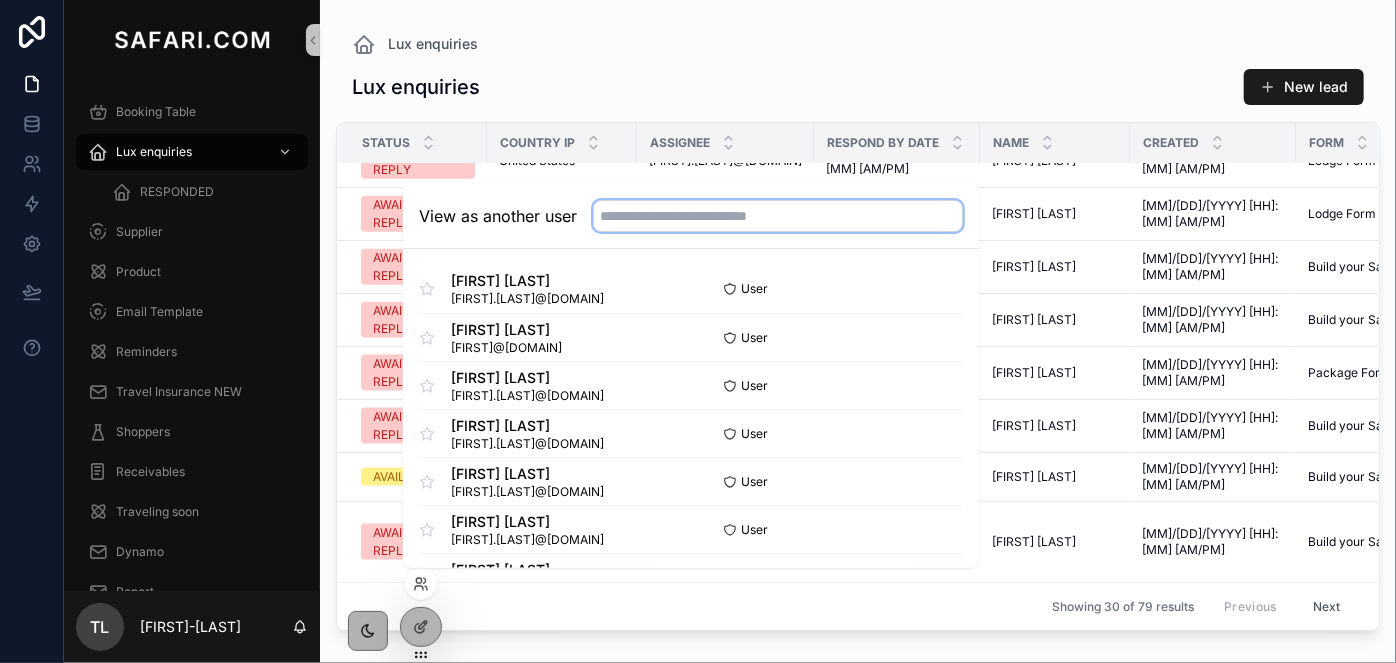 click at bounding box center [778, 216] 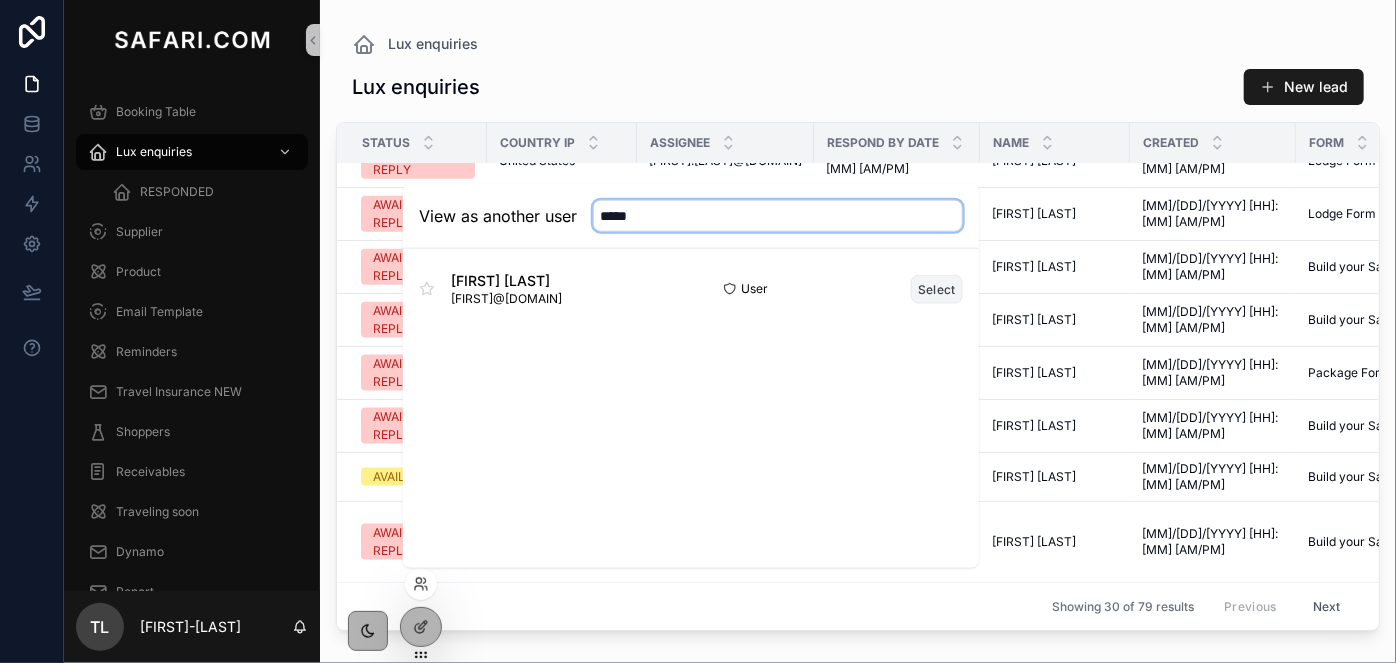 type on "*****" 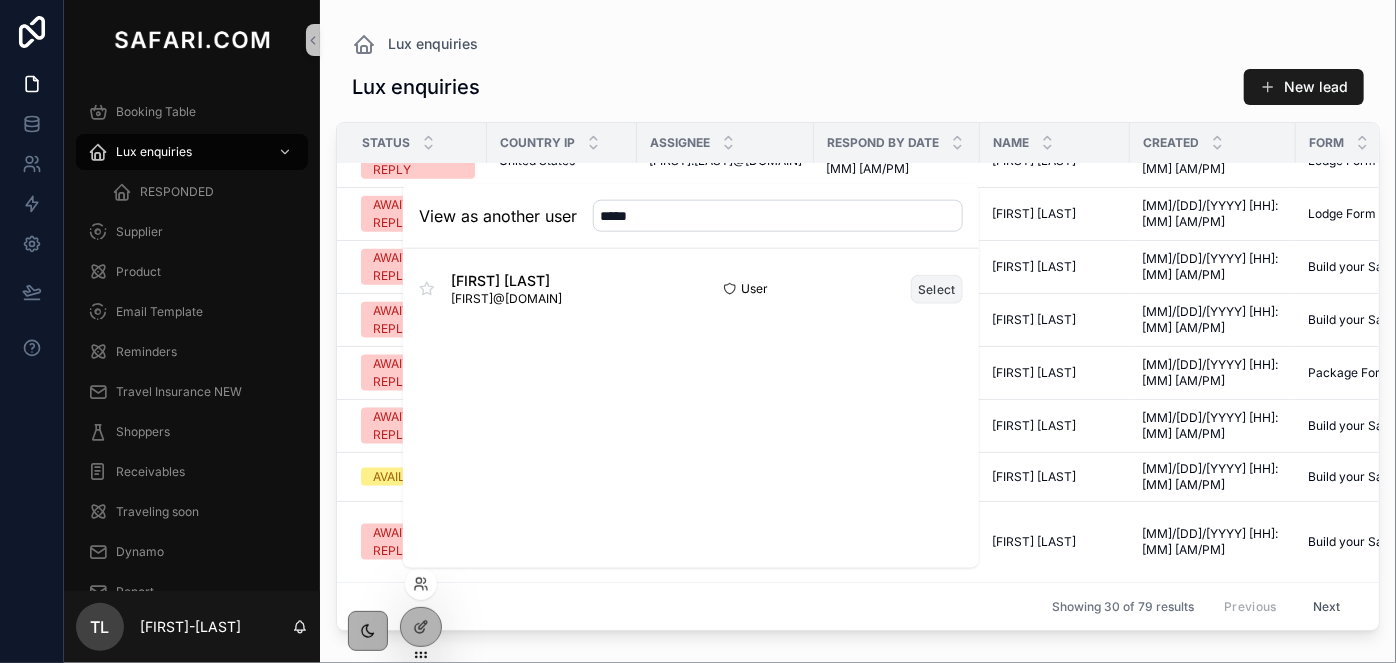 click on "Select" at bounding box center [937, 288] 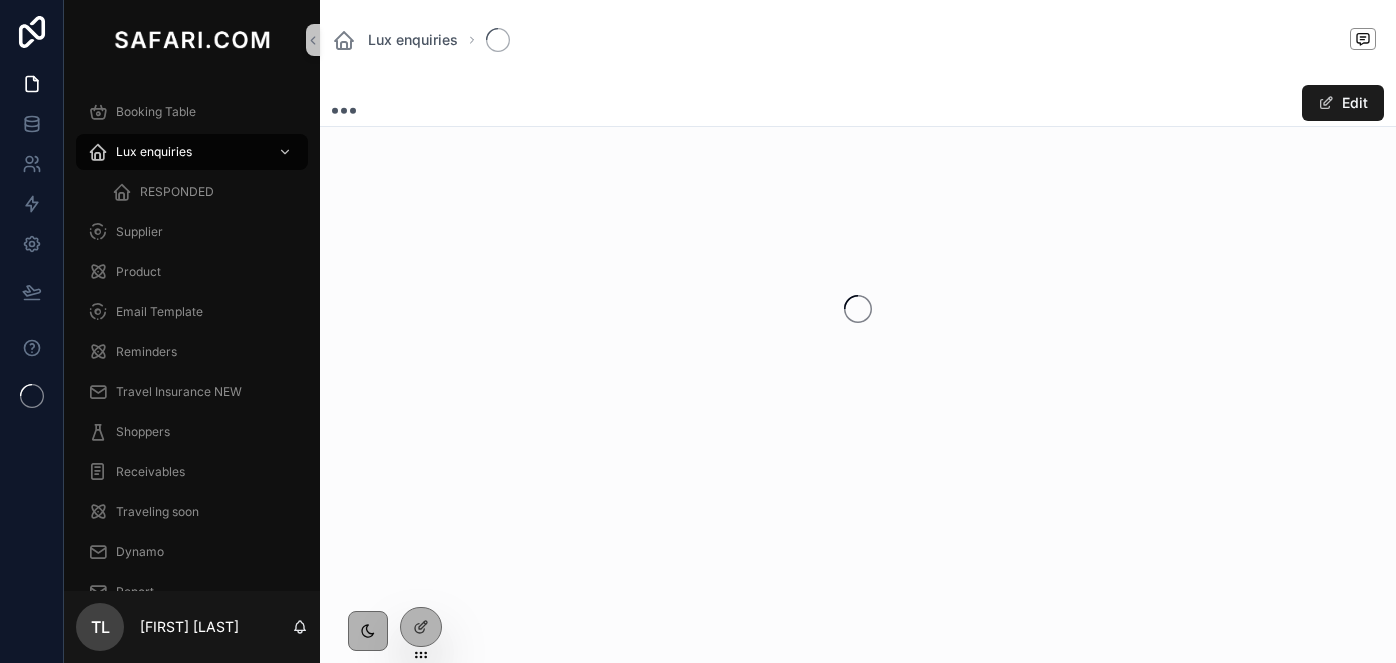 scroll, scrollTop: 0, scrollLeft: 0, axis: both 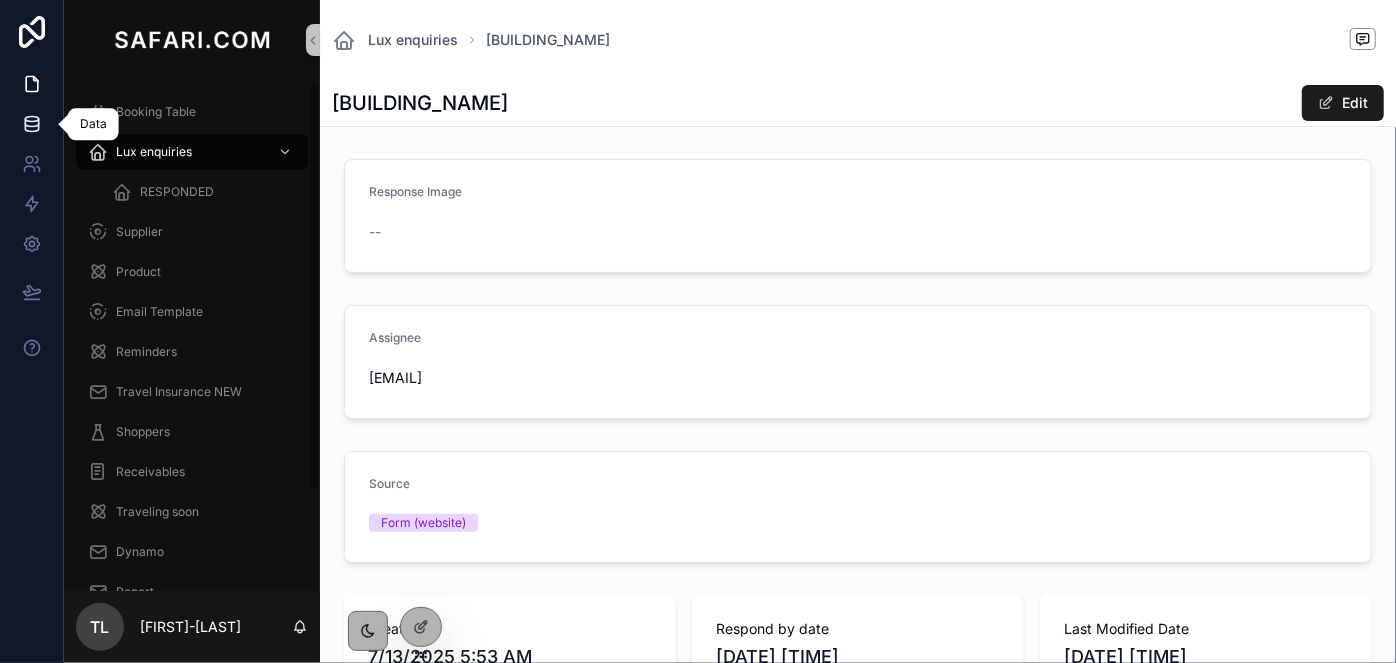 click at bounding box center (31, 124) 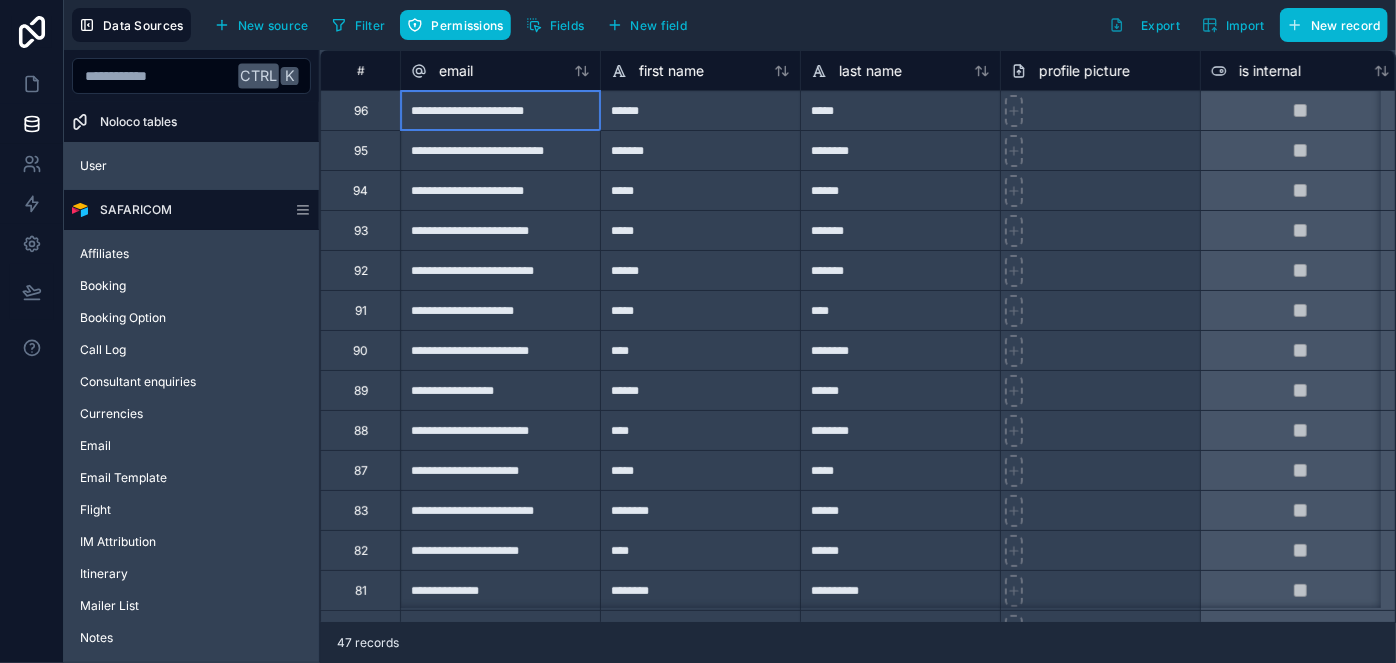 click on "**********" at bounding box center (500, 110) 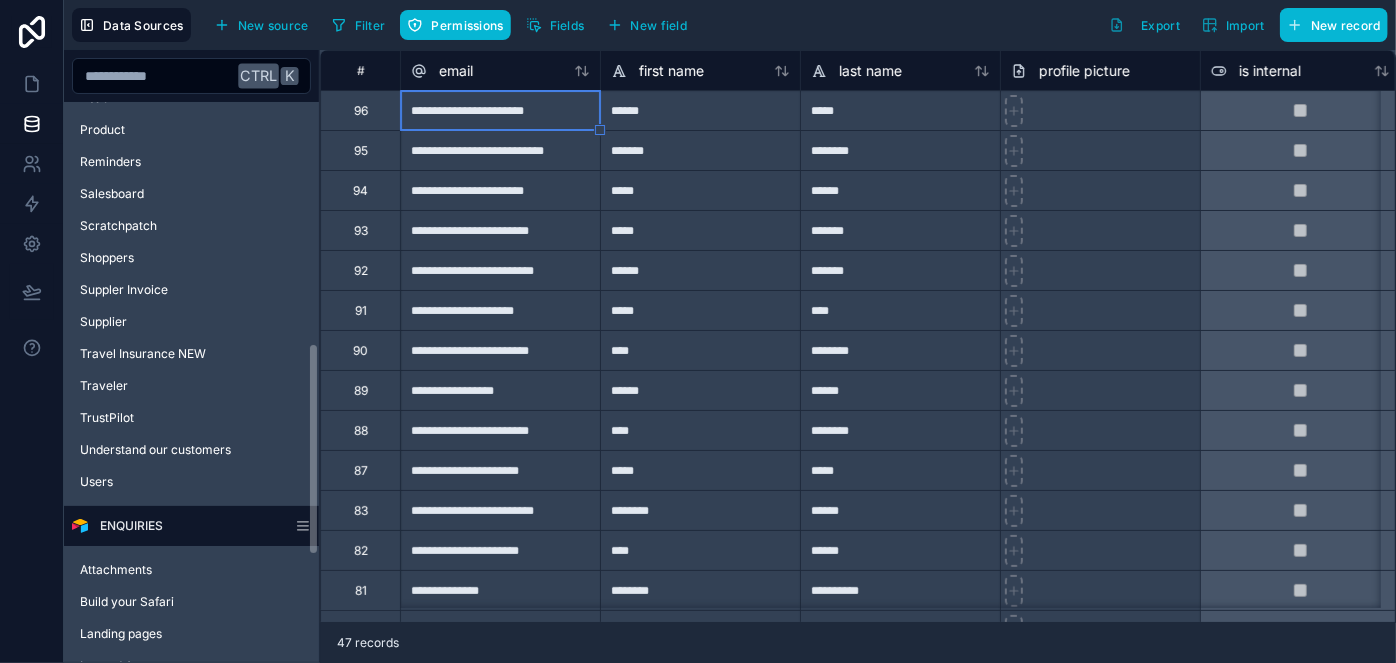 scroll, scrollTop: 918, scrollLeft: 0, axis: vertical 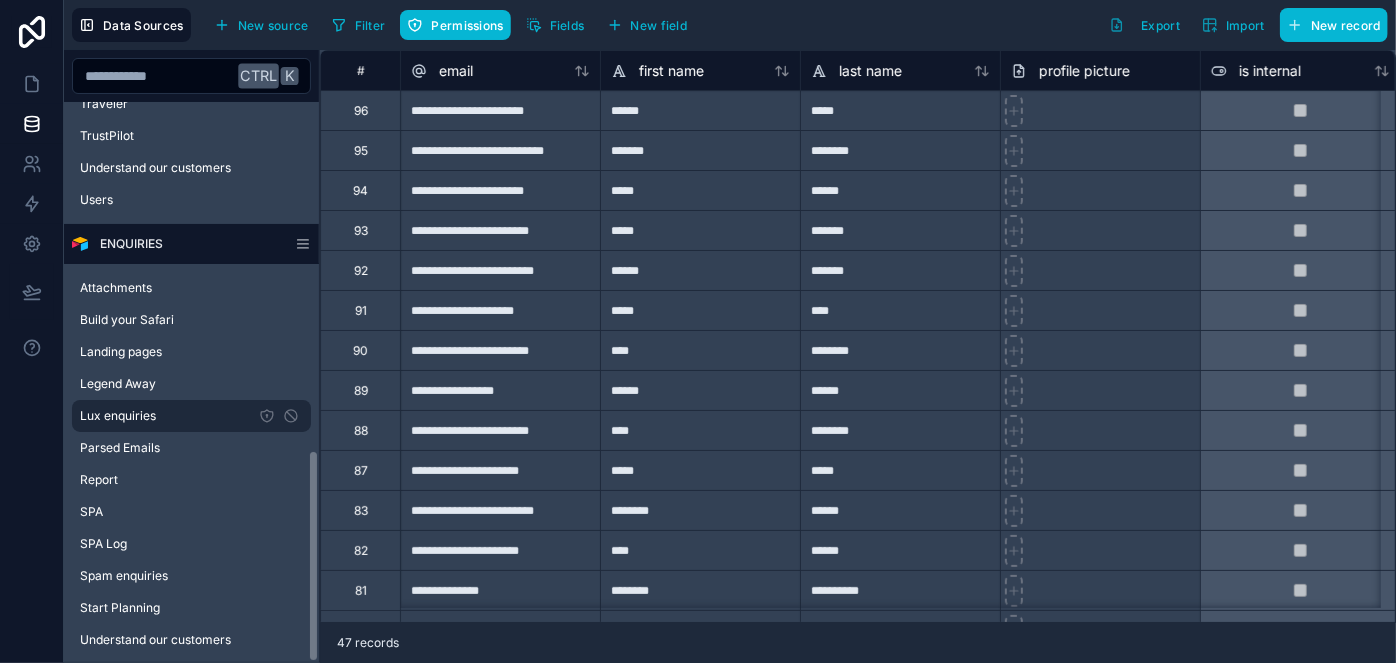 click on "Lux enquiries" at bounding box center [118, 416] 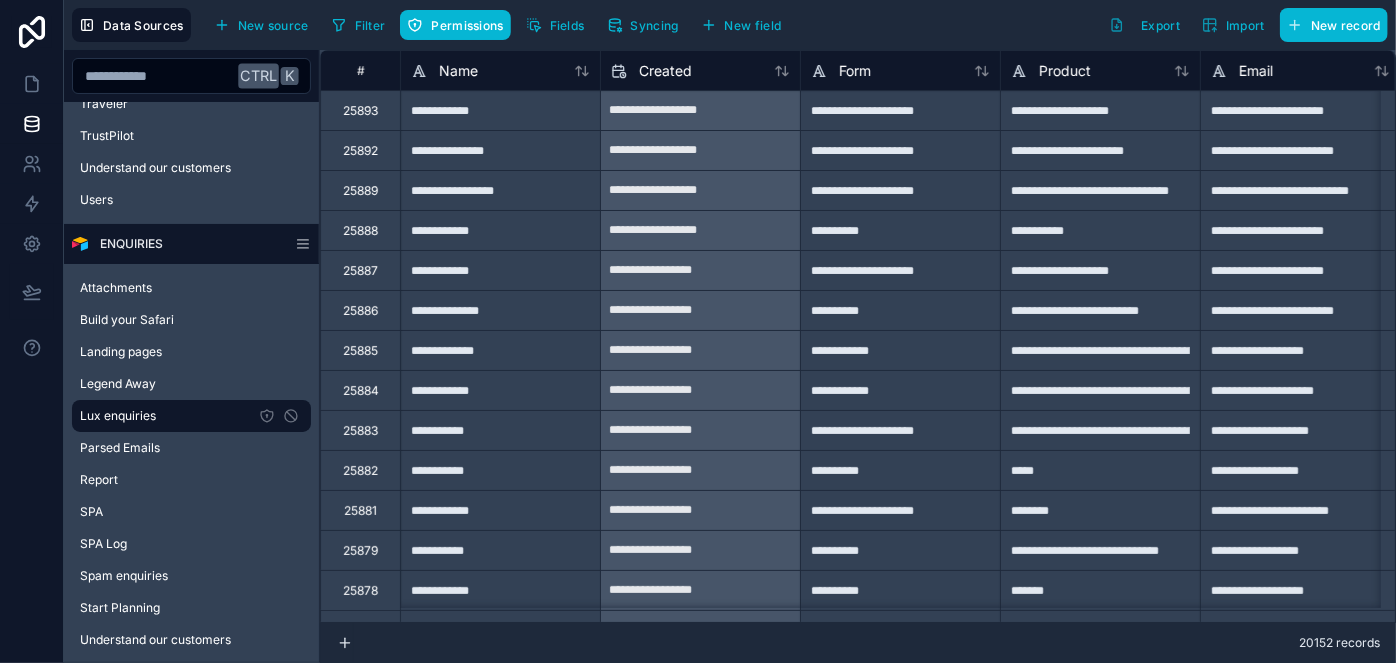 click on "**********" at bounding box center (500, 470) 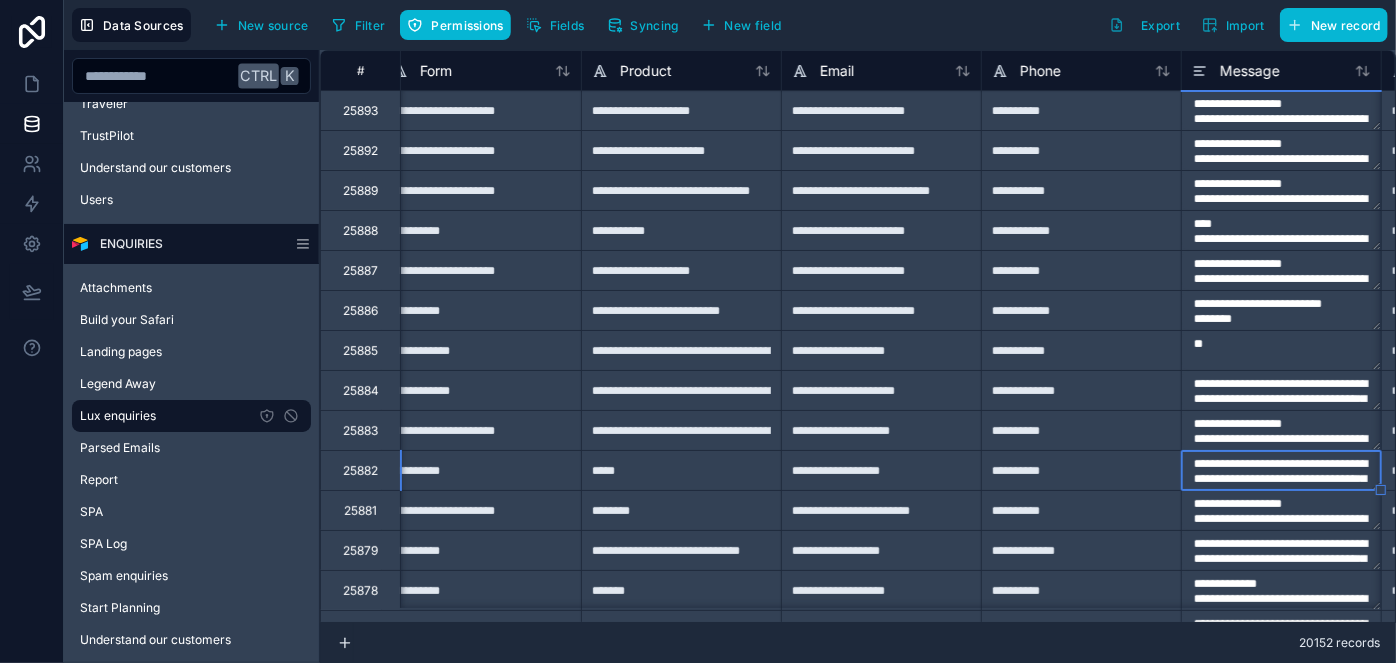 type on "**********" 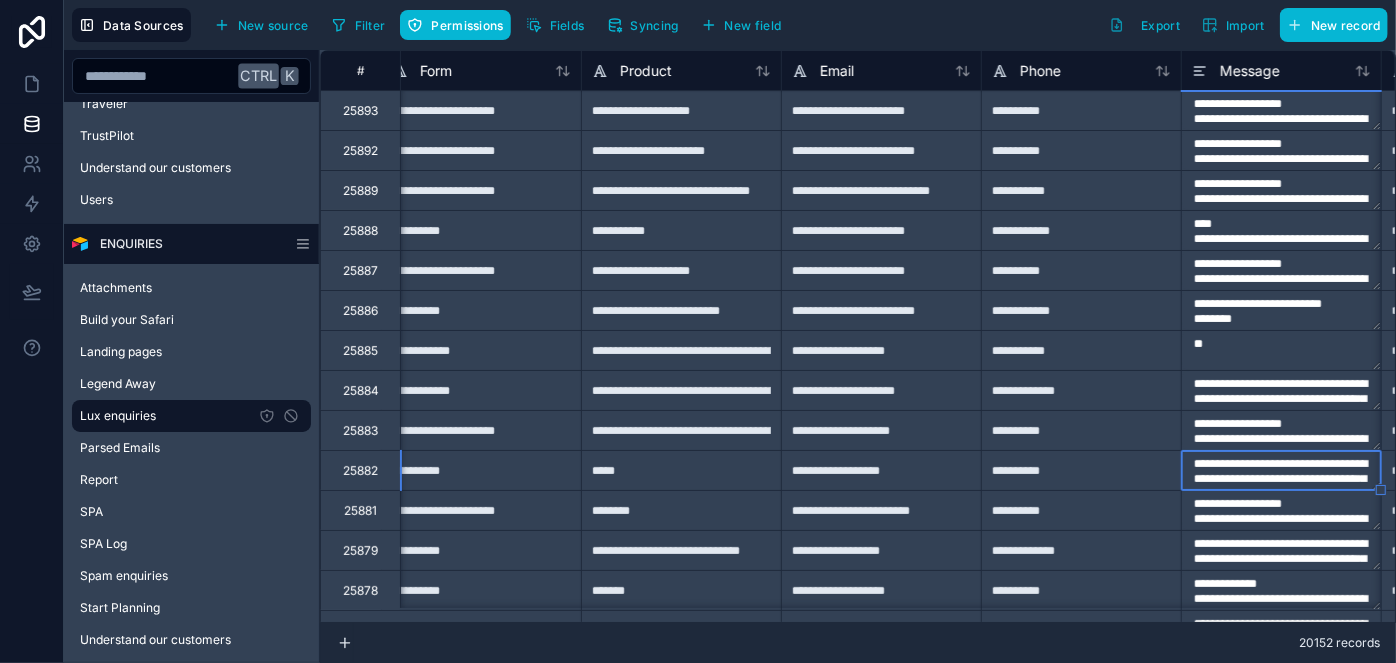 type on "**********" 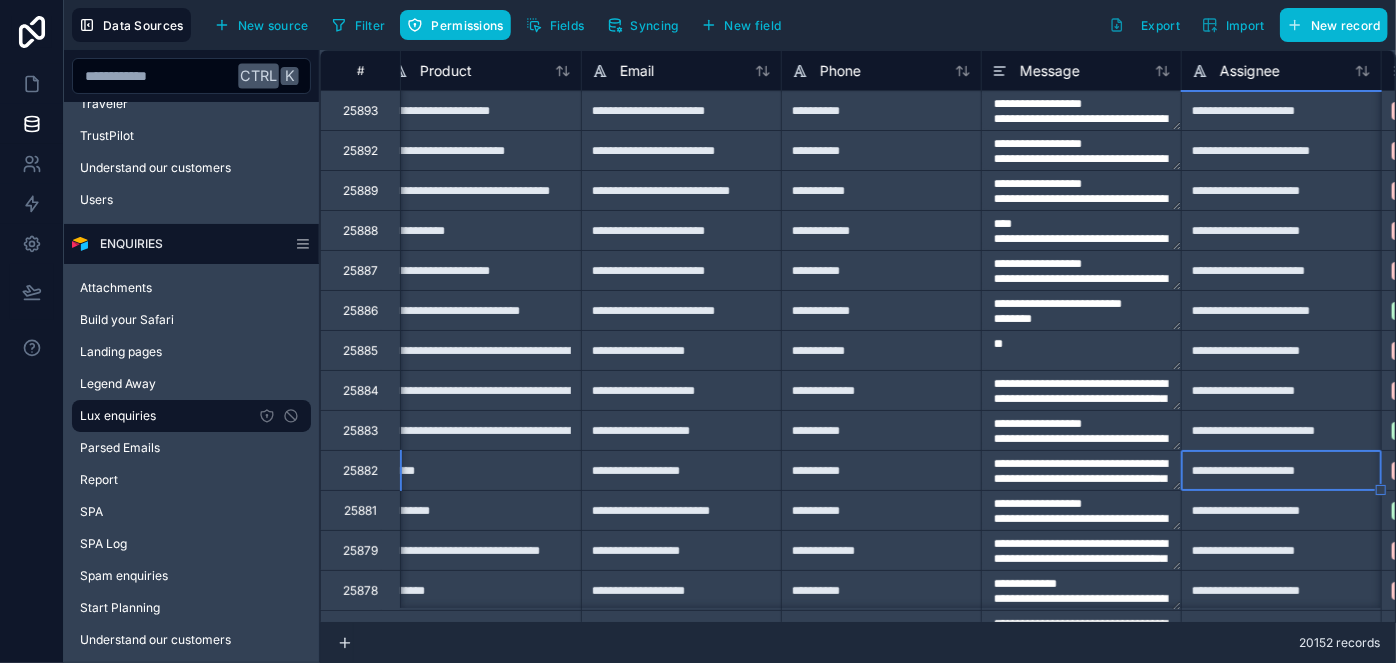 type on "**********" 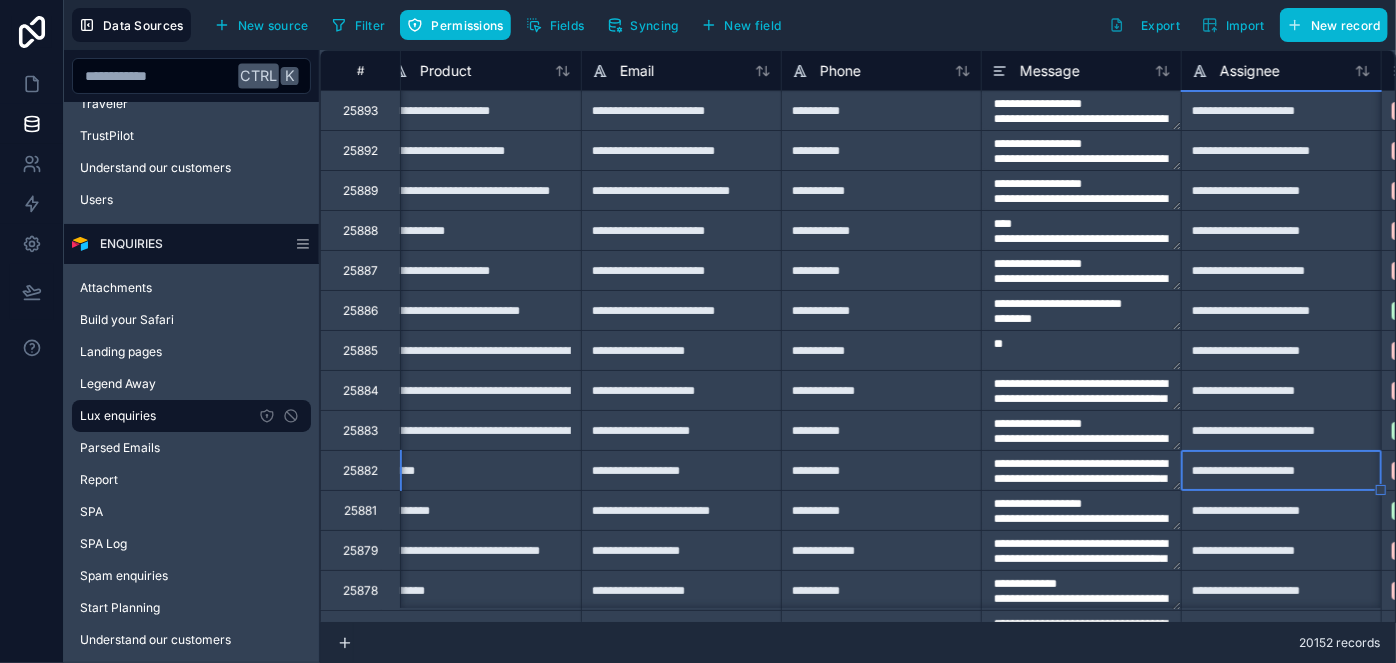 type on "**********" 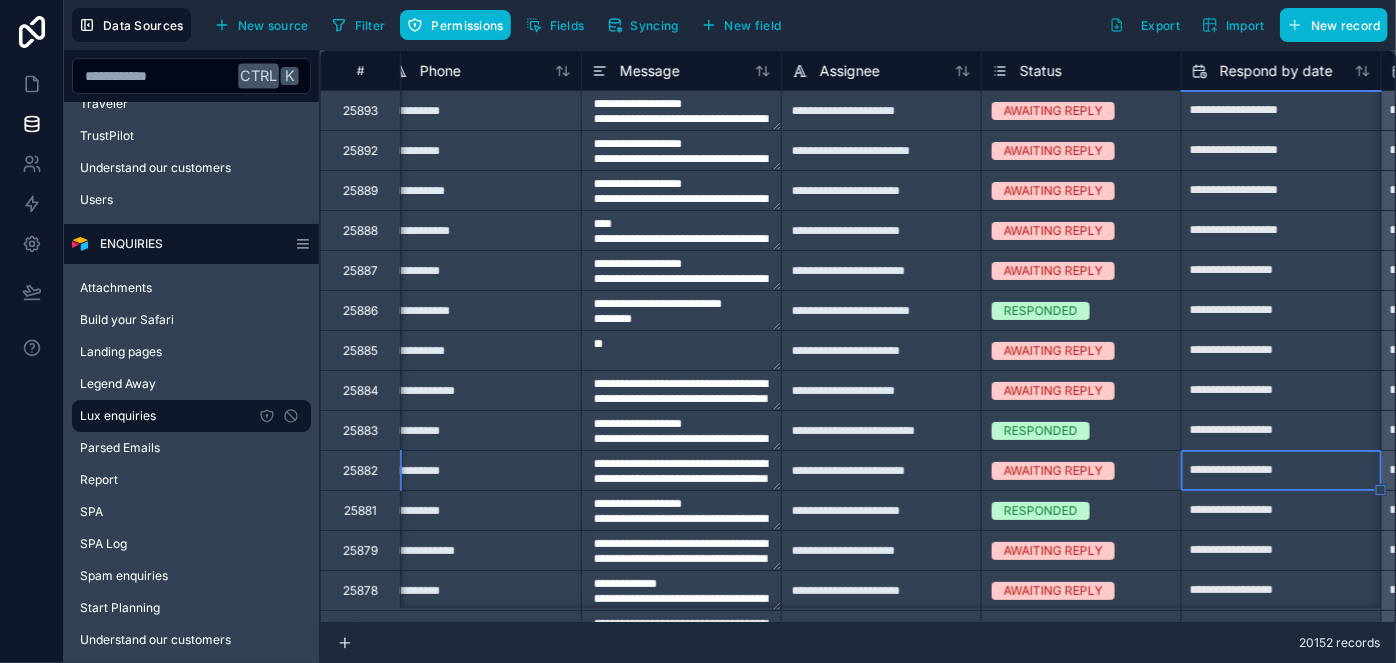 scroll, scrollTop: 0, scrollLeft: 1219, axis: horizontal 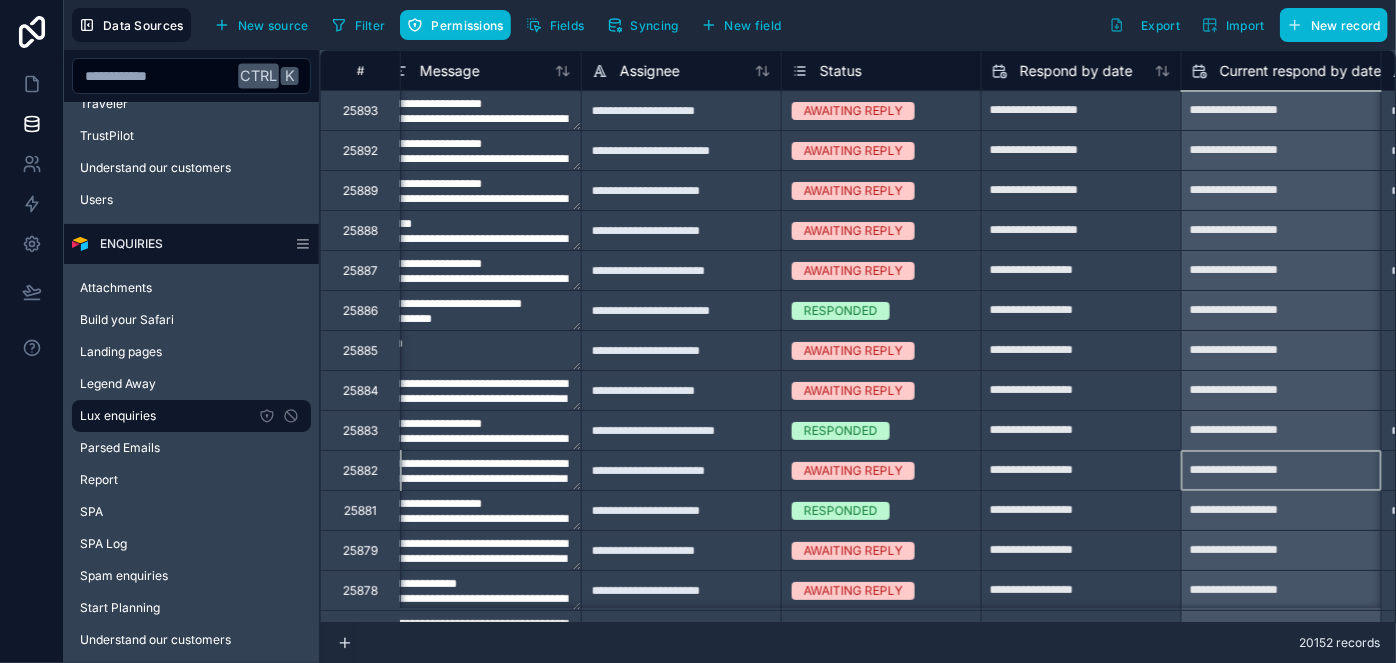 type on "**********" 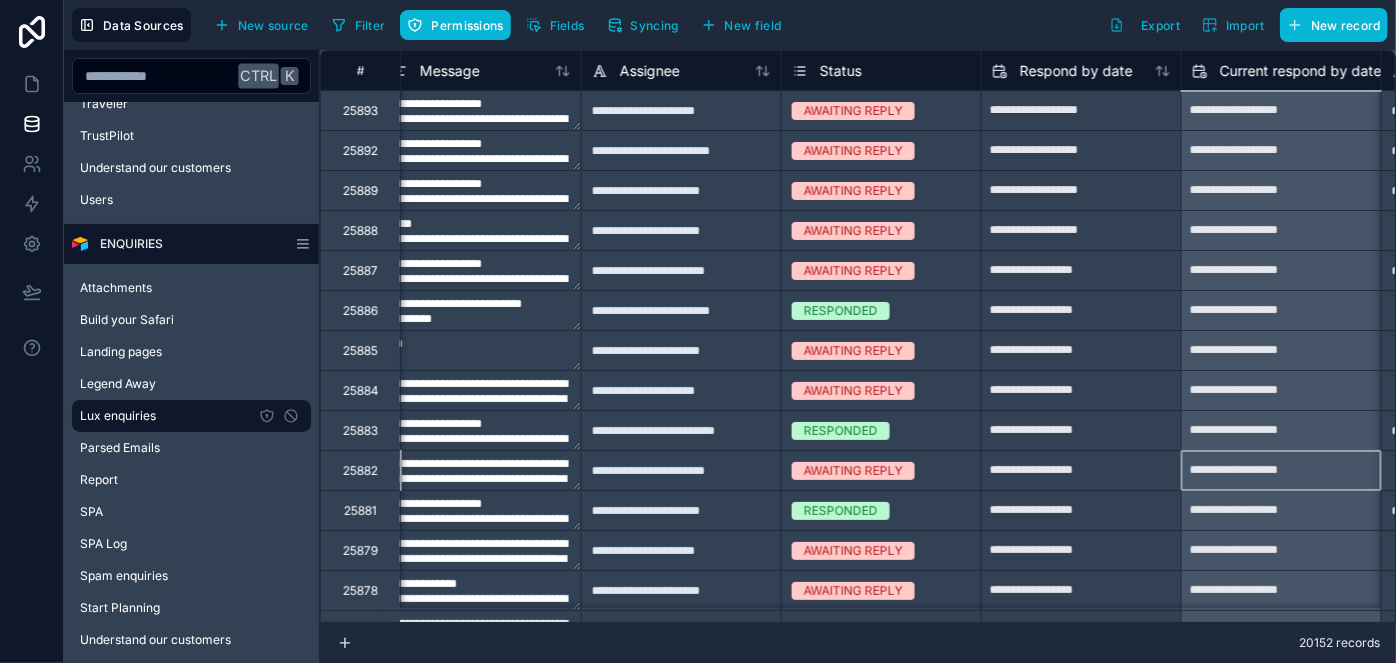 type on "**********" 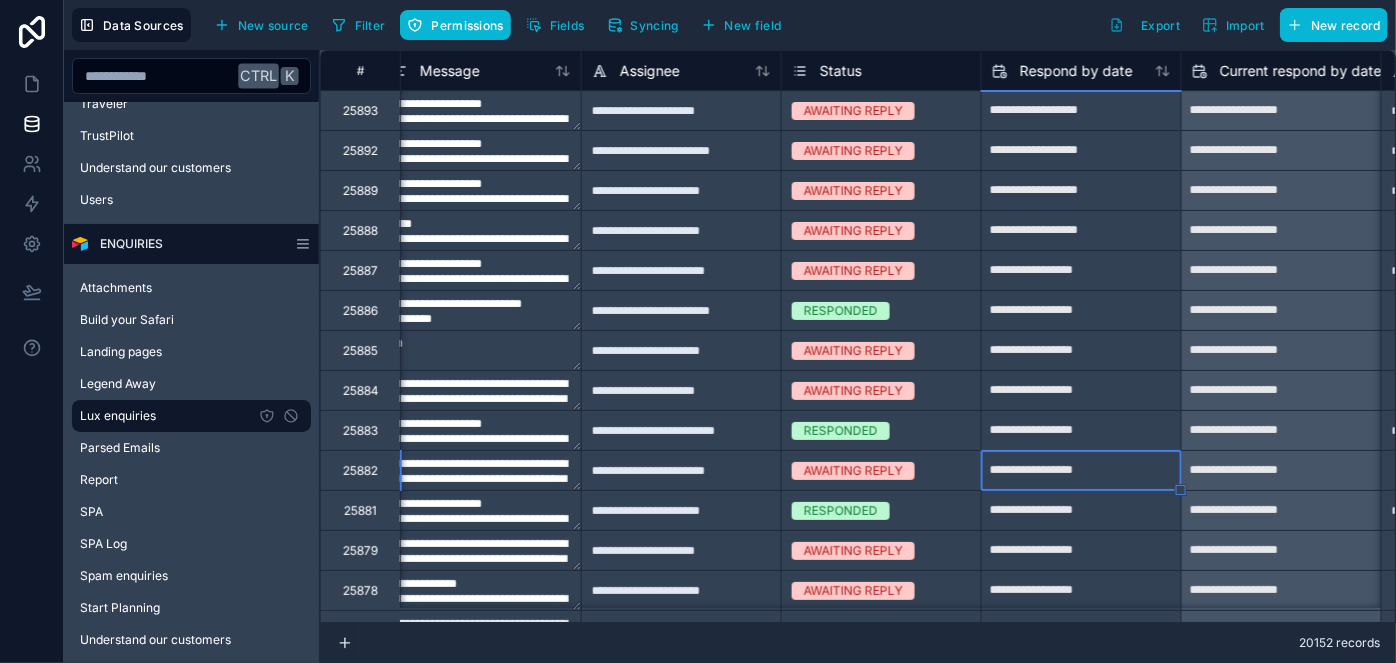 type on "**********" 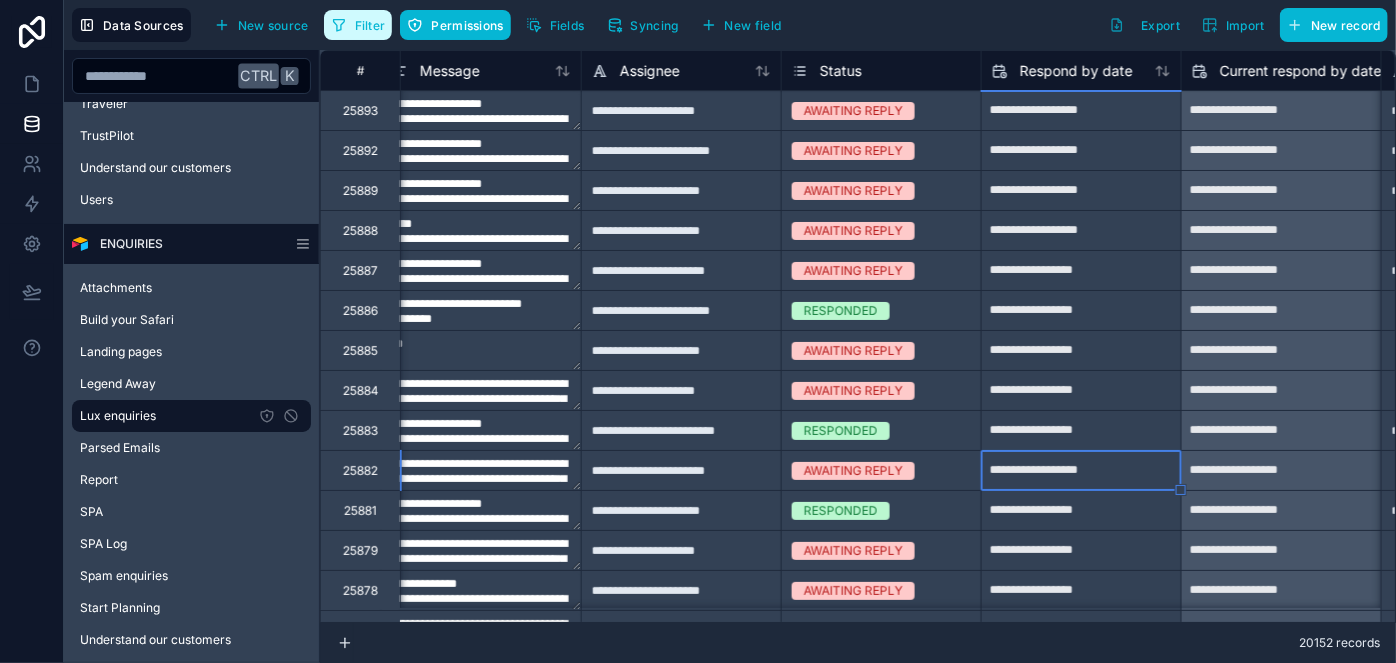 type on "**********" 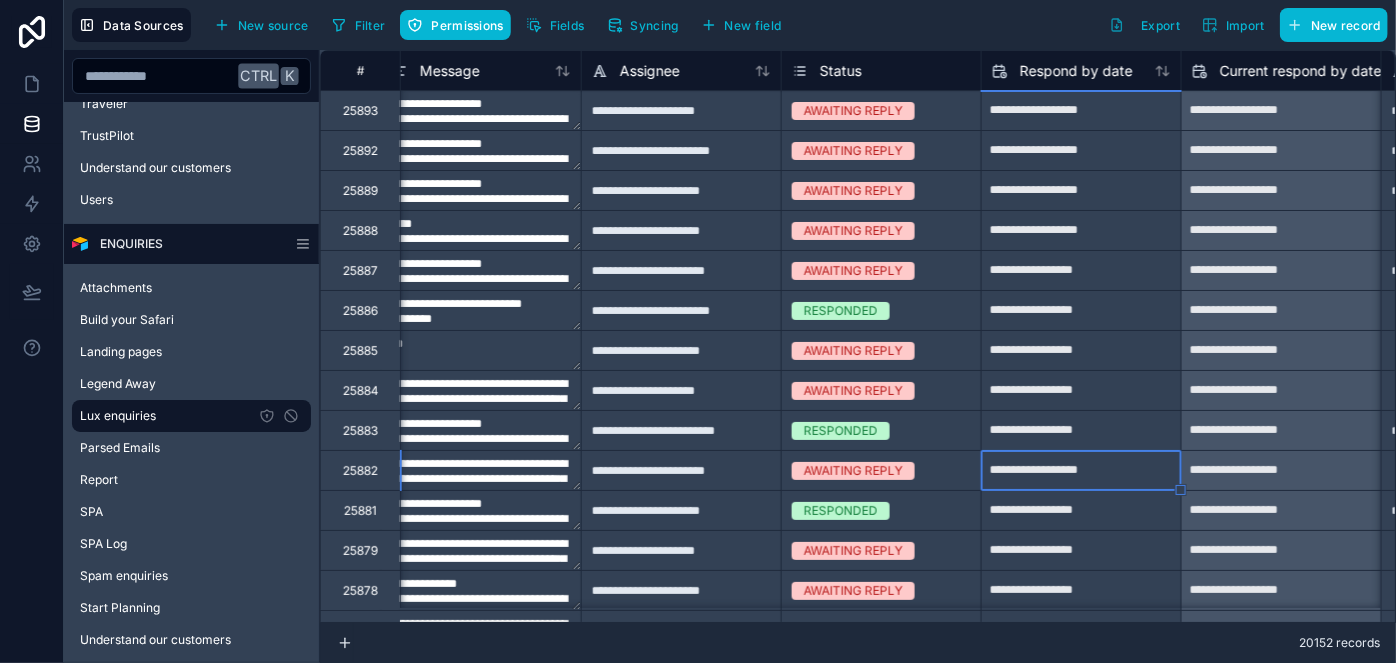 type on "**********" 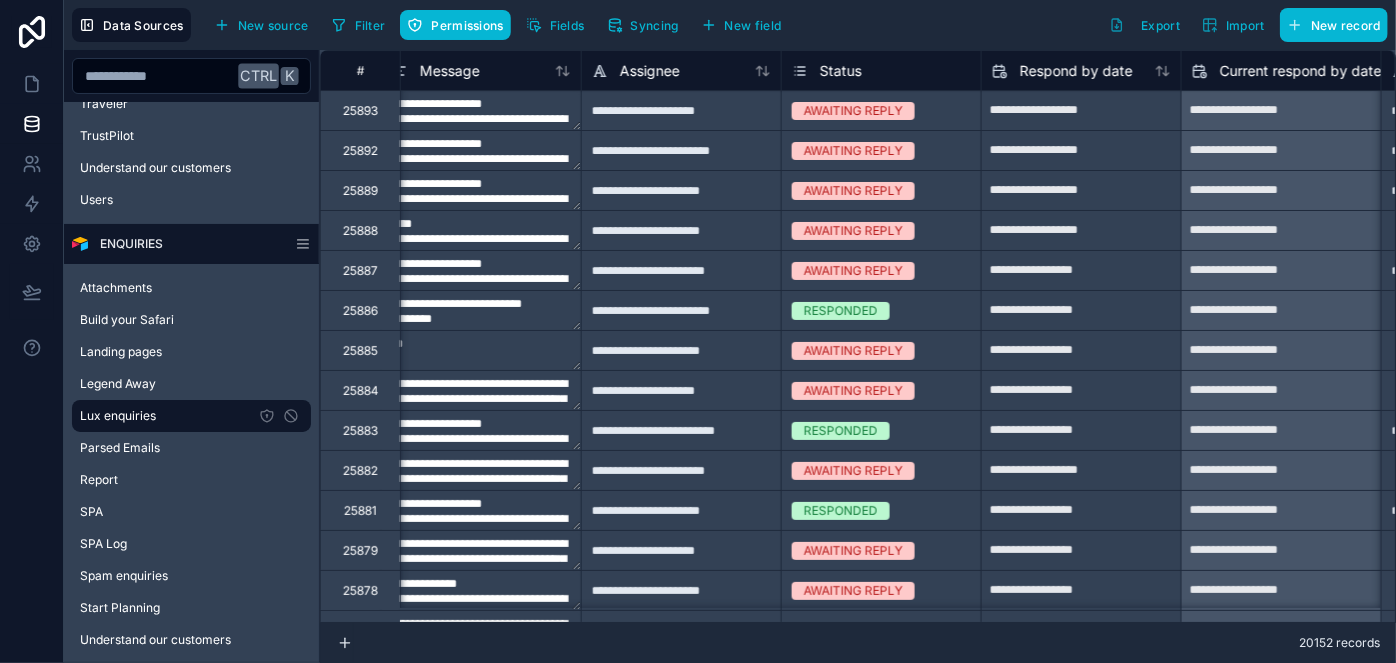 scroll, scrollTop: 0, scrollLeft: 0, axis: both 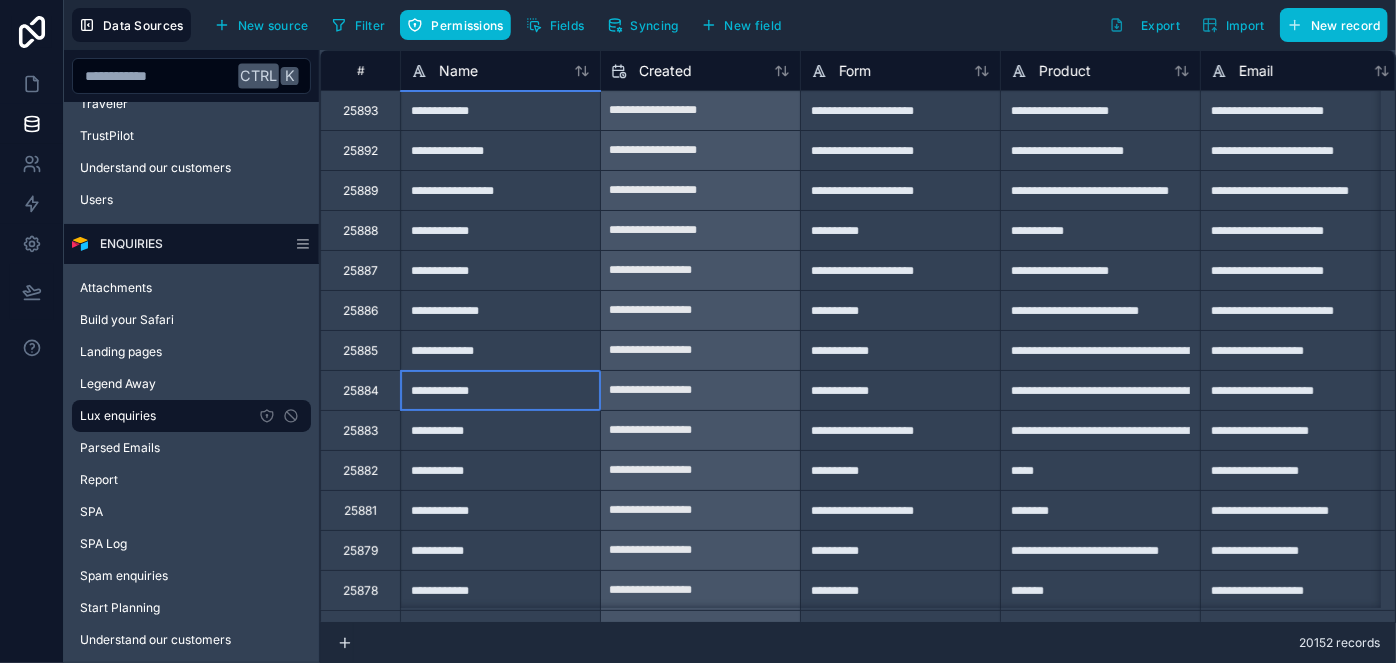 click on "**********" at bounding box center (500, 390) 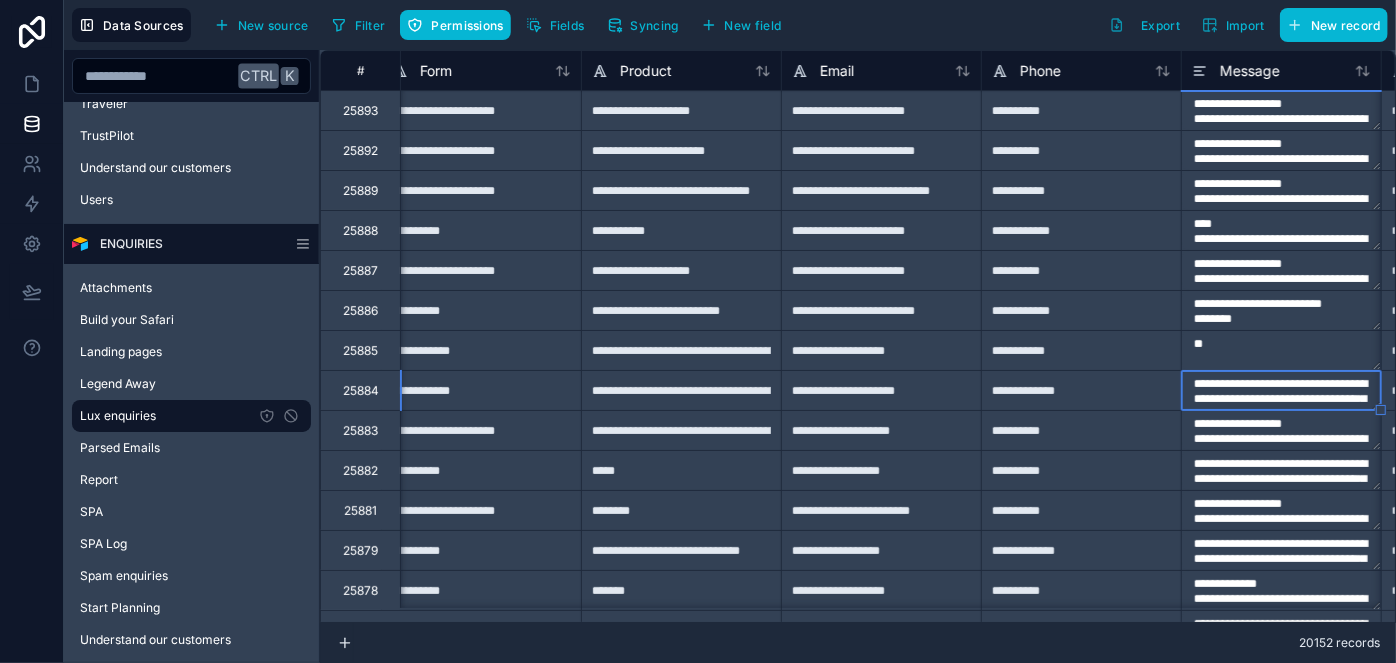 type on "**********" 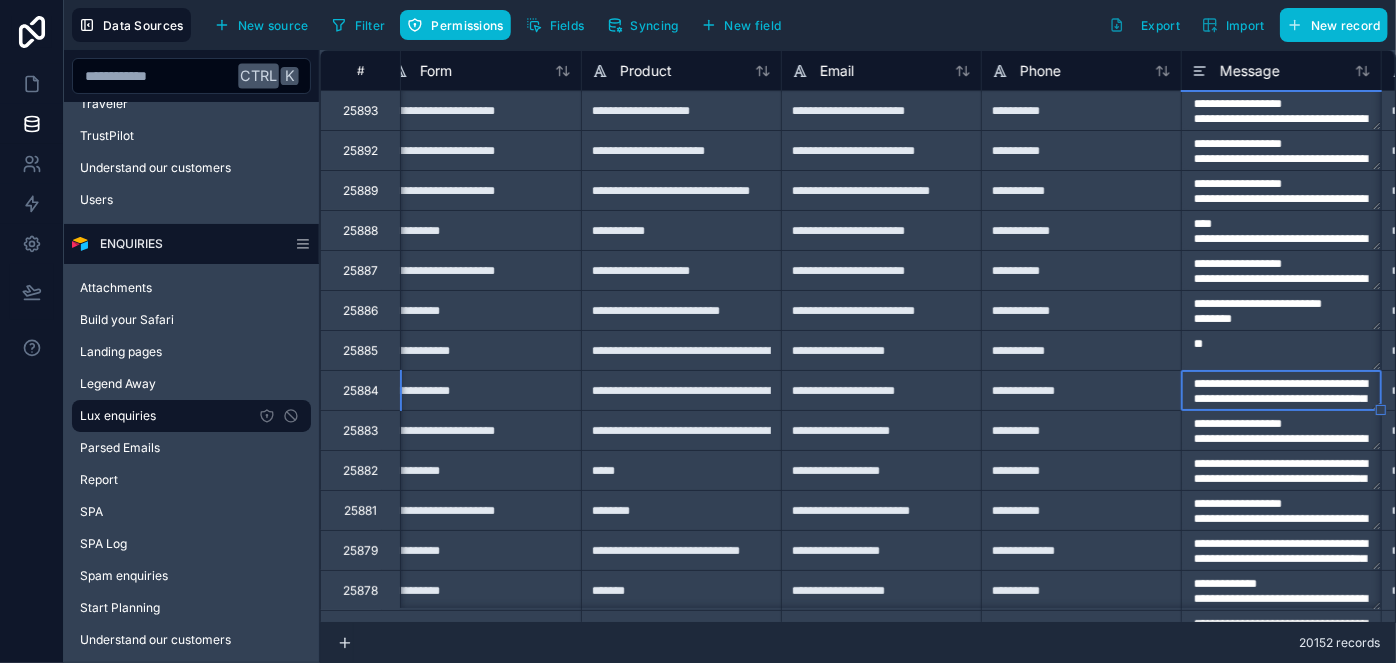 scroll, scrollTop: 0, scrollLeft: 619, axis: horizontal 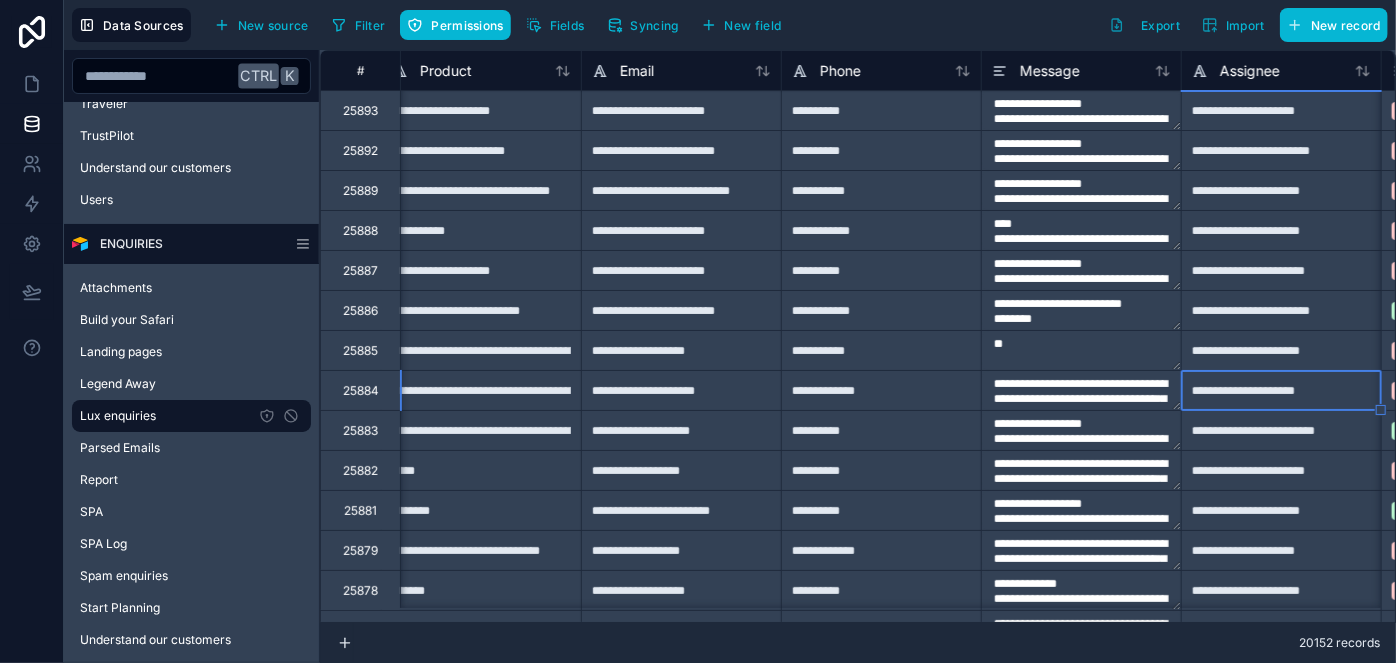 type on "**********" 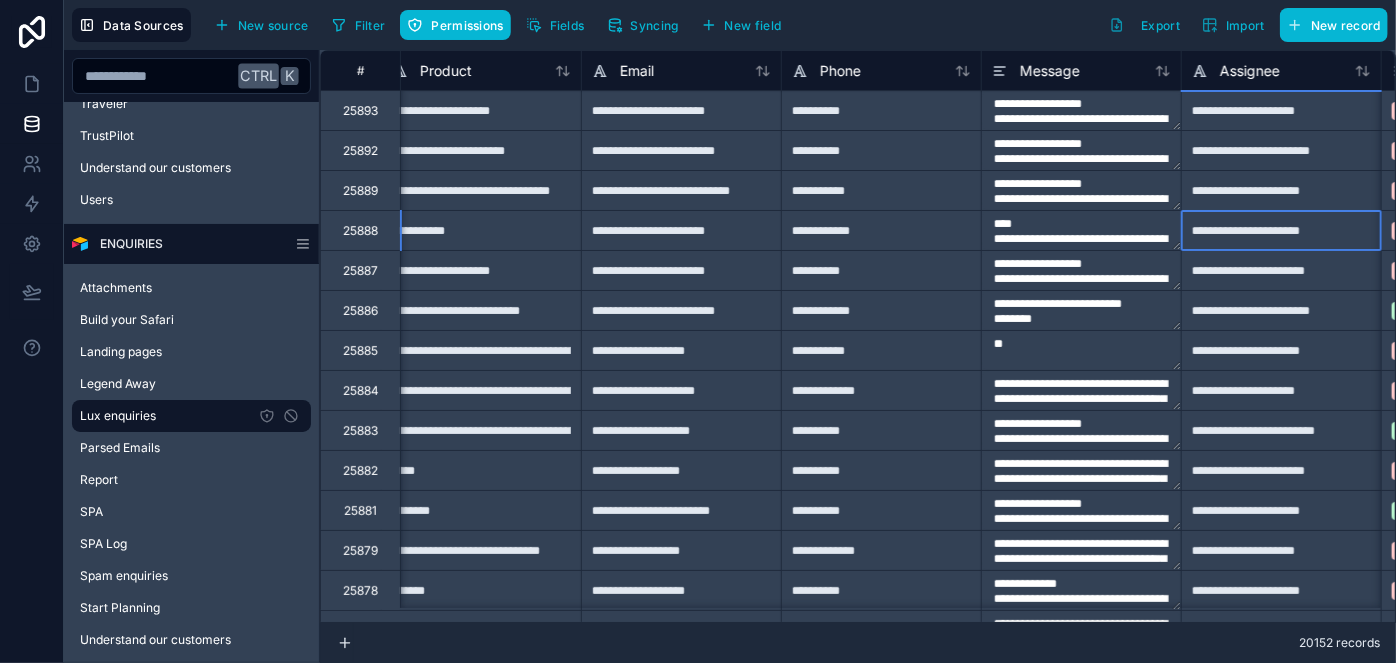 click on "**********" at bounding box center [1281, 230] 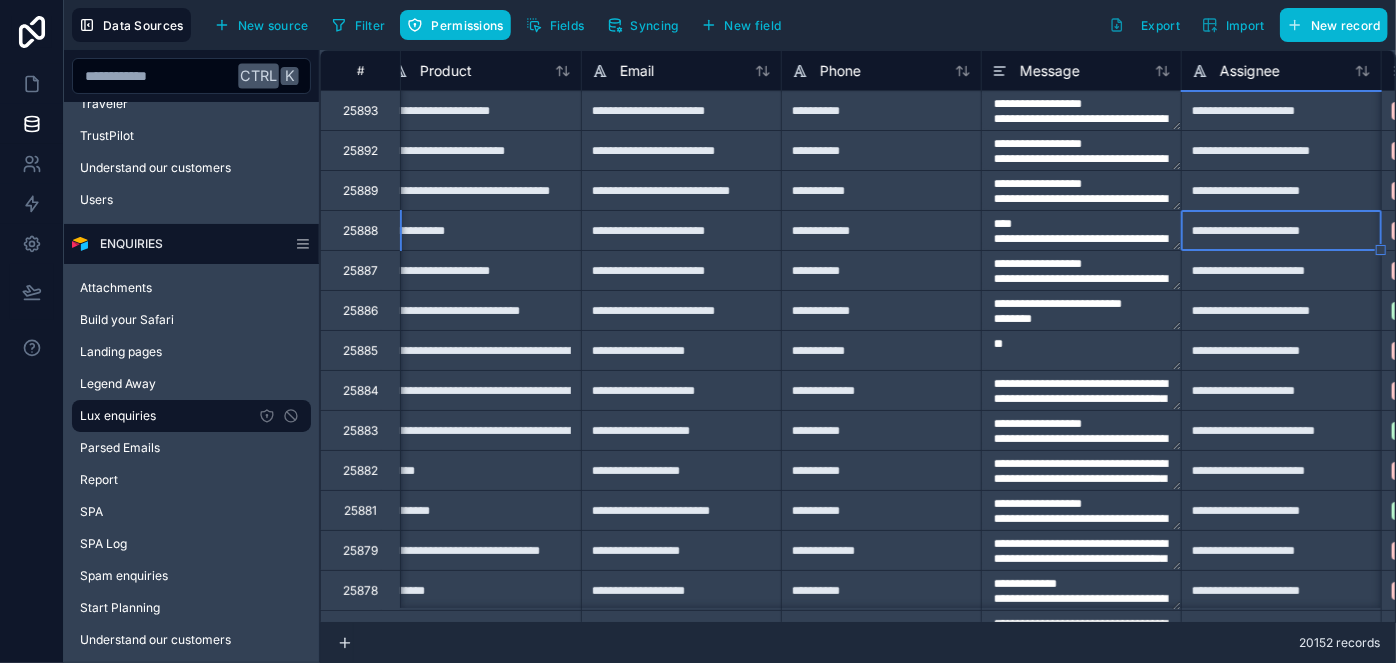 type on "**********" 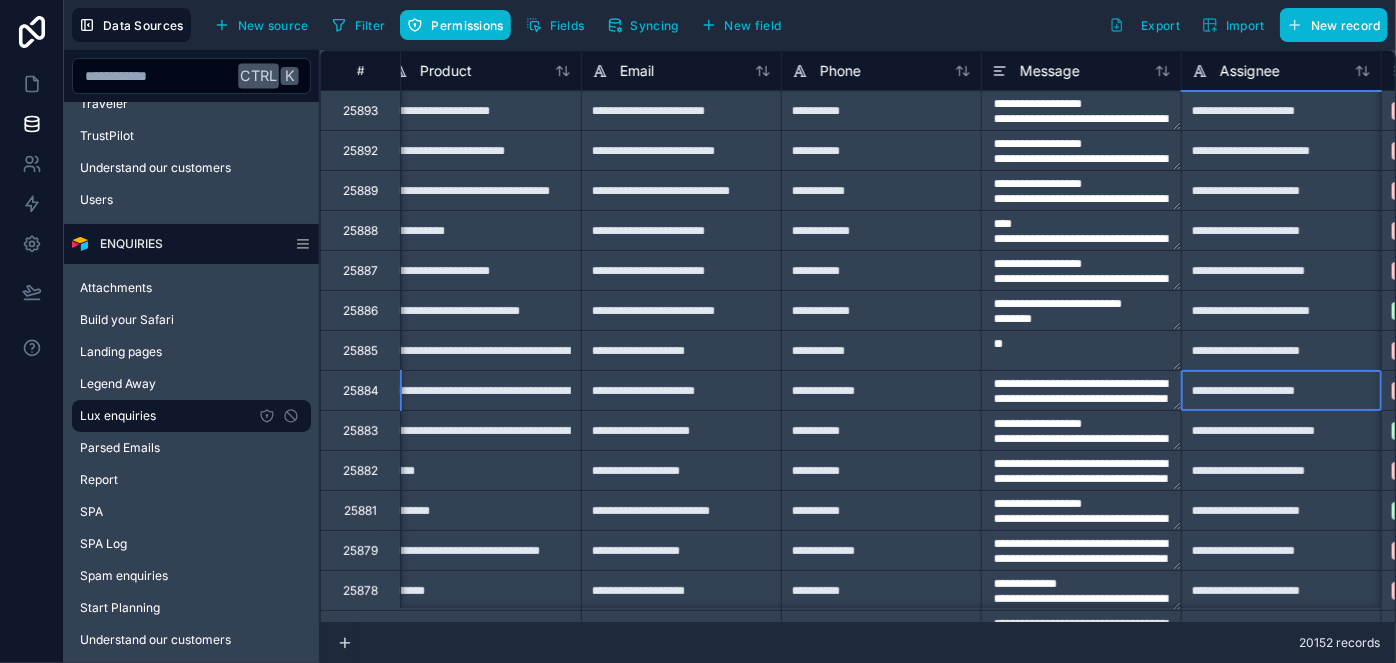 click on "**********" at bounding box center [1281, 390] 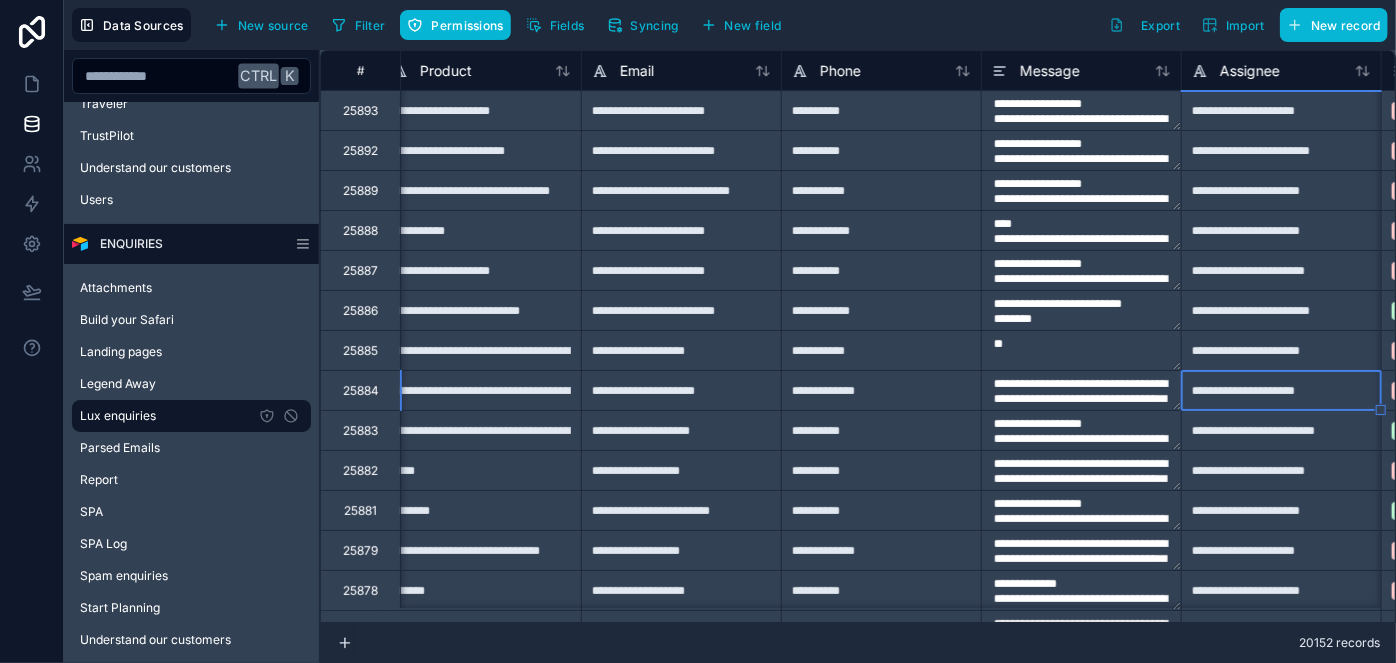 type on "**********" 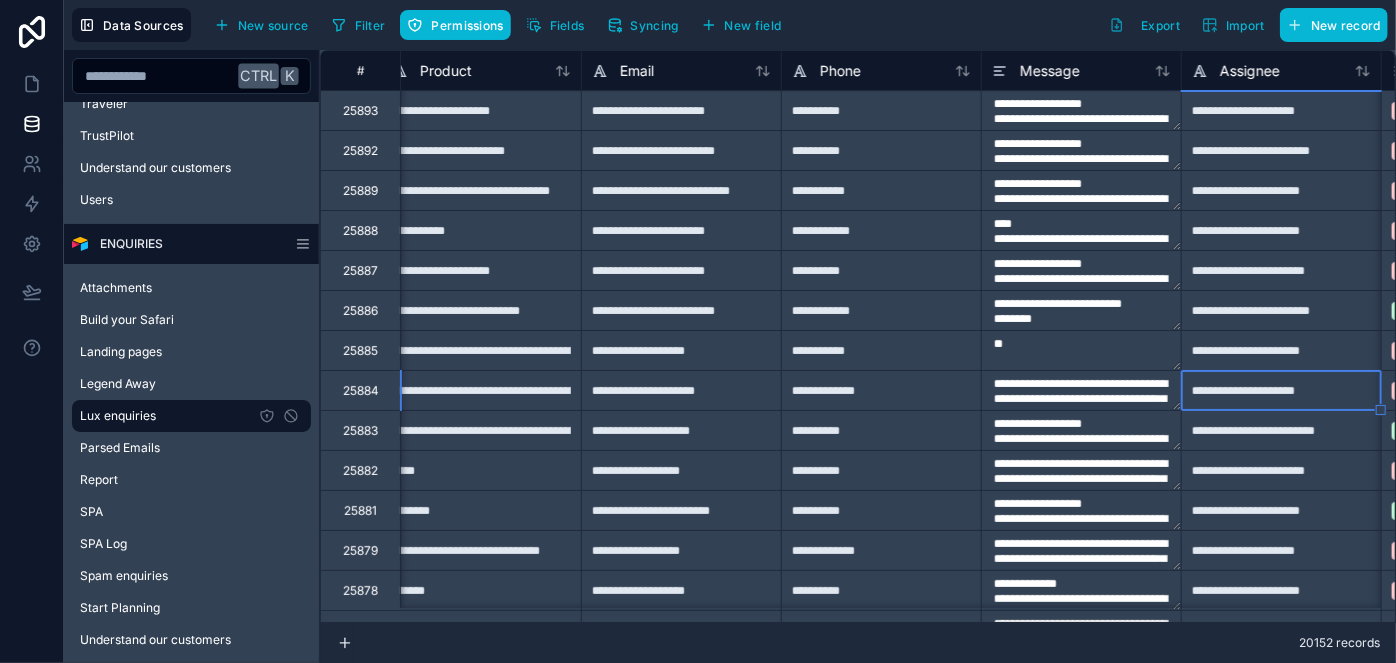 type on "**********" 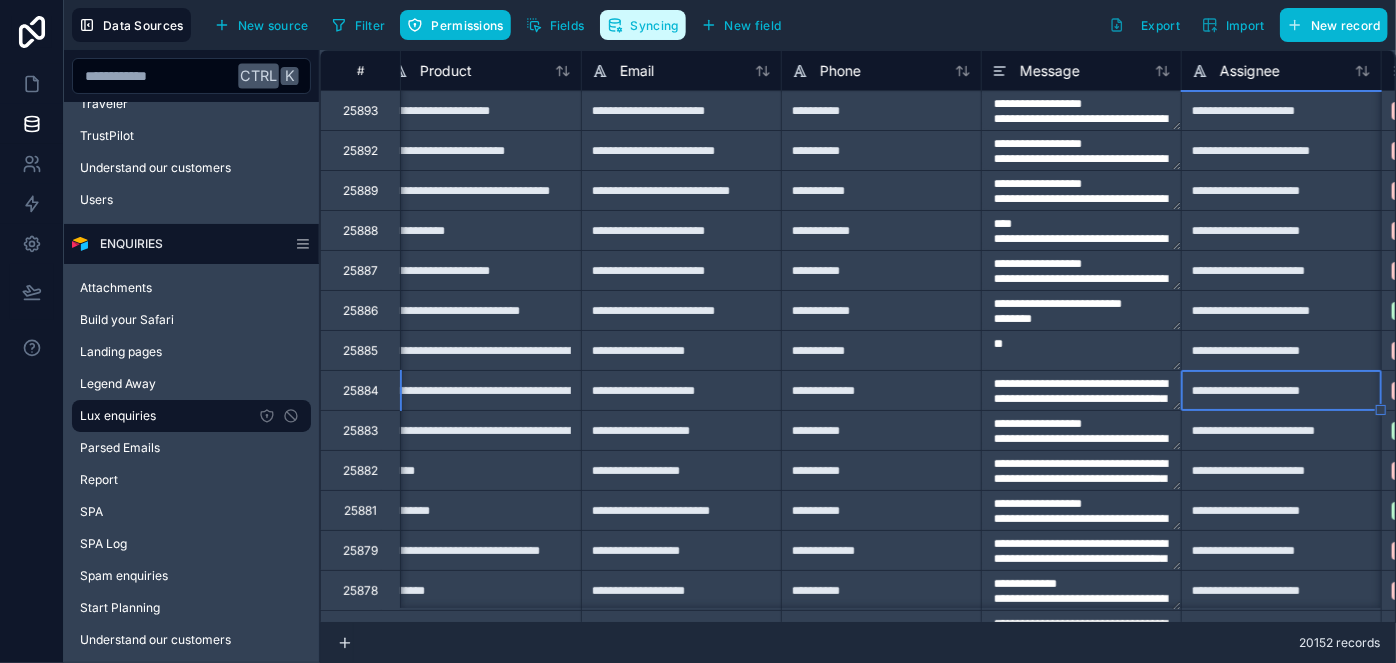 type on "**********" 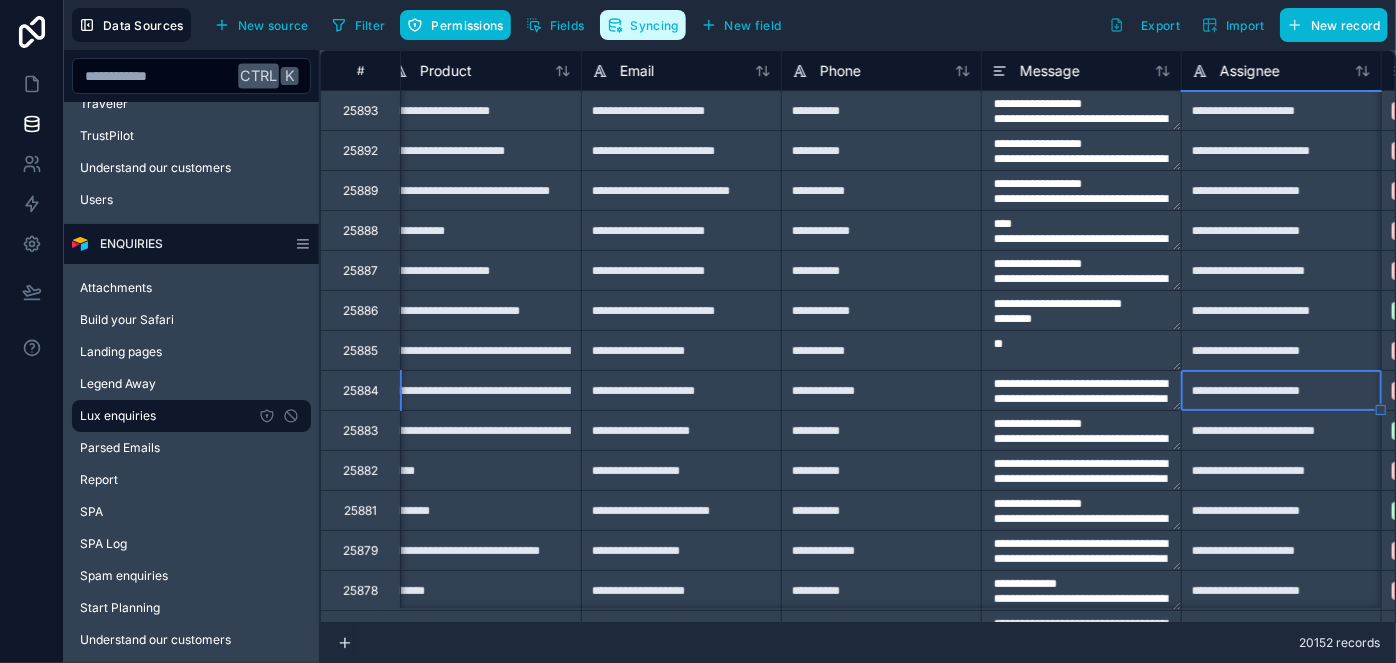 type on "**********" 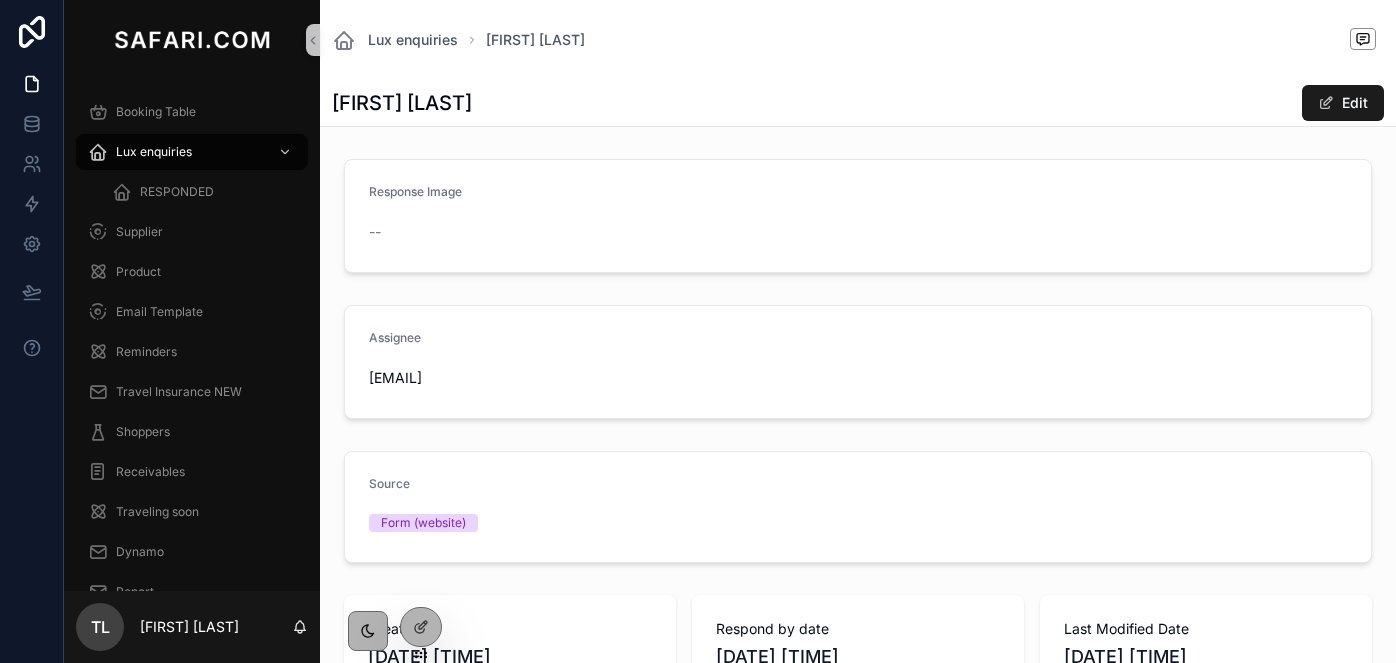 scroll, scrollTop: 0, scrollLeft: 0, axis: both 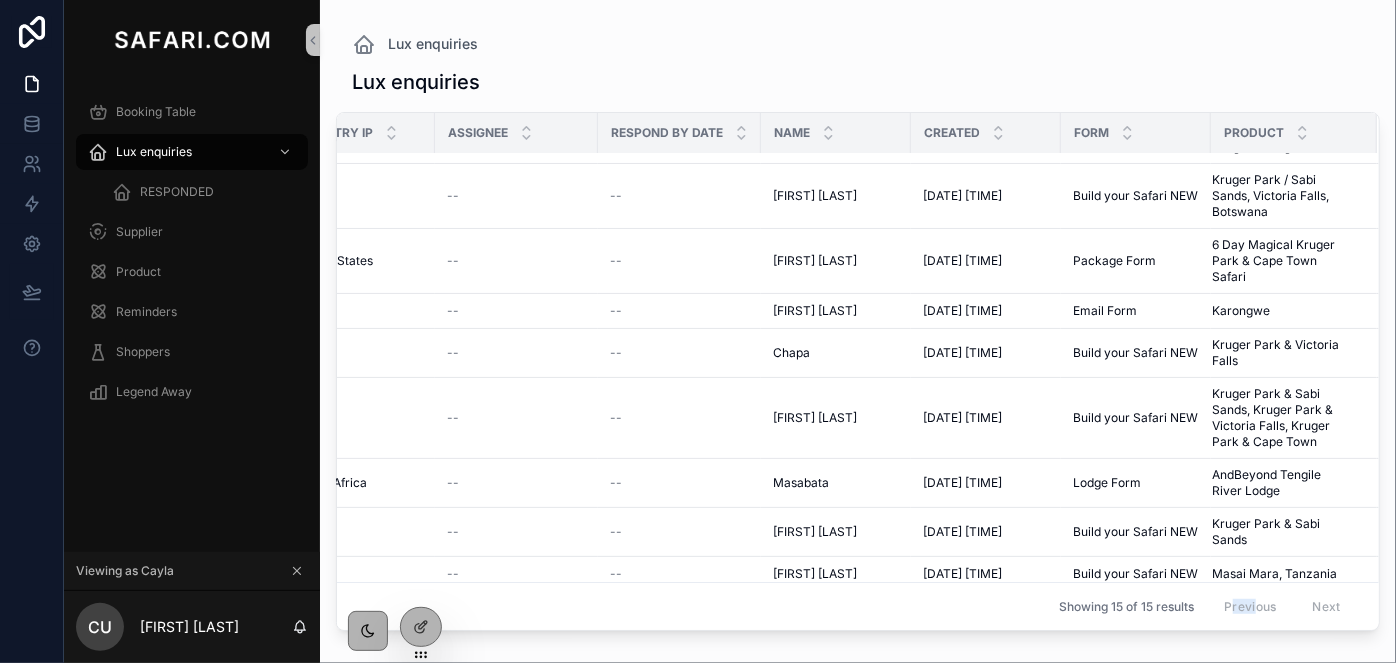 drag, startPoint x: 1012, startPoint y: 630, endPoint x: 991, endPoint y: 633, distance: 21.213203 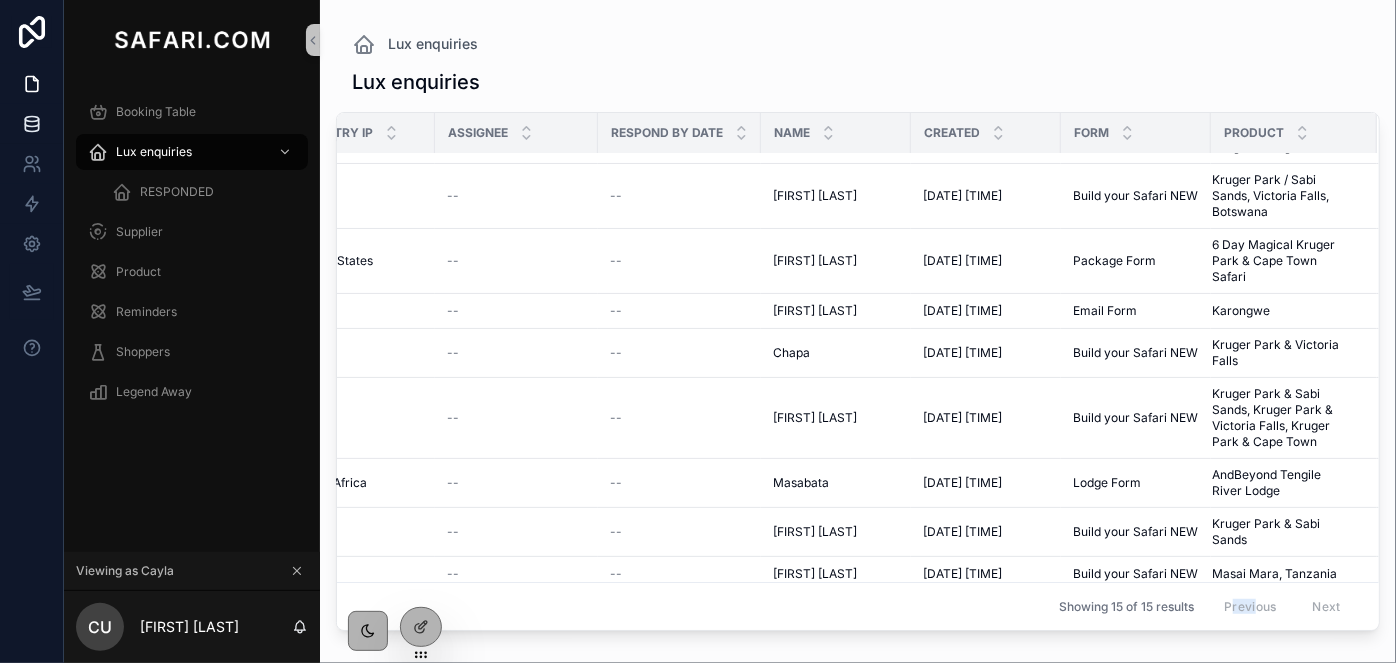 drag, startPoint x: 298, startPoint y: 574, endPoint x: 2, endPoint y: 110, distance: 550.3744 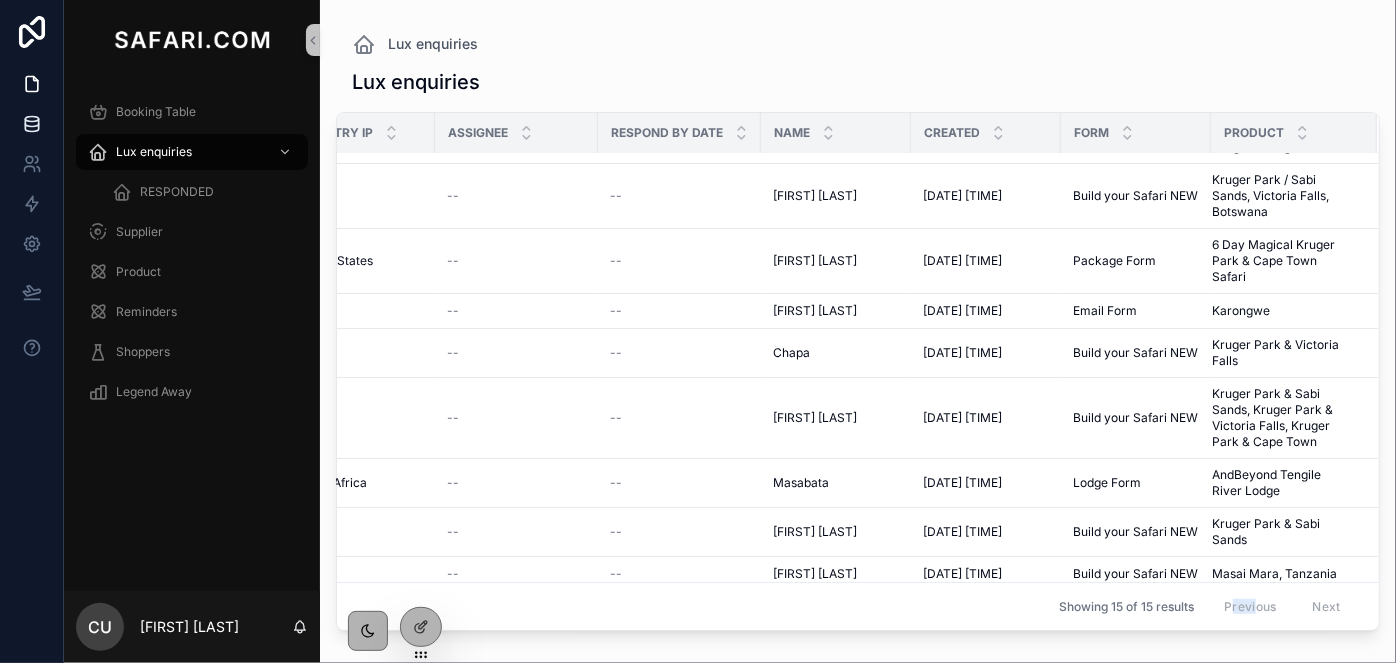 click 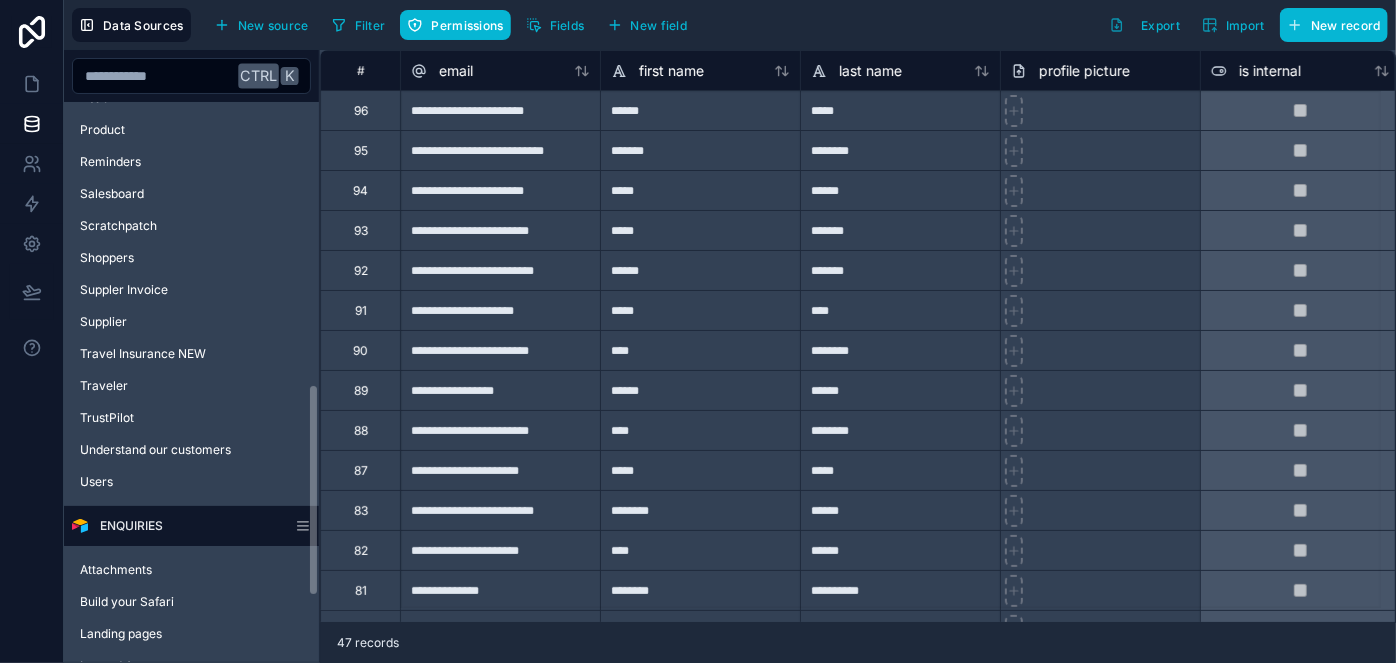 scroll, scrollTop: 918, scrollLeft: 0, axis: vertical 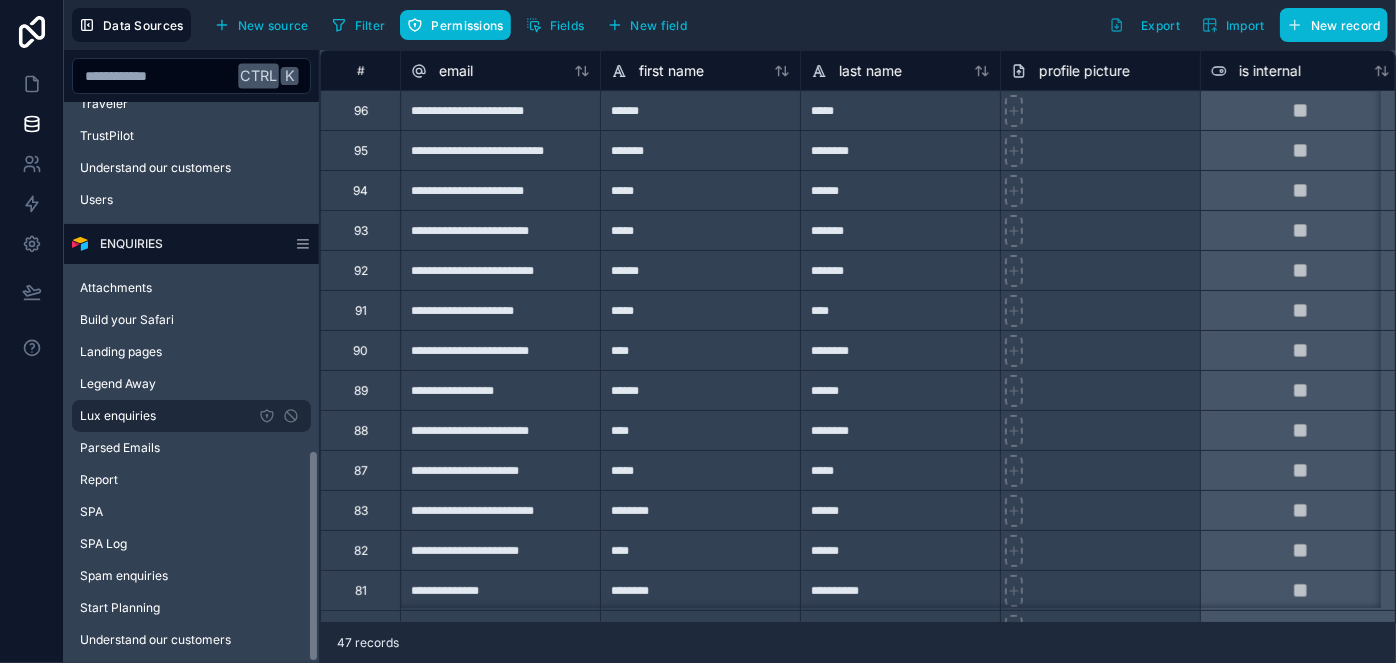 click on "Lux enquiries" at bounding box center [118, 416] 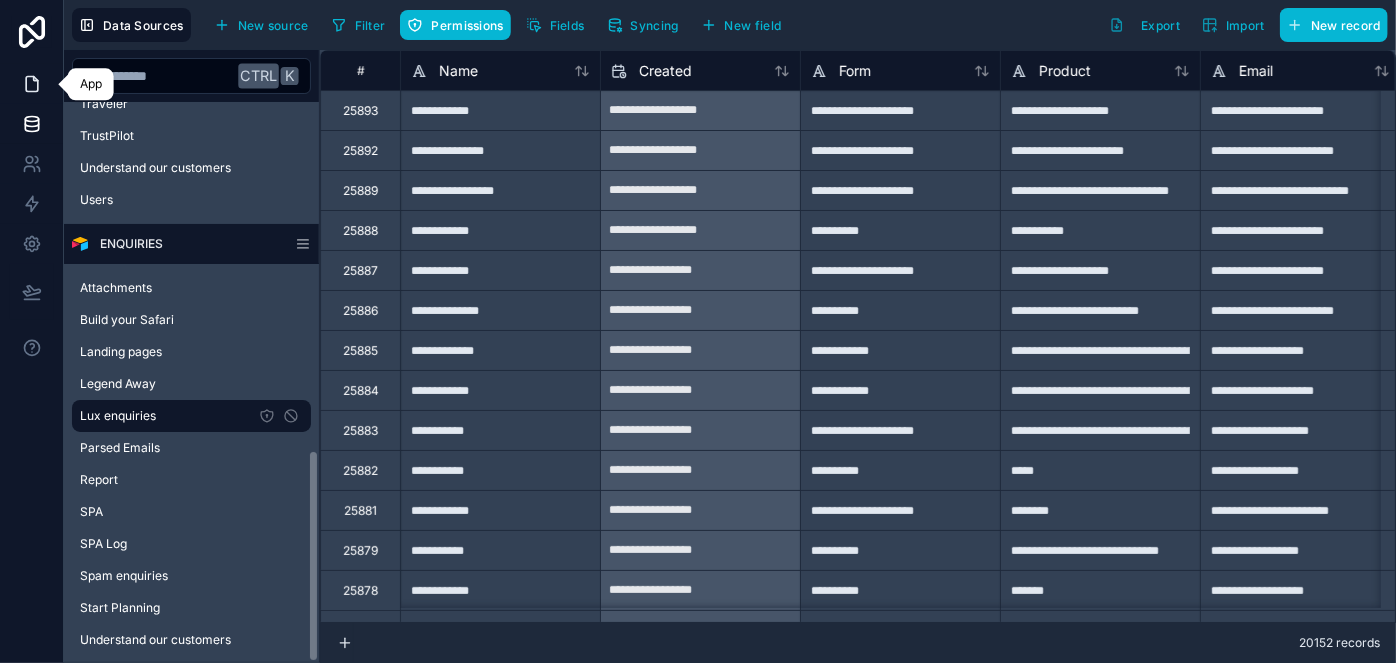 click at bounding box center [31, 84] 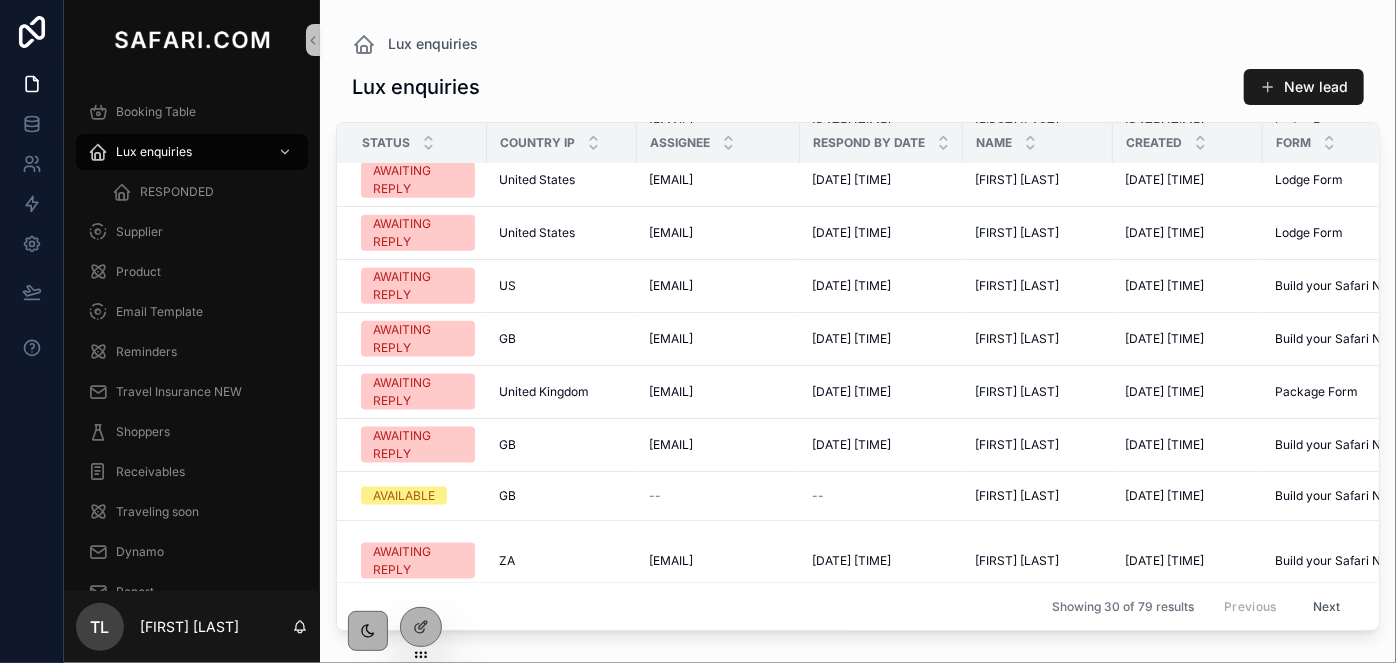 scroll, scrollTop: 1241, scrollLeft: 0, axis: vertical 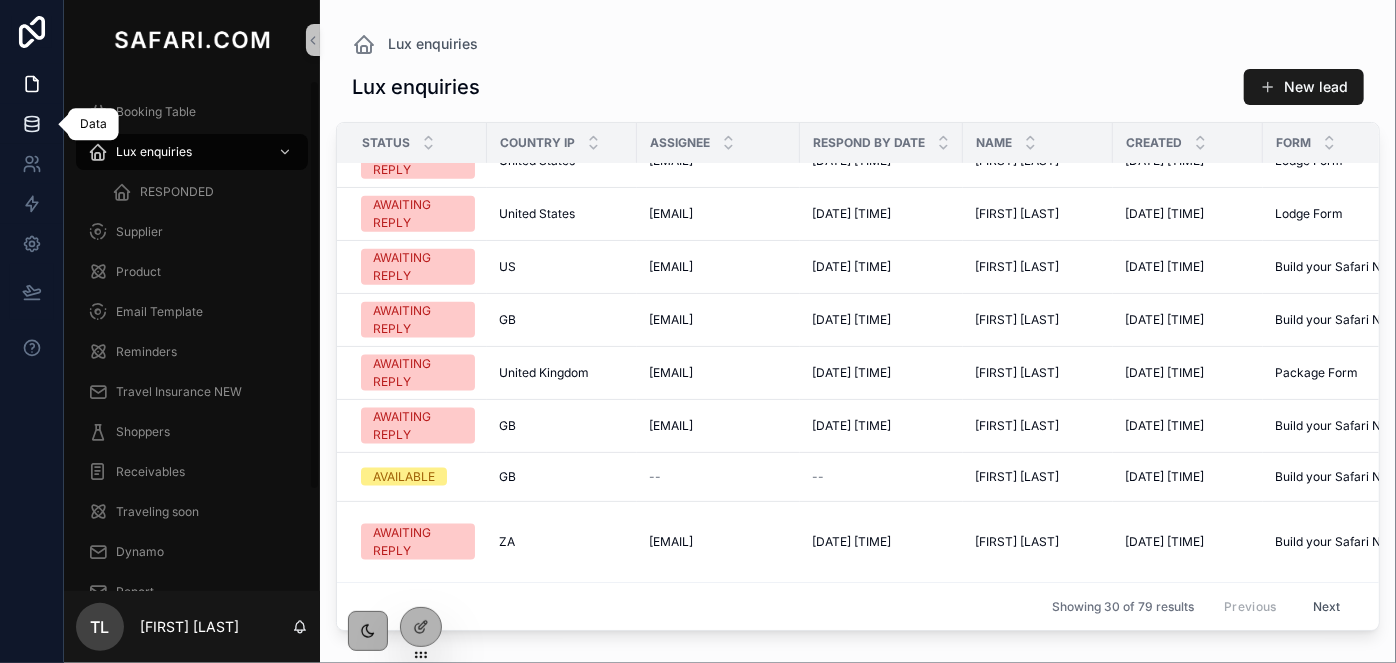 click 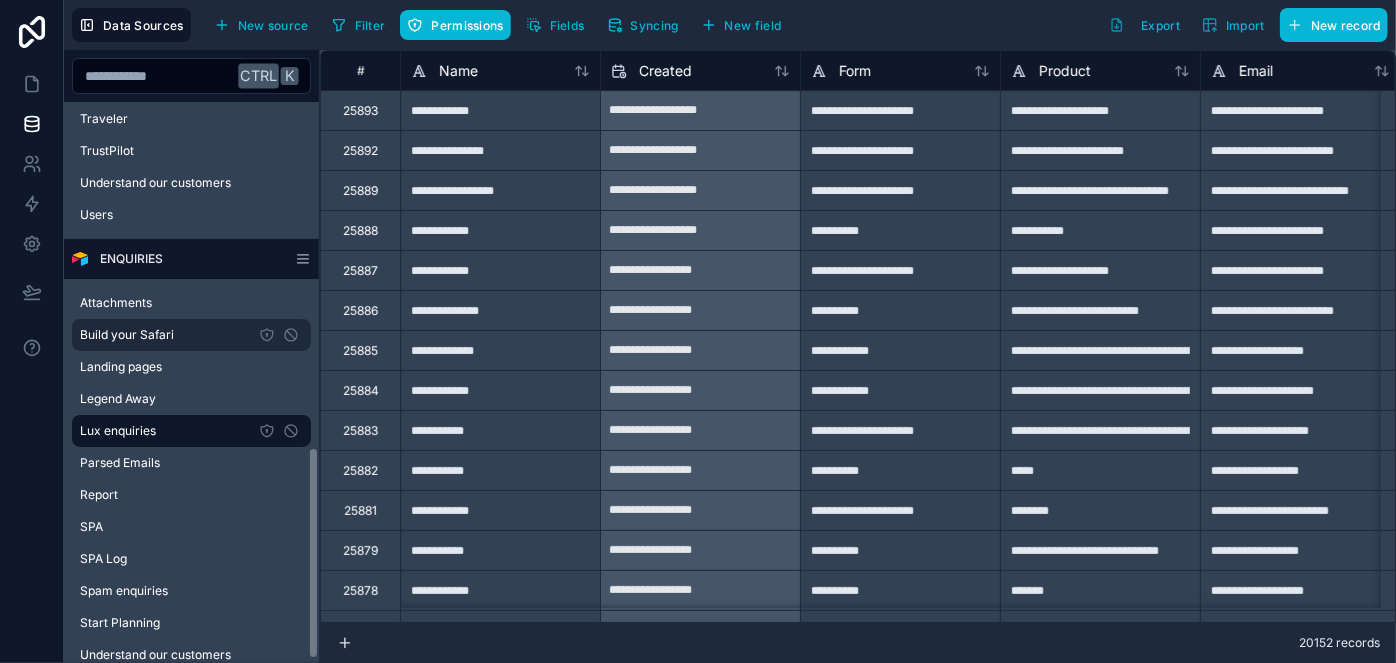 scroll, scrollTop: 909, scrollLeft: 0, axis: vertical 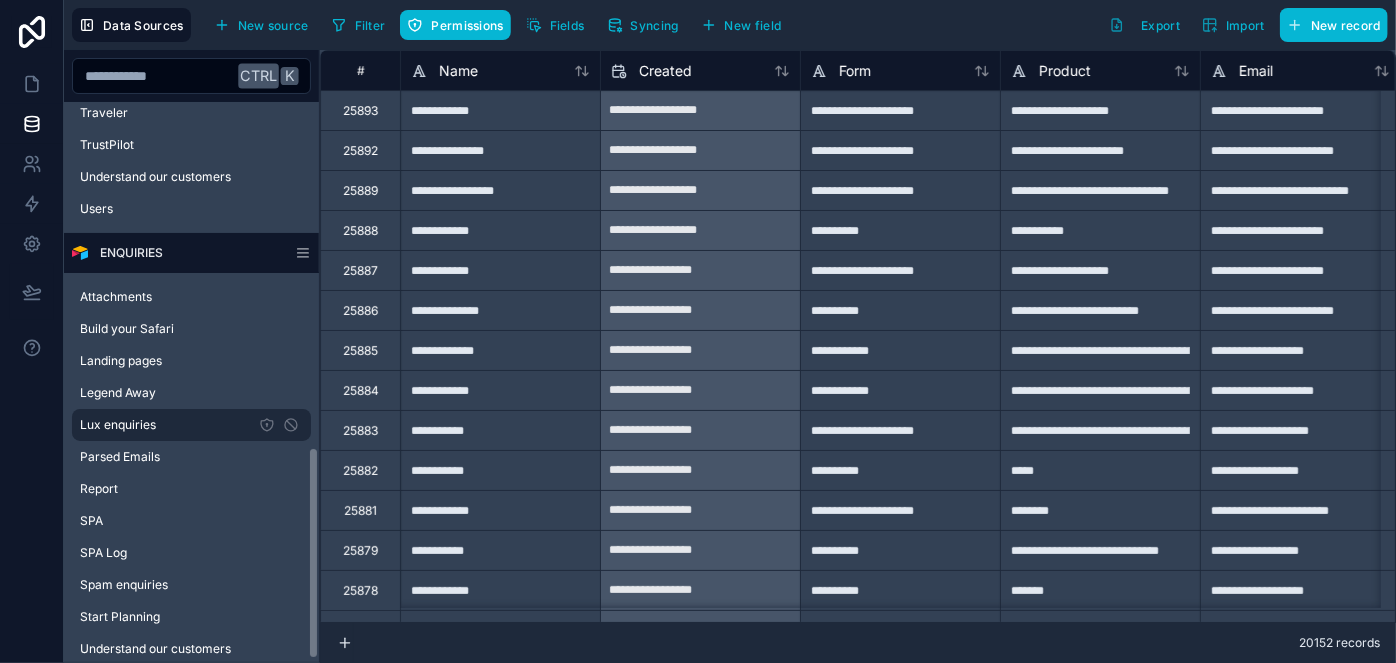 click on "Lux enquiries" at bounding box center [118, 425] 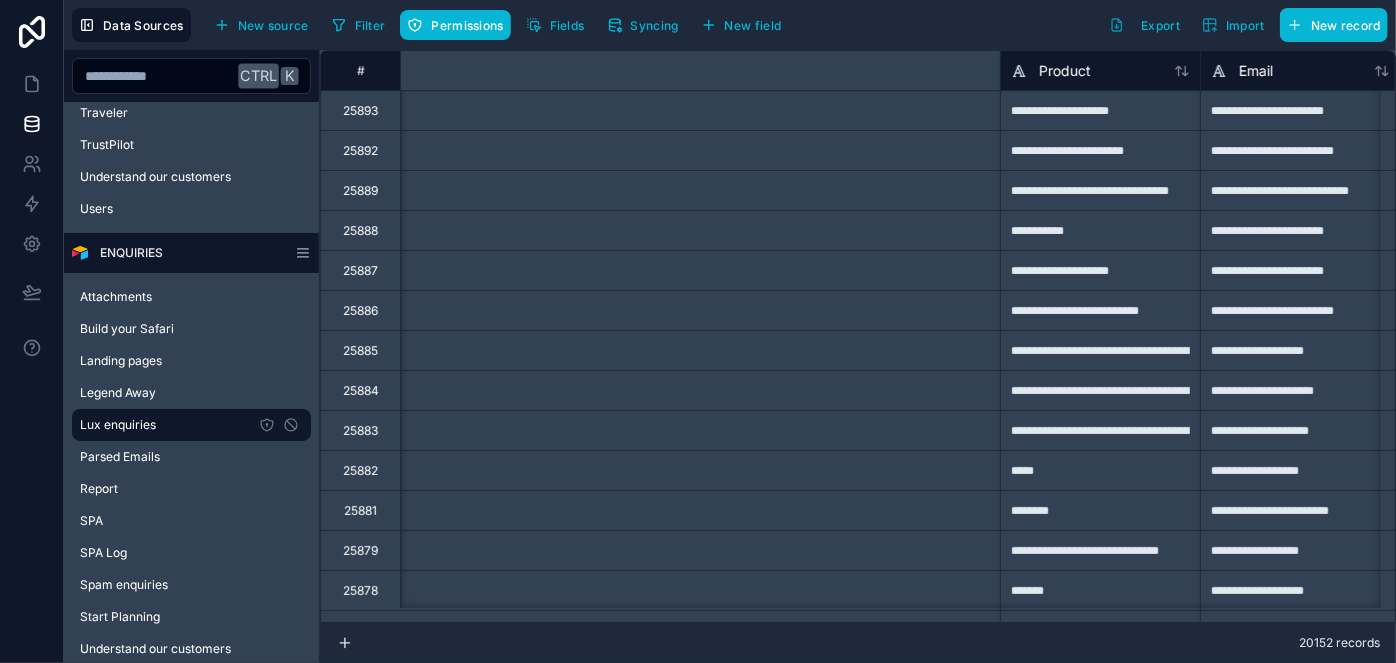 scroll, scrollTop: 0, scrollLeft: 893, axis: horizontal 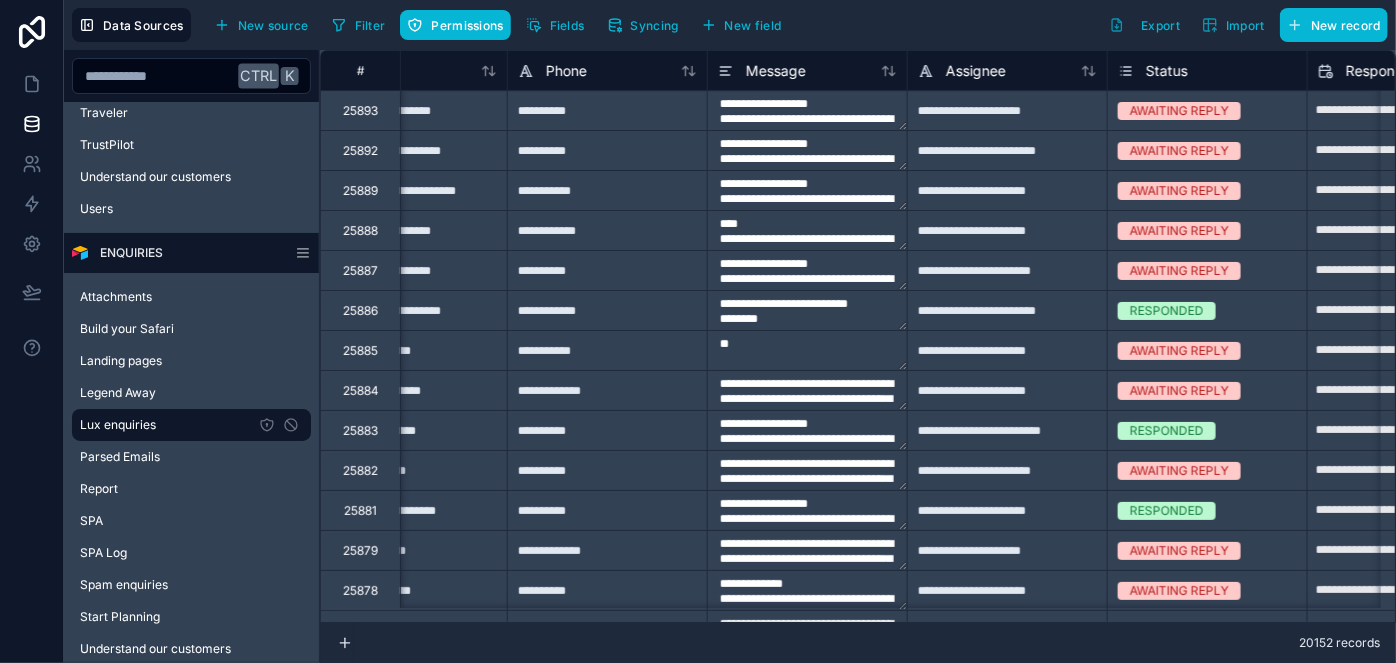 type on "**********" 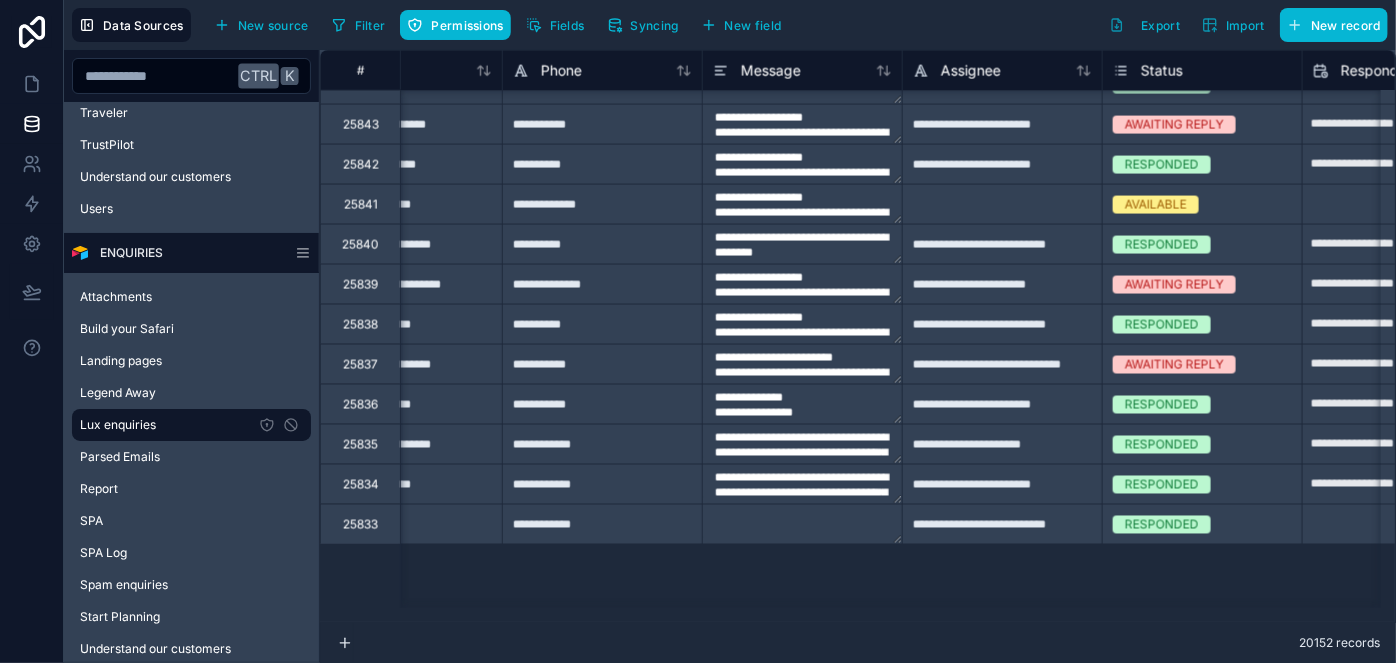type on "**********" 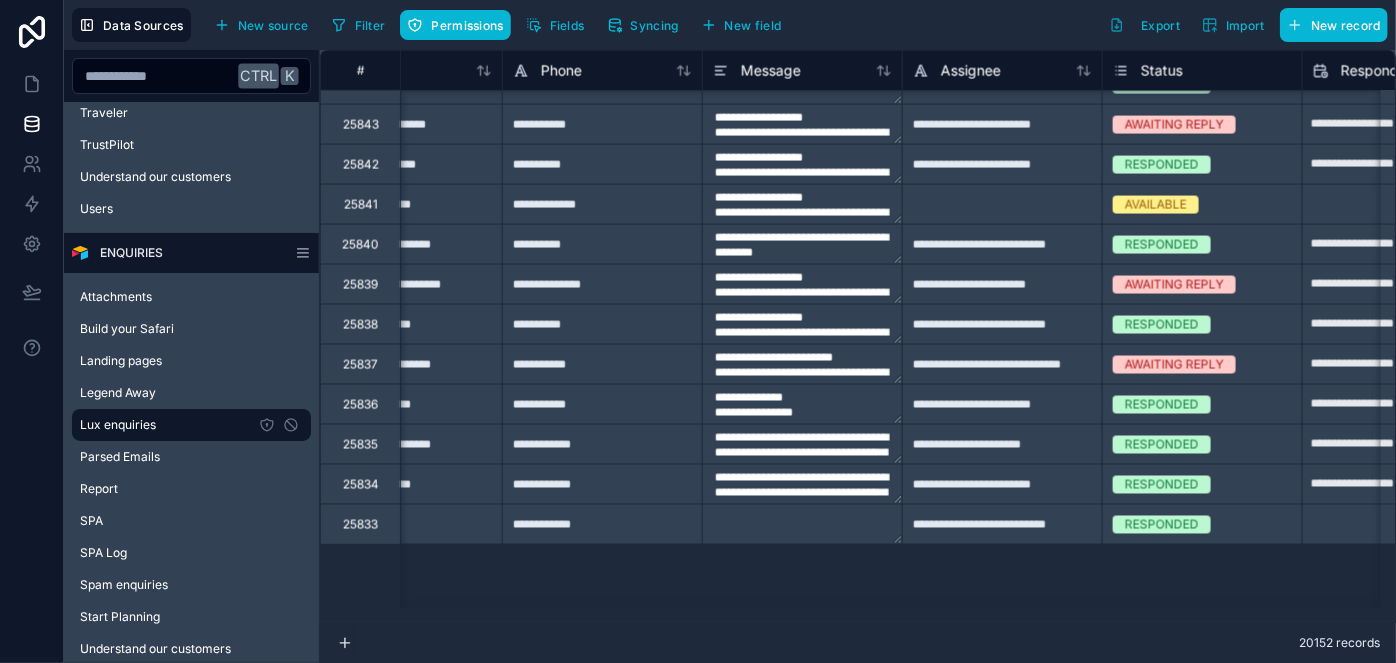 type on "**********" 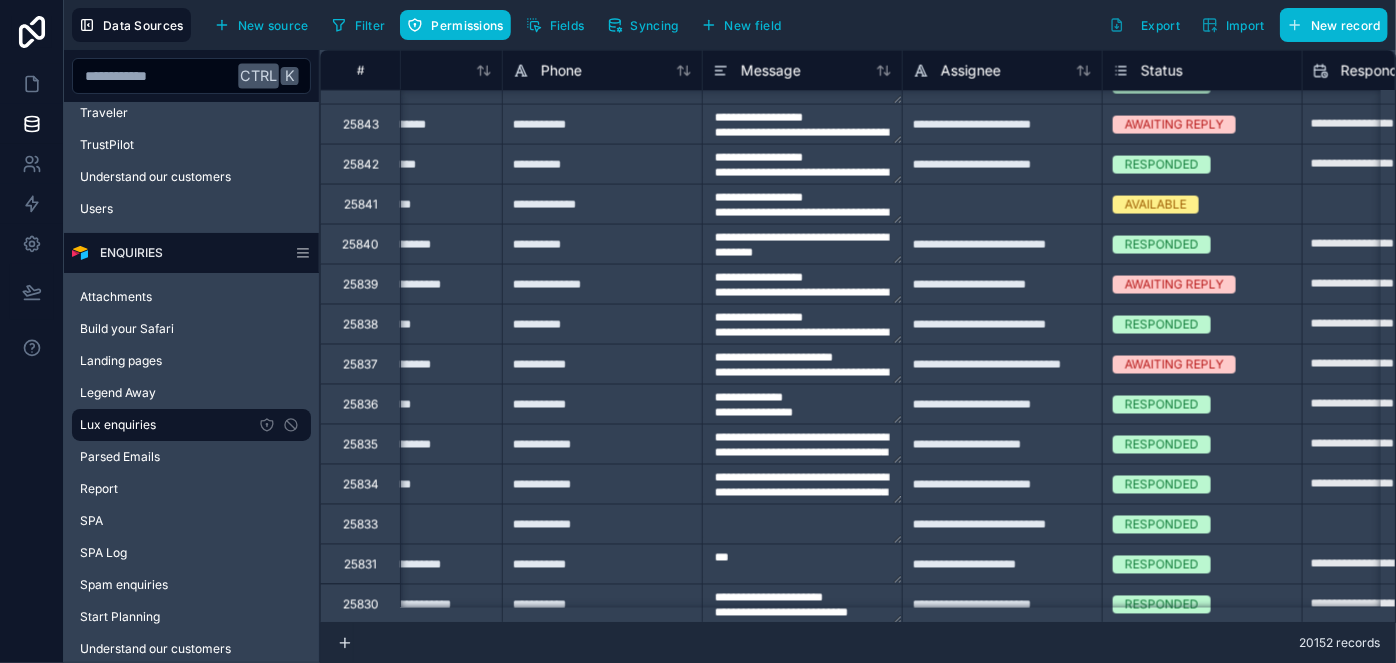 scroll, scrollTop: 1636, scrollLeft: 898, axis: both 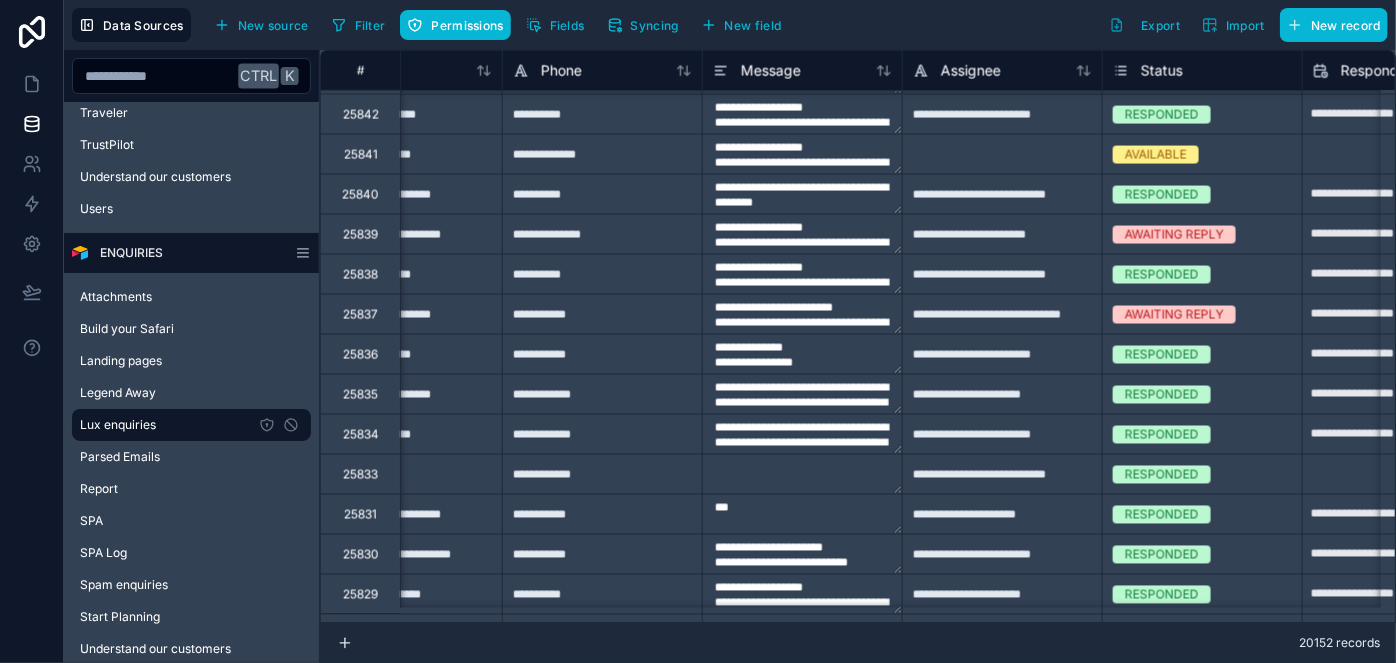 type on "**********" 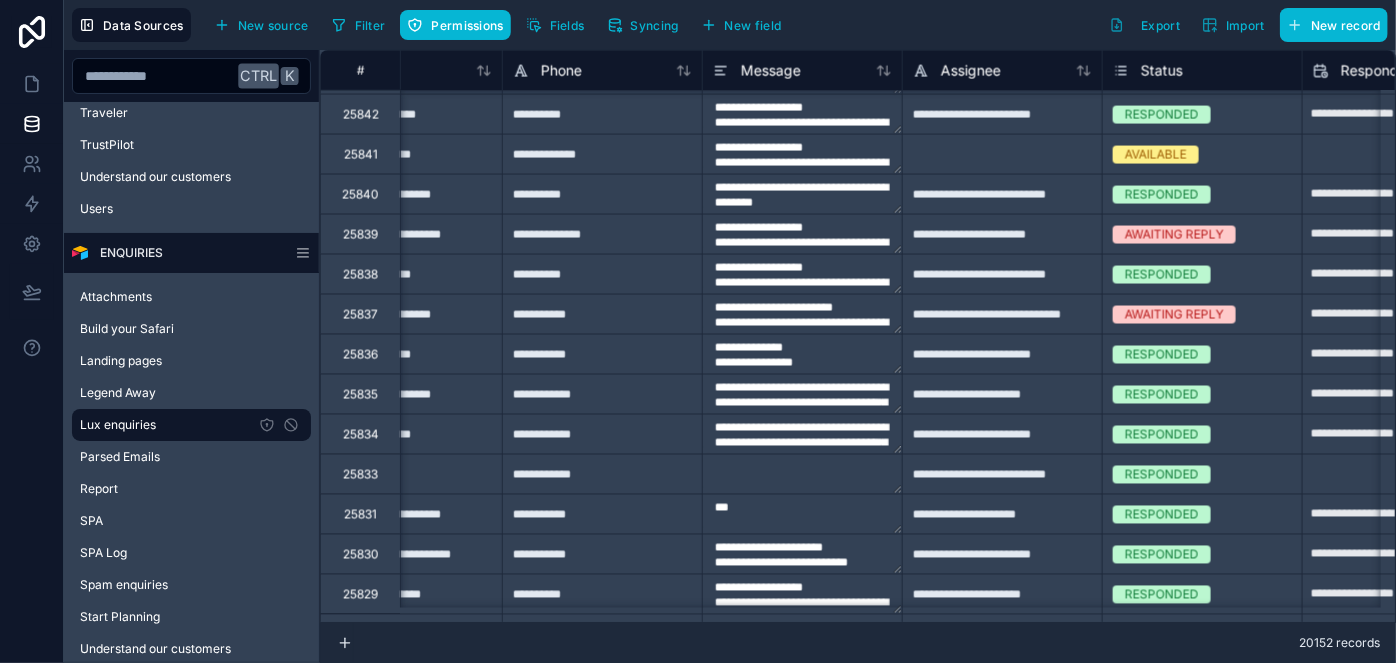 type on "**********" 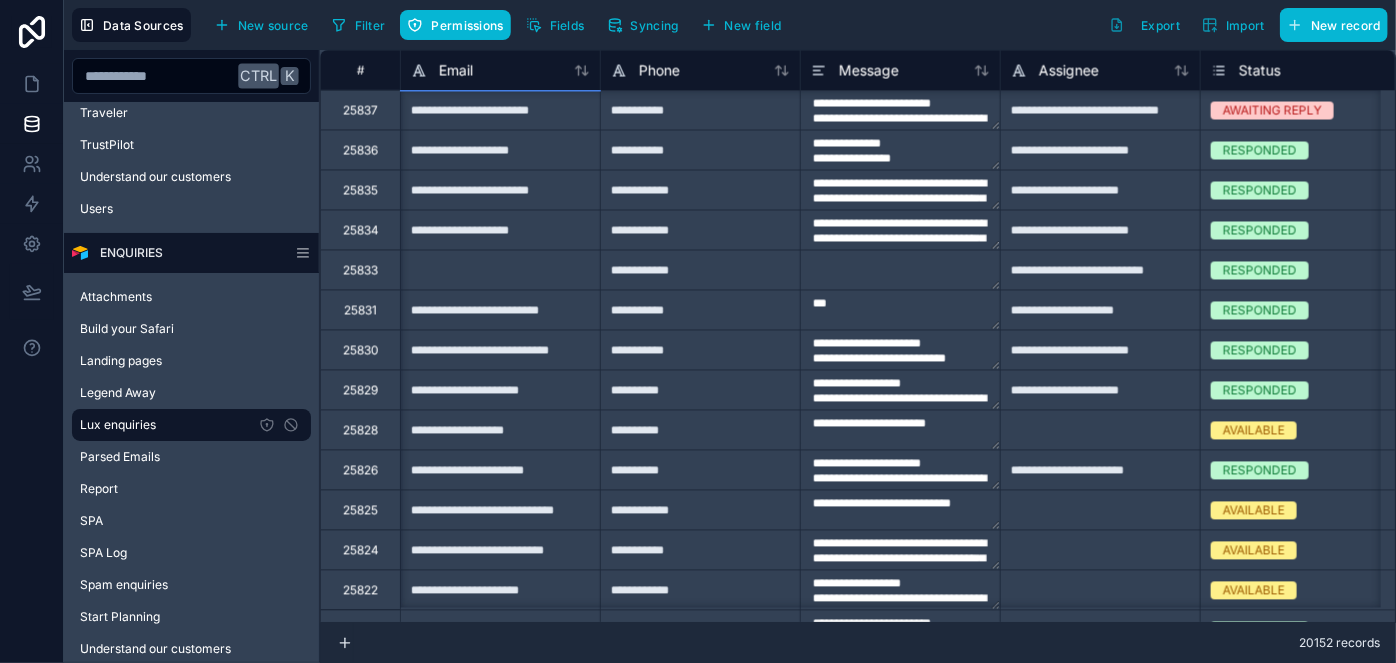 scroll, scrollTop: 1909, scrollLeft: 800, axis: both 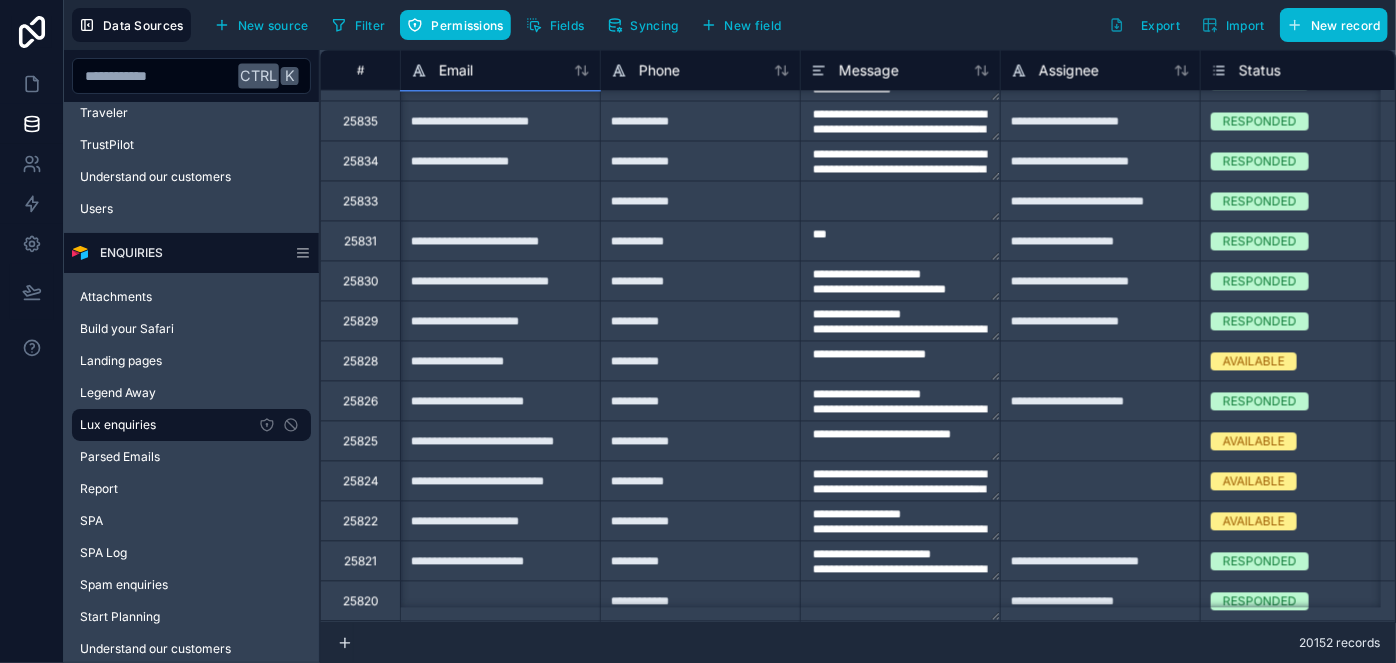 type on "**********" 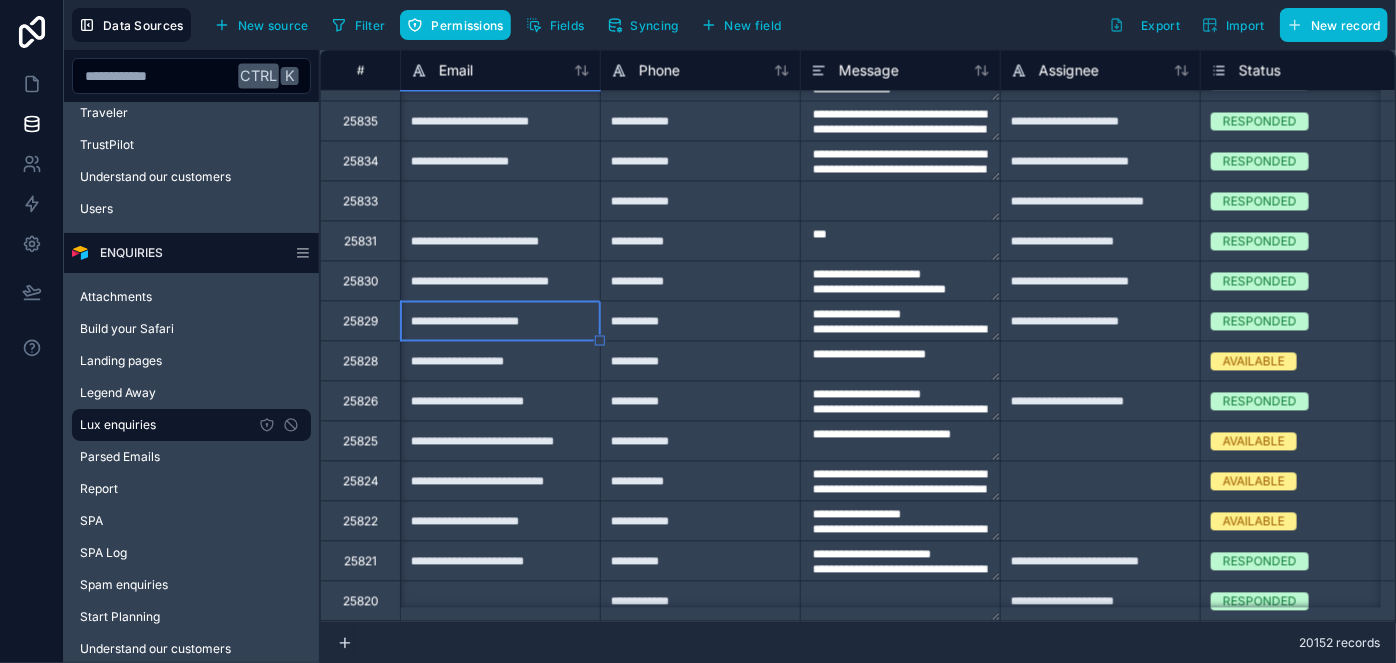 click on "**********" at bounding box center [500, 361] 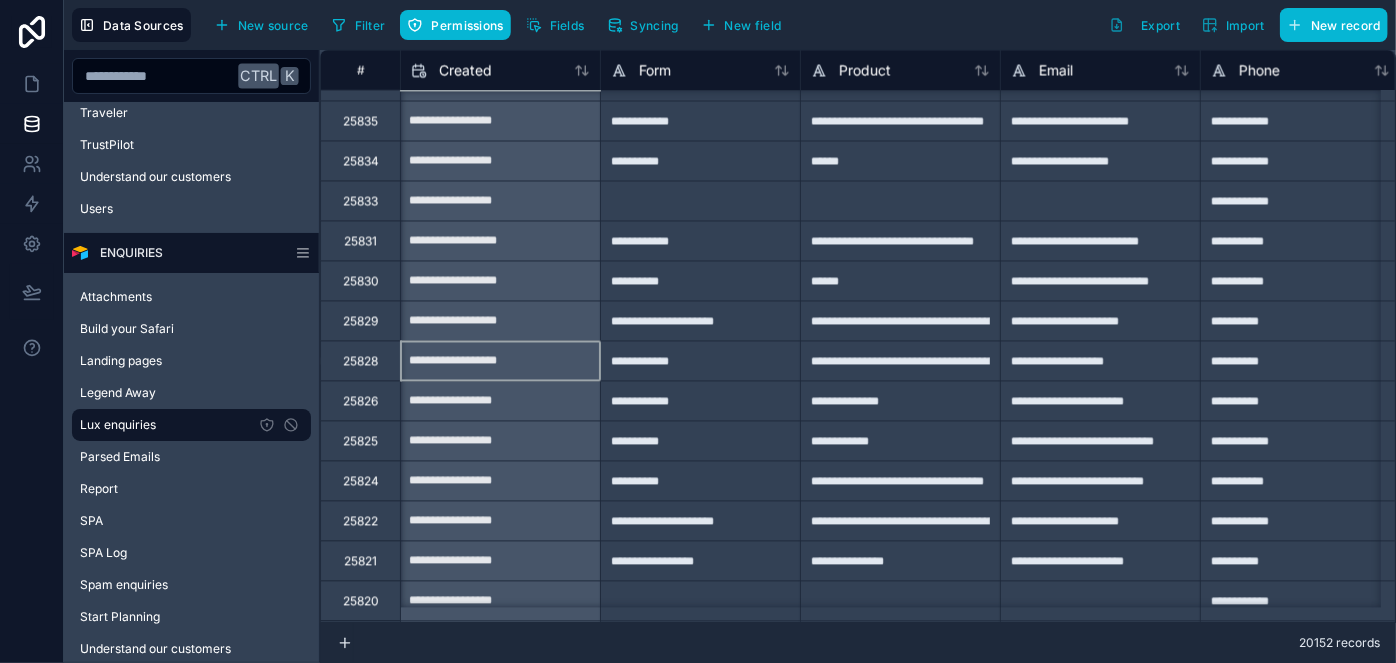 scroll, scrollTop: 1909, scrollLeft: 0, axis: vertical 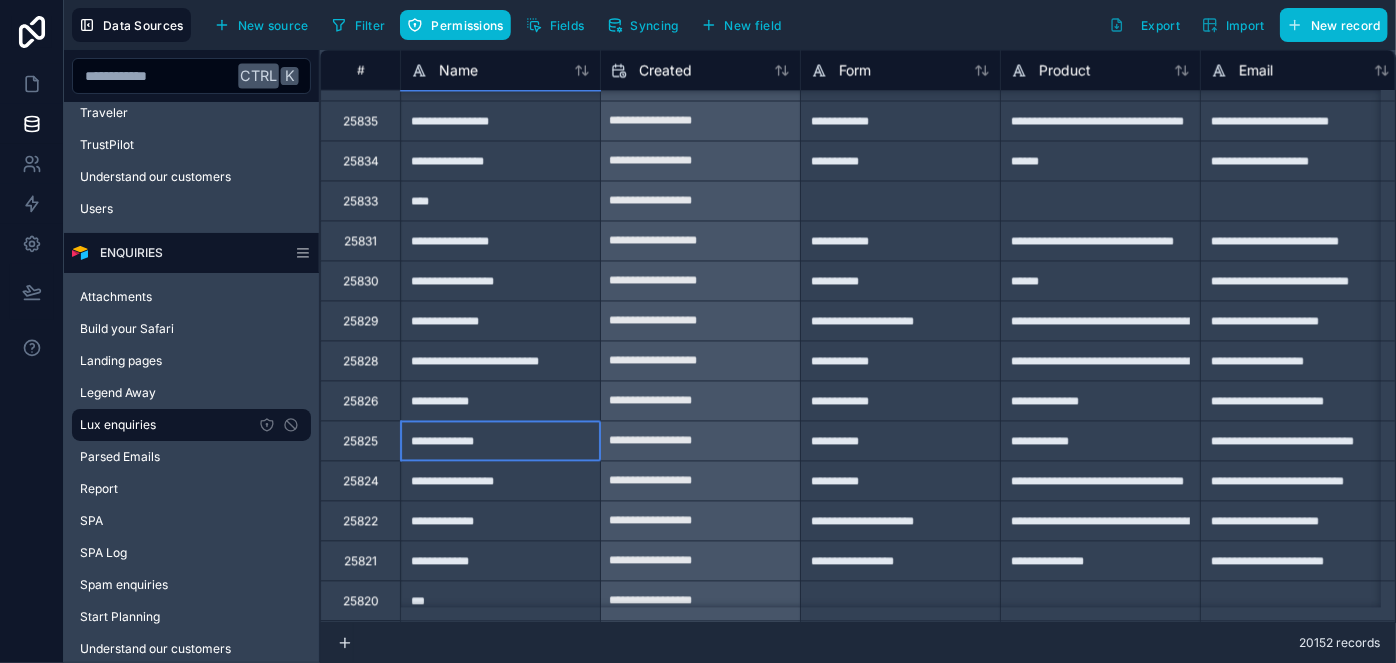 click on "**********" at bounding box center (500, 441) 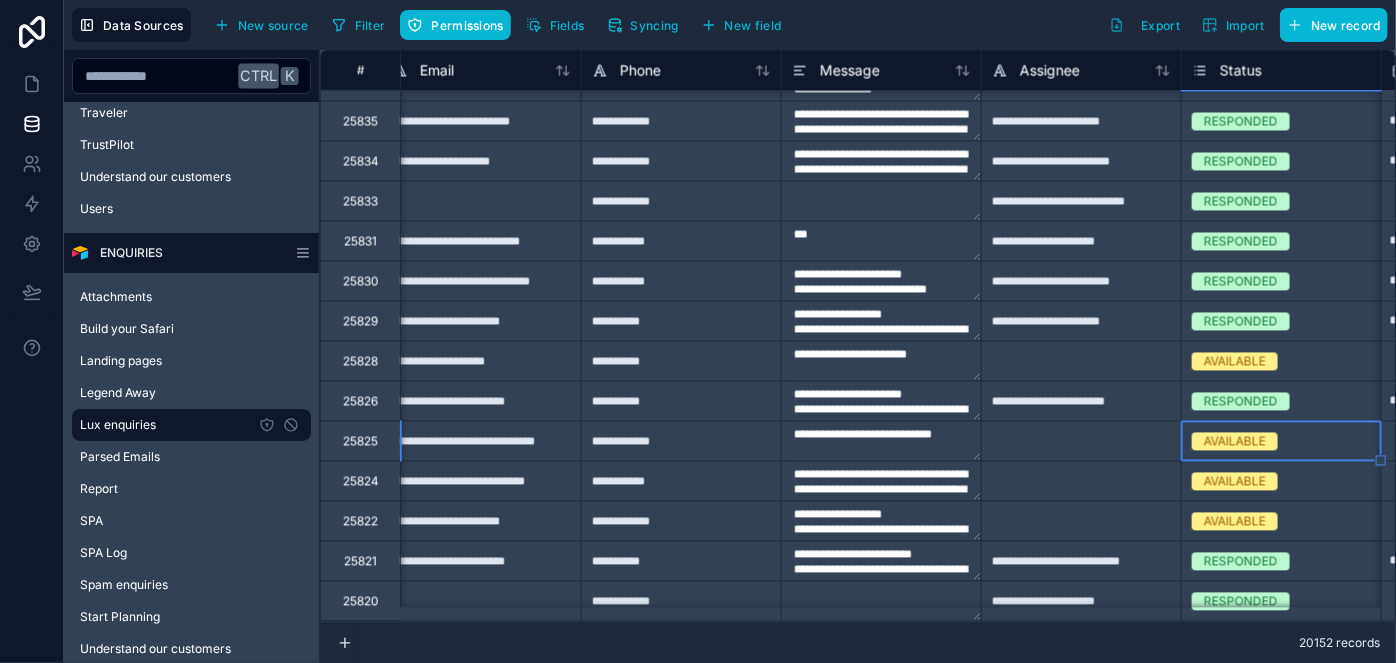 scroll, scrollTop: 1909, scrollLeft: 1019, axis: both 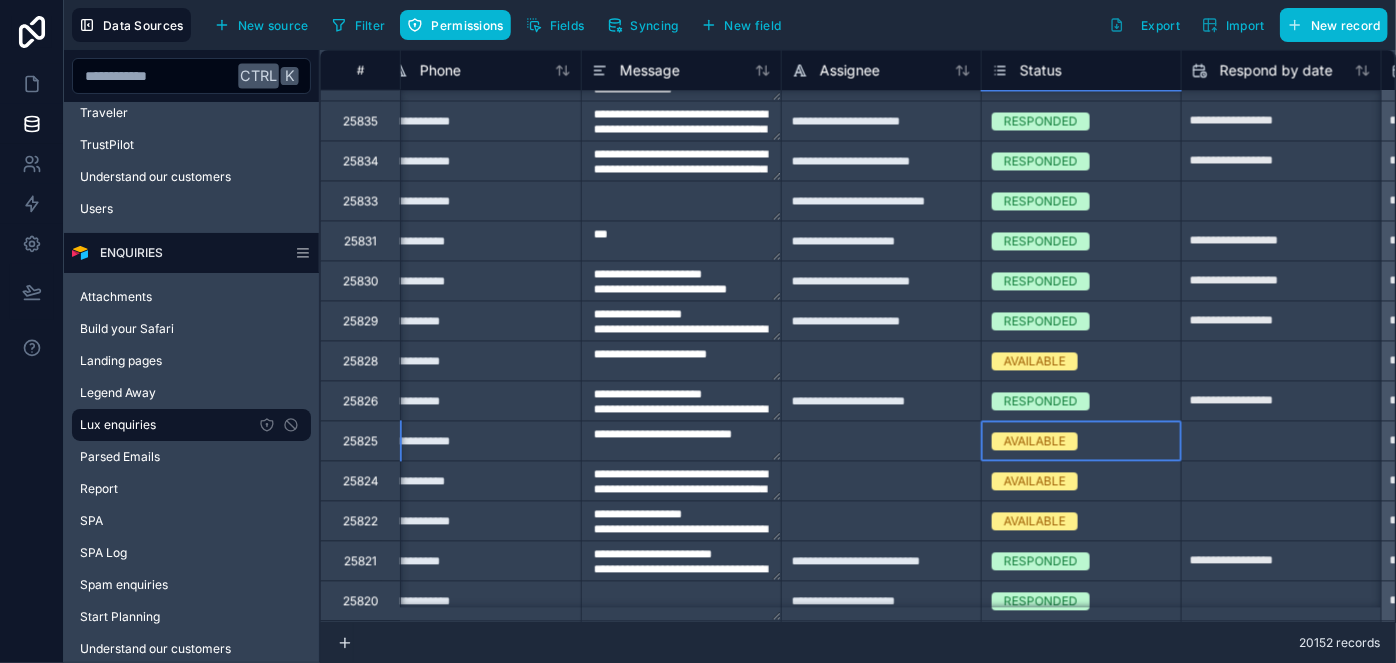 click on "AVAILABLE" at bounding box center [1035, 442] 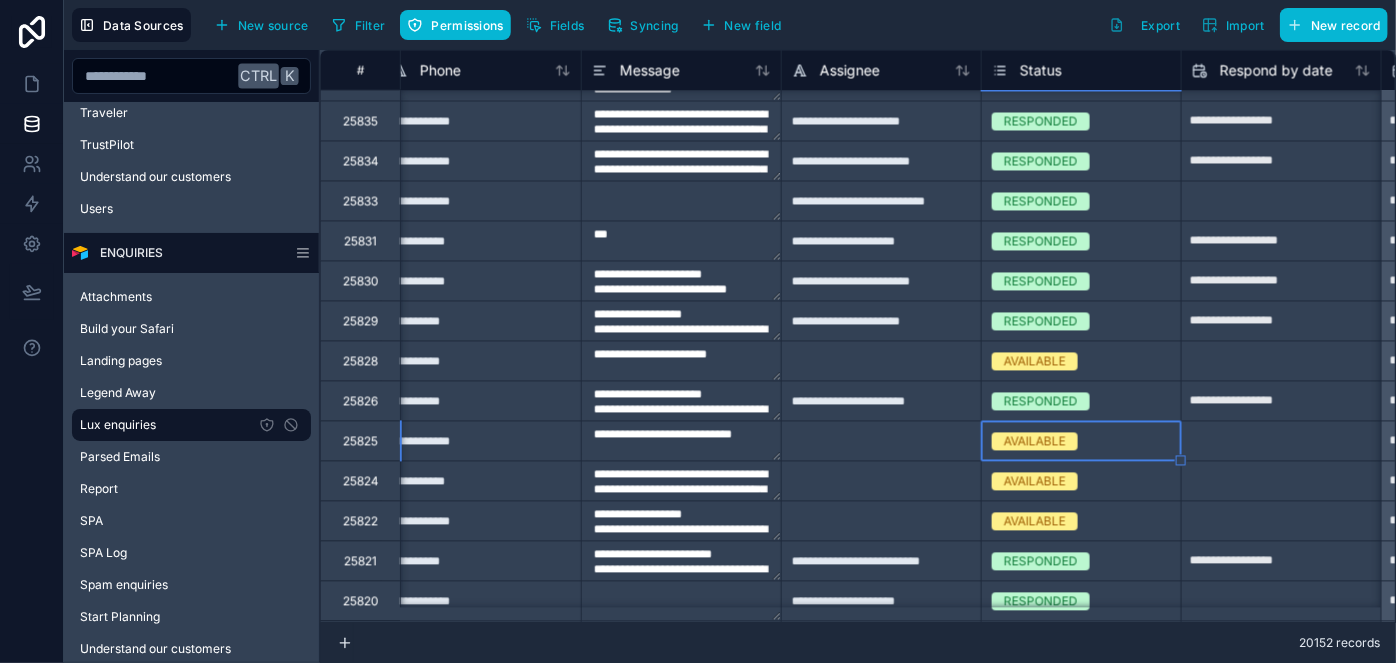 click on "AVAILABLE" at bounding box center (1035, 442) 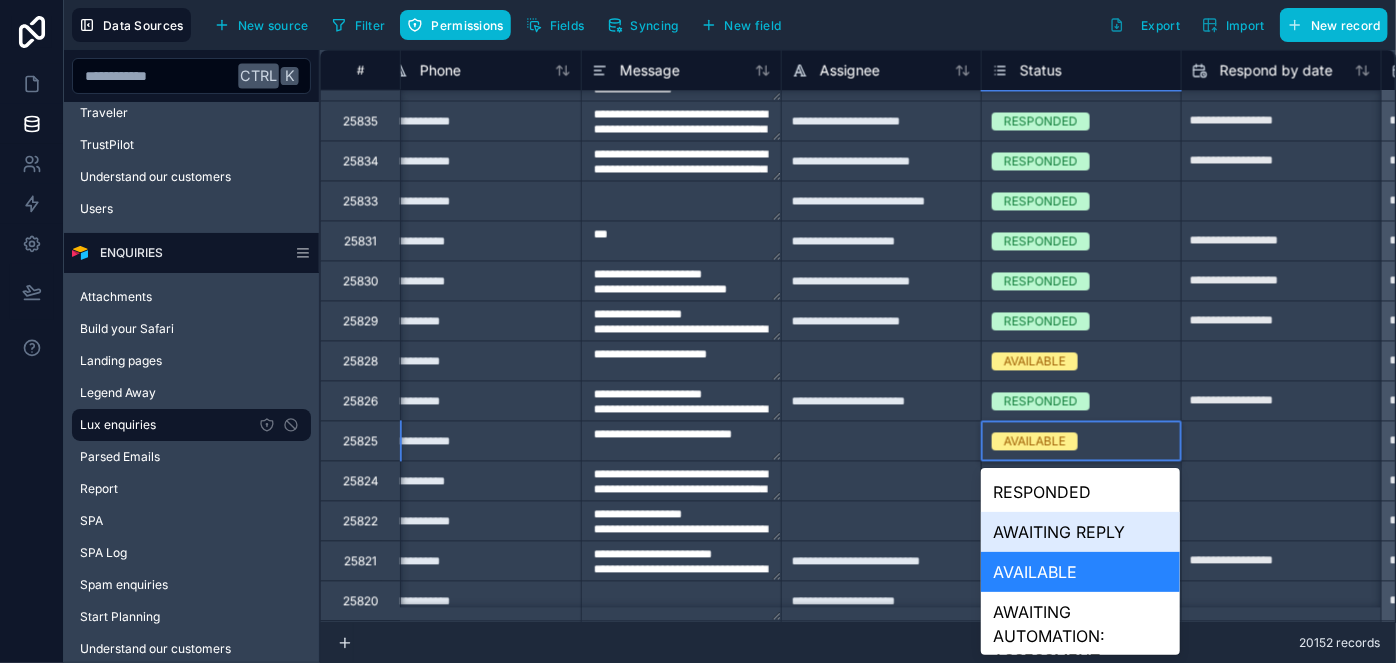 click on "AWAITING REPLY" at bounding box center [1080, 532] 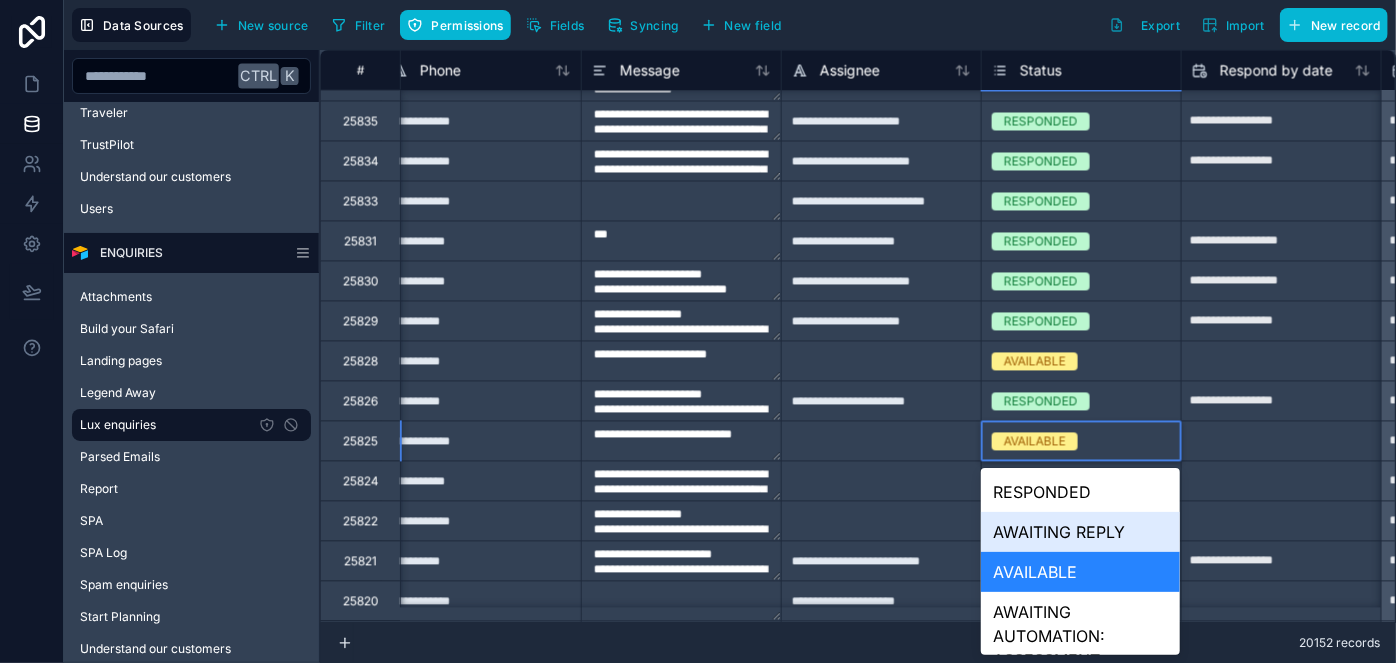 type on "**********" 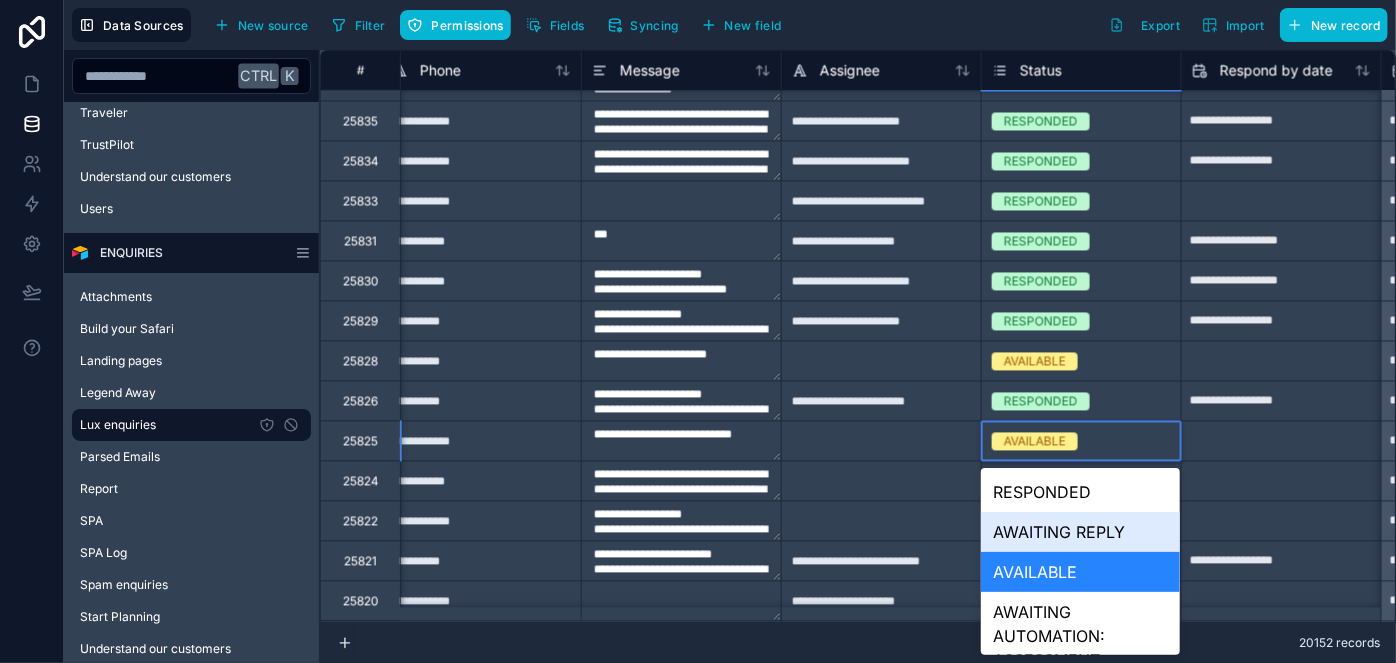 type on "**********" 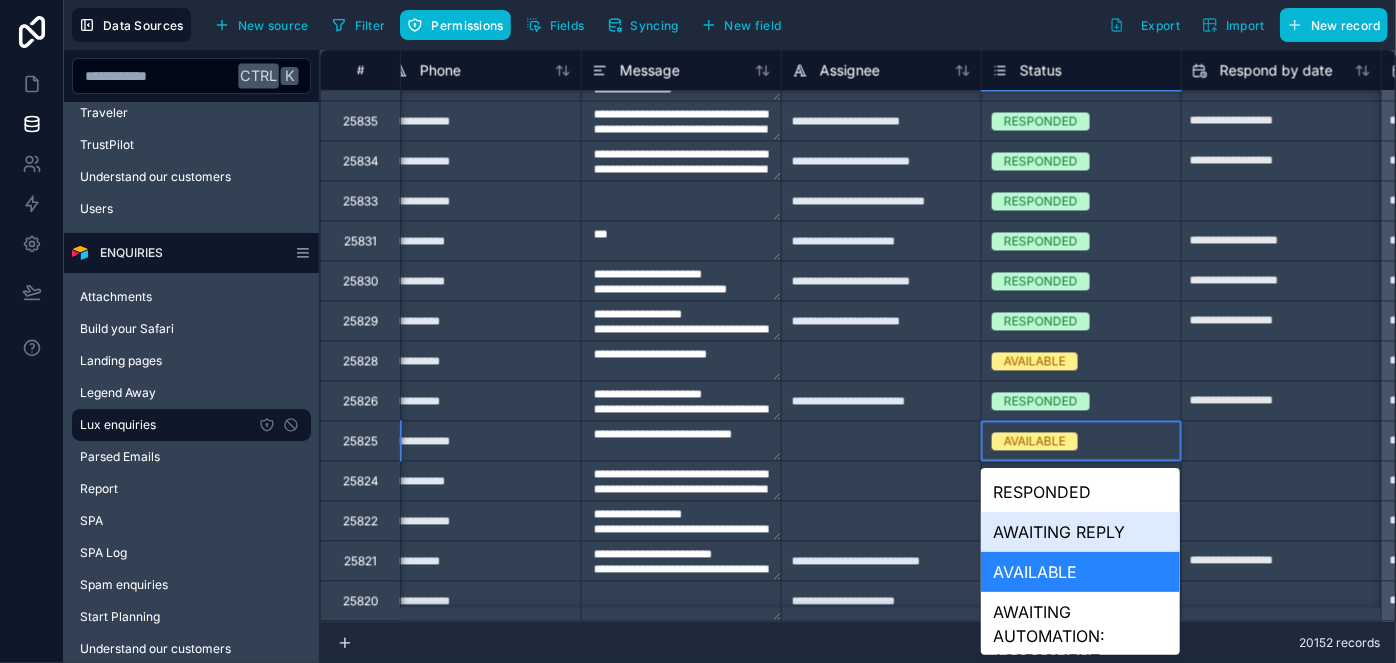 type on "**********" 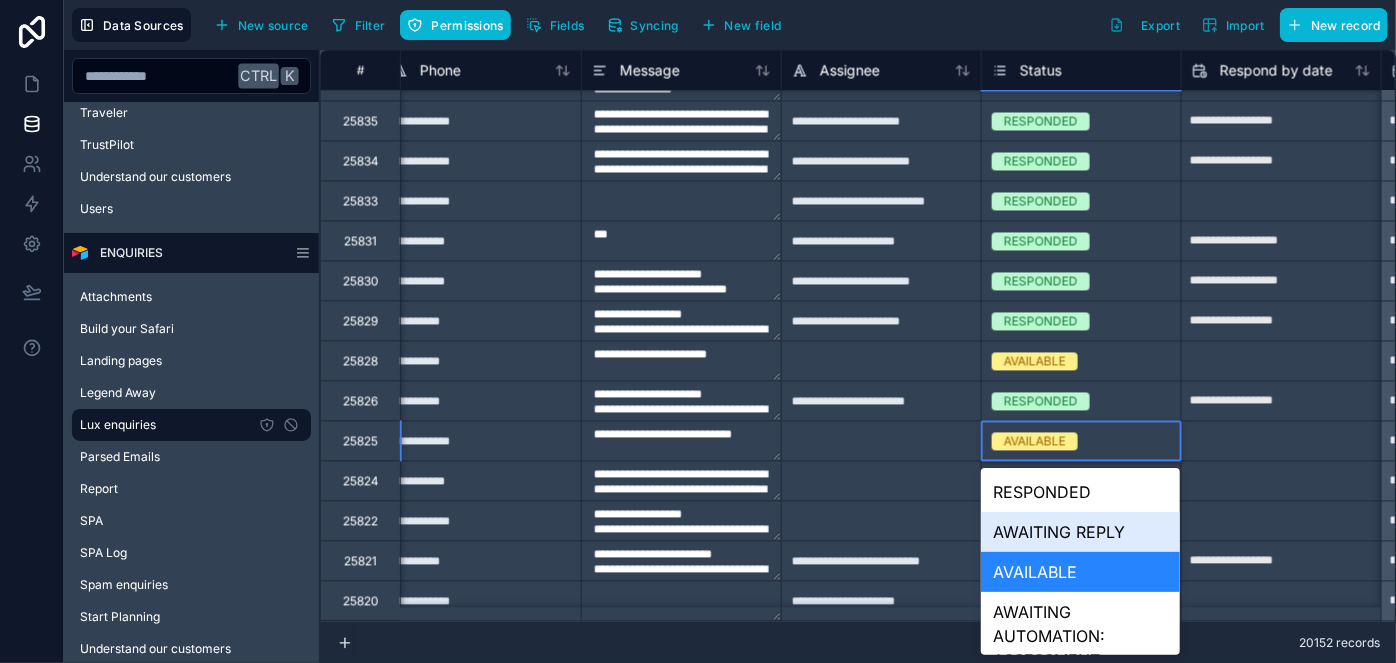 type on "**********" 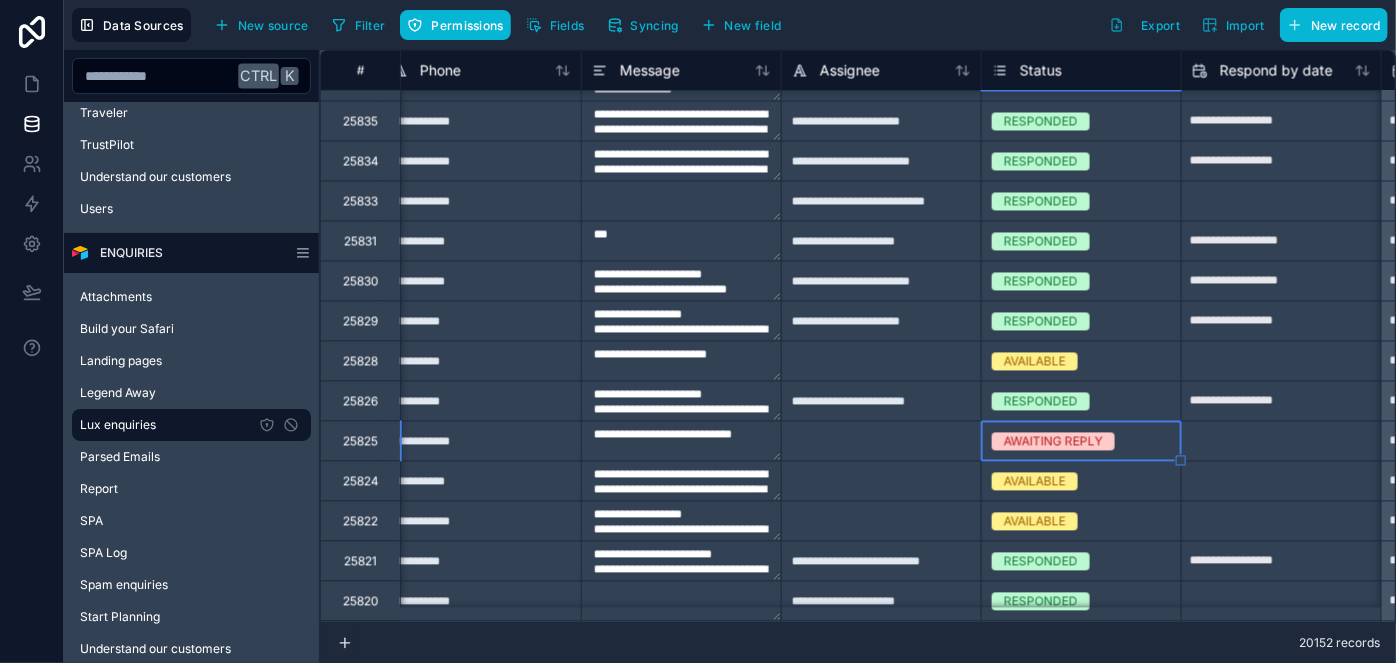 click at bounding box center (1281, -158) 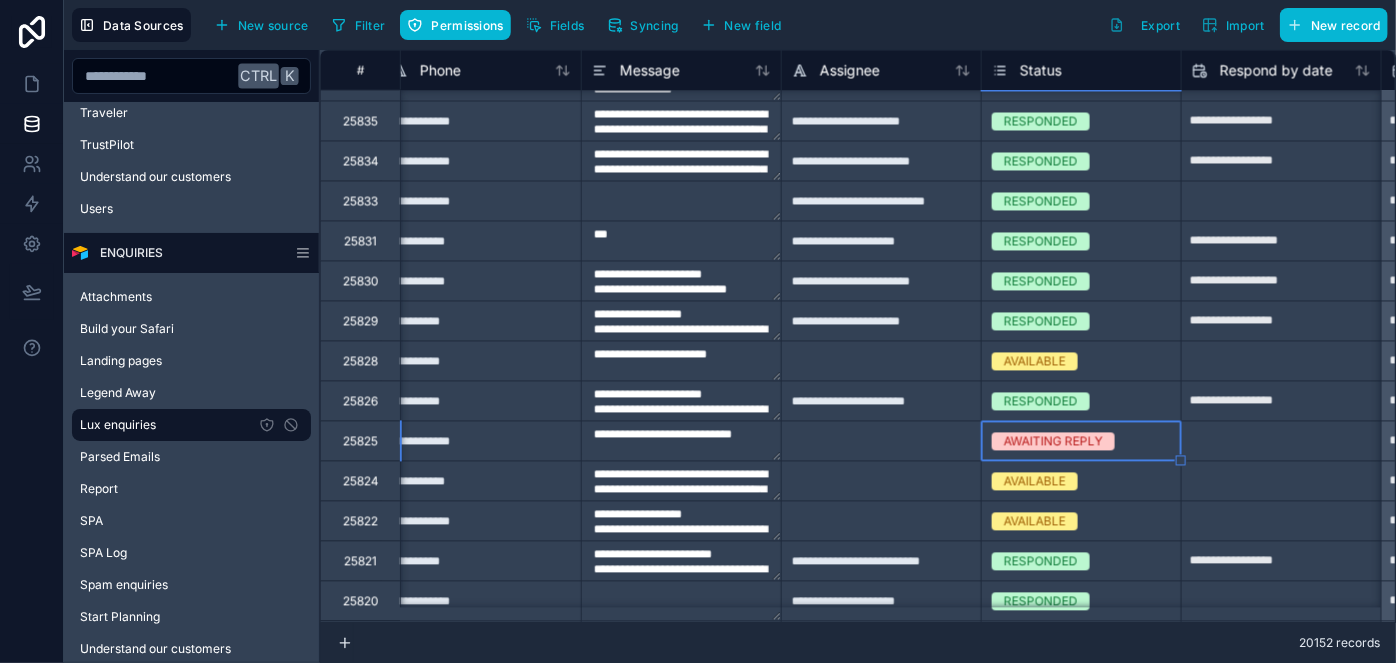 select on "****" 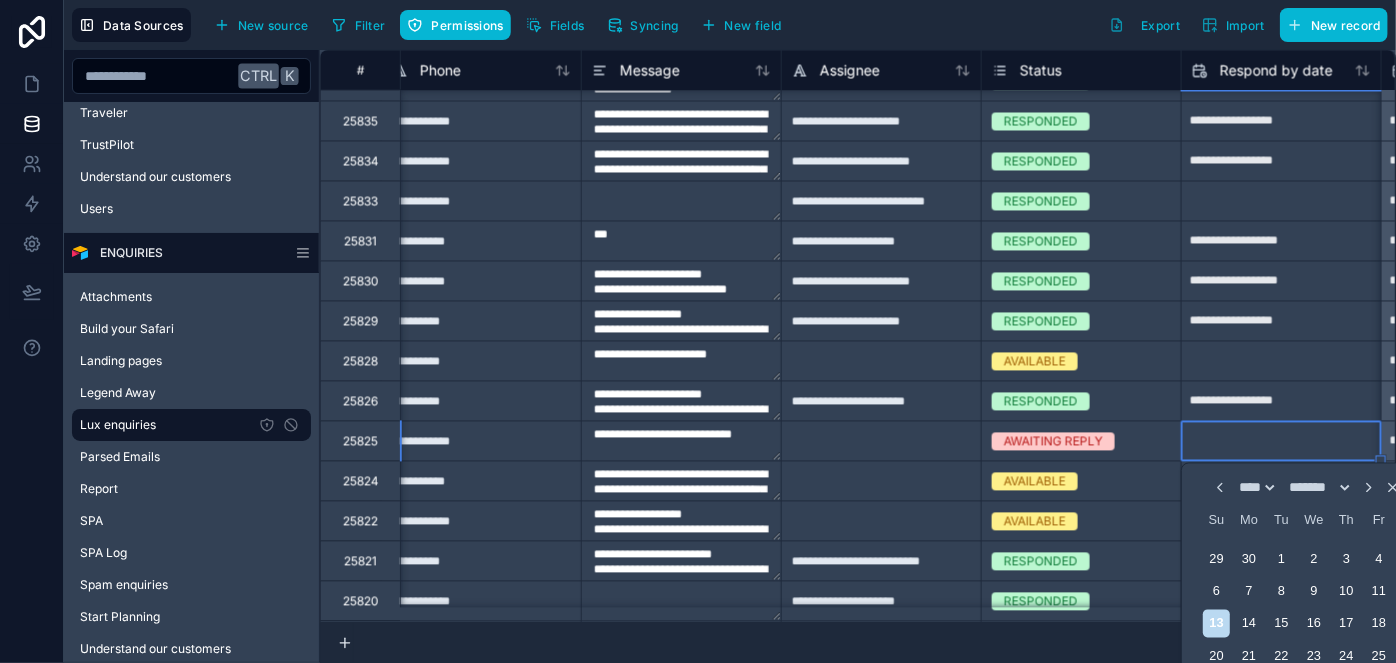 type on "**********" 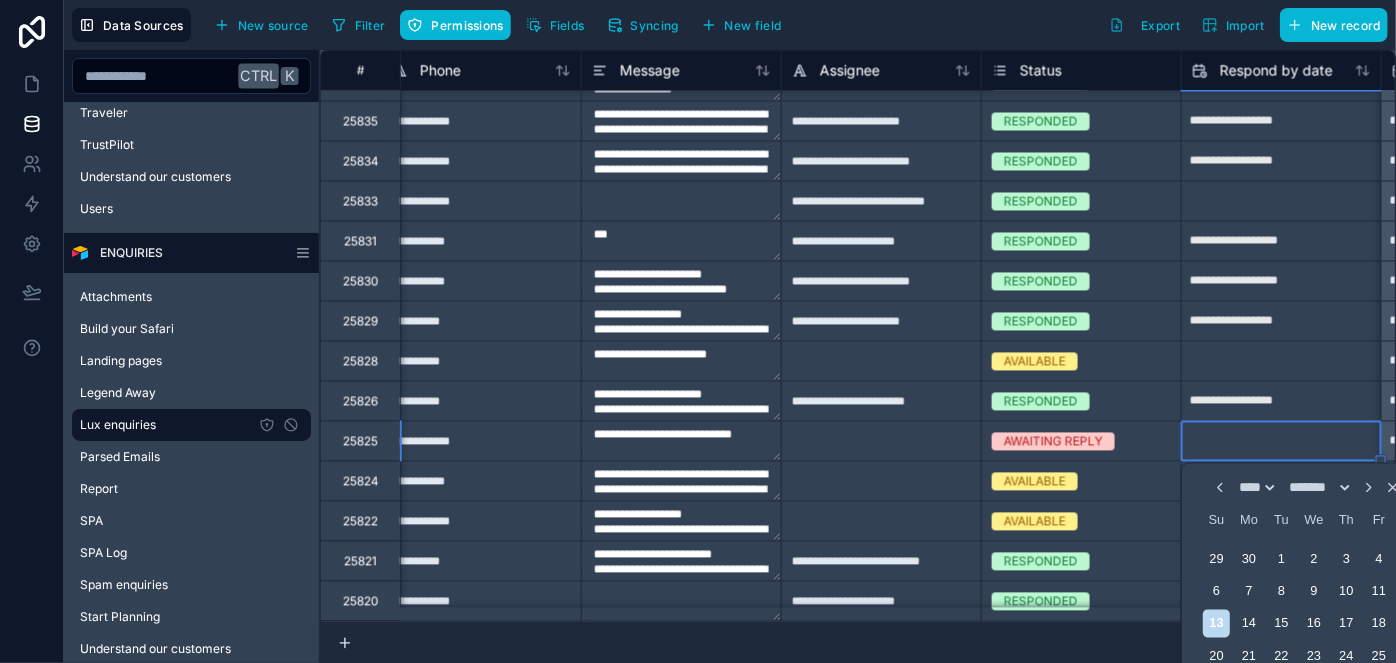 type on "**********" 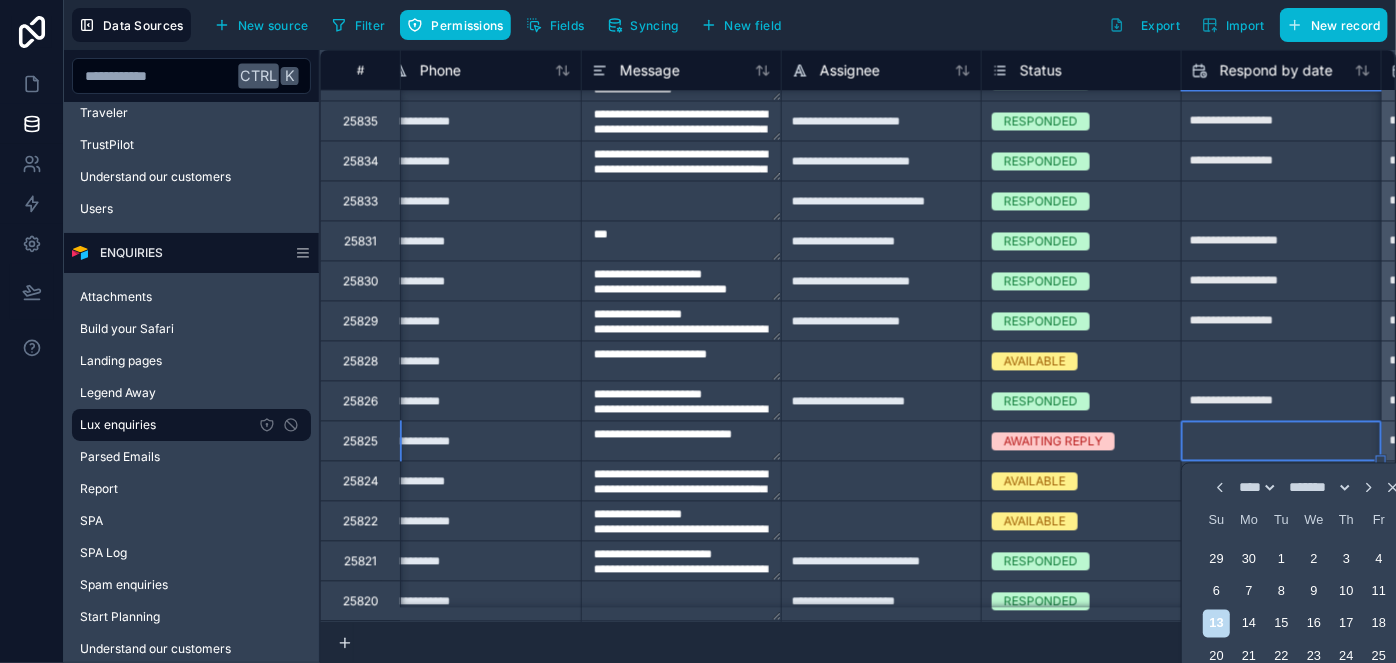 type on "**********" 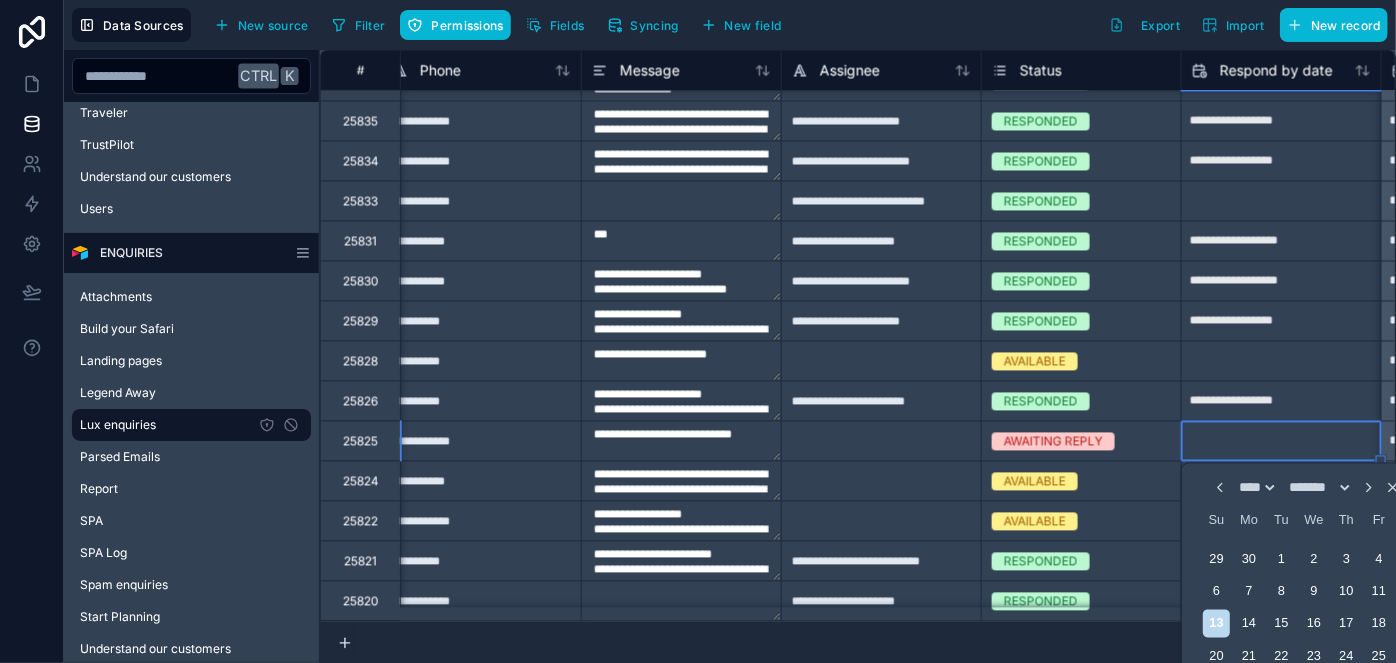 type on "**********" 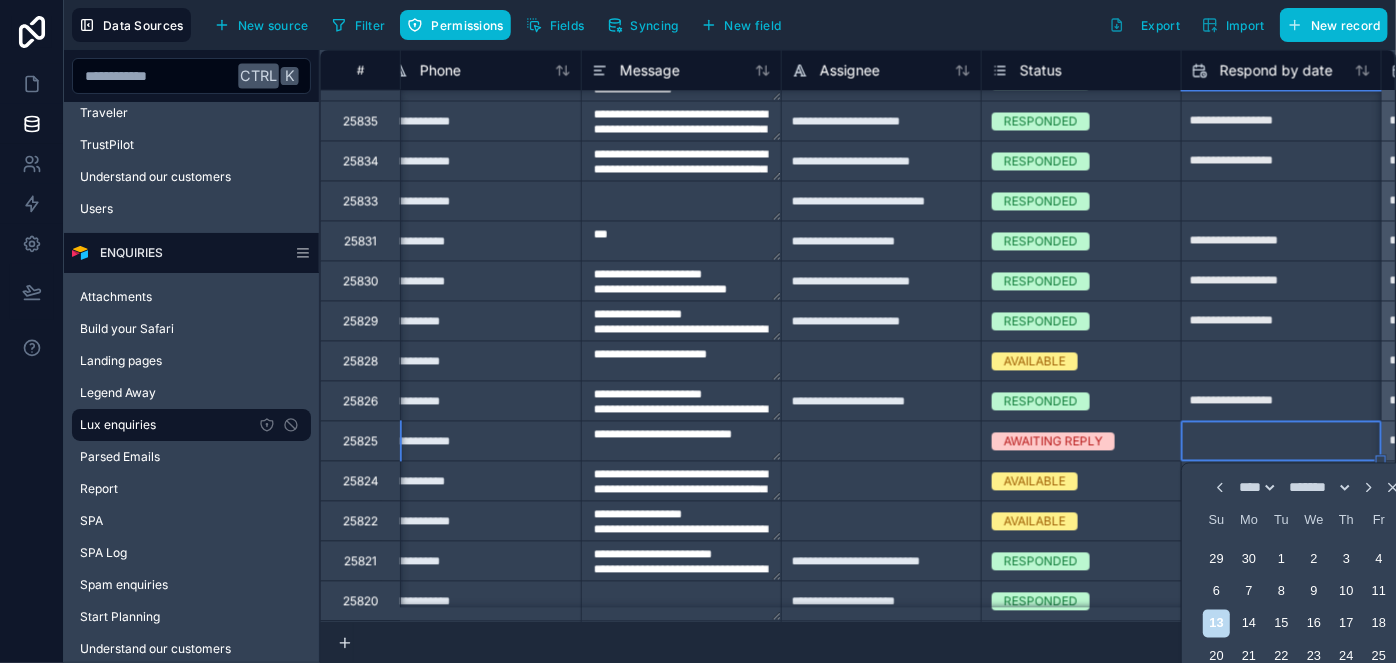 type on "**********" 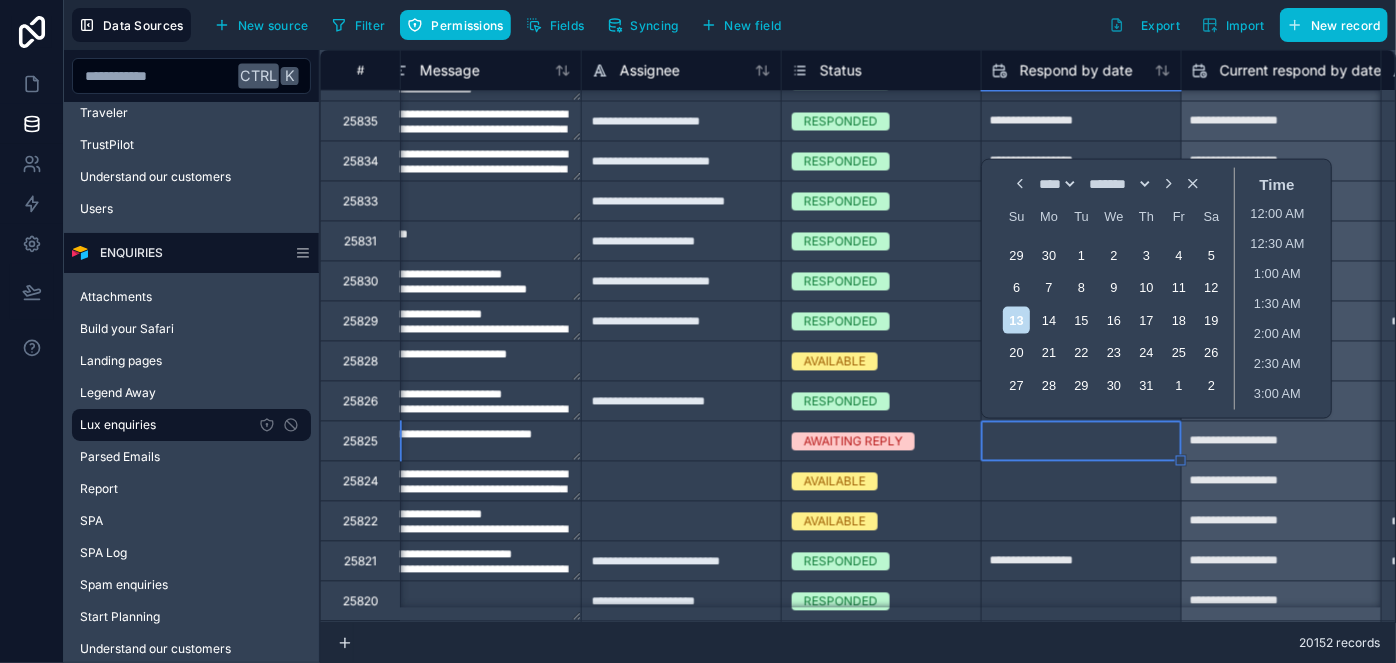 type on "**********" 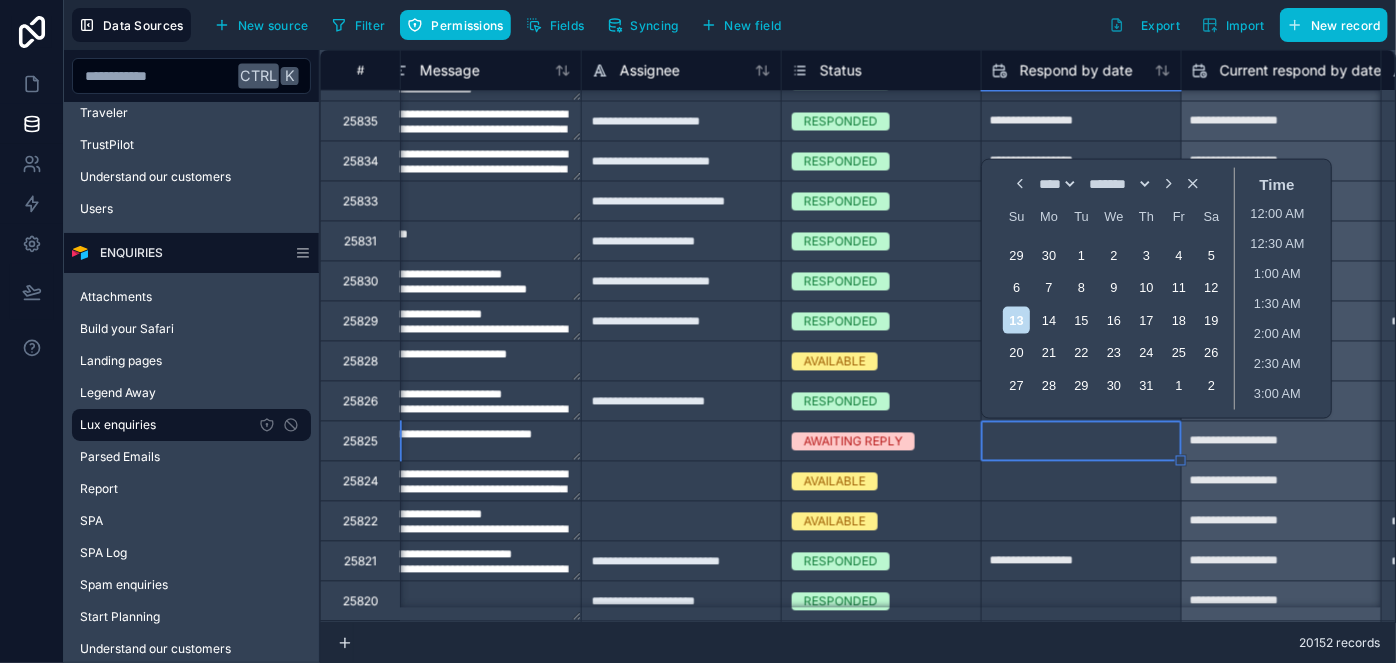 type on "**********" 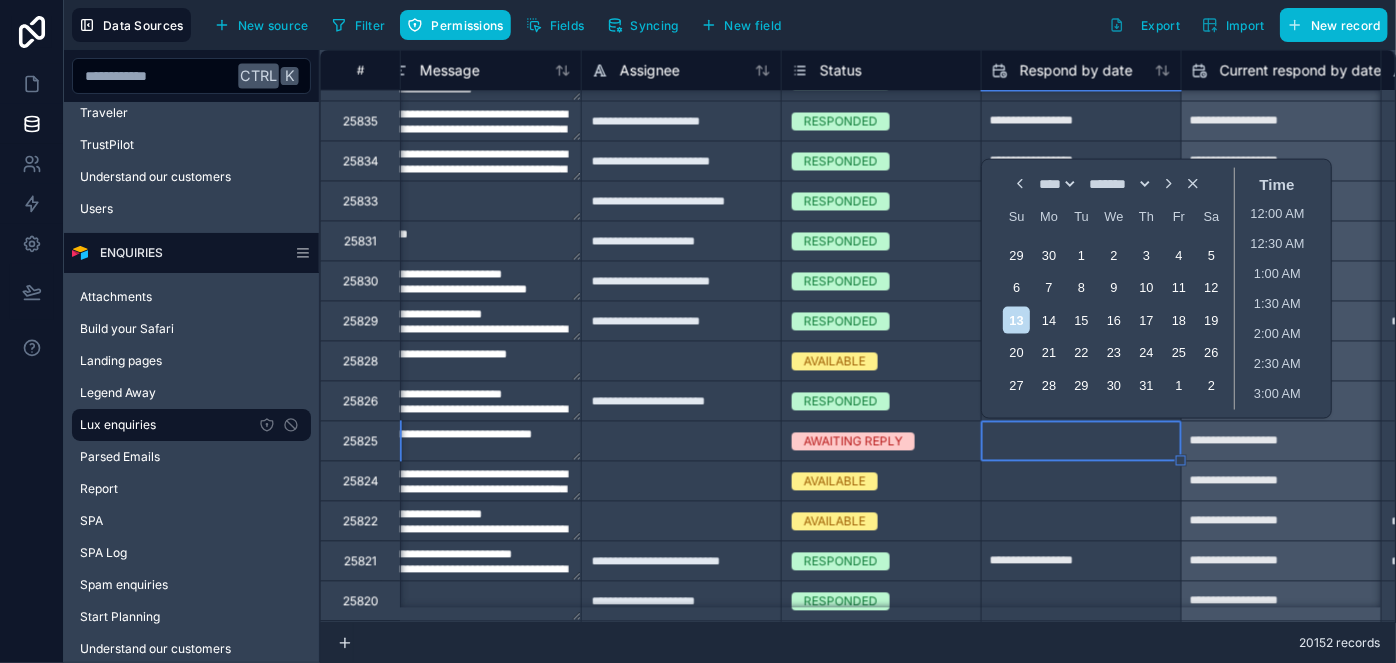 type on "**********" 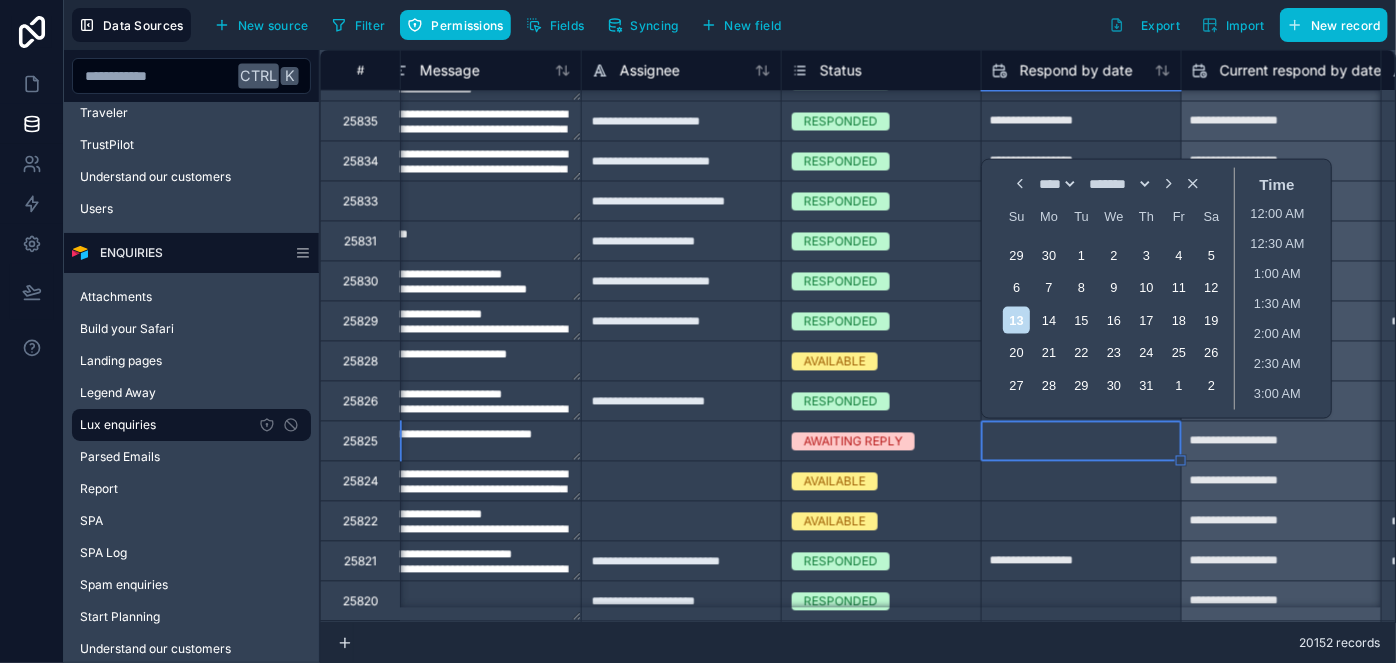 type on "**********" 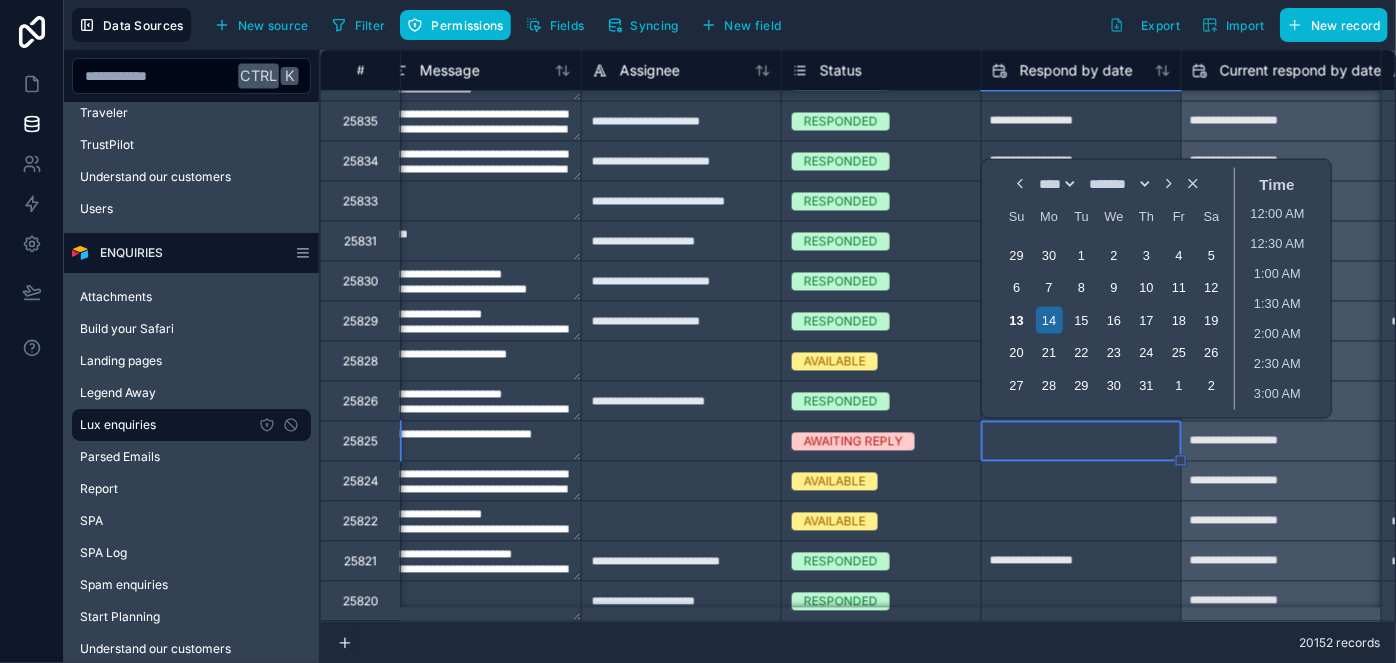 type on "**********" 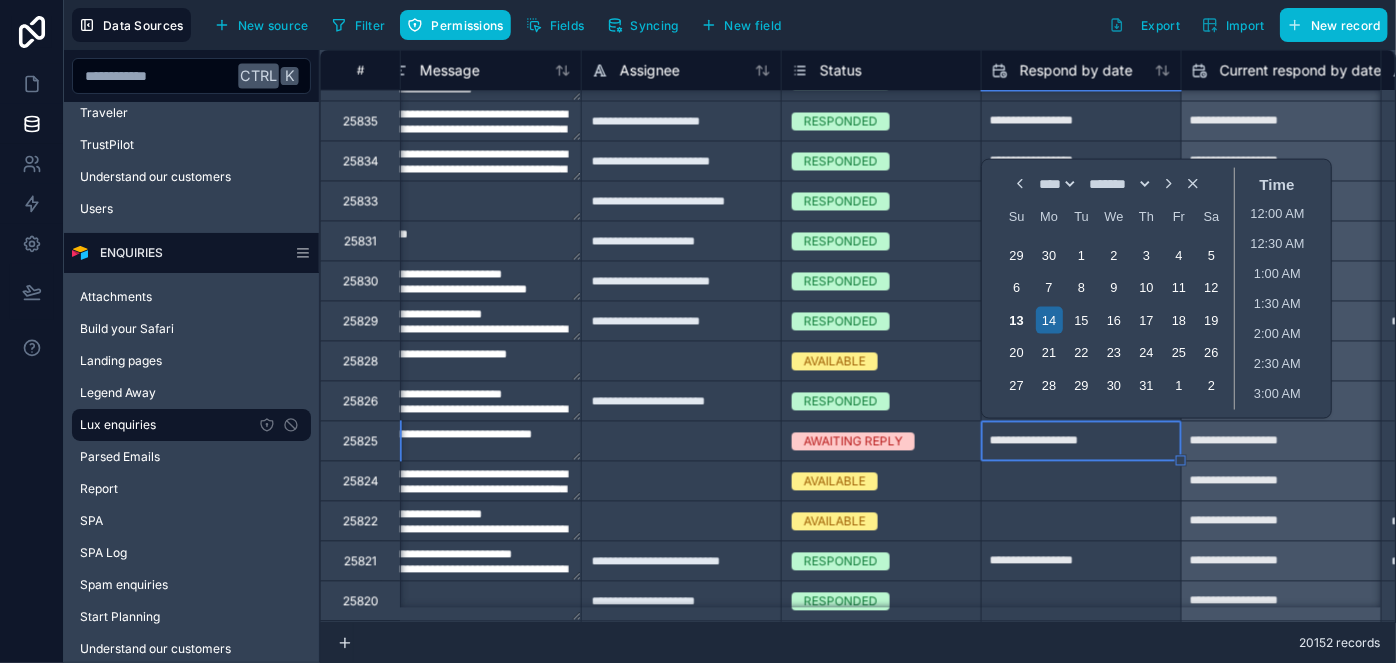 type on "**********" 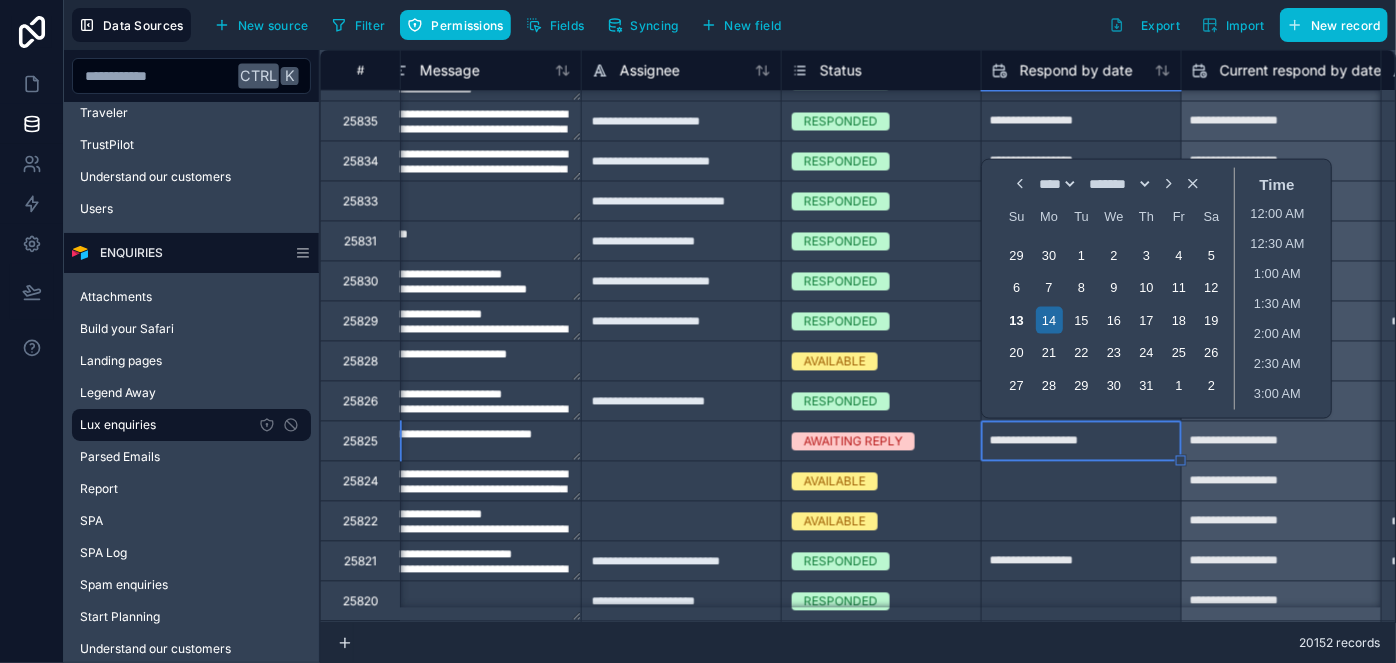 type on "**********" 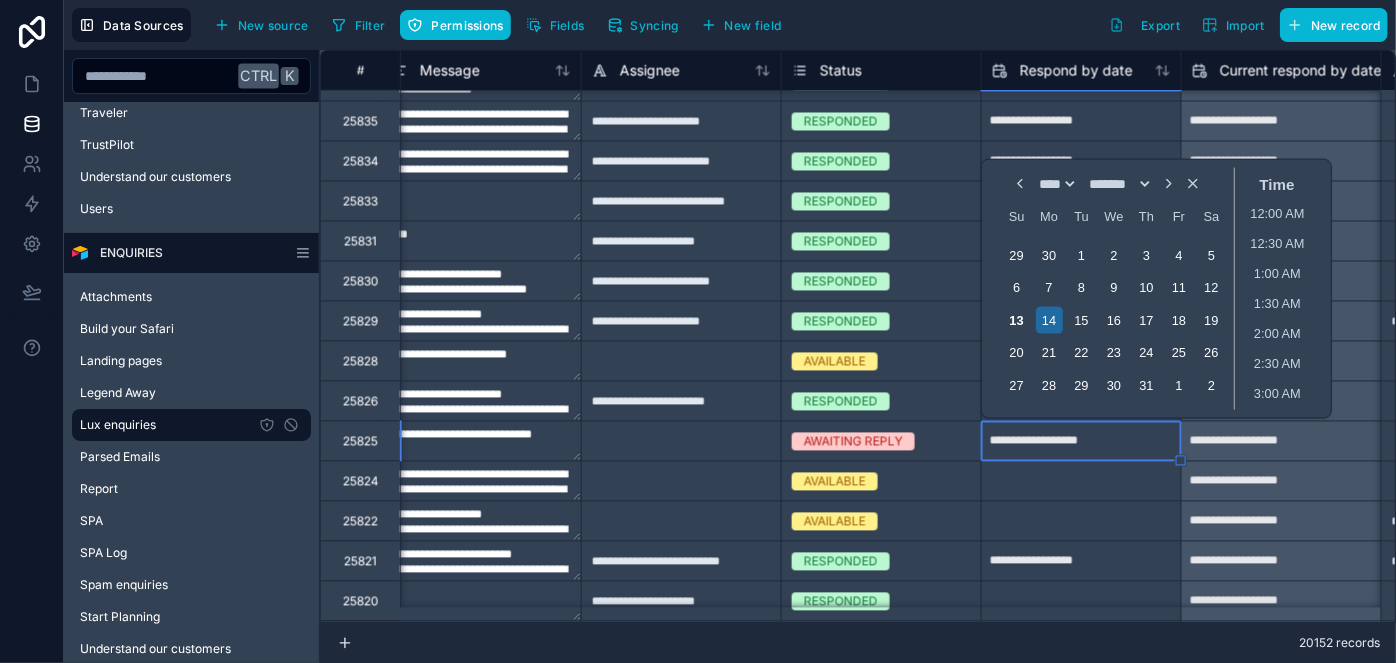 type on "**********" 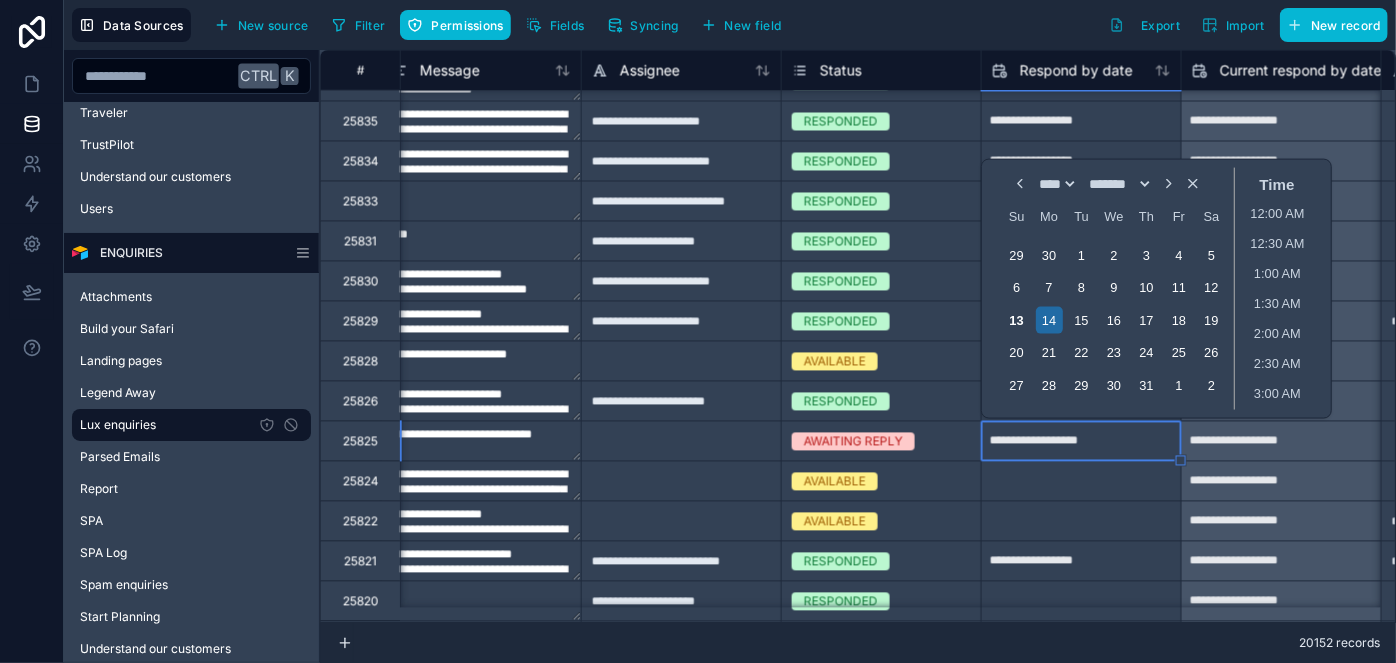 type on "**********" 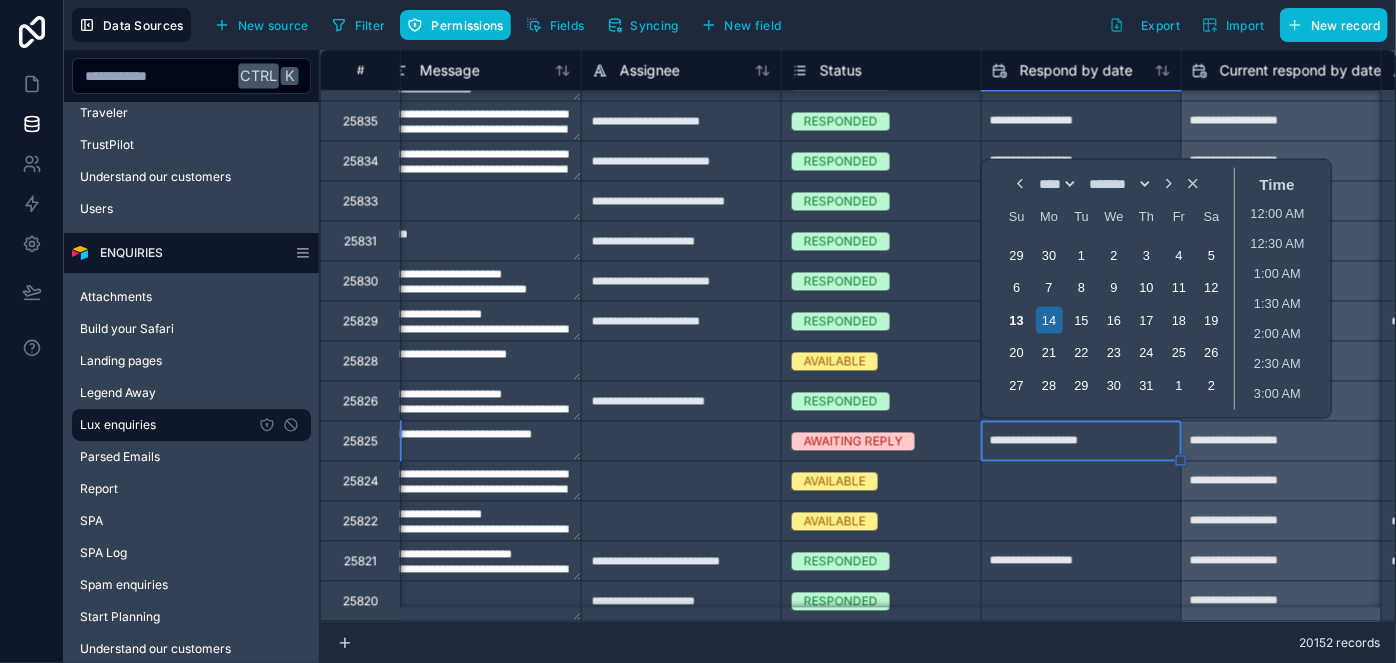 type on "**********" 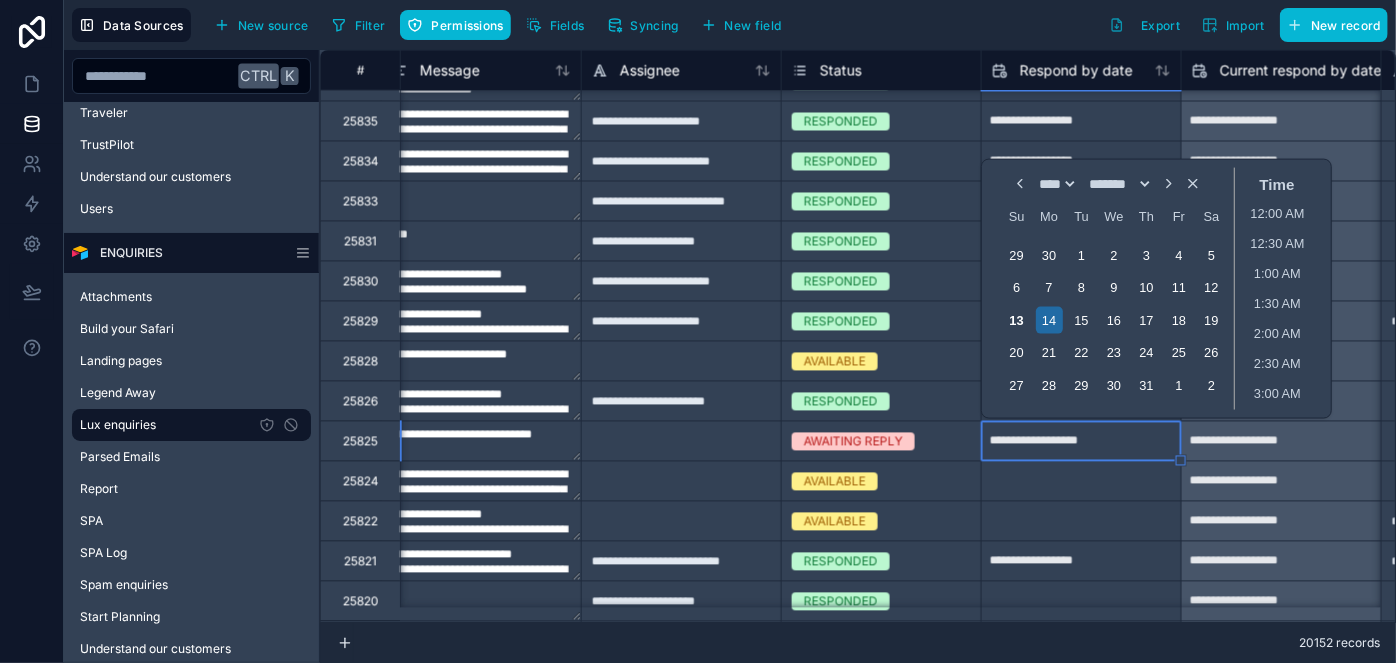 type on "**********" 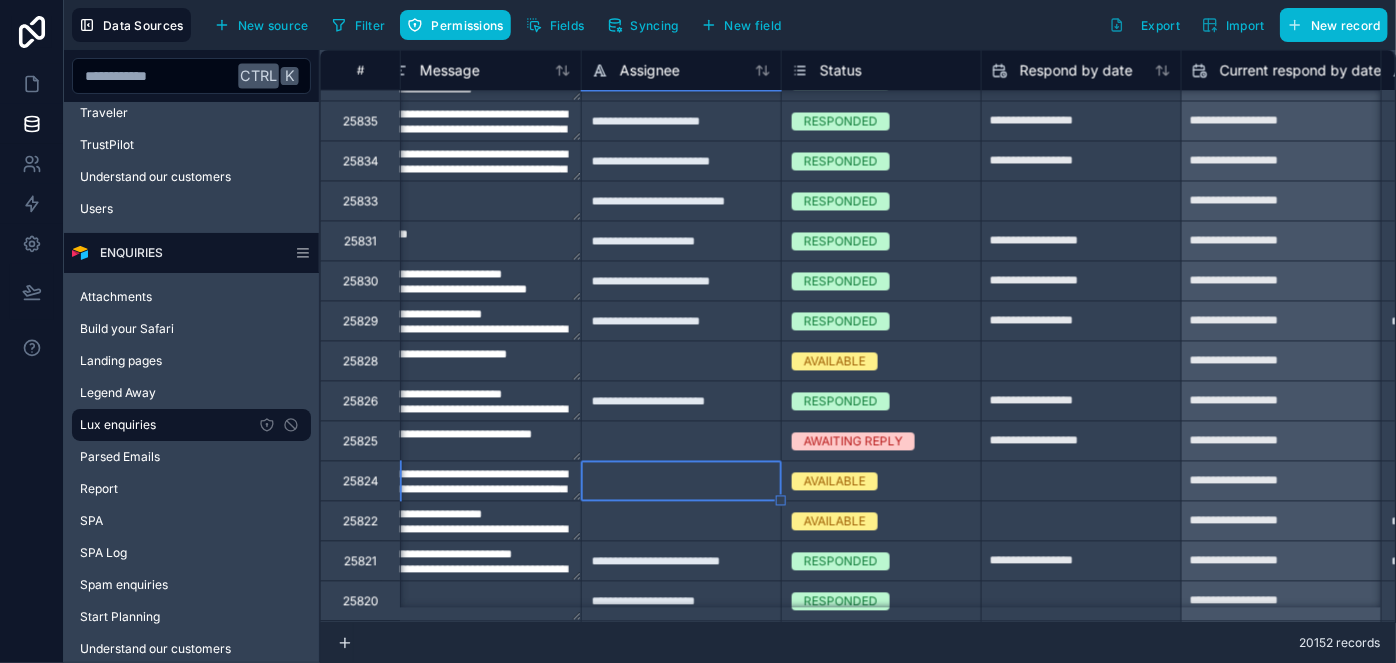 type on "*" 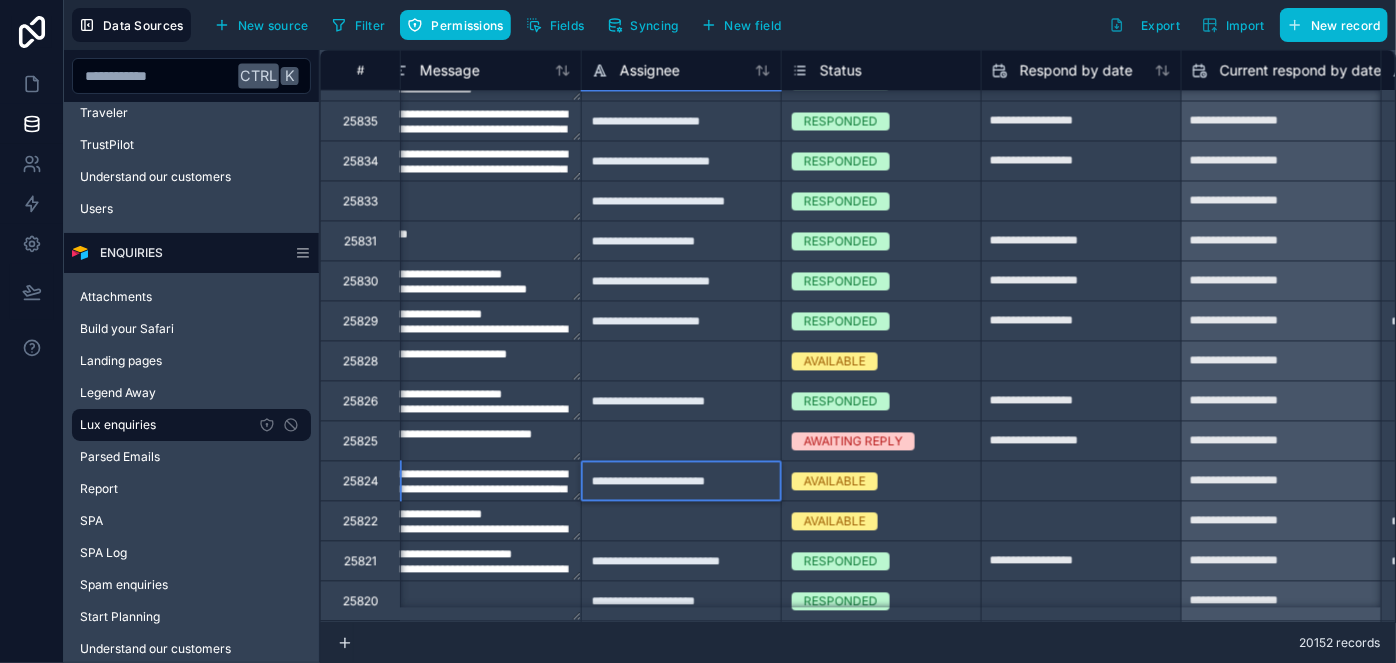 type on "**********" 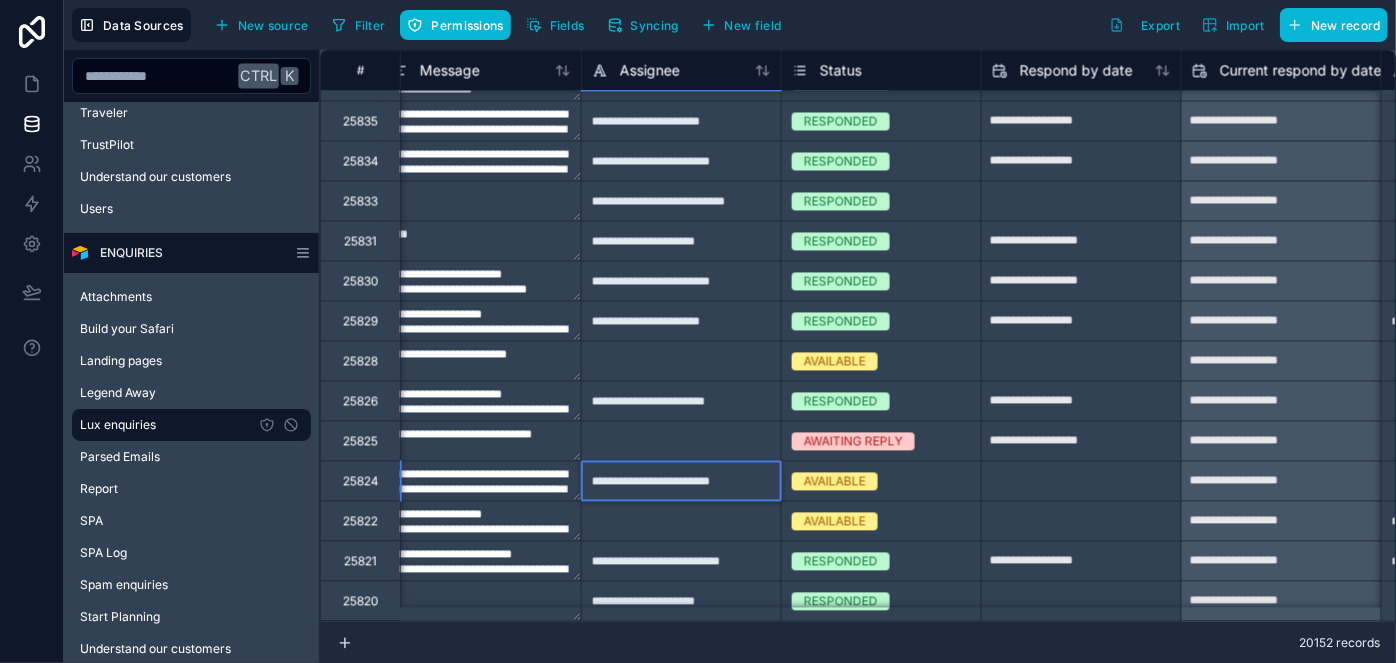 type on "**********" 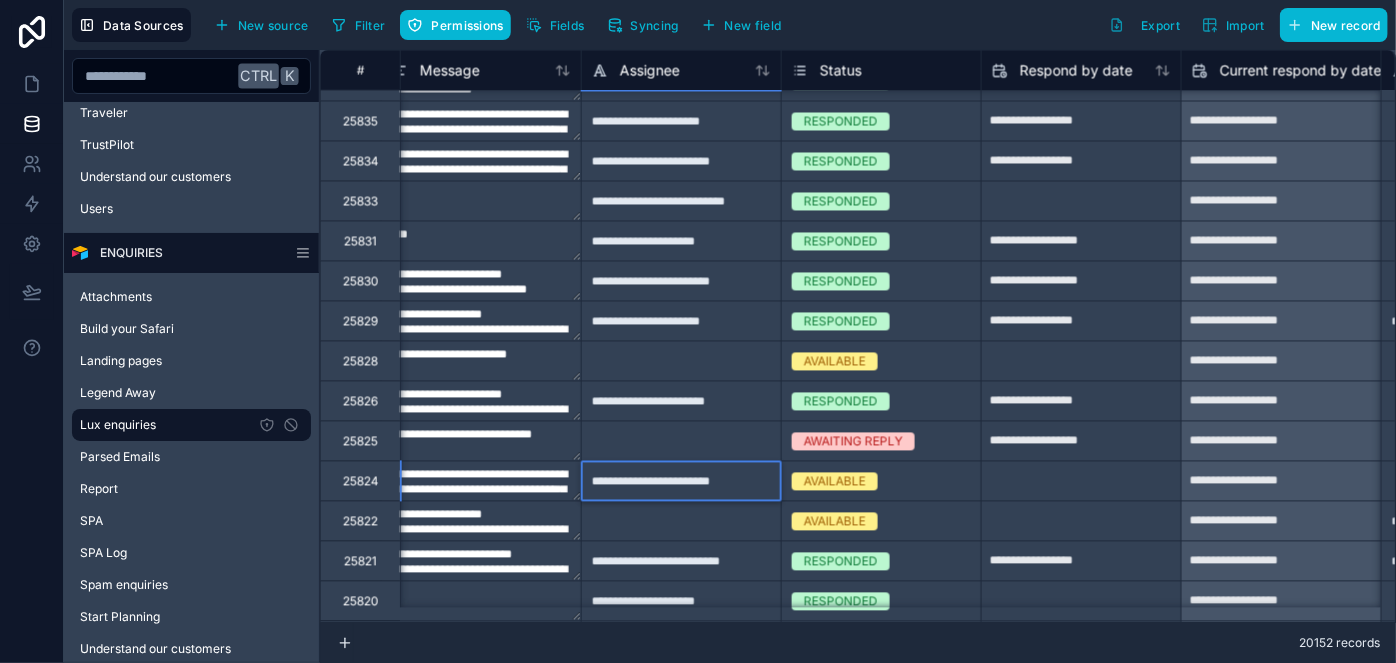 type on "**********" 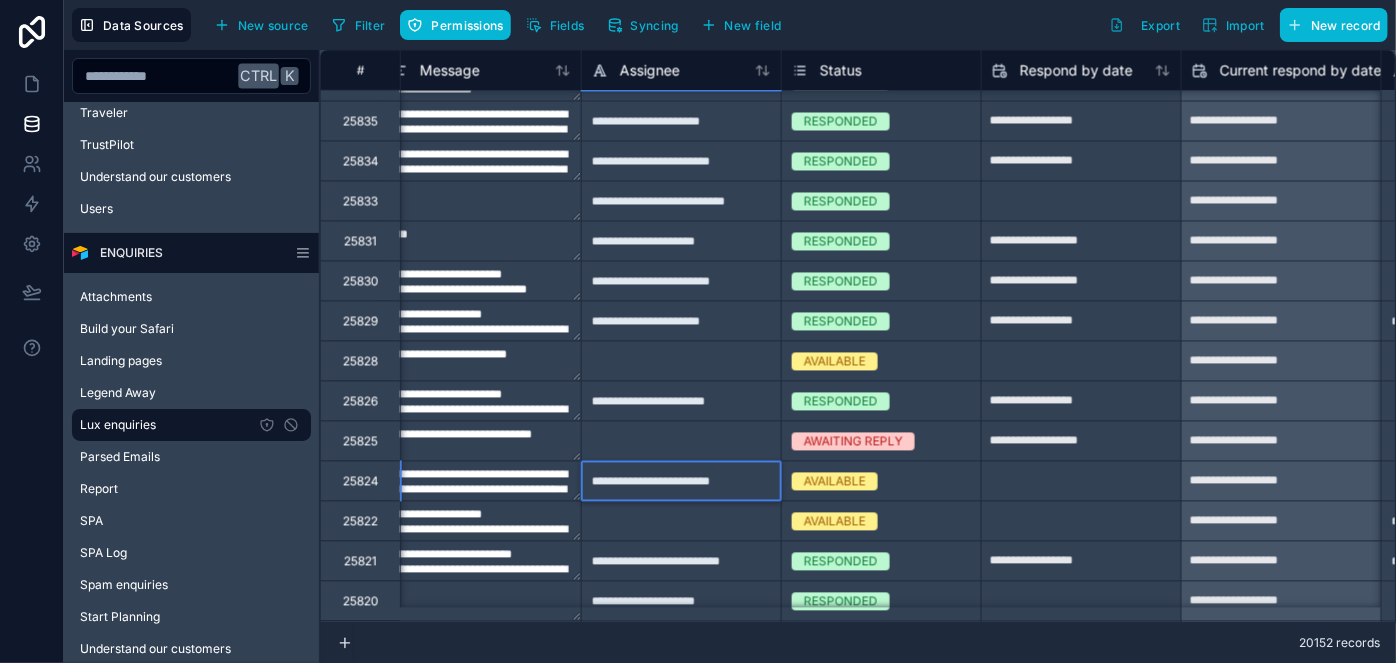 type on "**********" 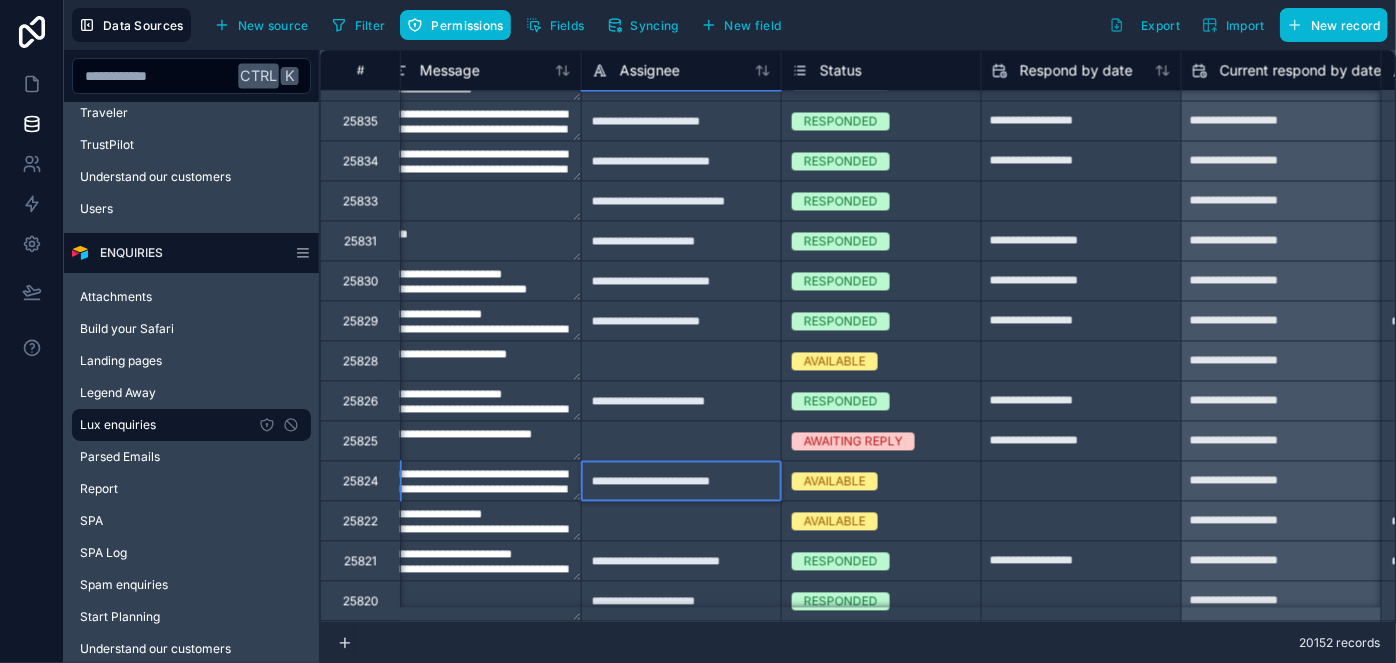 type on "**********" 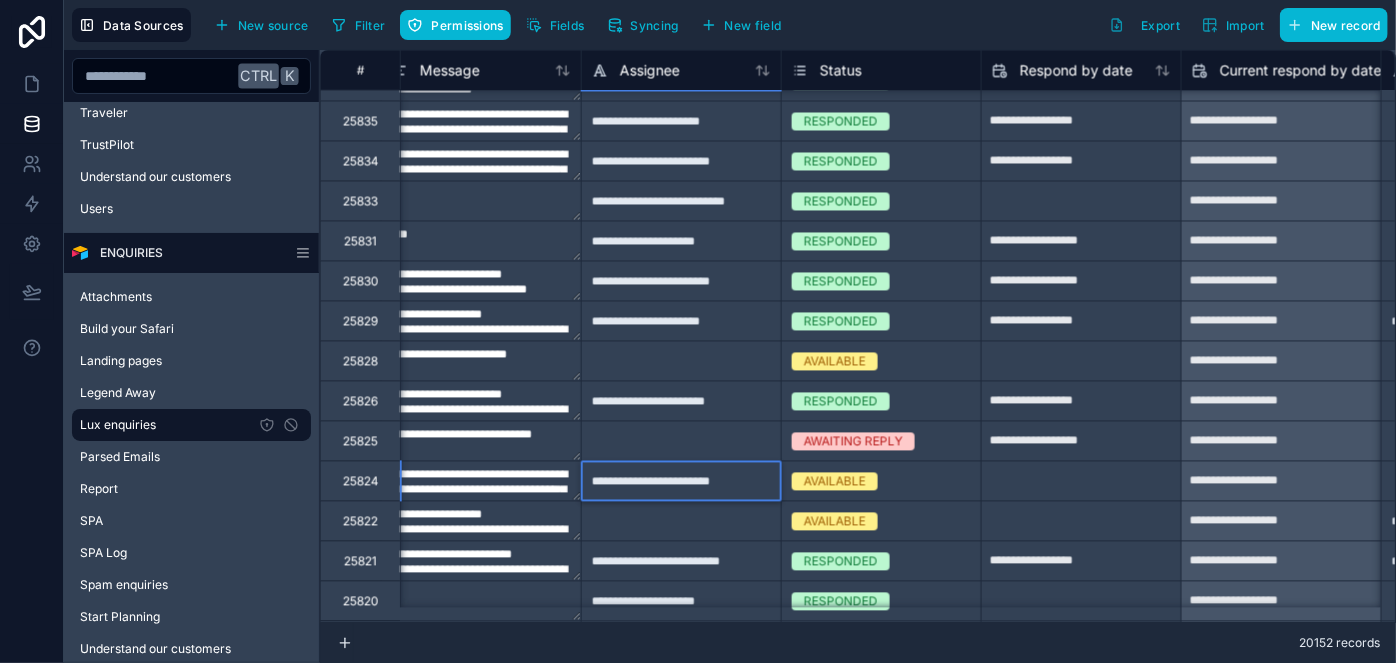 type on "**********" 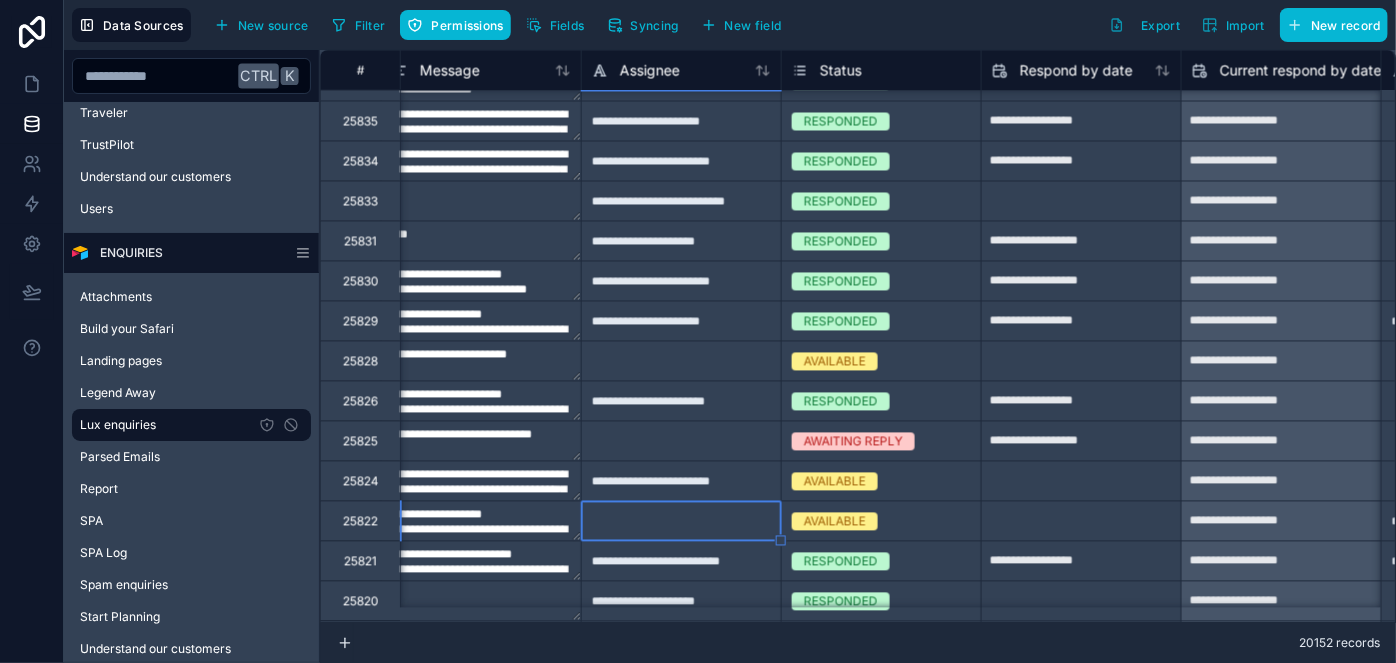 type on "**********" 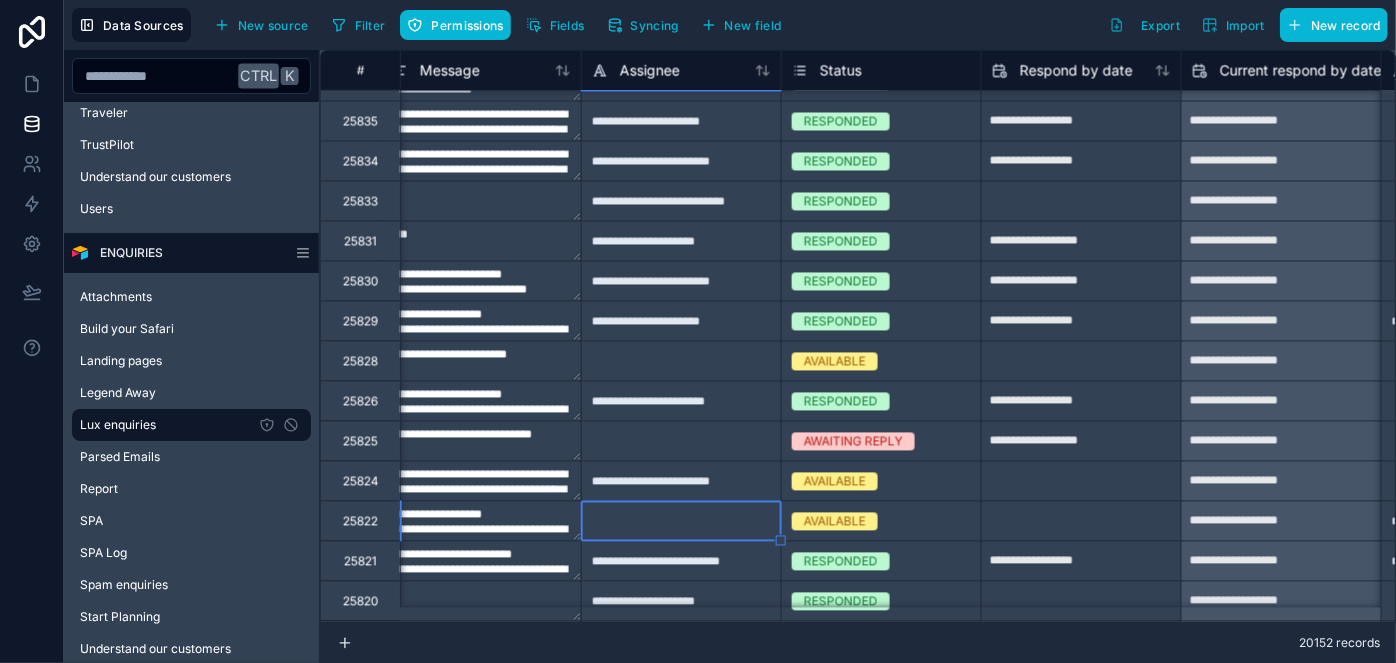 type on "**********" 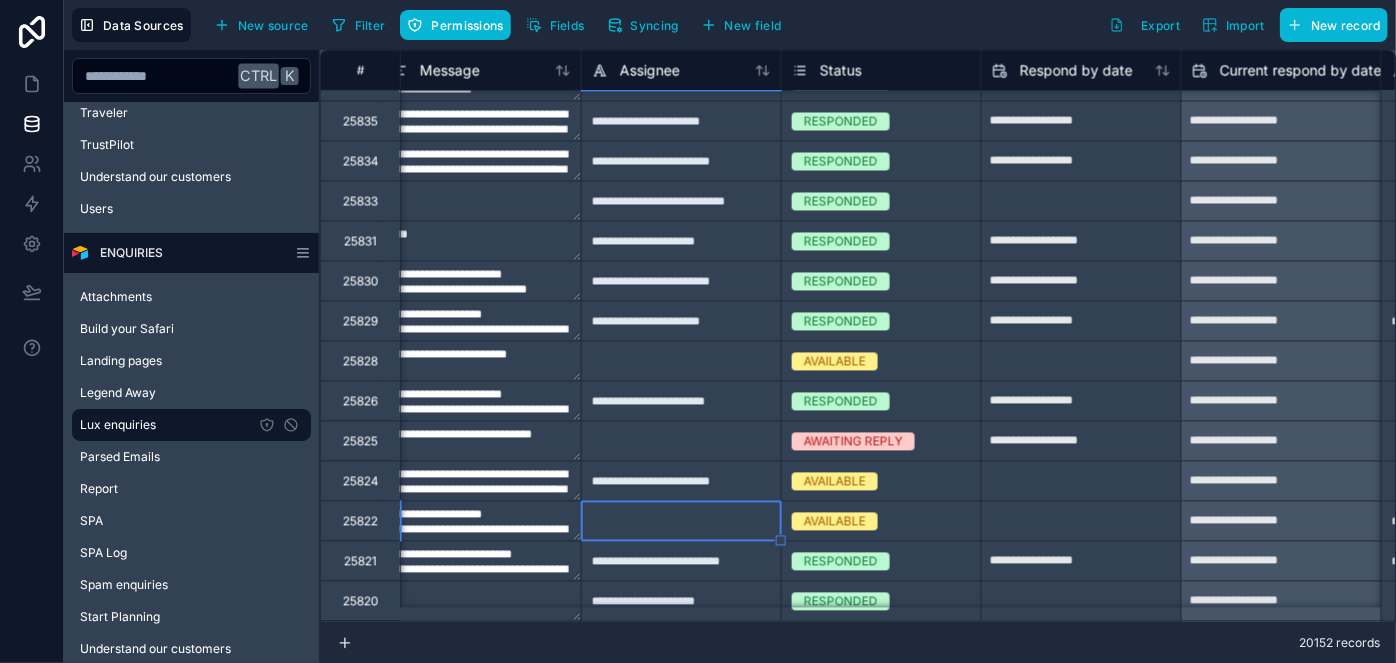 type on "**********" 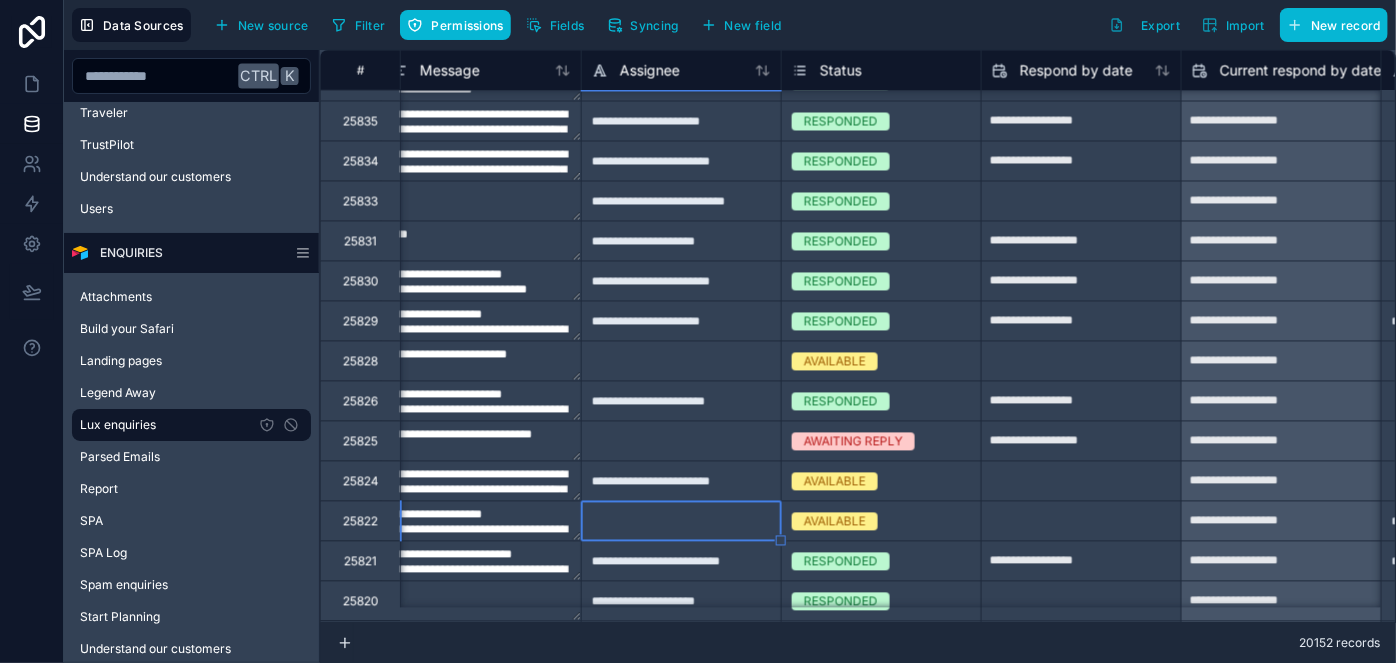 type on "**********" 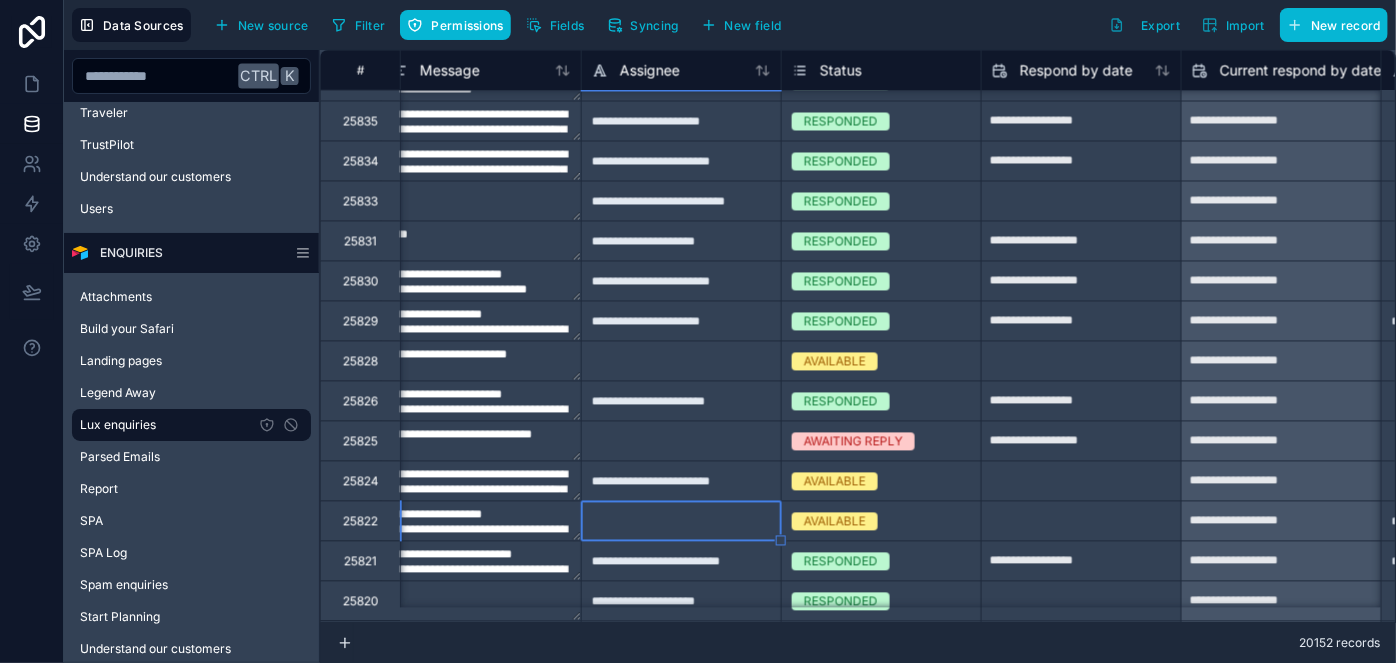 type on "**********" 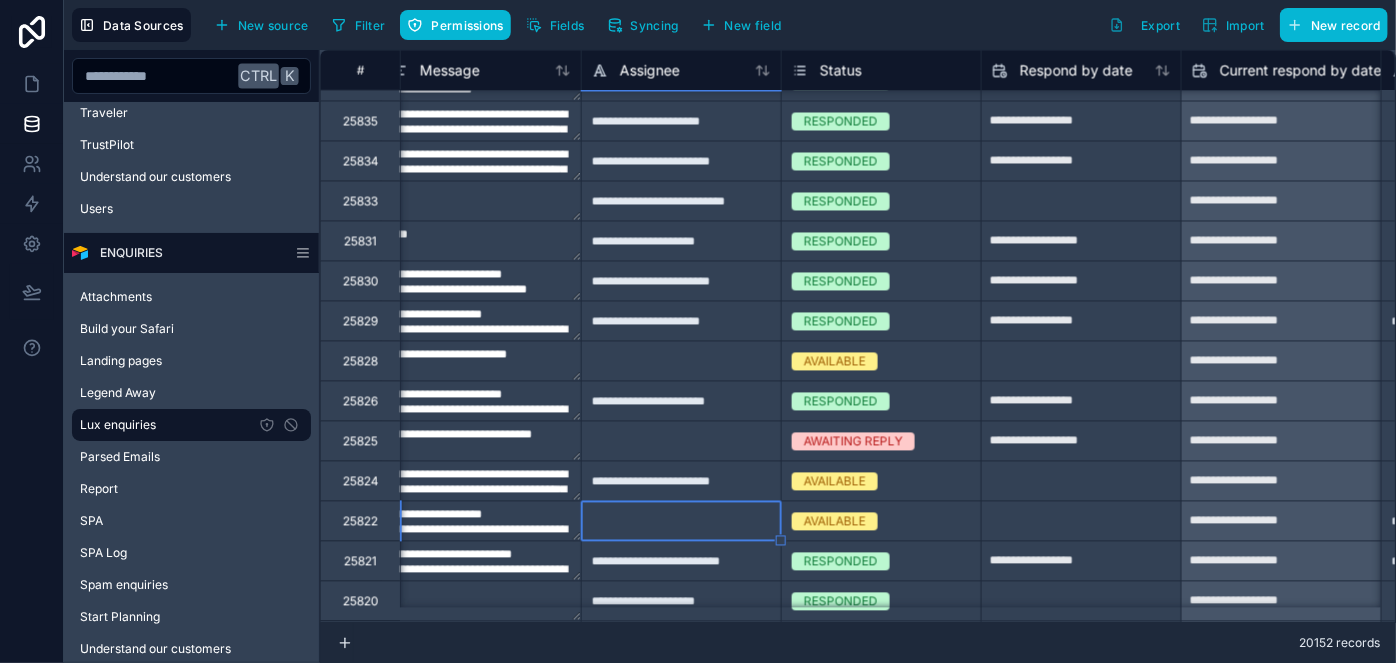 type on "**********" 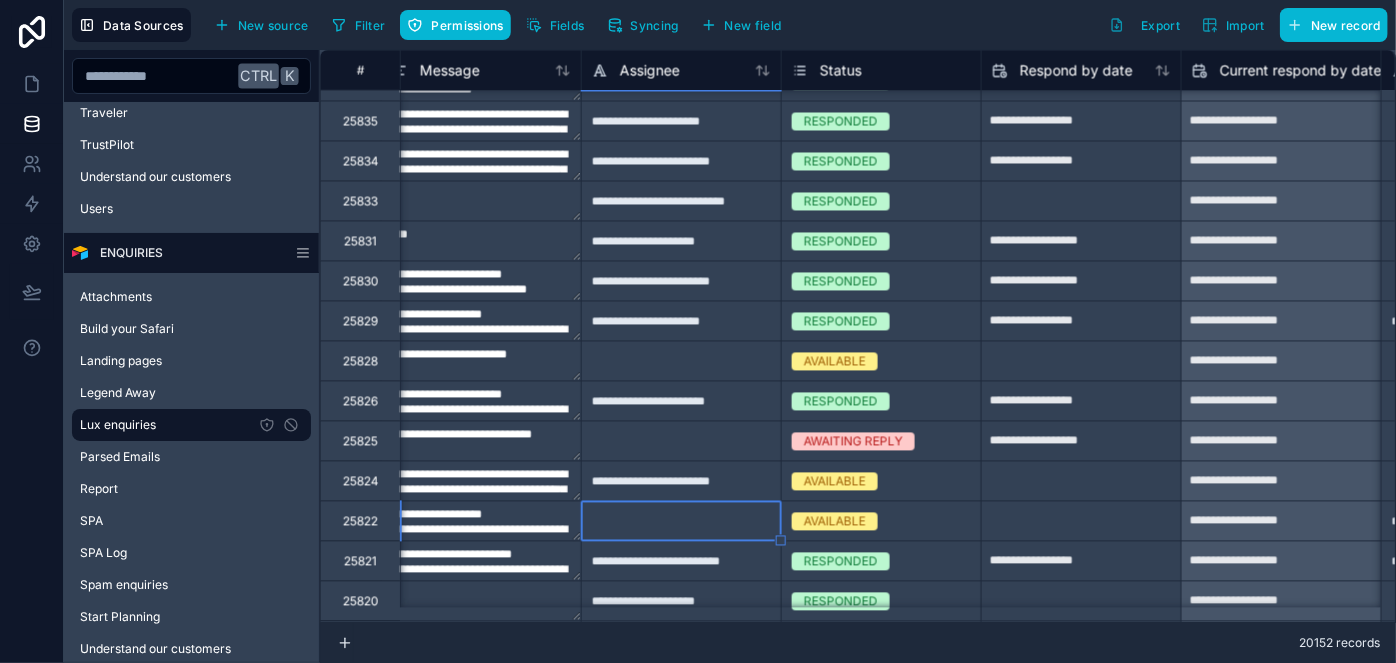 type on "**********" 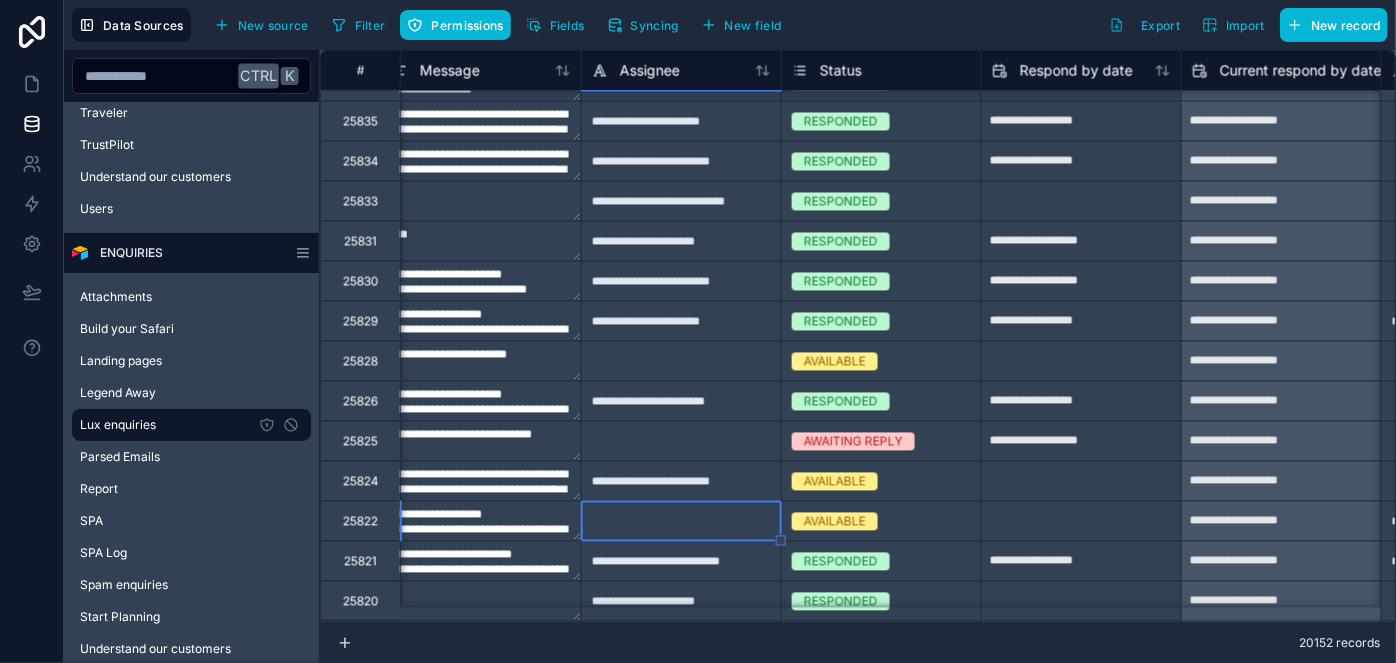 type on "**********" 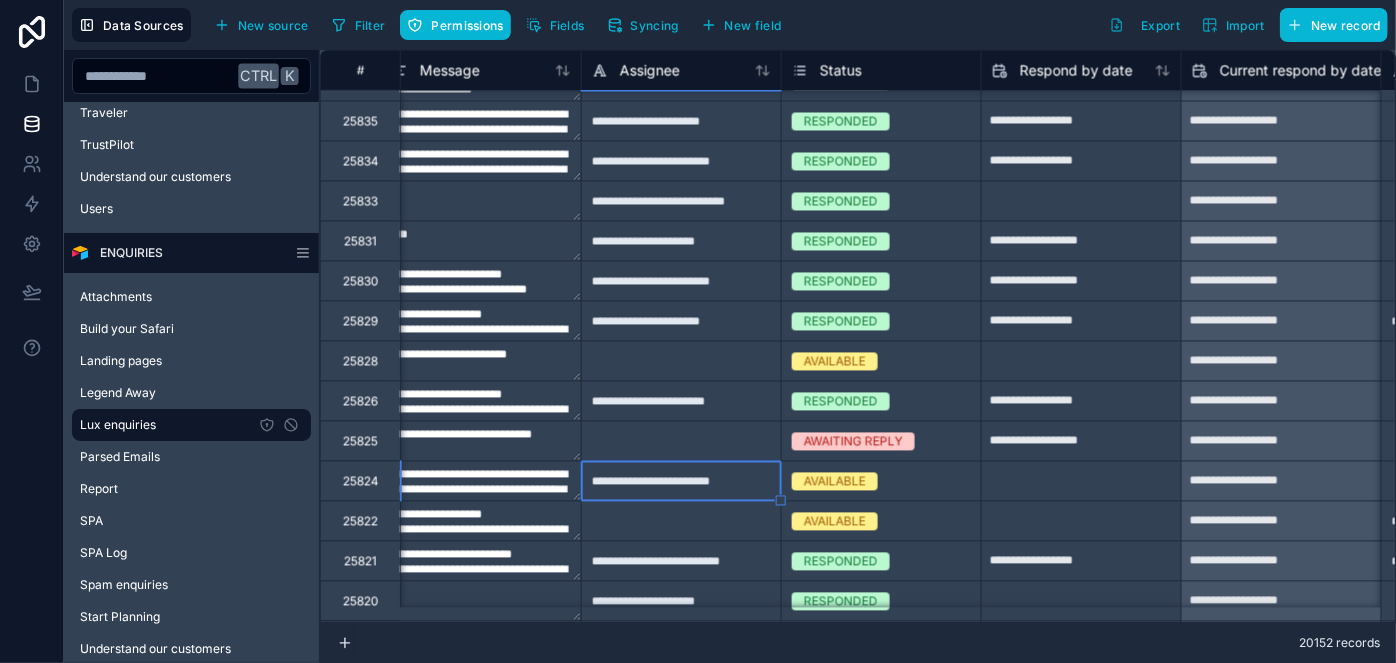 click at bounding box center (681, 521) 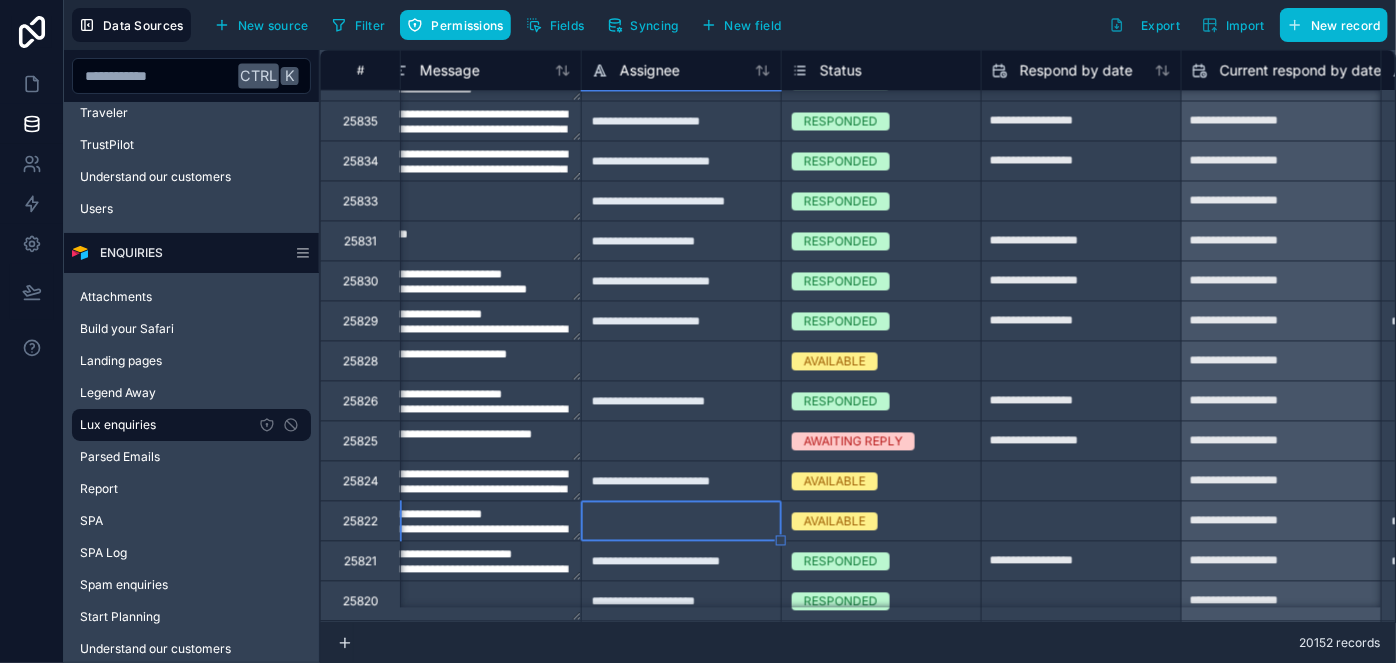 click on "**********" at bounding box center [681, 481] 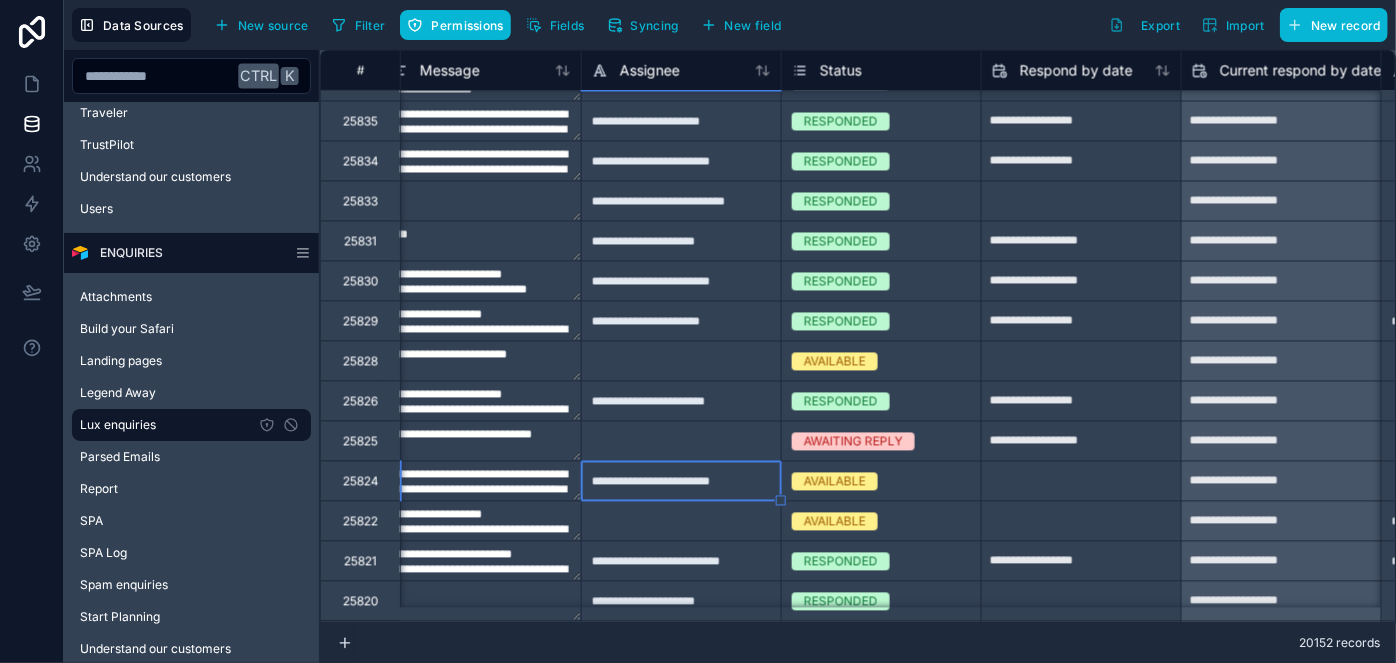 type on "**********" 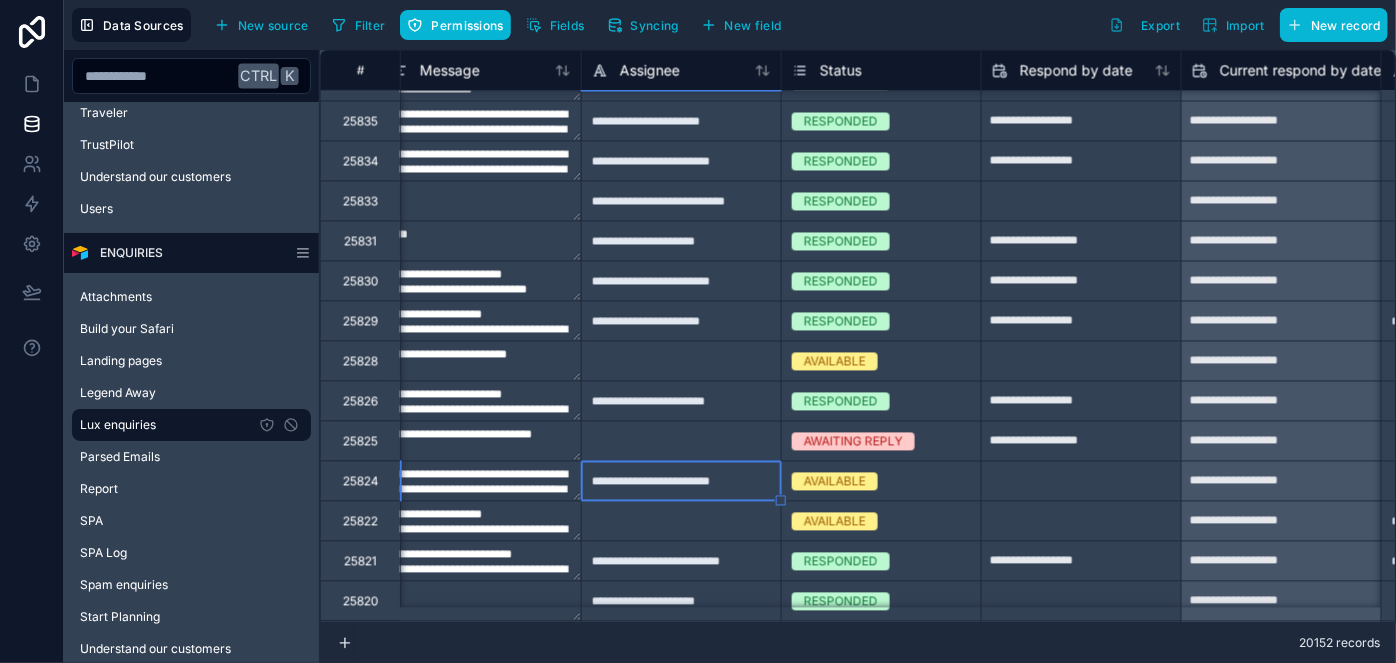 type on "**********" 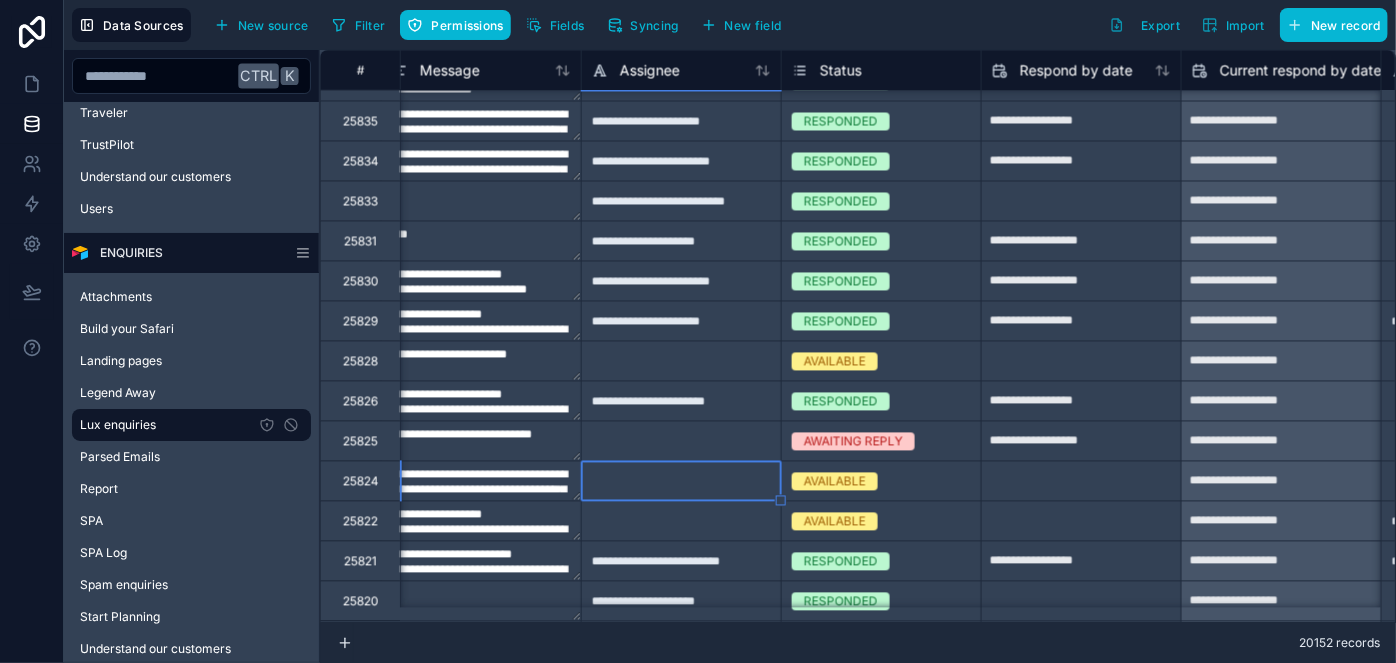 click at bounding box center (681, 441) 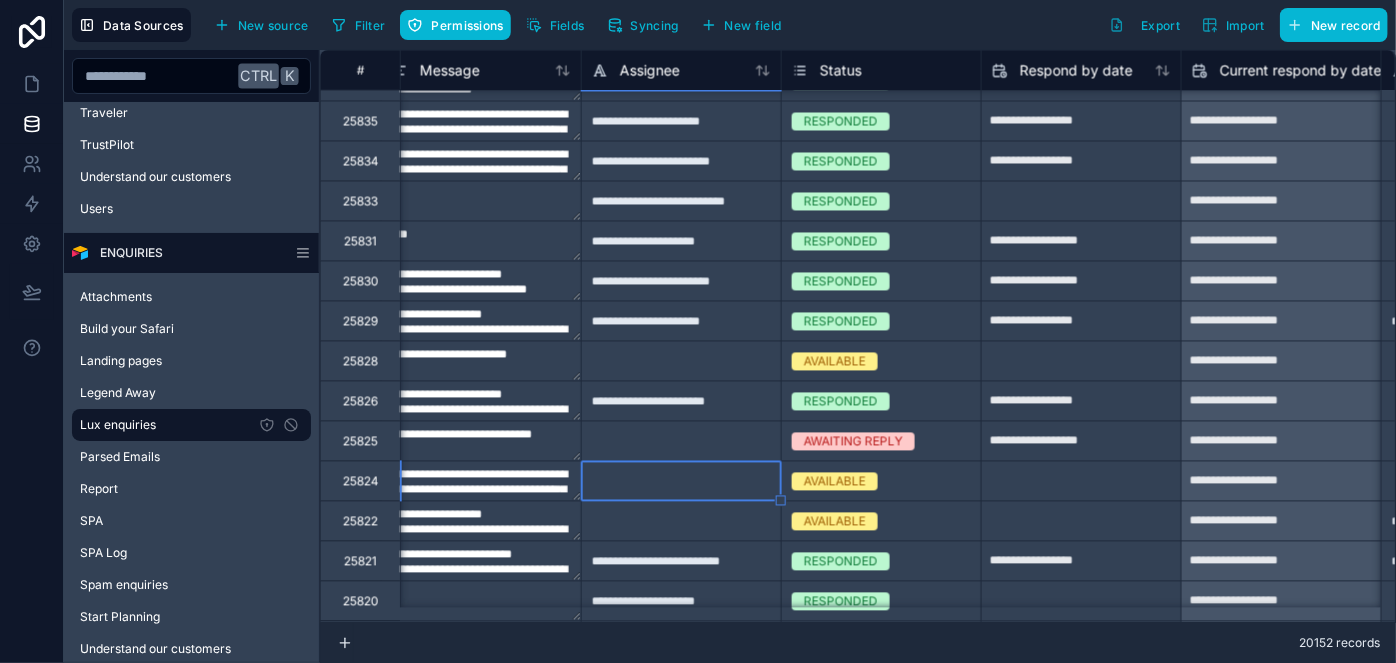 type on "**********" 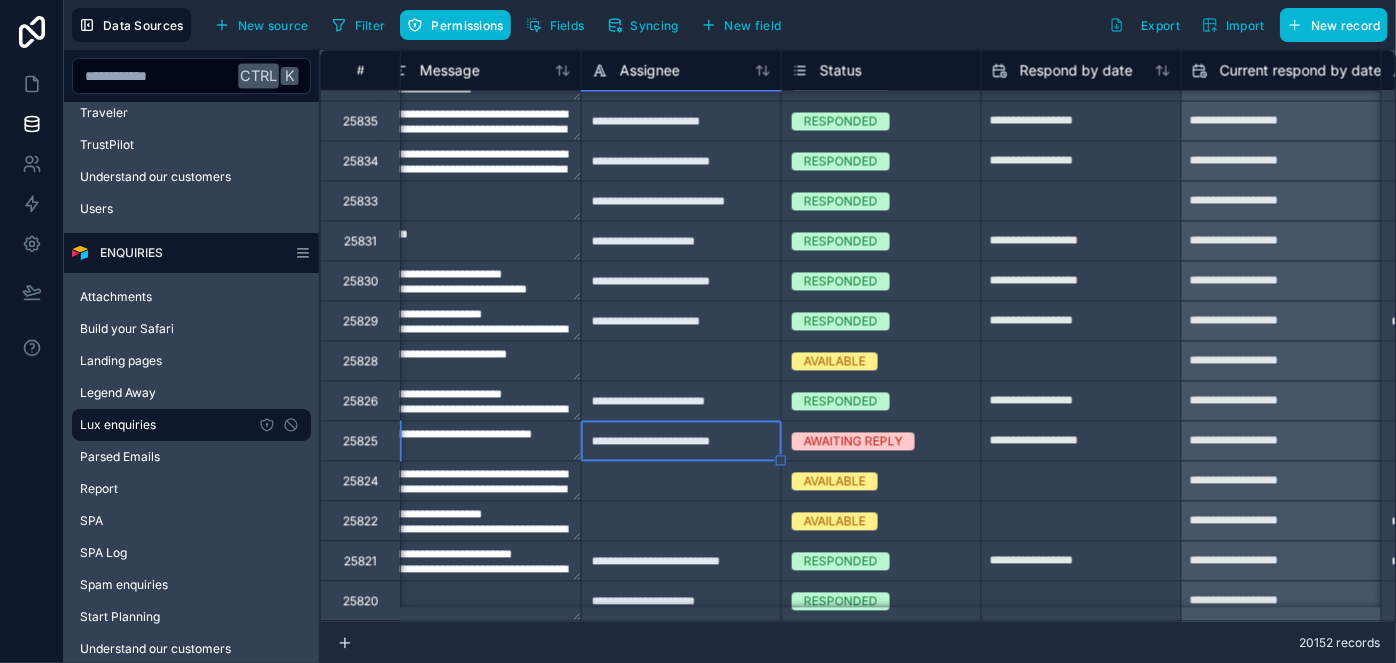type on "**********" 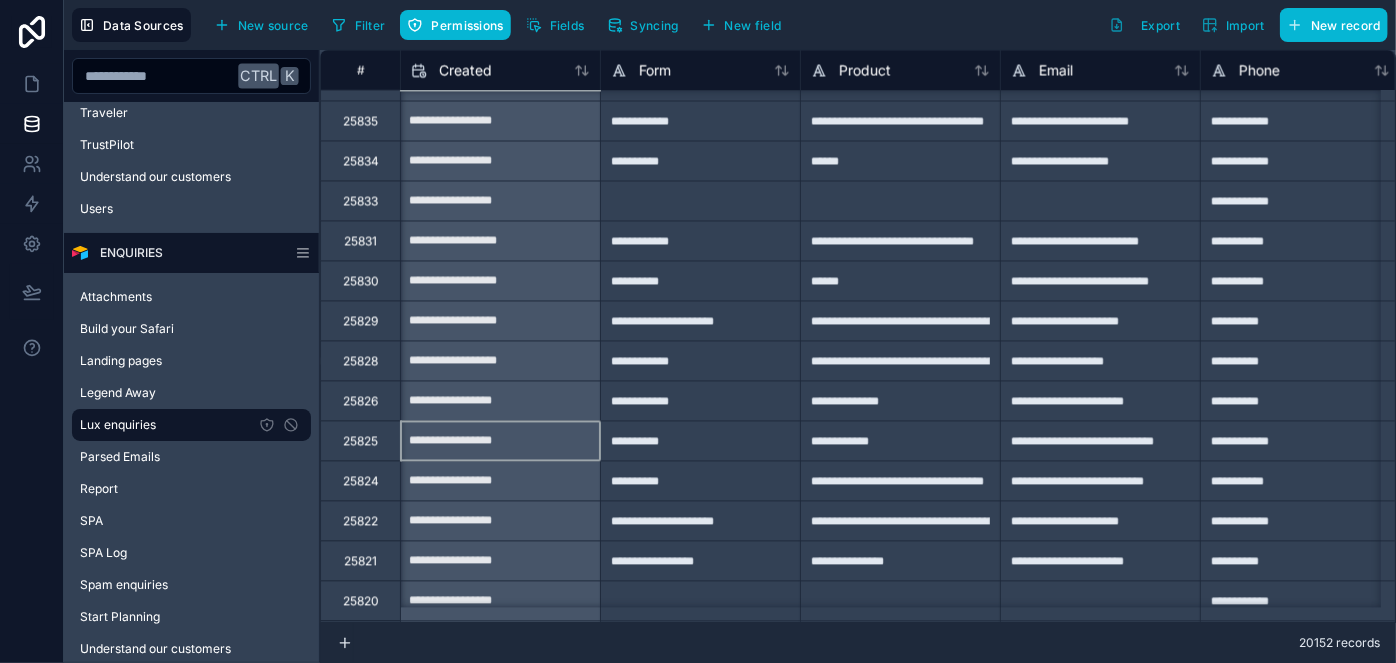 scroll, scrollTop: 1909, scrollLeft: 0, axis: vertical 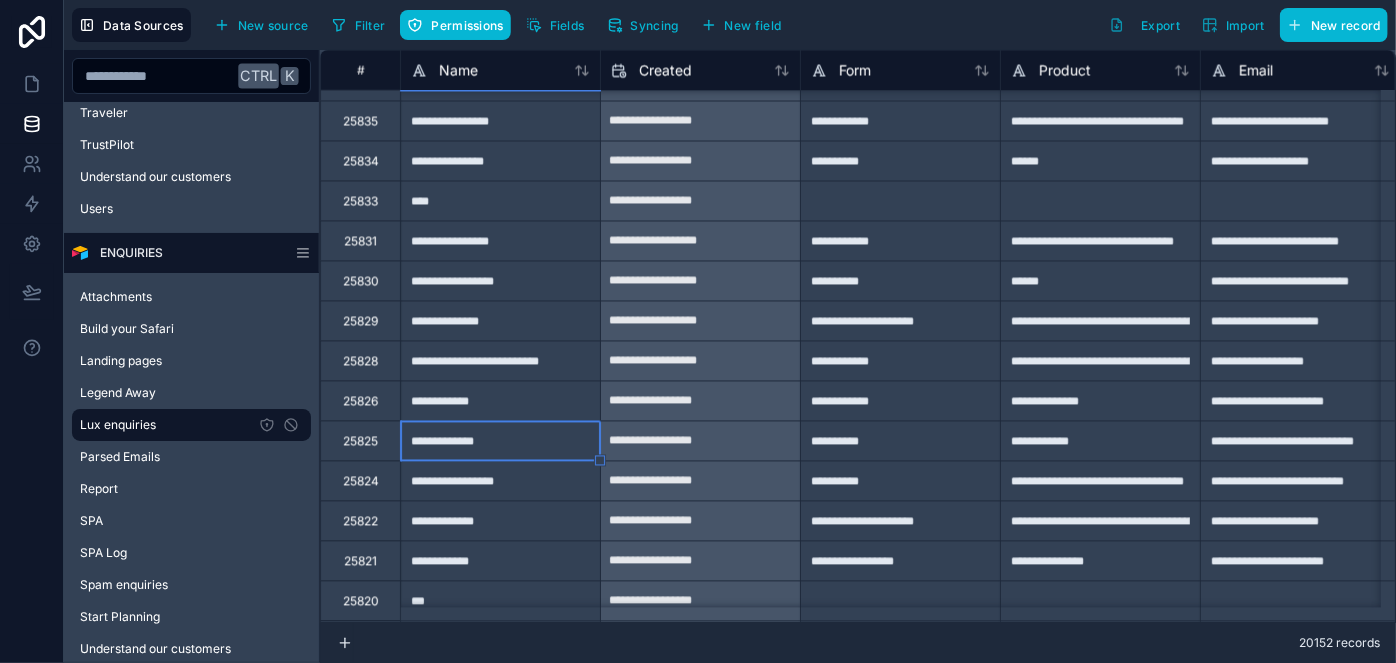 click on "**********" at bounding box center [700, 482] 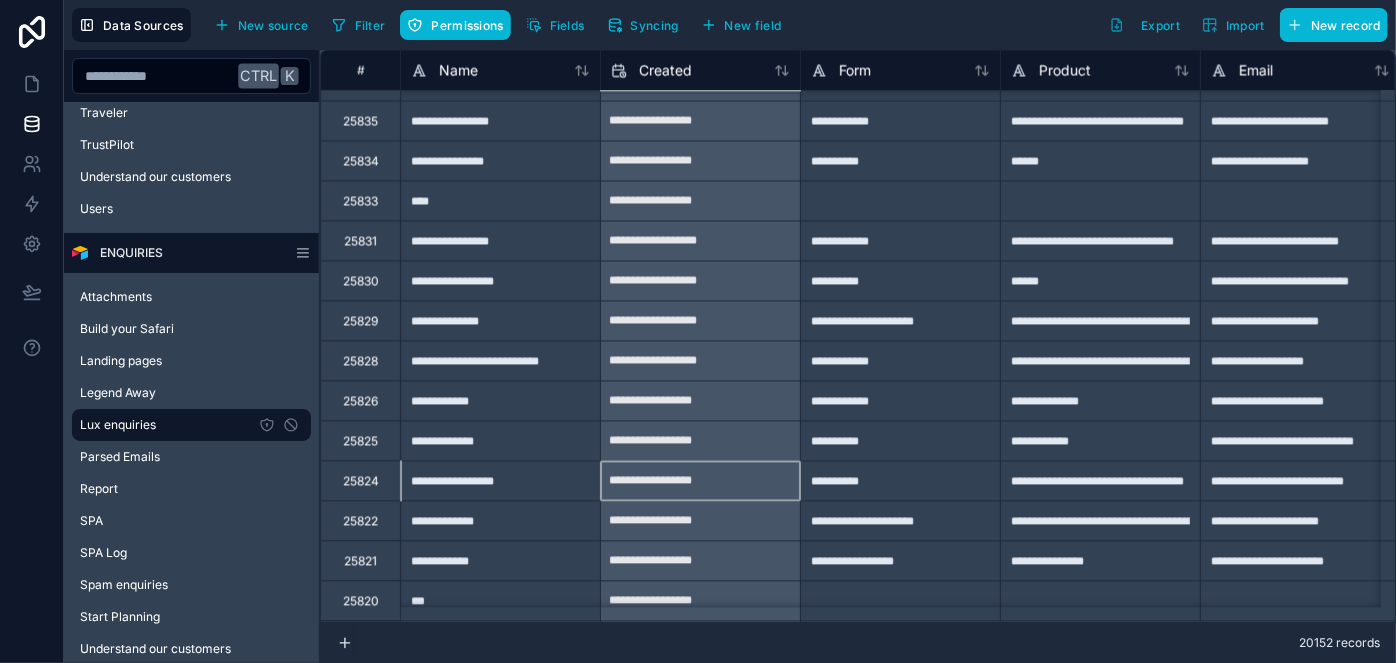 click on "**********" at bounding box center [700, 482] 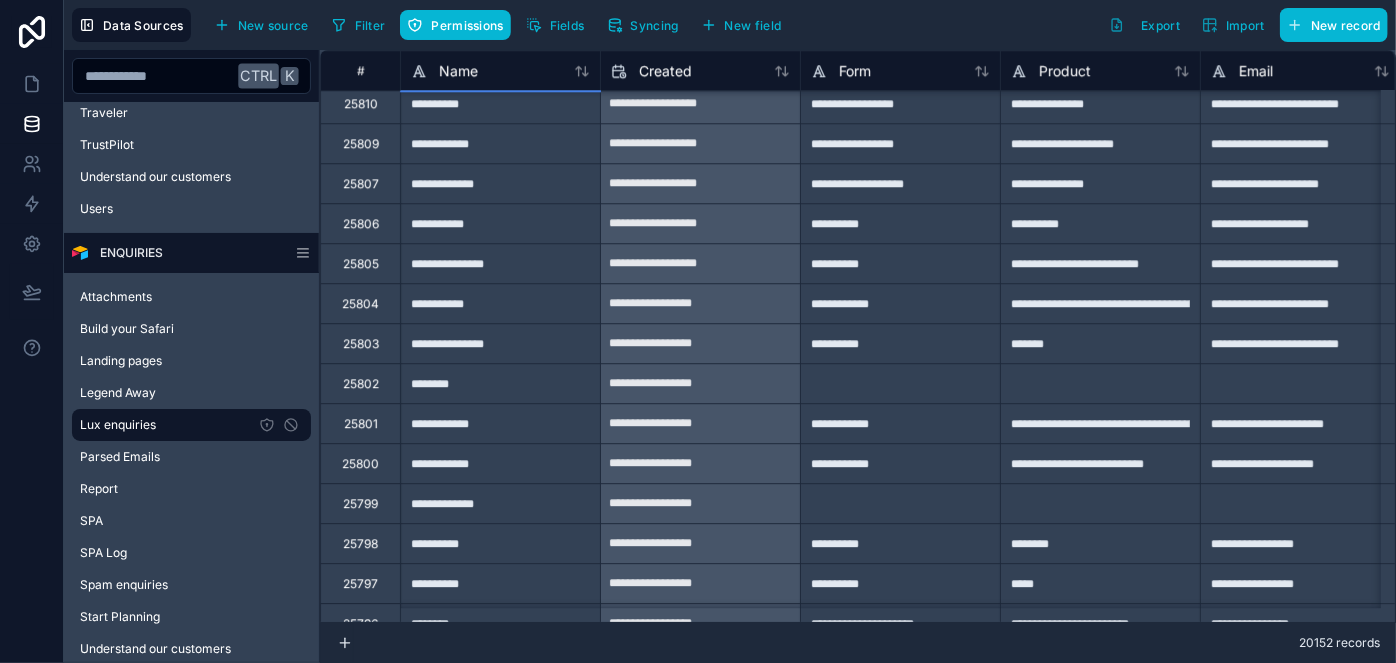 scroll, scrollTop: 2818, scrollLeft: 0, axis: vertical 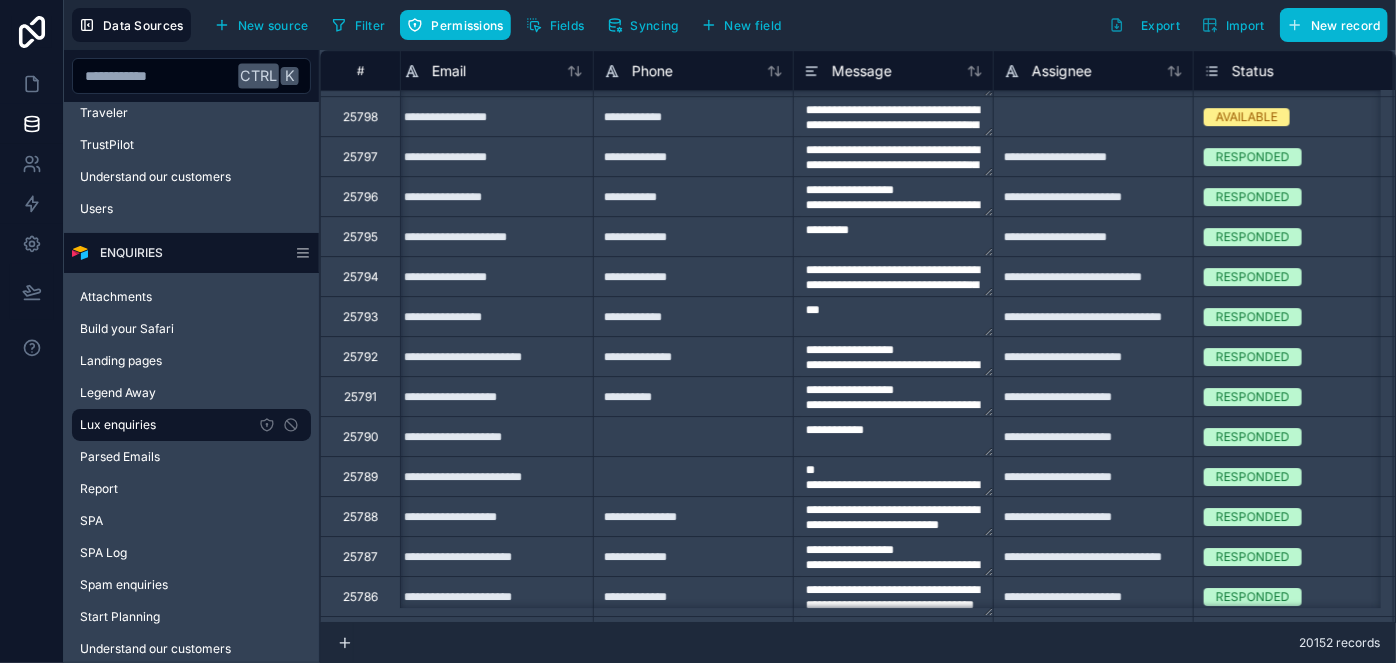 click on "AVAILABLE" at bounding box center [1293, 116] 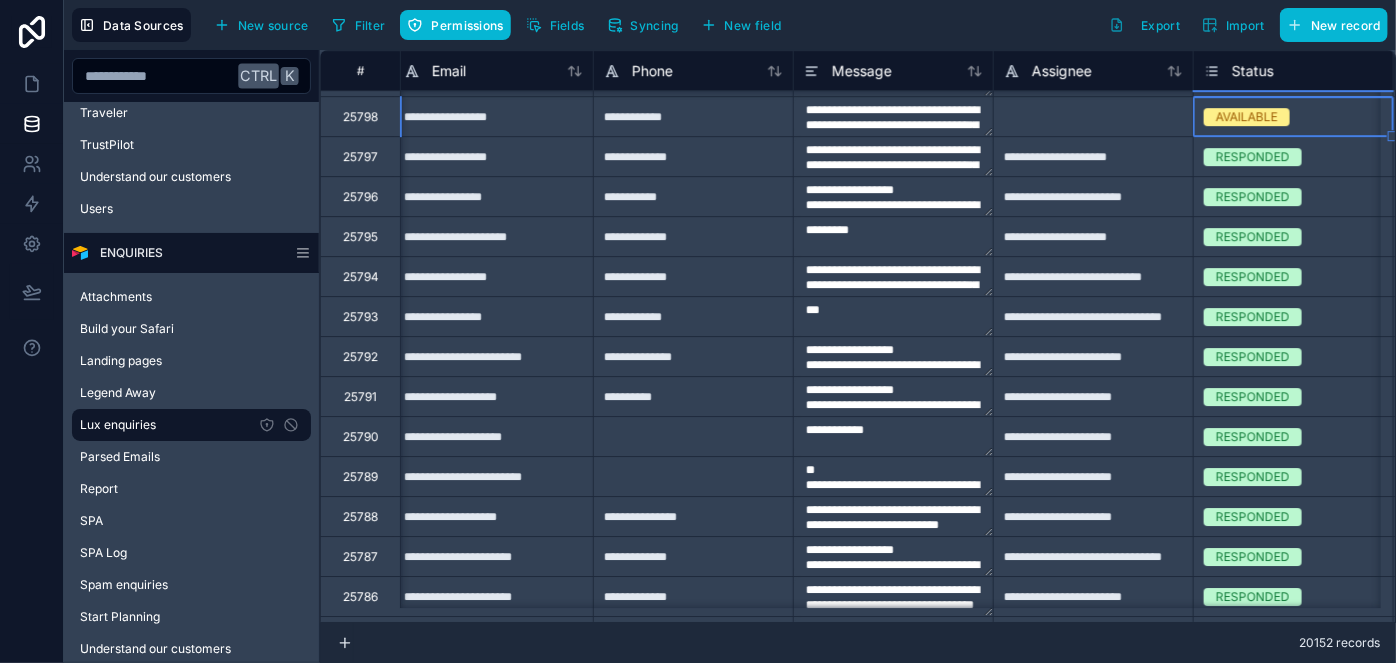 scroll, scrollTop: 3154, scrollLeft: 819, axis: both 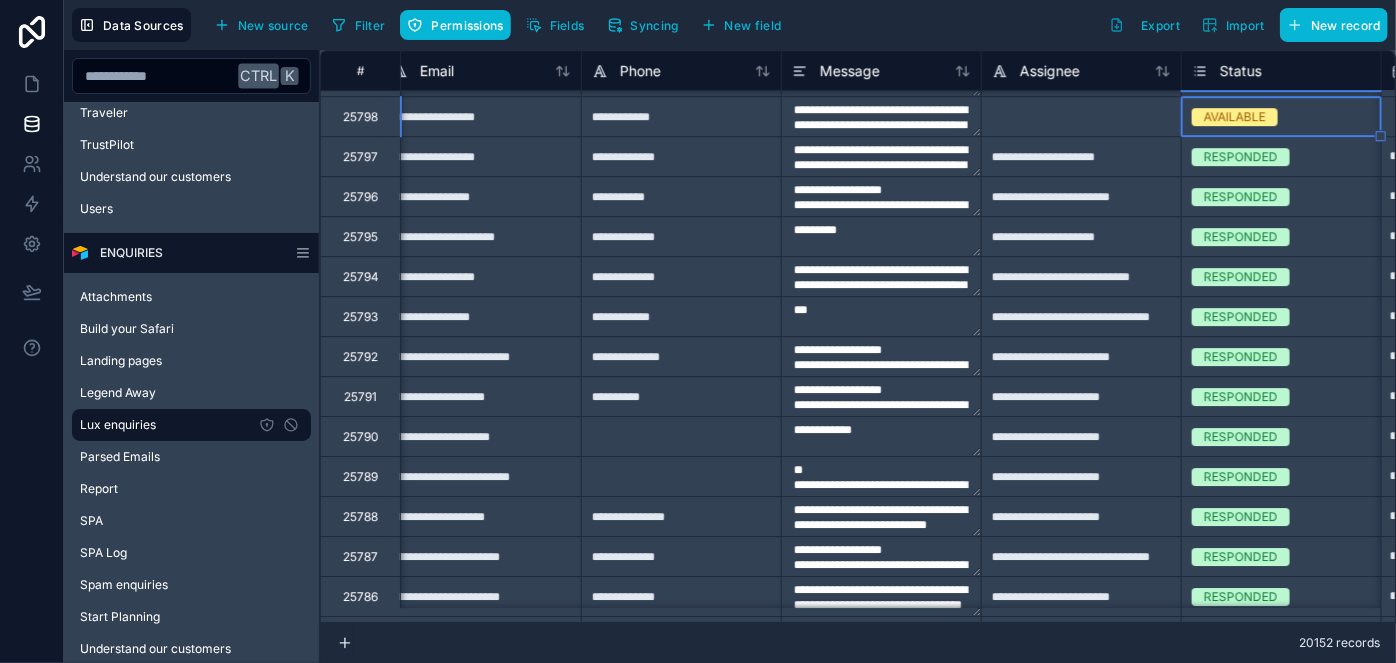 click on "AVAILABLE" at bounding box center (1235, 117) 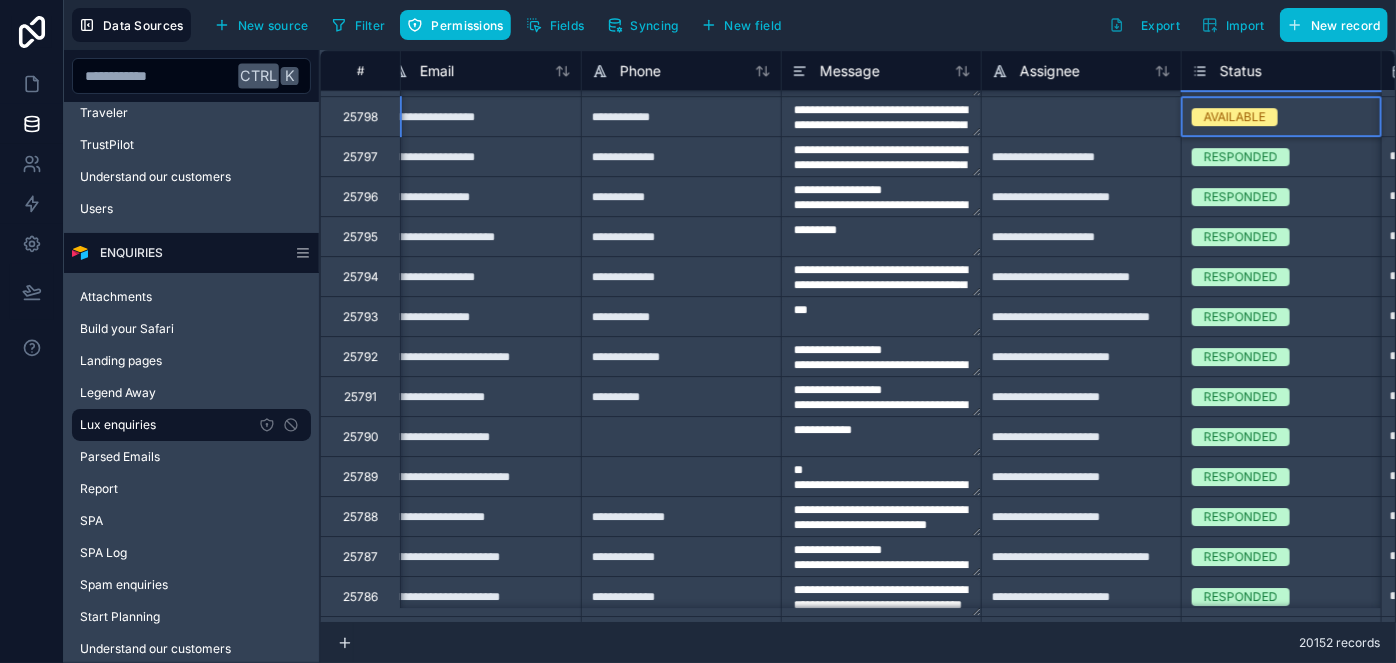 click on "RESPONDED" at bounding box center (698, 695) 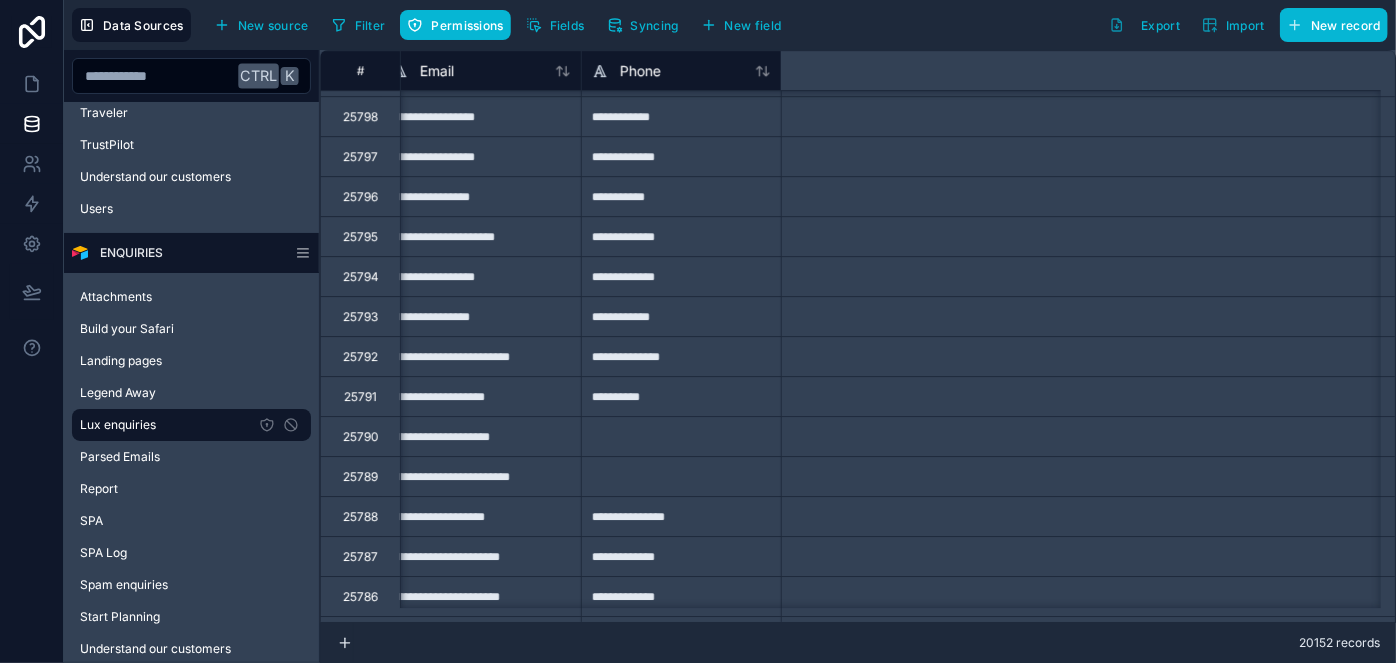 scroll, scrollTop: 3154, scrollLeft: 0, axis: vertical 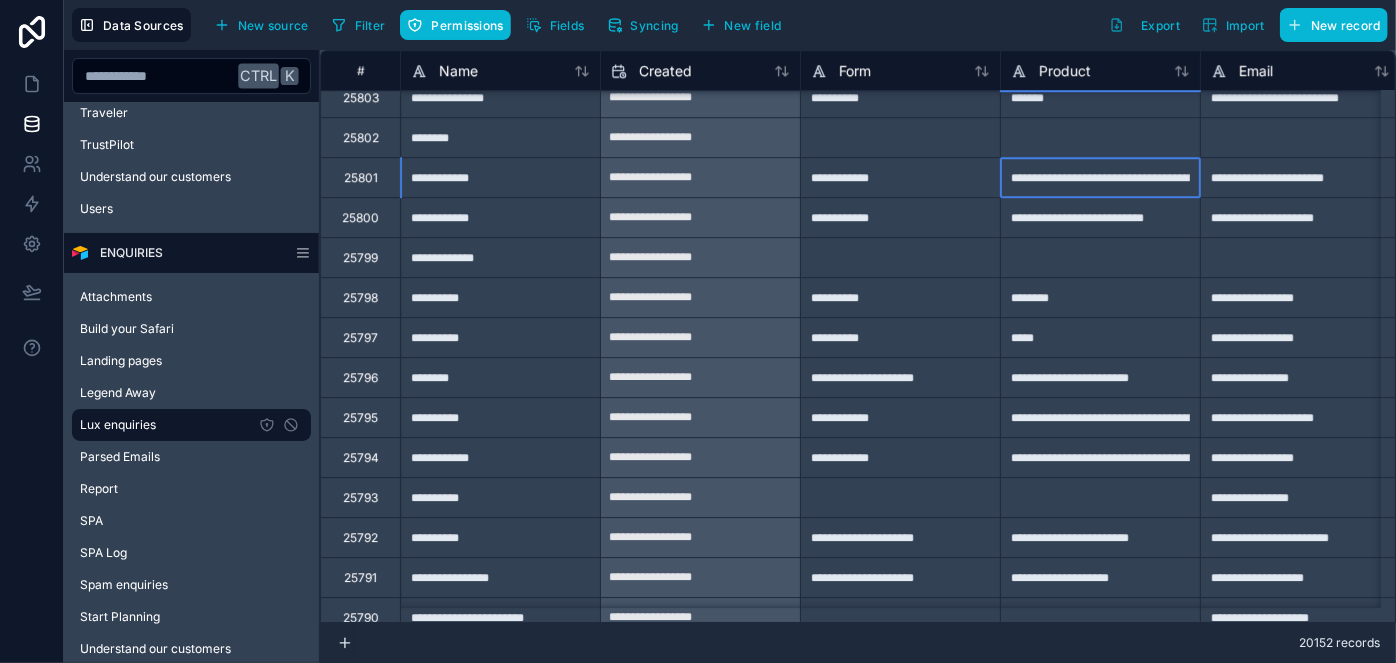 click on "**********" at bounding box center [1100, 177] 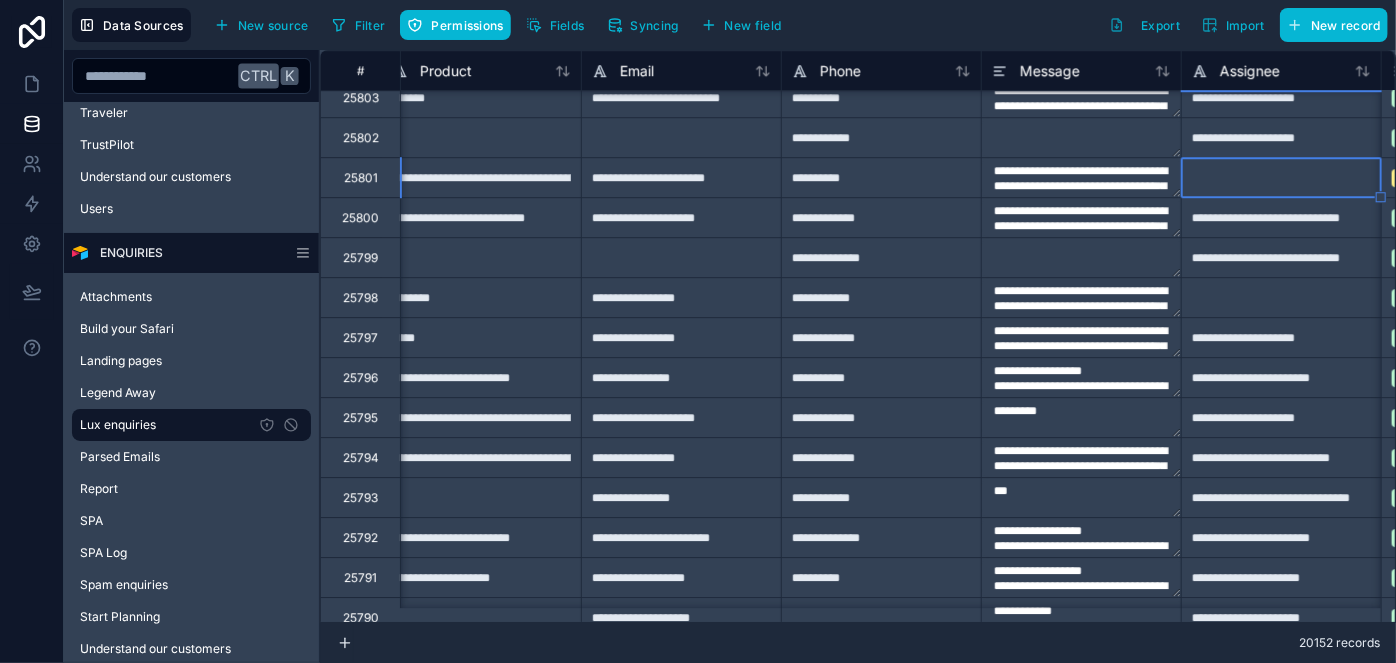 scroll, scrollTop: 2973, scrollLeft: 819, axis: both 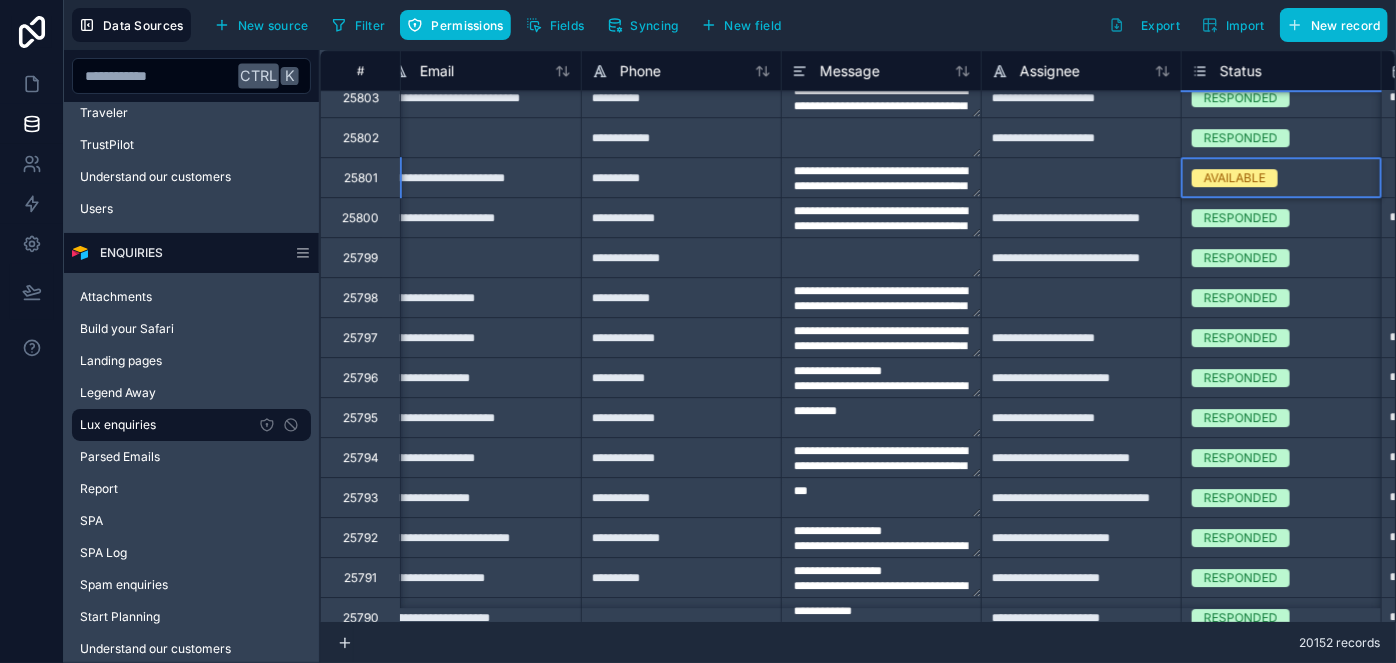 click on "AVAILABLE" at bounding box center [1235, 178] 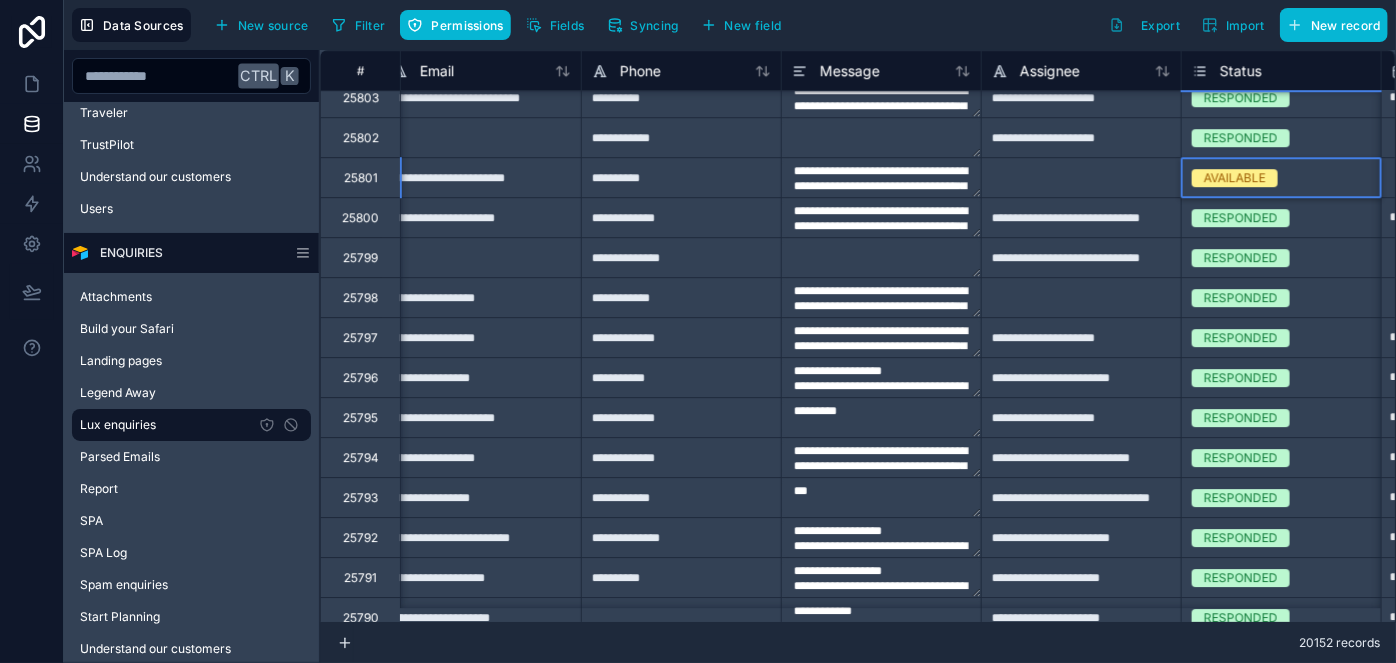 drag, startPoint x: 1250, startPoint y: 270, endPoint x: 1127, endPoint y: 181, distance: 151.82227 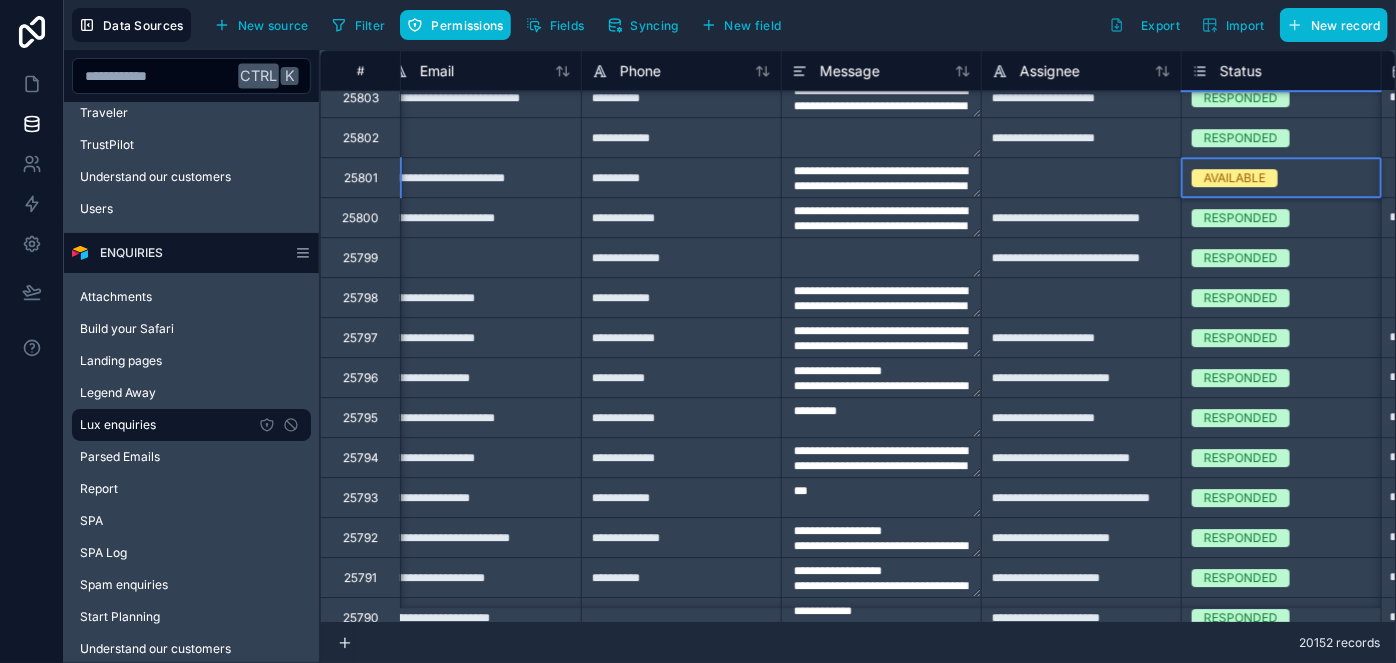 click on "AWAITING REPLY" at bounding box center [698, 735] 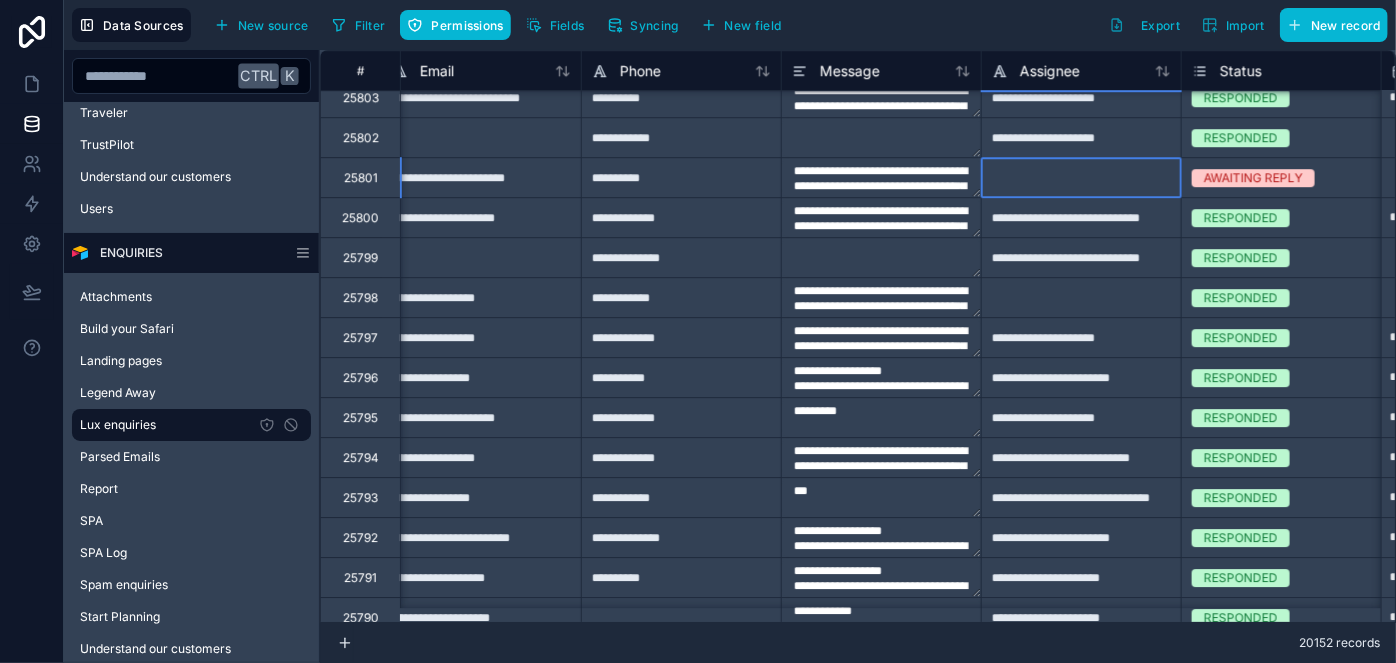 click at bounding box center [1081, 177] 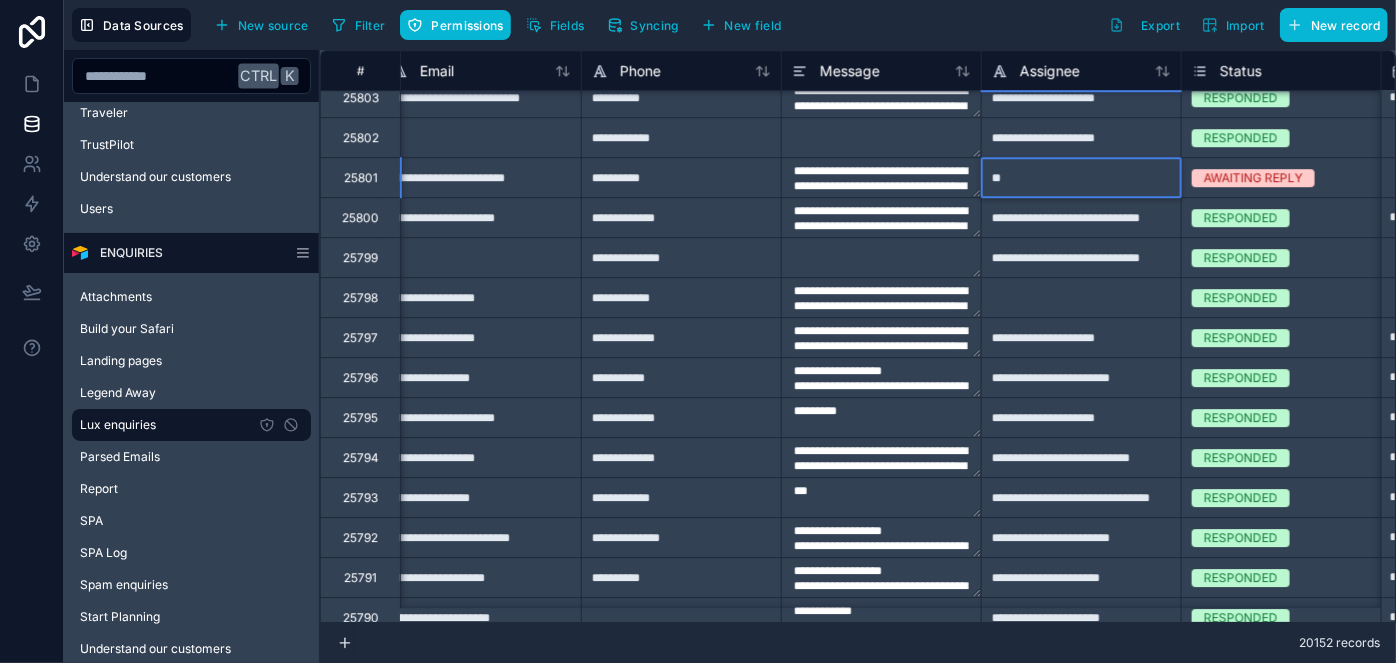type on "*" 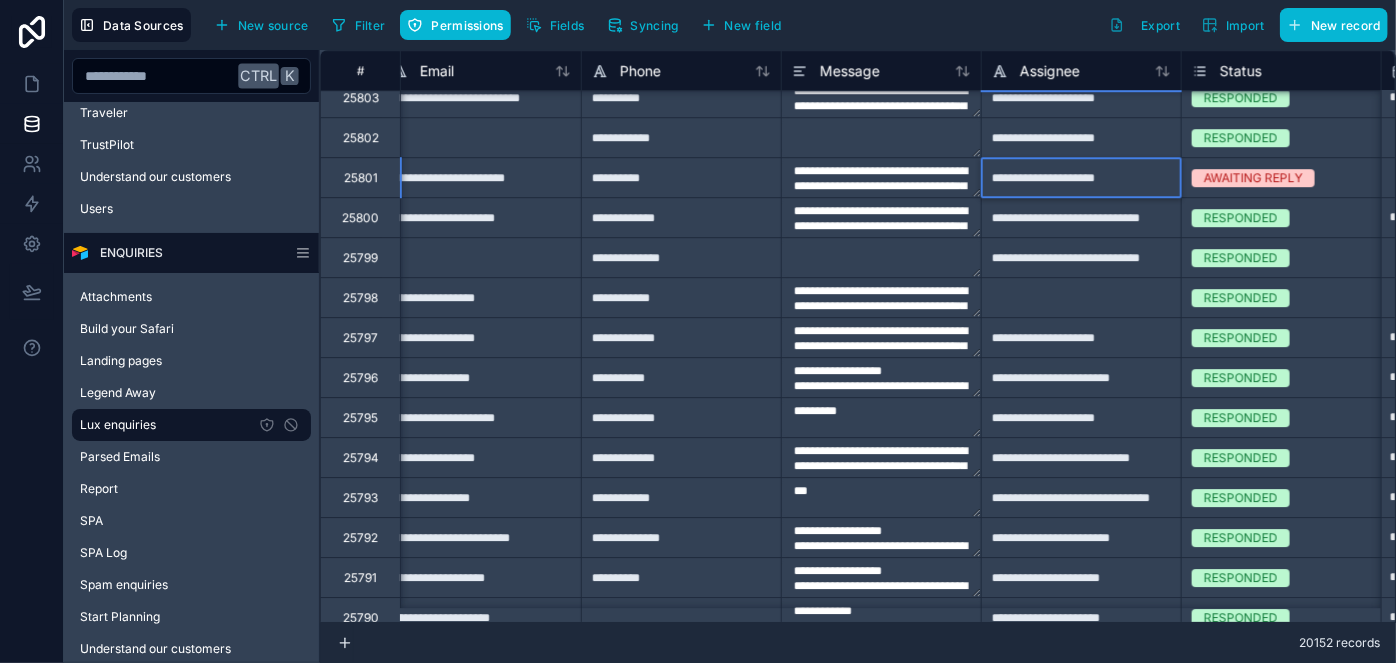 type on "**********" 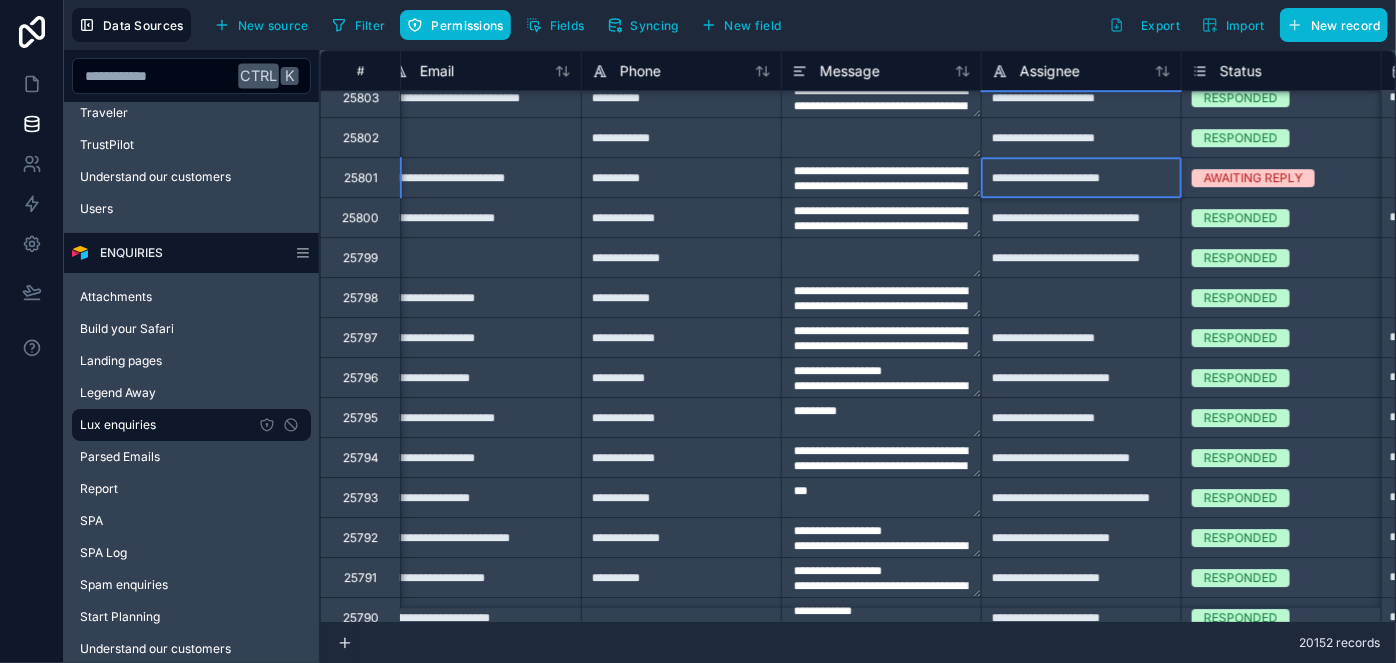 click on "**********" at bounding box center (881, 177) 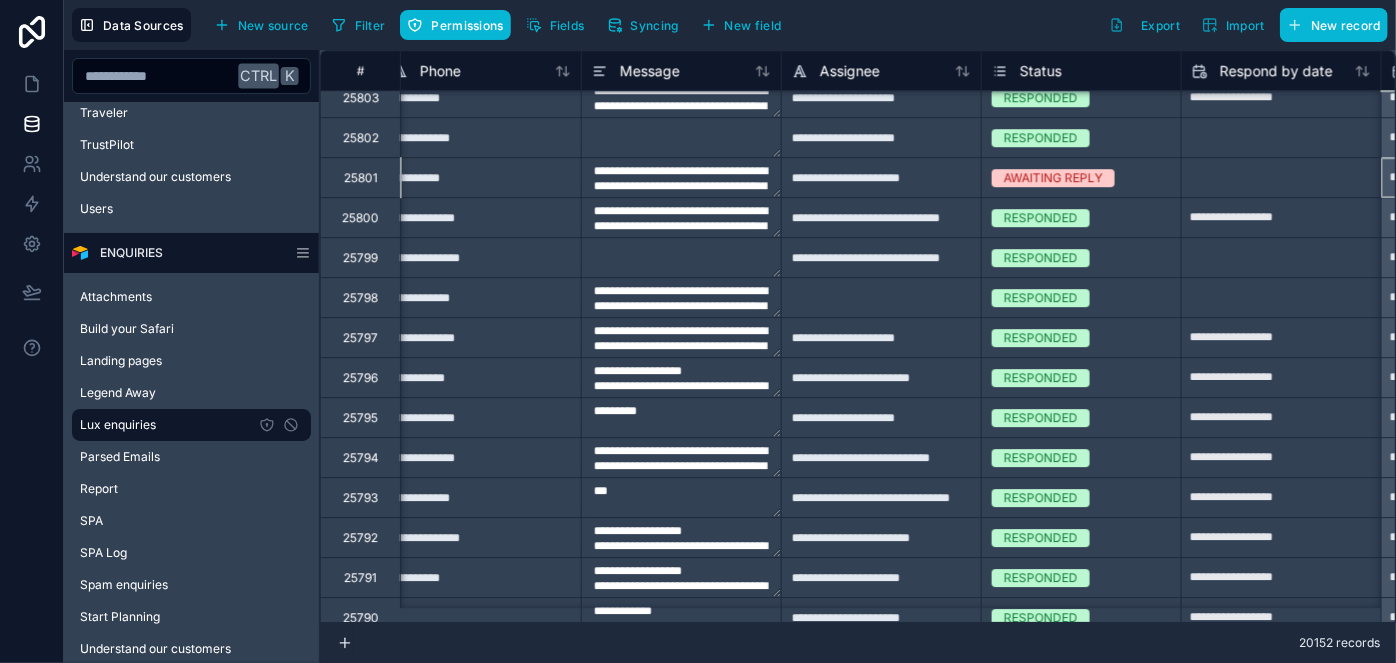 scroll, scrollTop: 2973, scrollLeft: 1219, axis: both 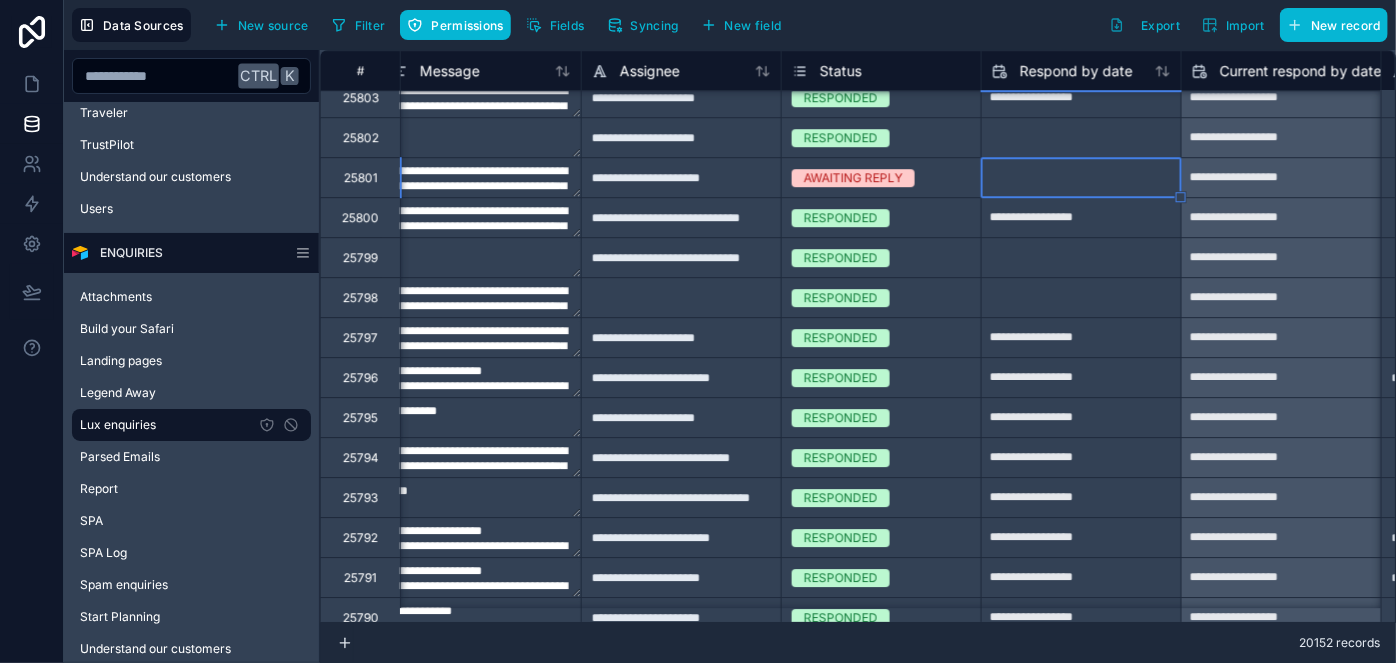 type on "**********" 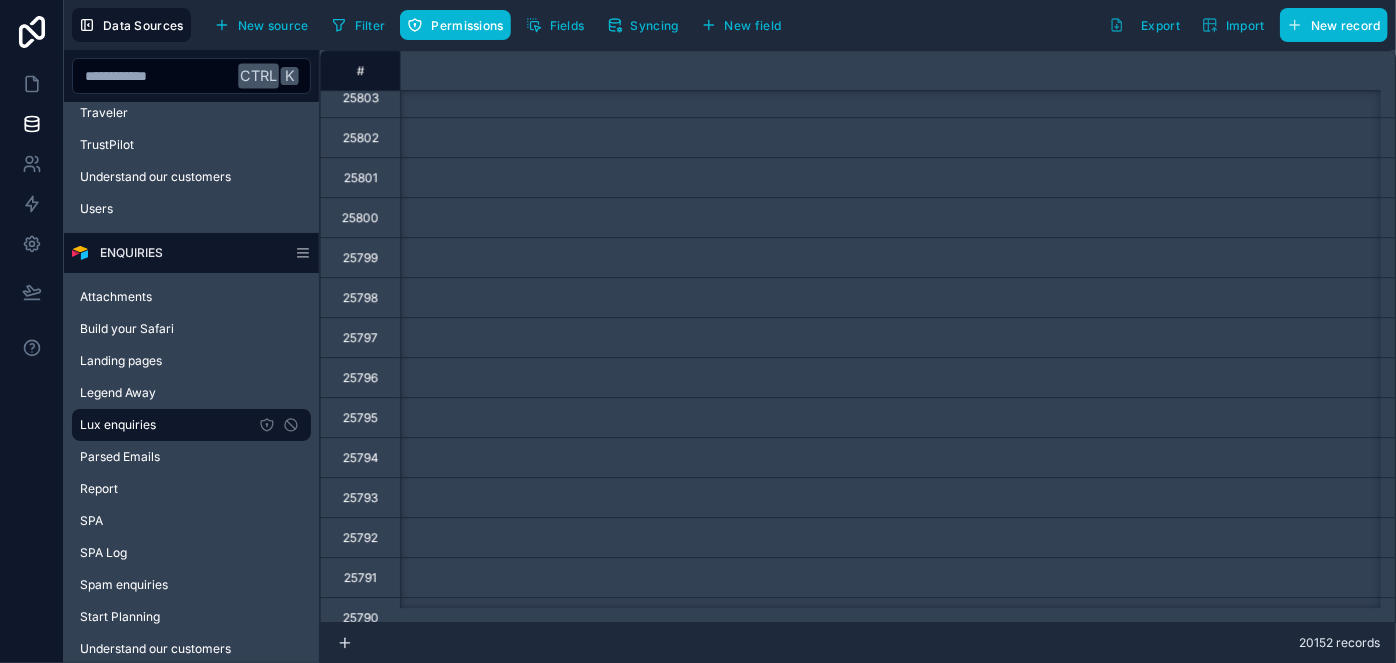 scroll, scrollTop: 2973, scrollLeft: 0, axis: vertical 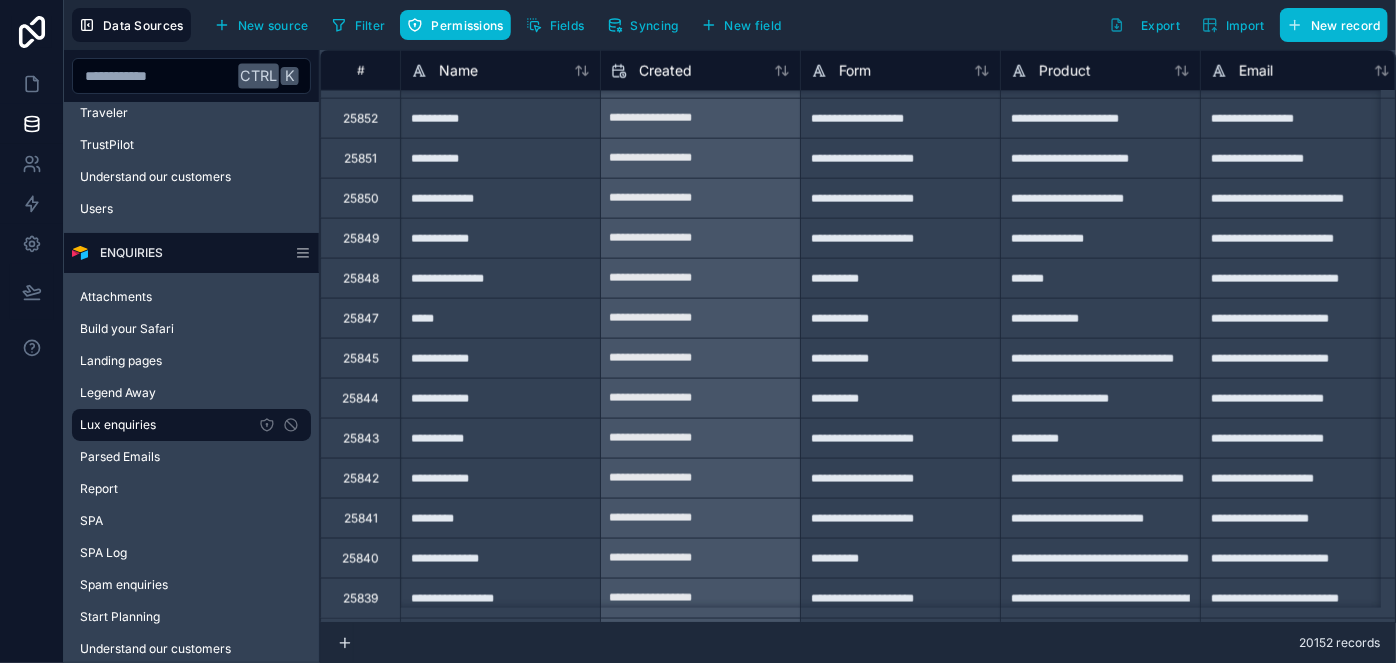click on "*********" at bounding box center (500, 518) 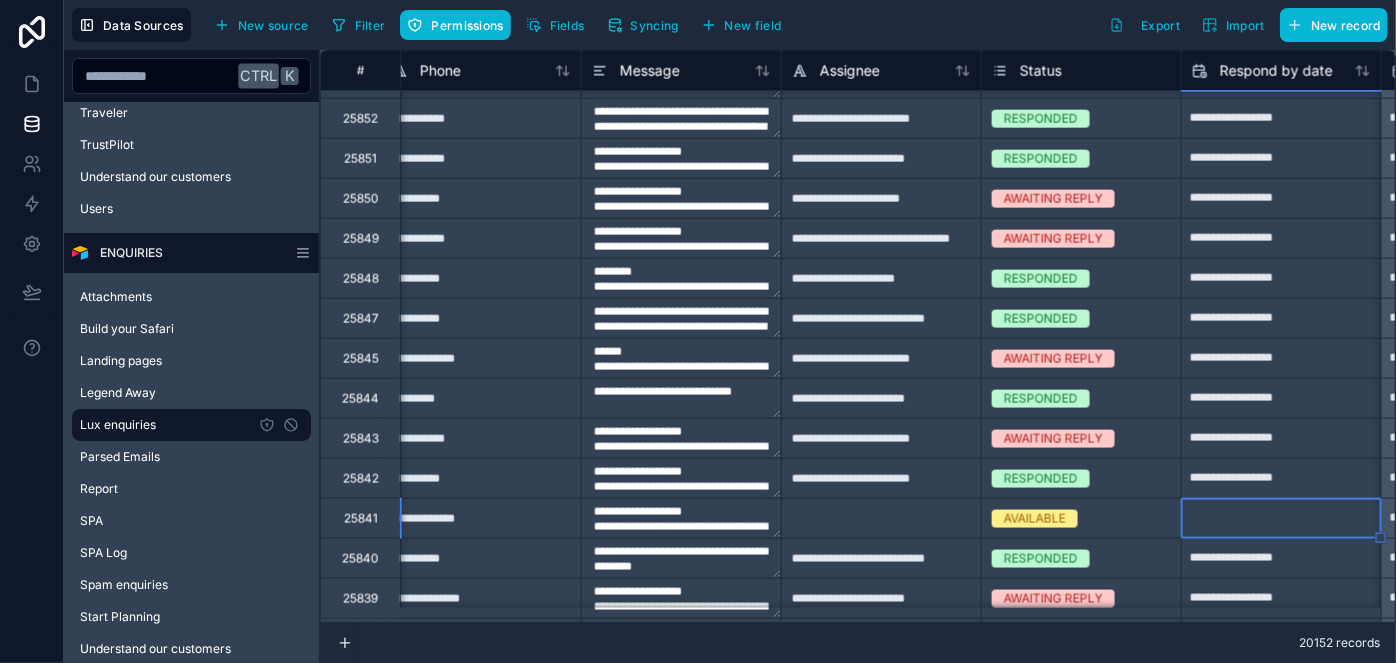scroll, scrollTop: 1272, scrollLeft: 1219, axis: both 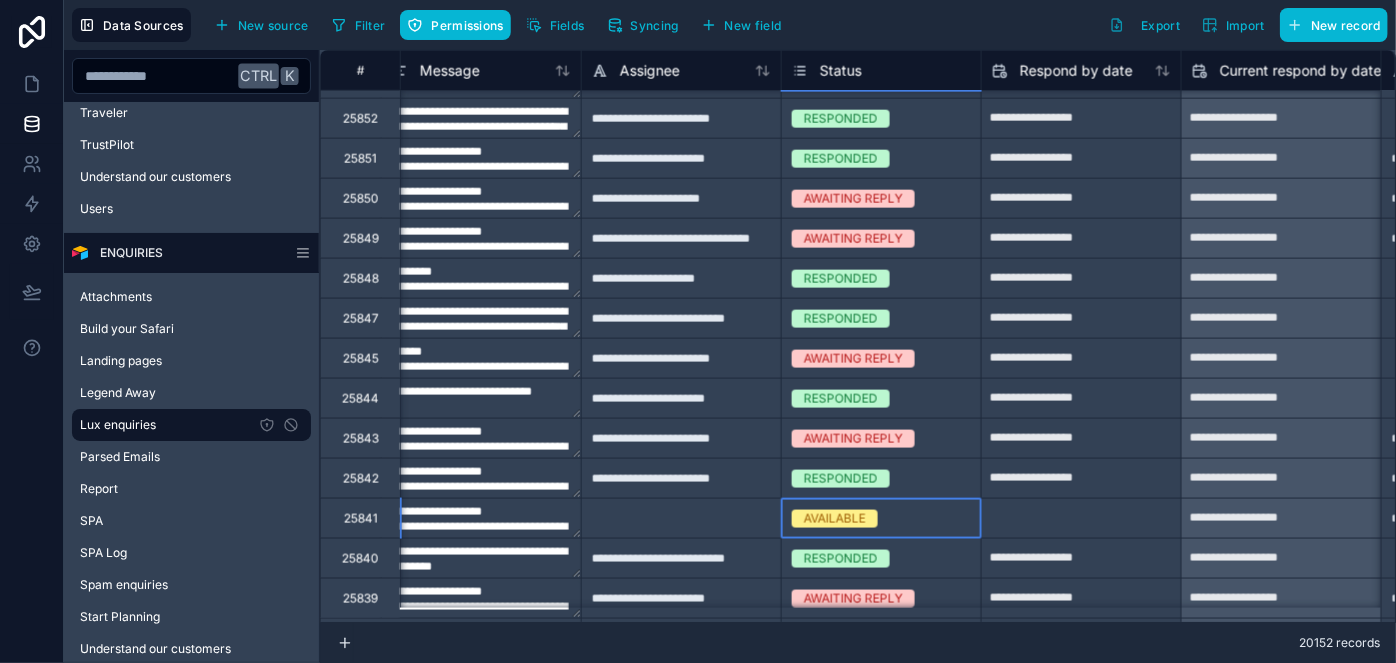 click on "AVAILABLE" at bounding box center (881, 519) 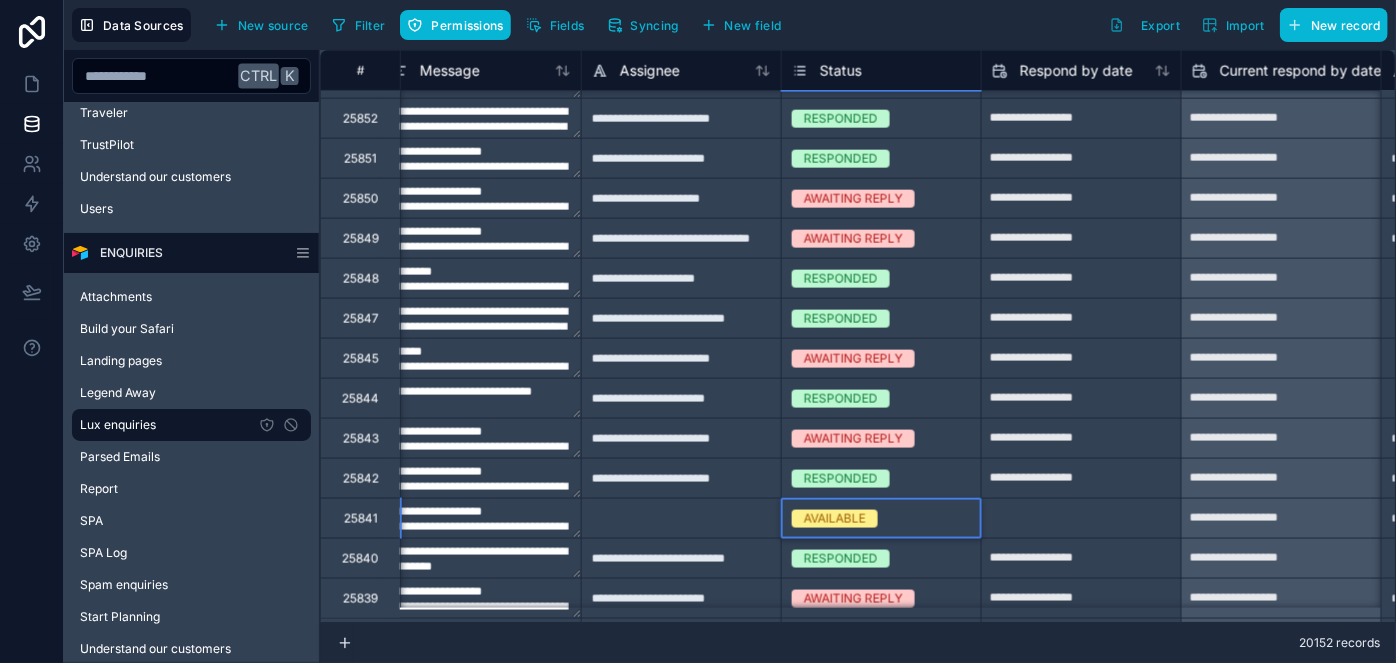click on "**********" at bounding box center (698, 331) 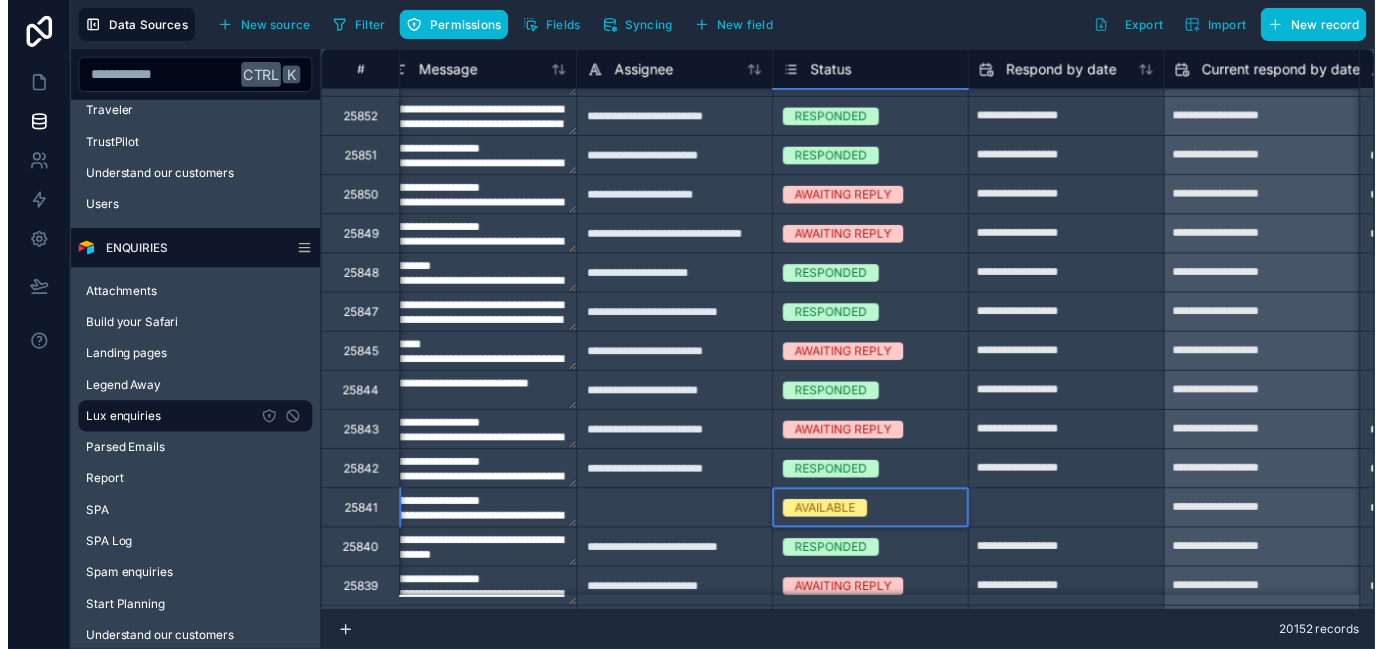 scroll, scrollTop: 189, scrollLeft: 0, axis: vertical 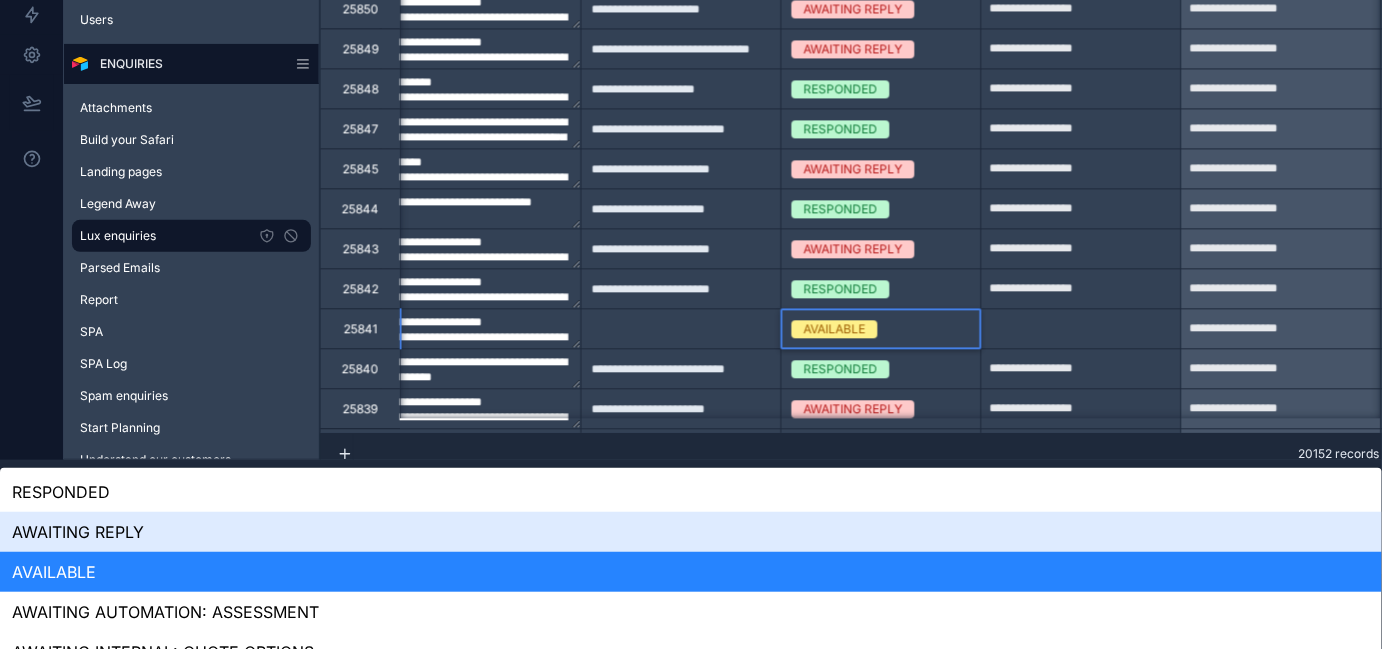 click on "AWAITING REPLY" at bounding box center (691, 532) 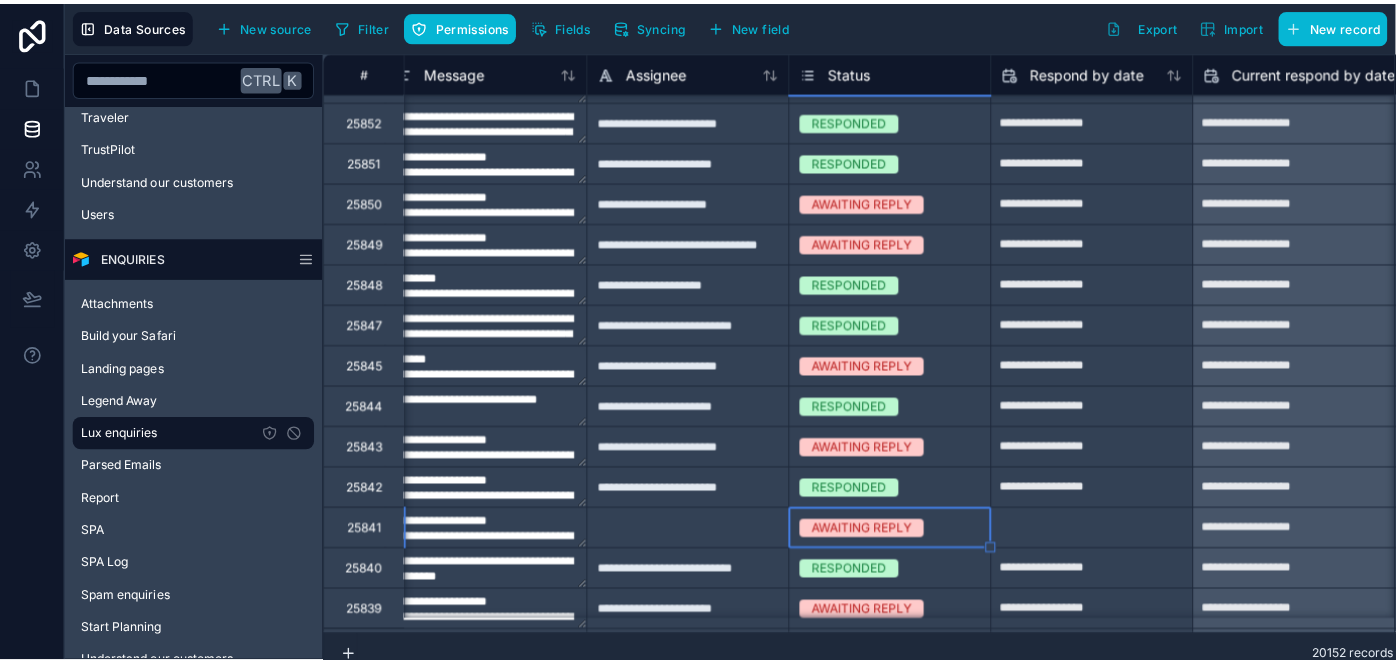 scroll, scrollTop: 0, scrollLeft: 0, axis: both 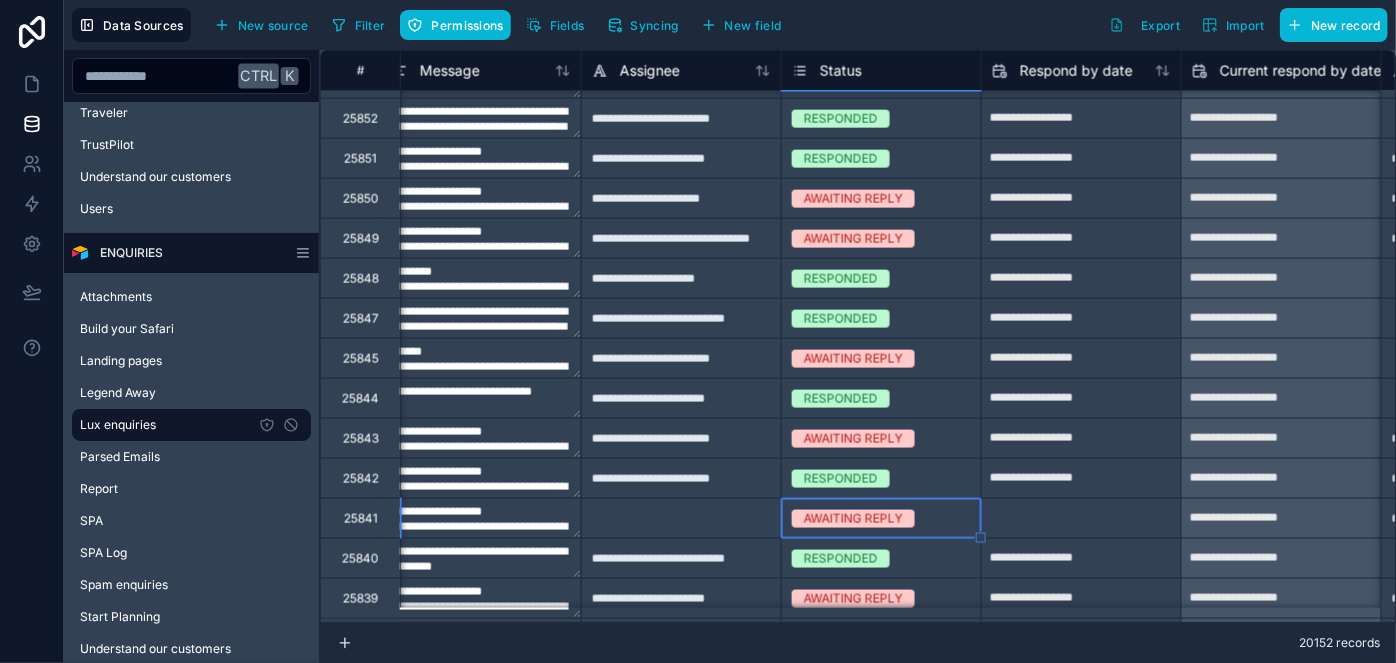 click at bounding box center [681, 518] 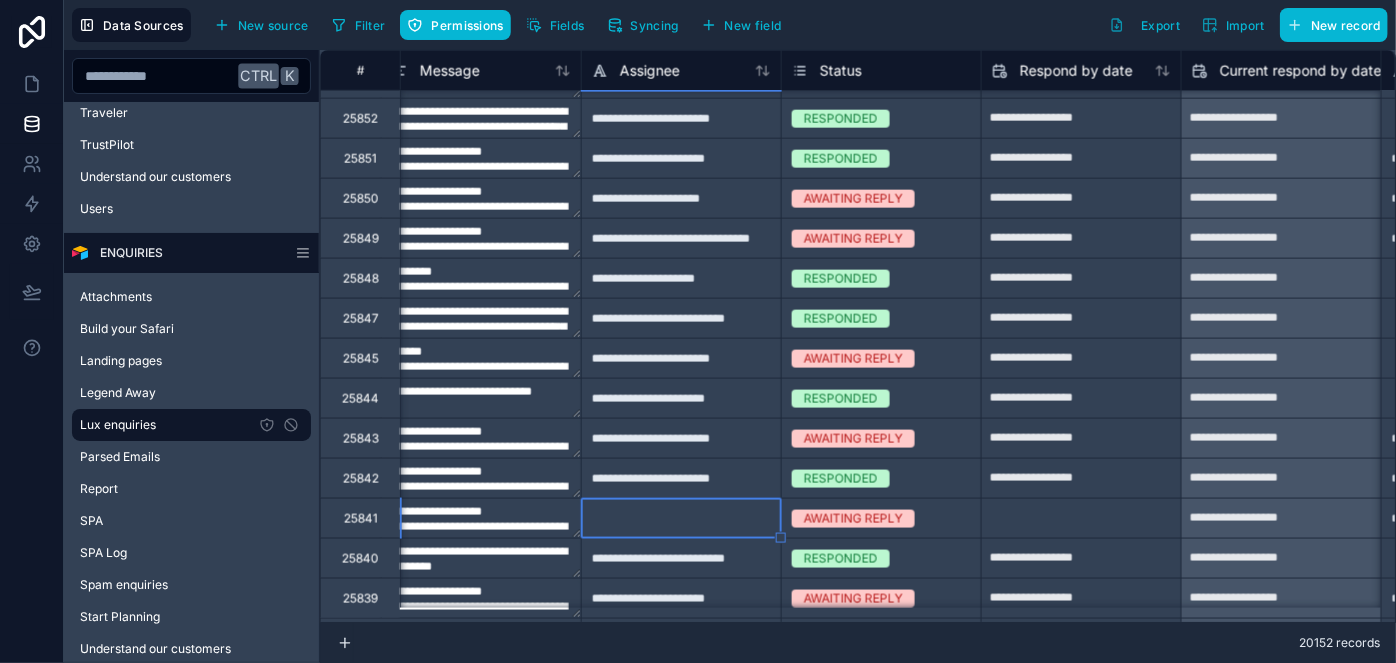 click on "**********" at bounding box center (681, 158) 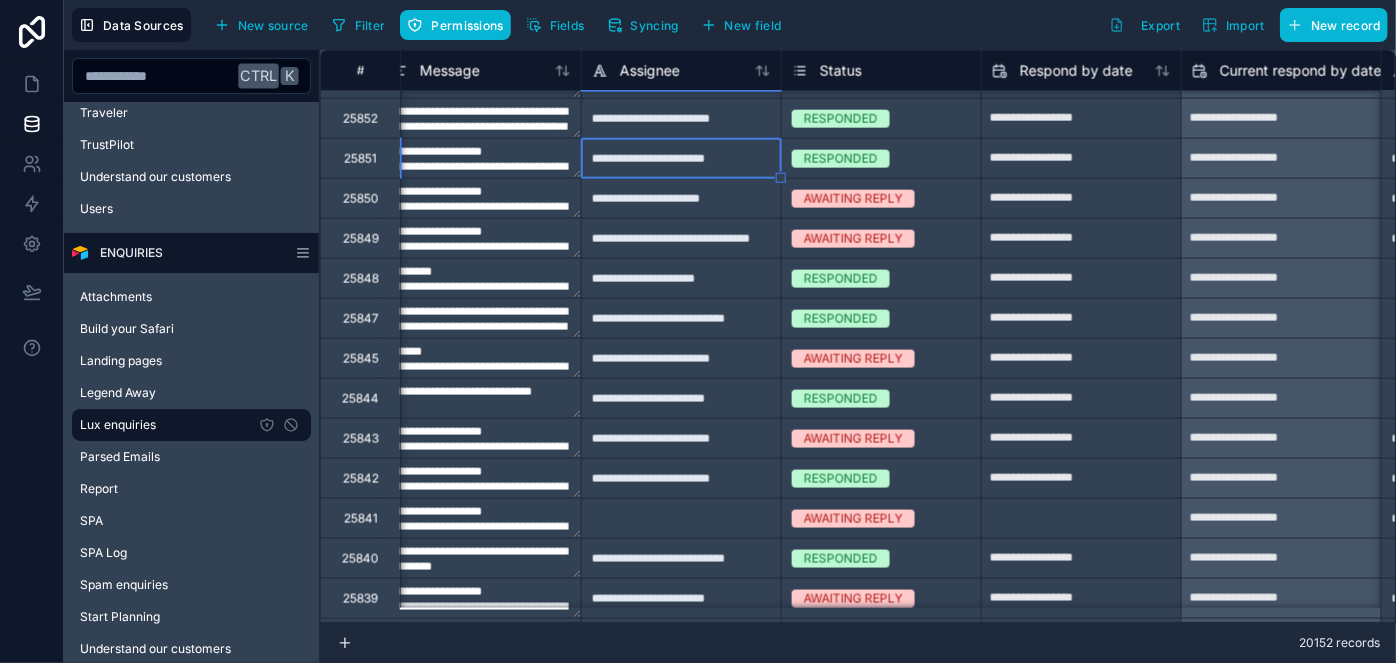 click at bounding box center [681, 518] 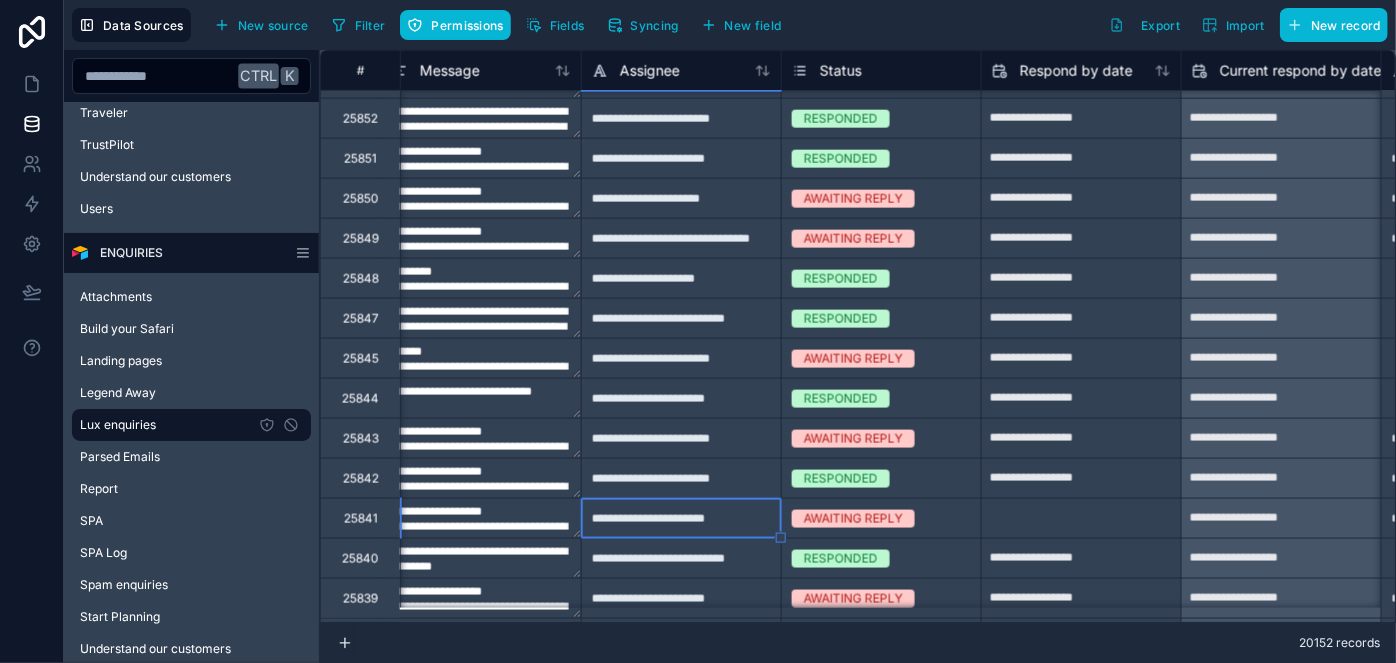 click on "**********" at bounding box center (1281, 519) 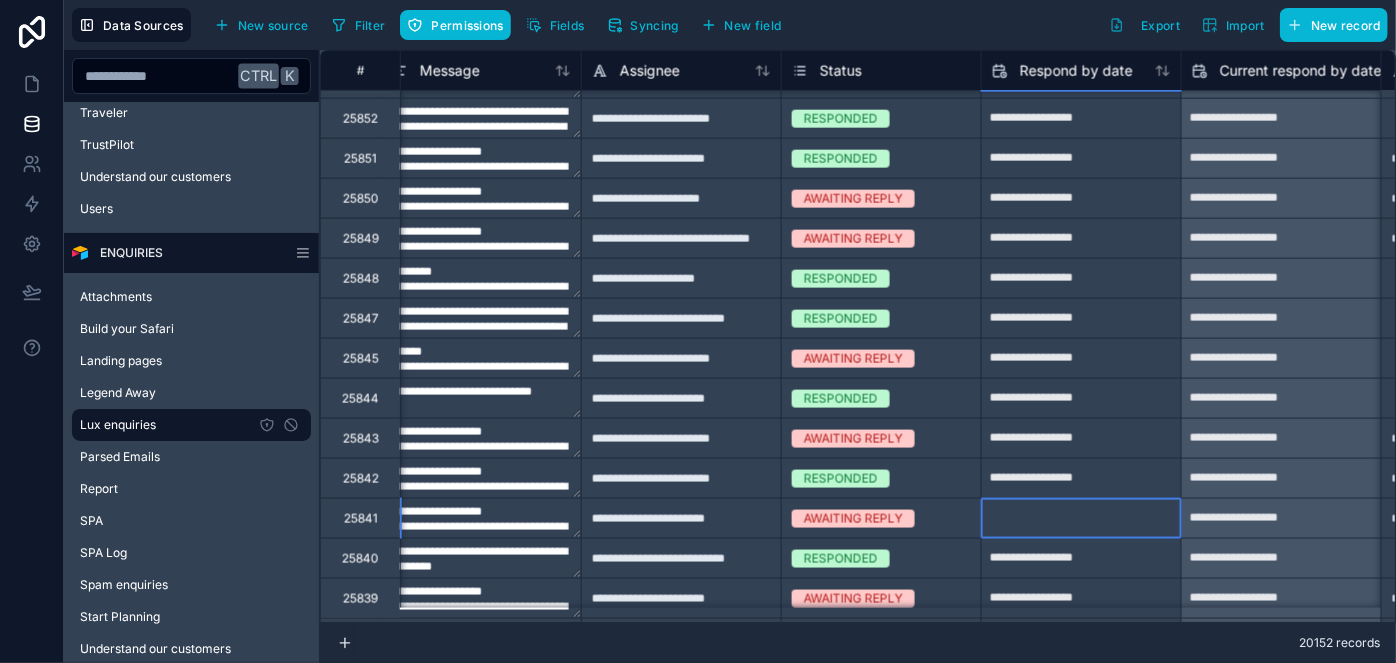 click at bounding box center [1081, -161] 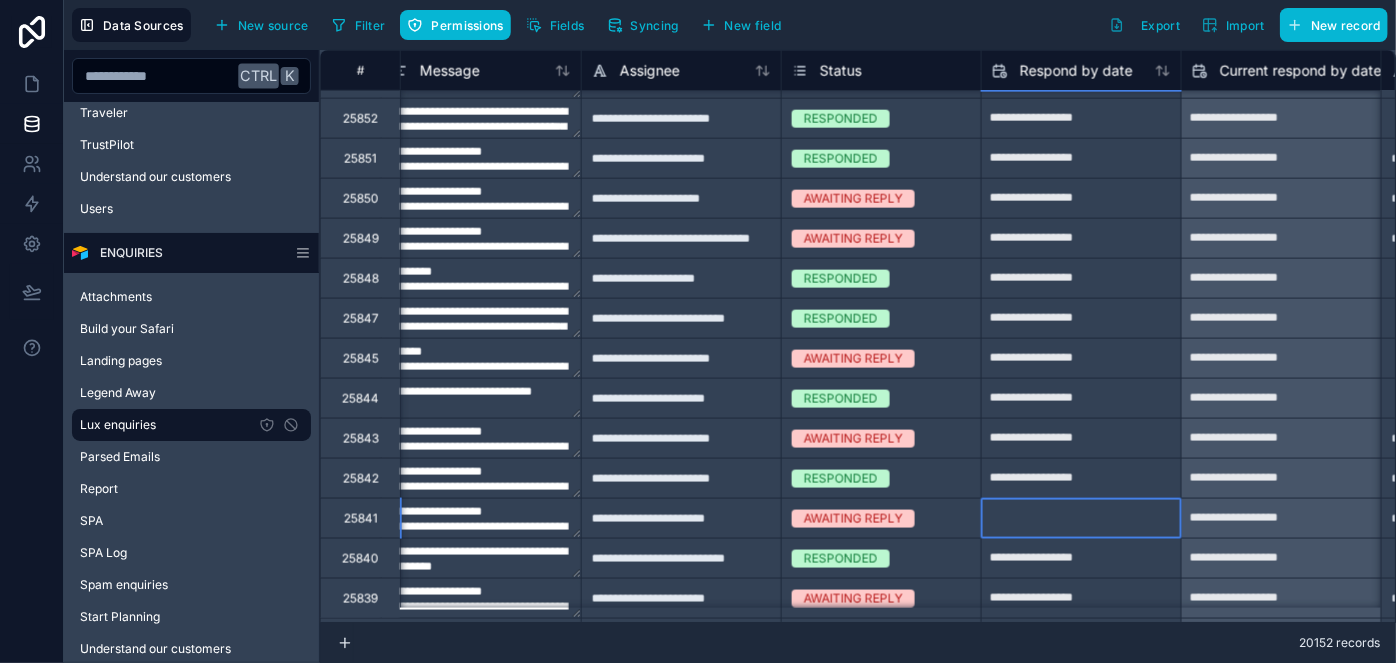 select on "****" 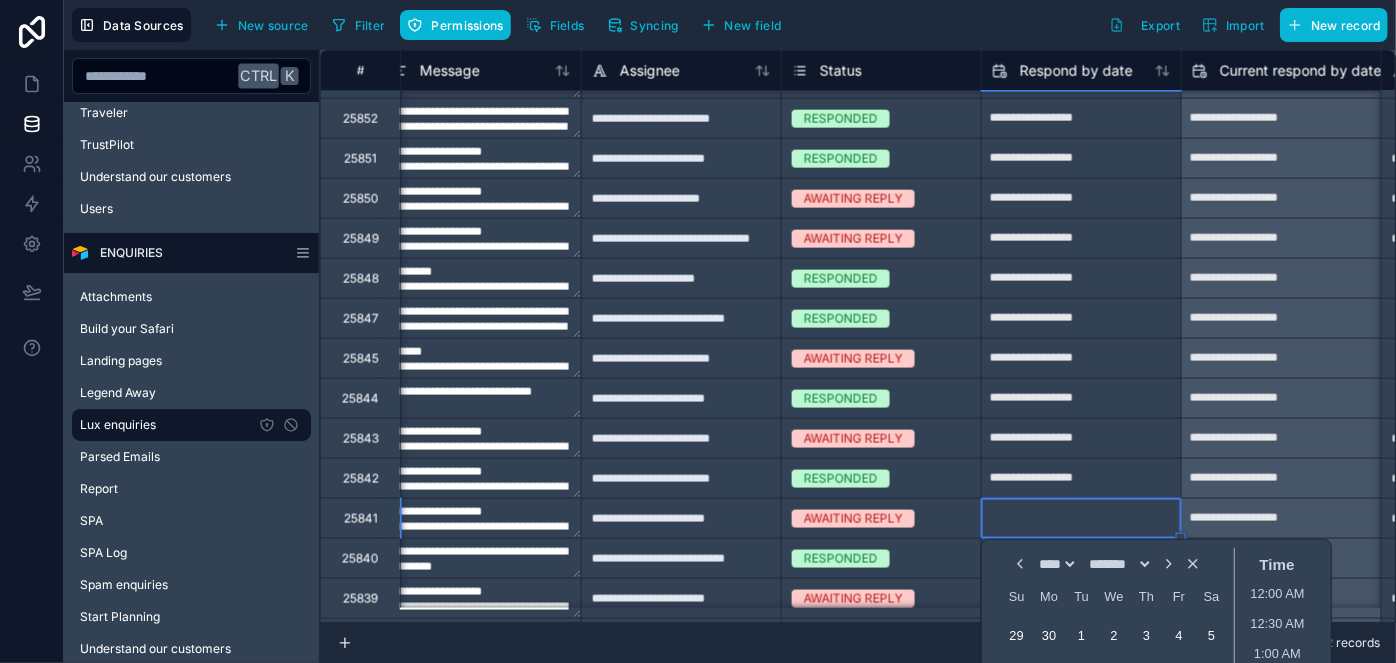 type on "**********" 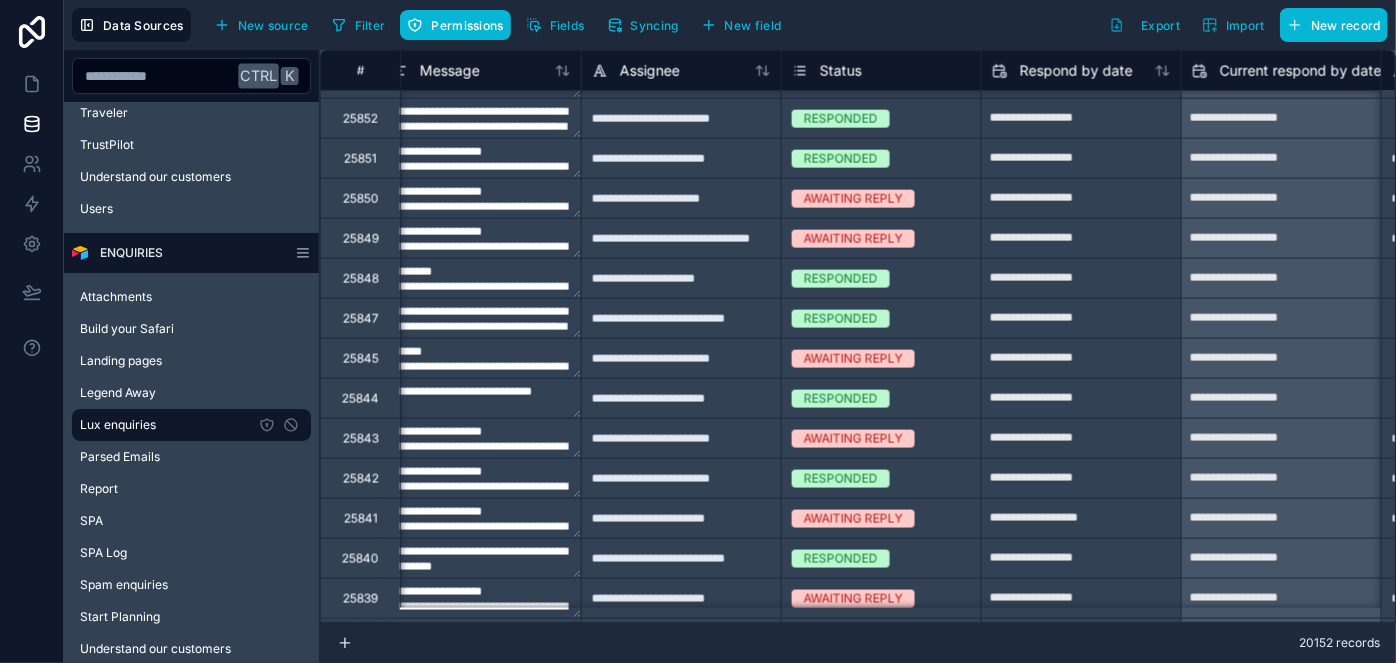 scroll, scrollTop: 1272, scrollLeft: 0, axis: vertical 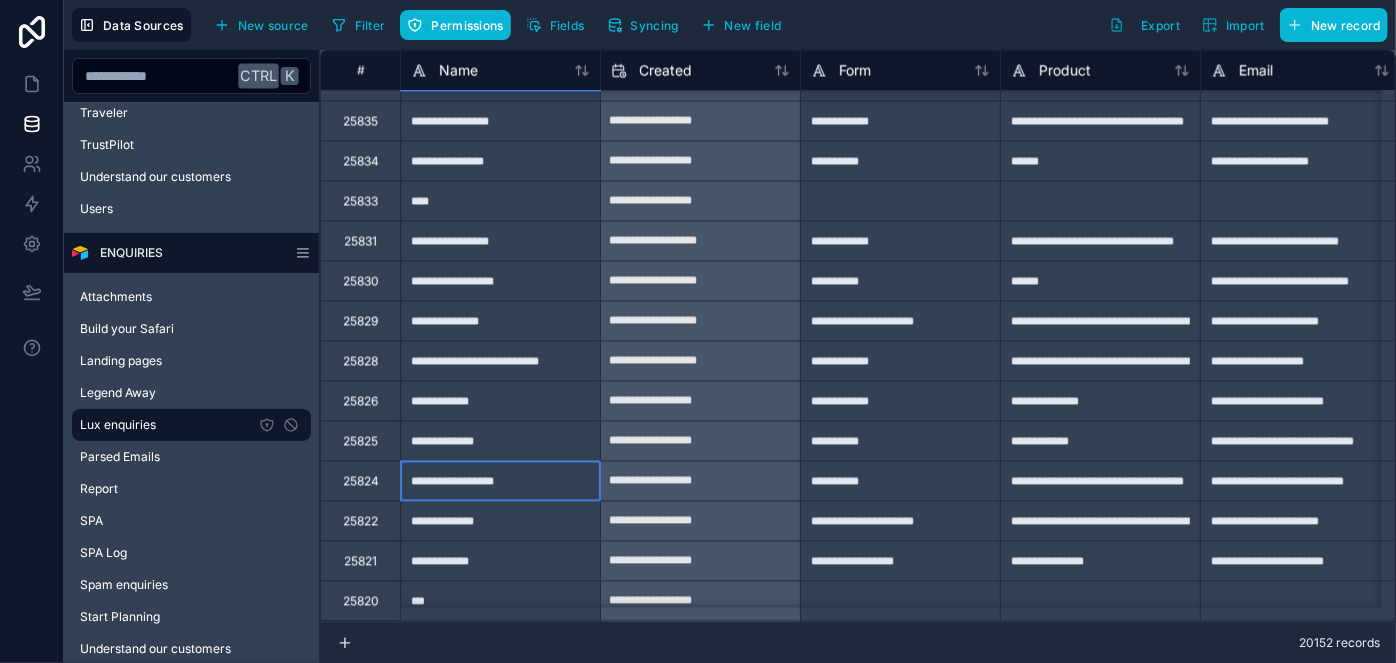 click on "**********" at bounding box center [500, 481] 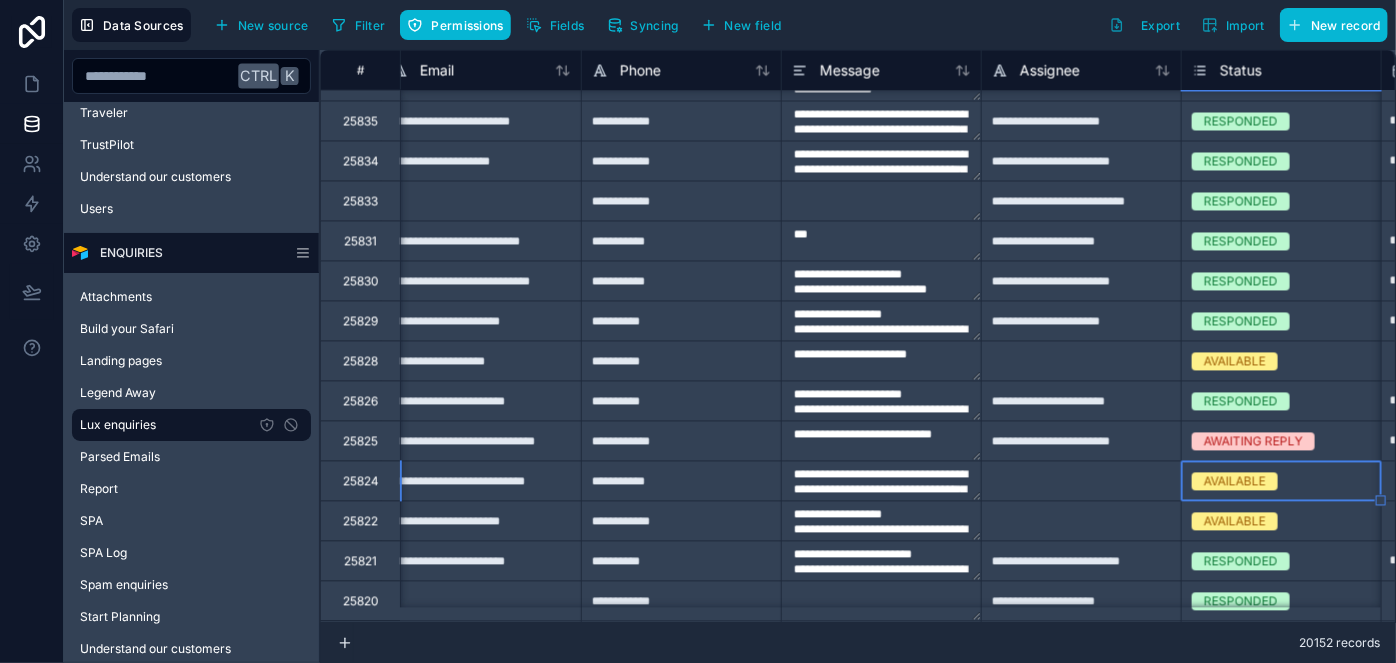 scroll, scrollTop: 1909, scrollLeft: 1019, axis: both 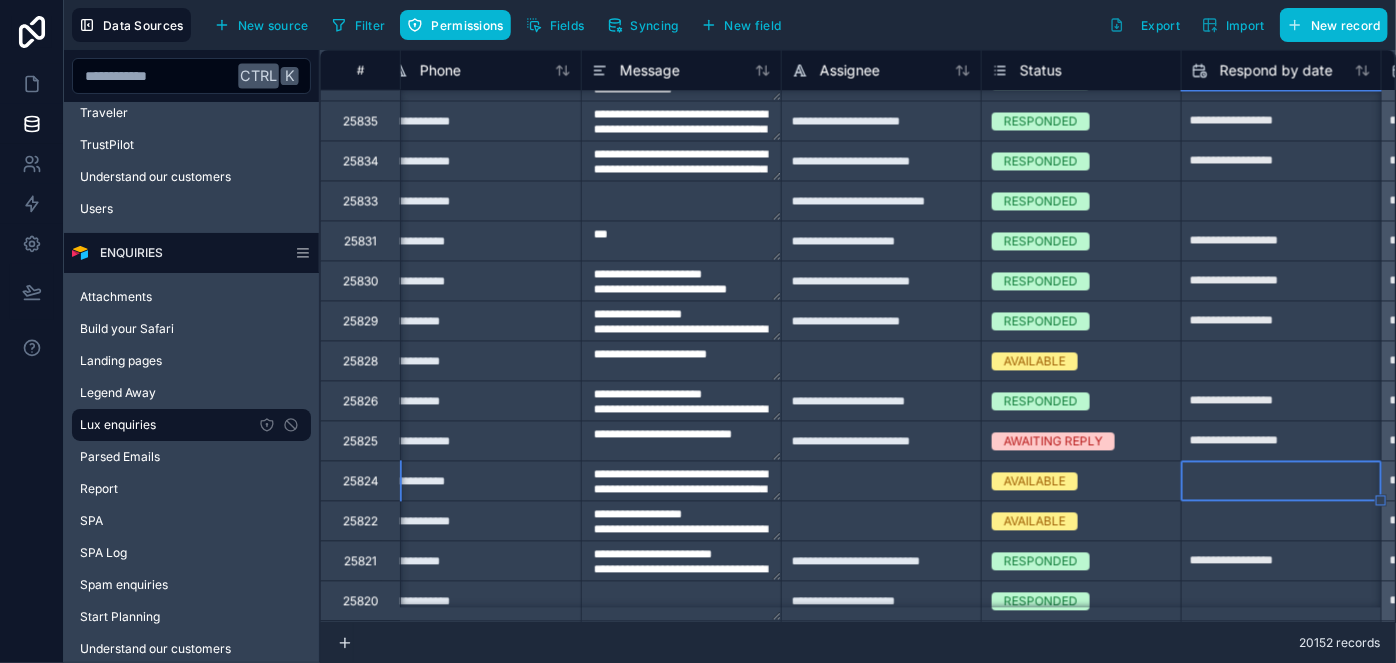 click on "AVAILABLE" at bounding box center (1035, 482) 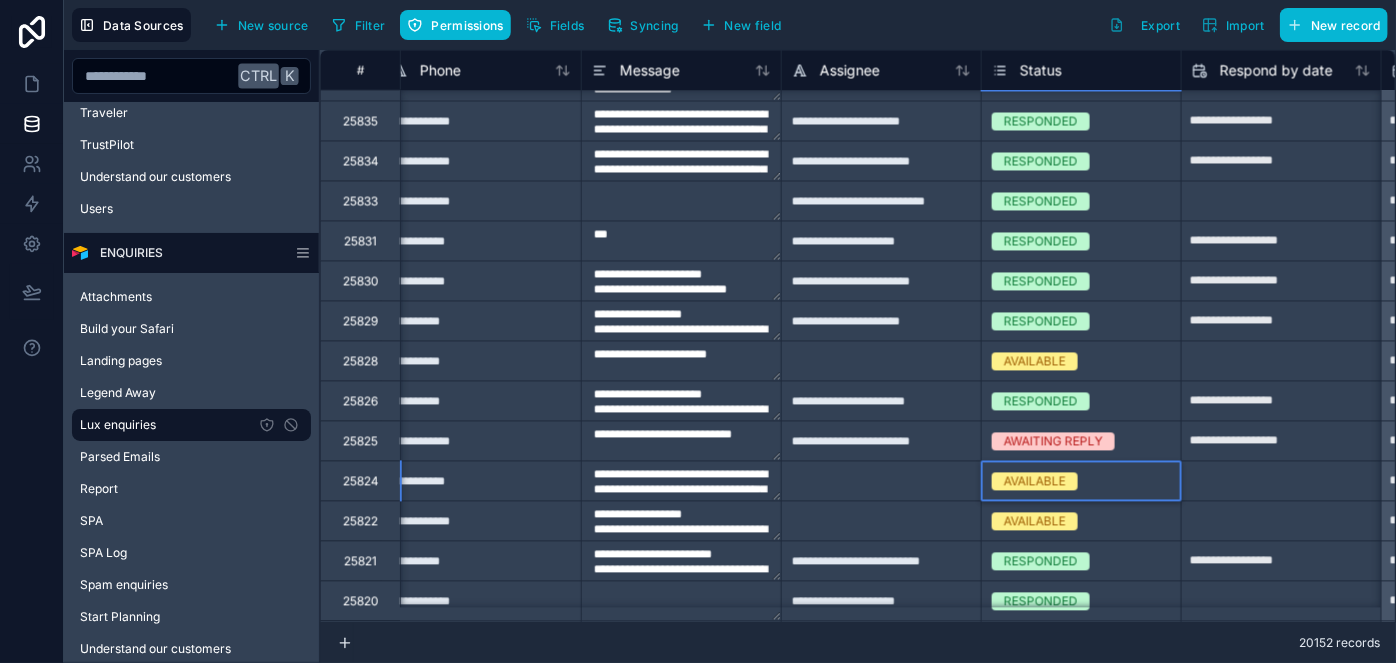 click on "AVAILABLE" at bounding box center (1035, 482) 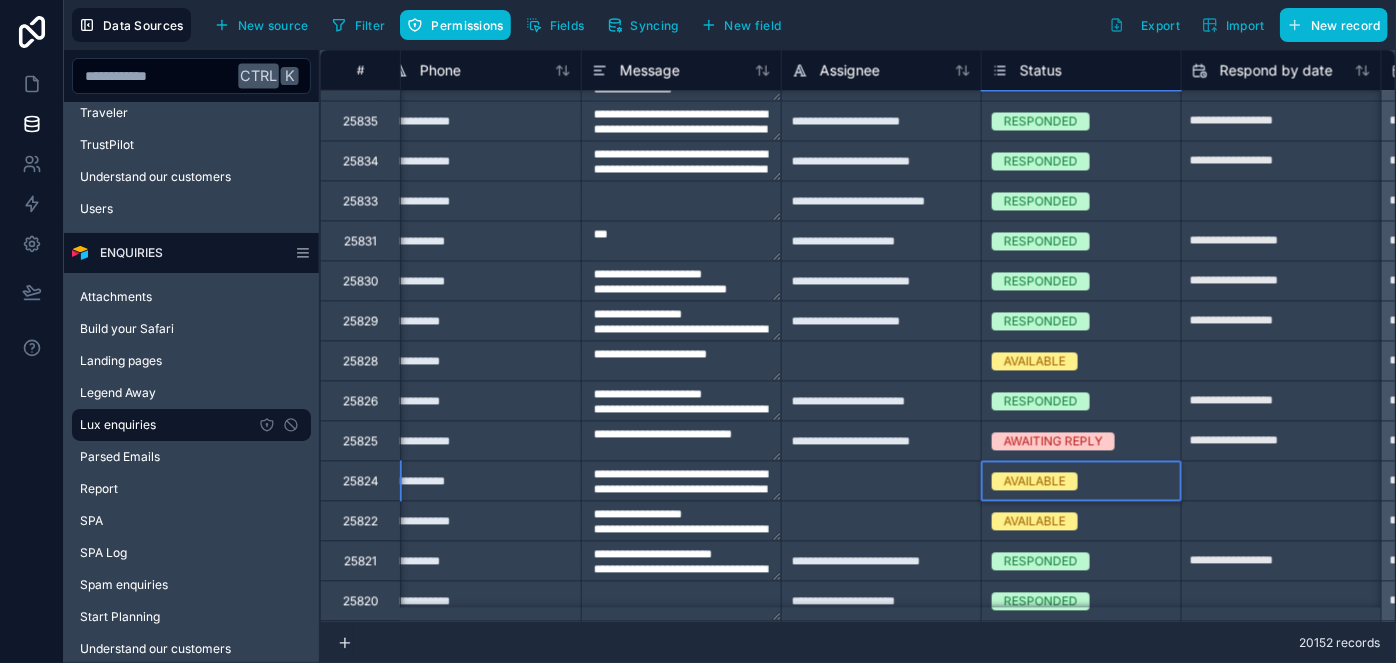 drag, startPoint x: 1069, startPoint y: 573, endPoint x: 913, endPoint y: 494, distance: 174.86281 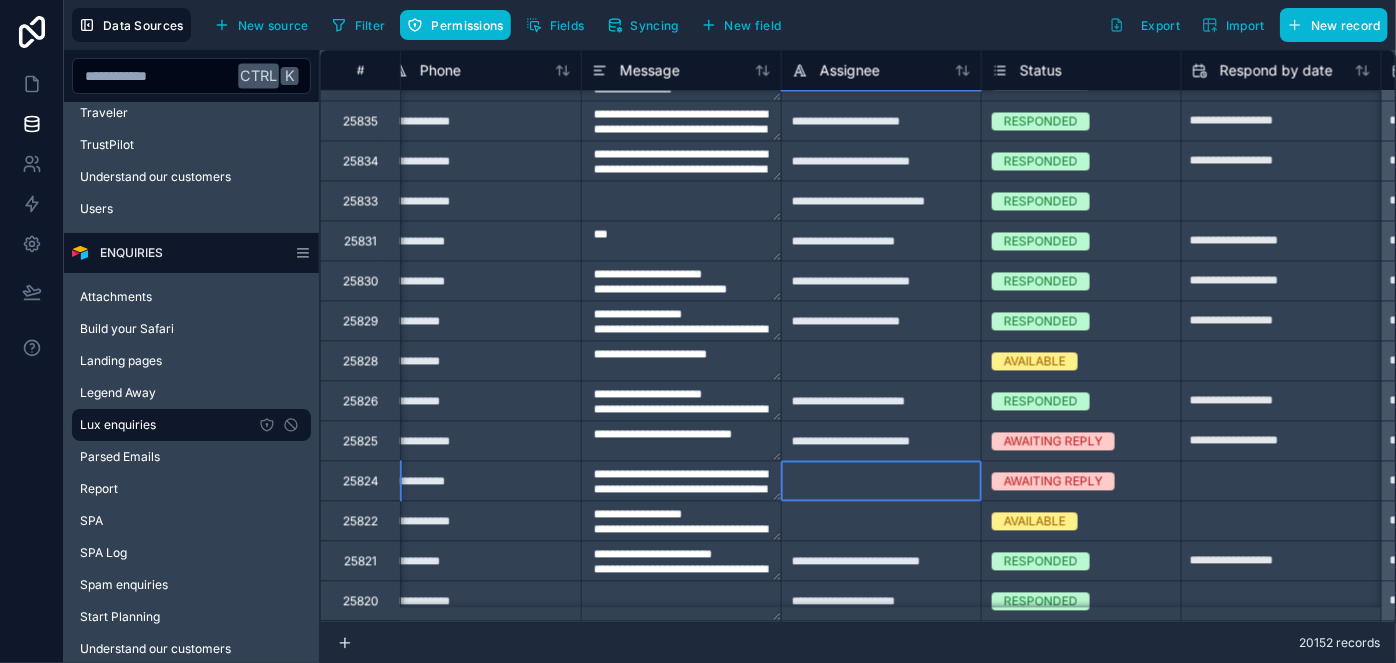 click at bounding box center (881, 481) 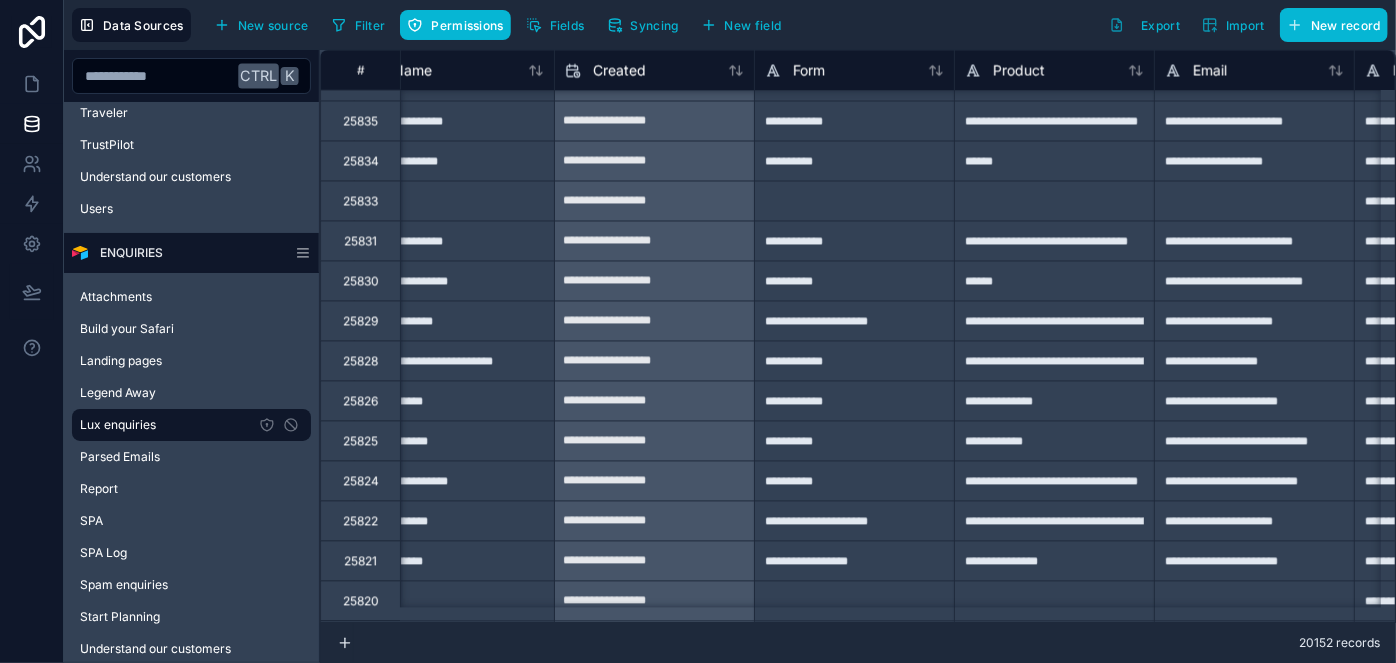 scroll, scrollTop: 1909, scrollLeft: 0, axis: vertical 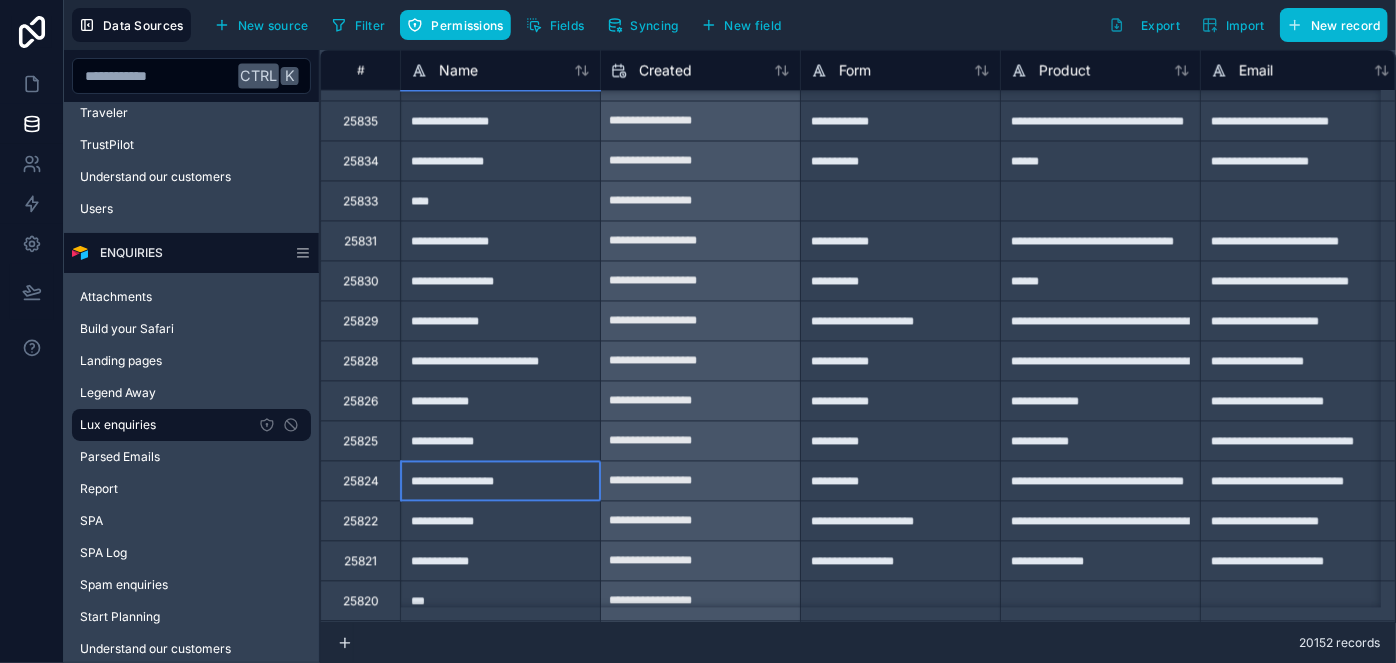 click on "**********" at bounding box center [500, 481] 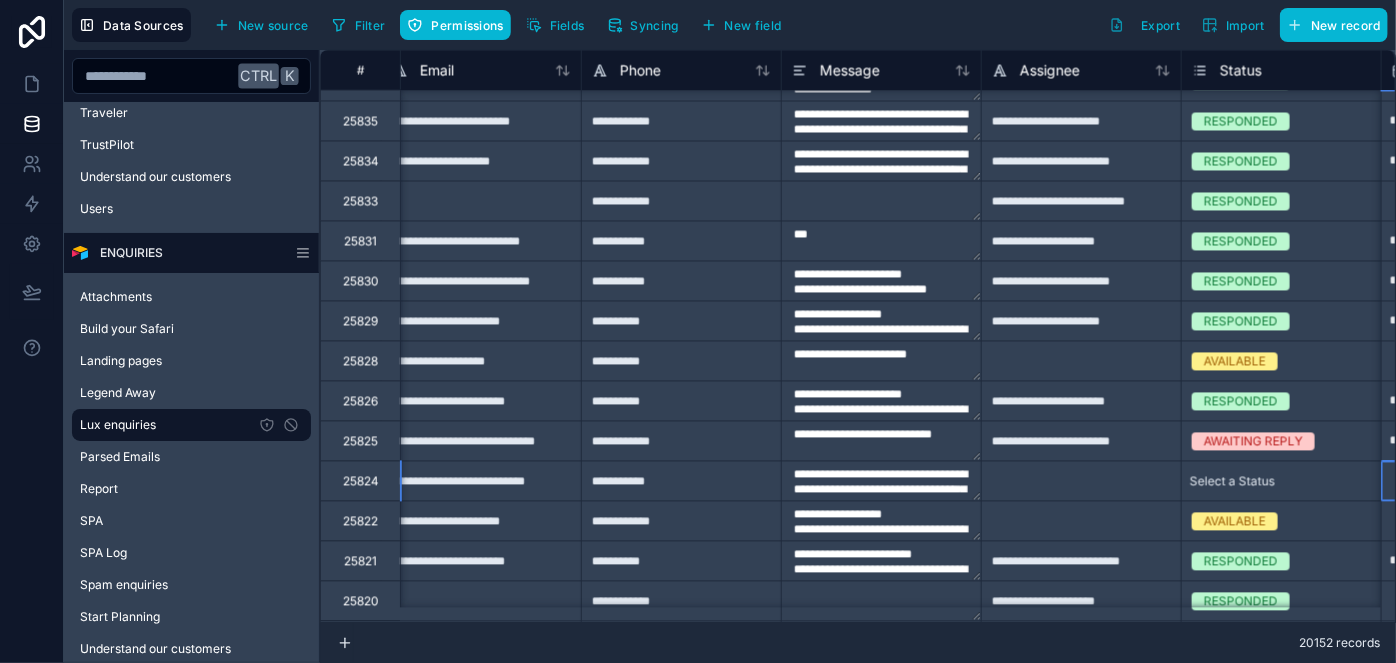 scroll, scrollTop: 1909, scrollLeft: 1019, axis: both 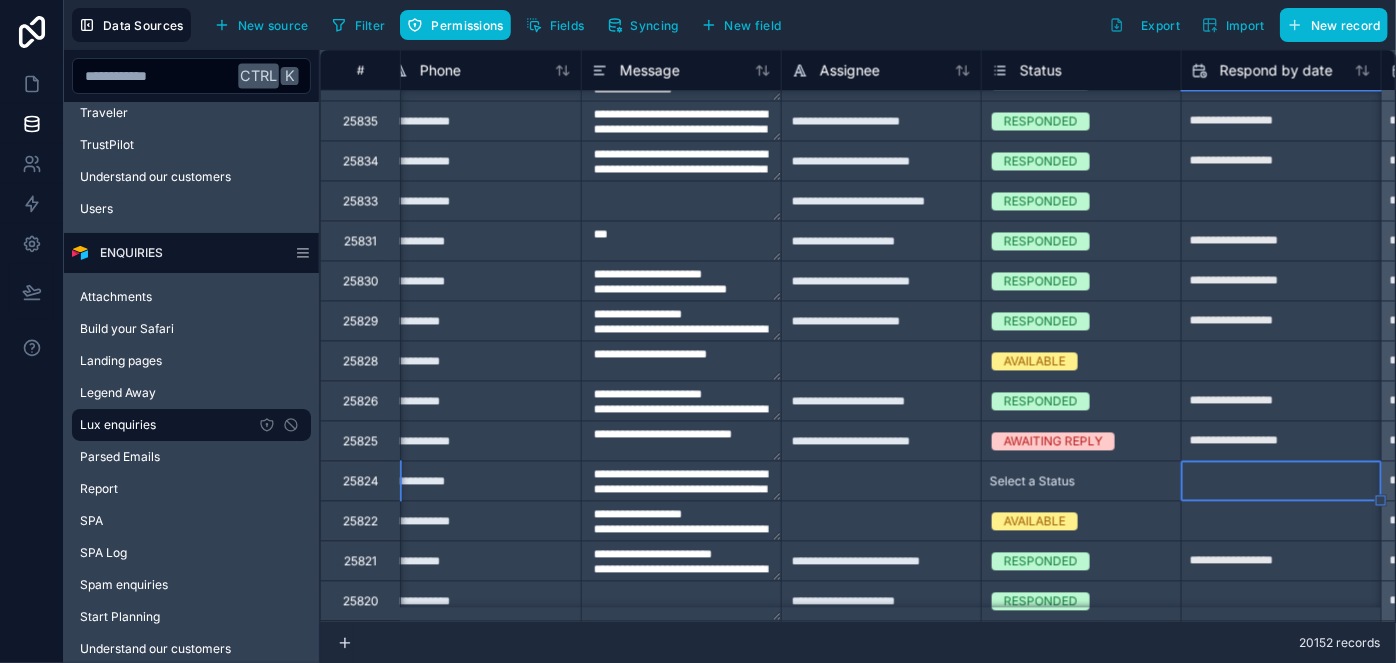click on "Select a Status" at bounding box center [1032, 482] 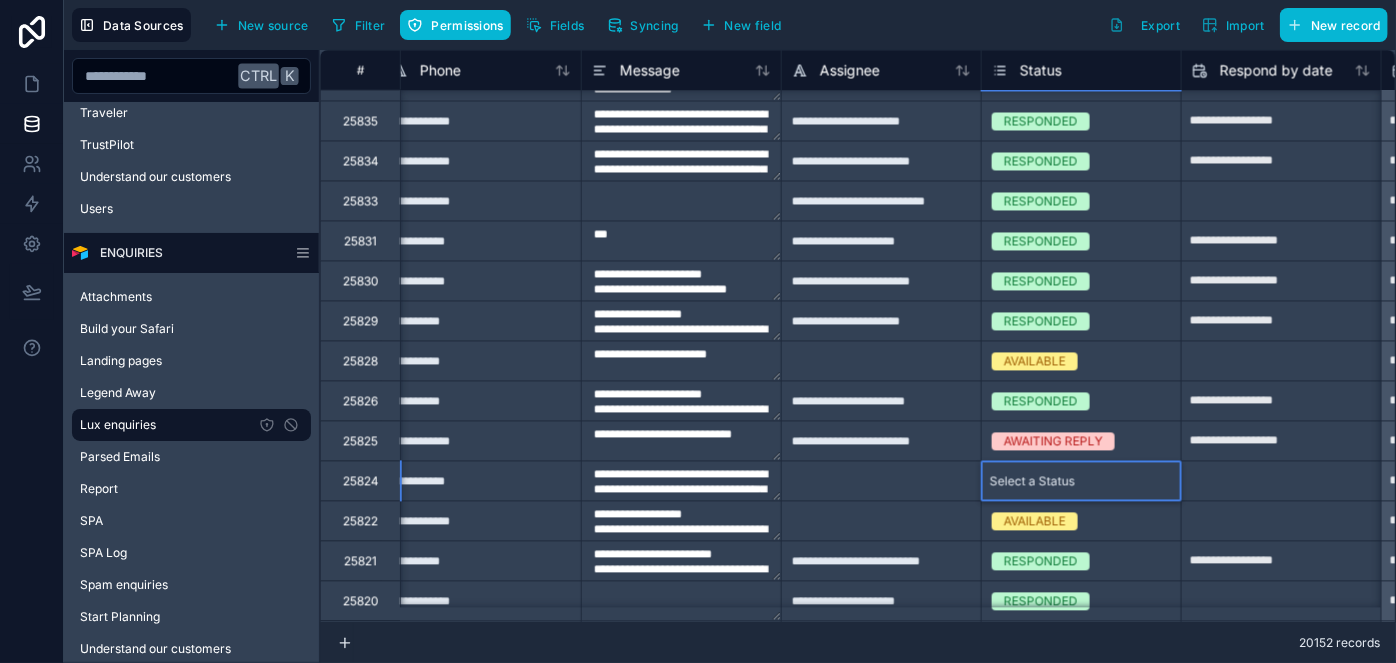 click on "Select a Status" at bounding box center [1032, 482] 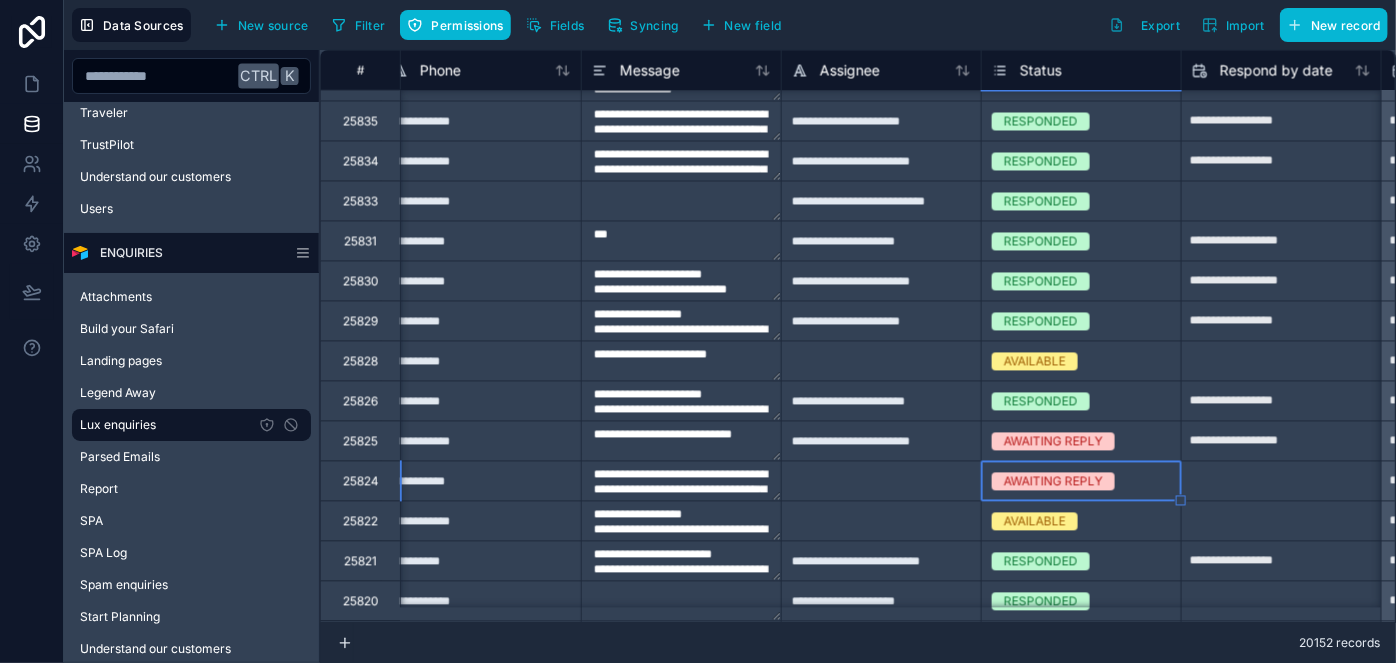click at bounding box center (881, 481) 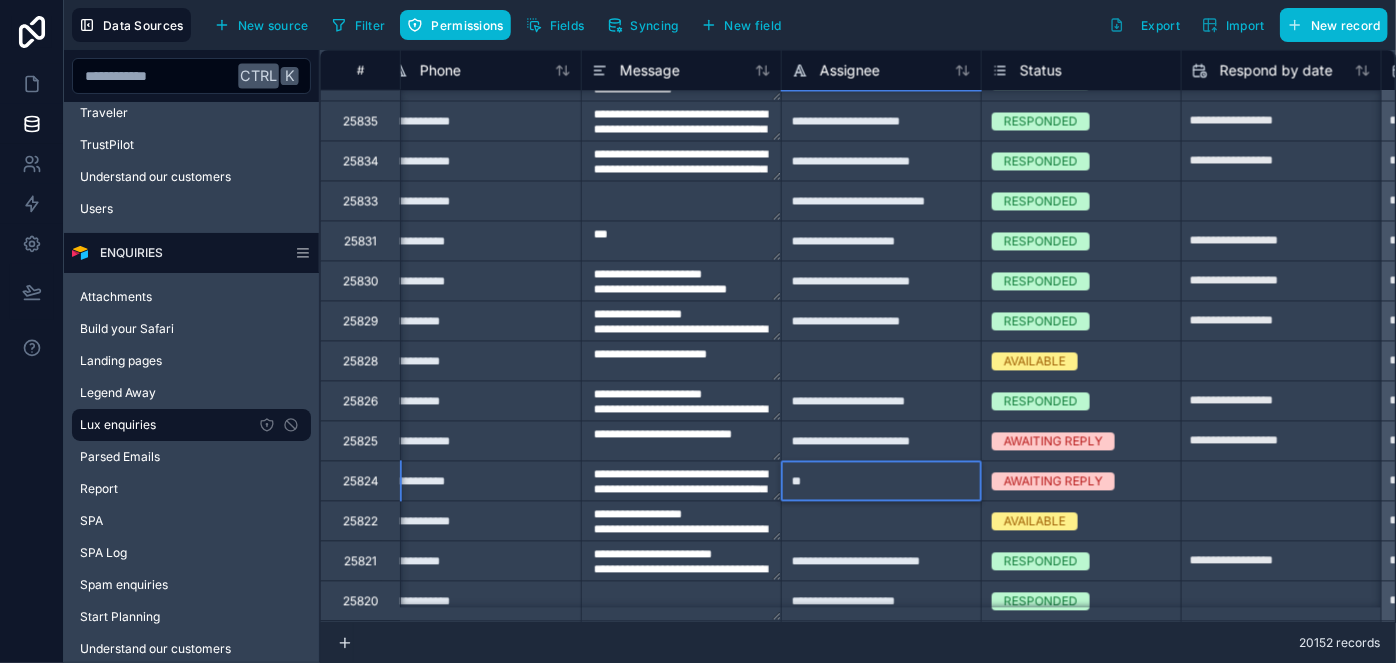 type on "*" 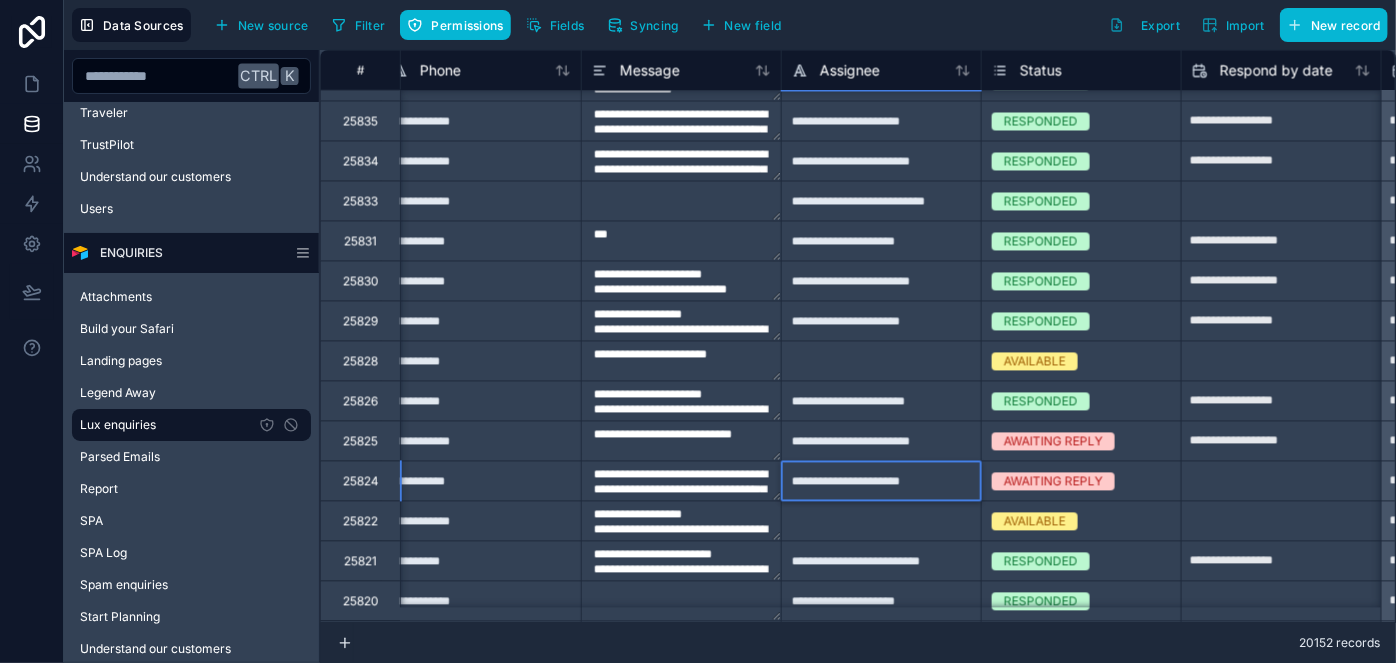 type on "**********" 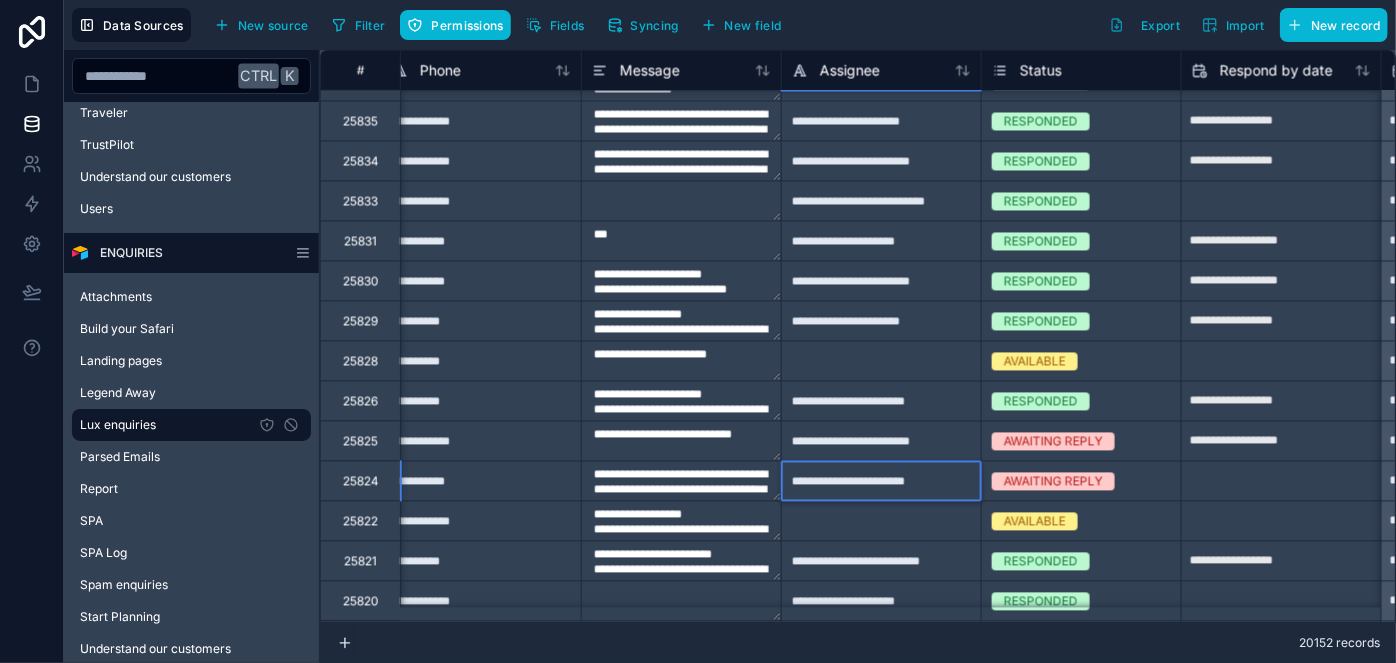 click at bounding box center [1281, -158] 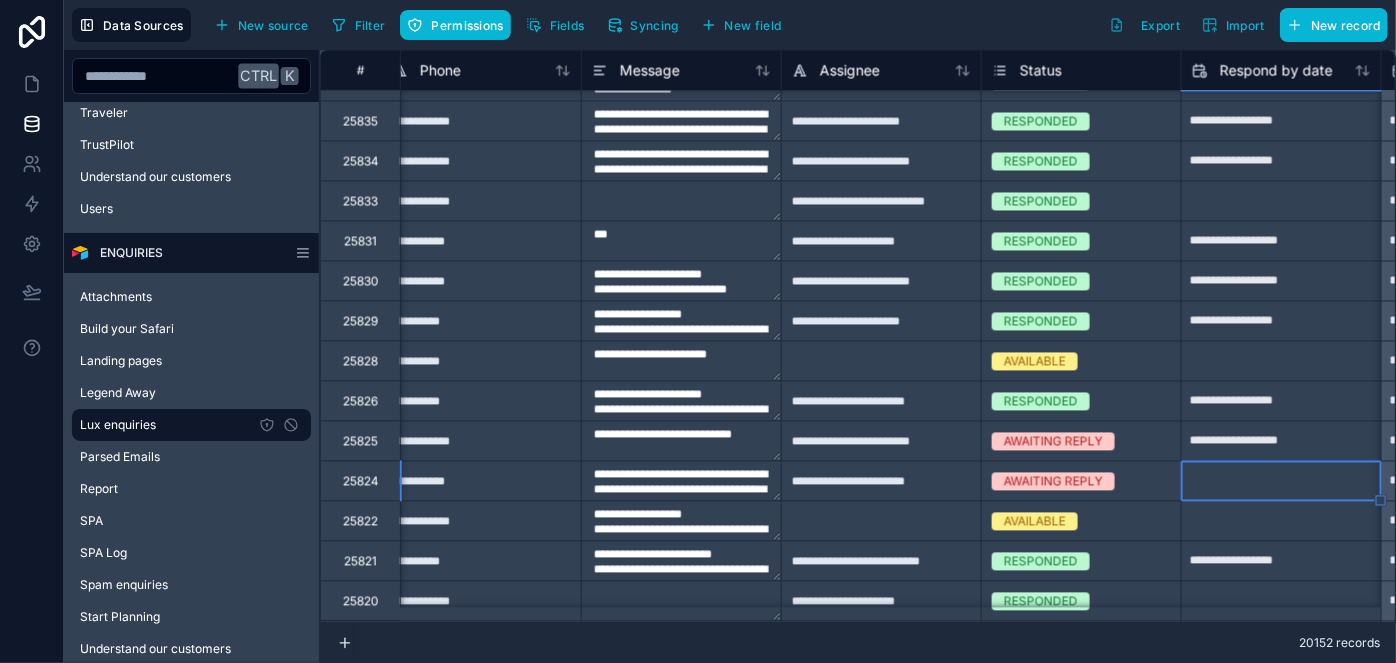select on "****" 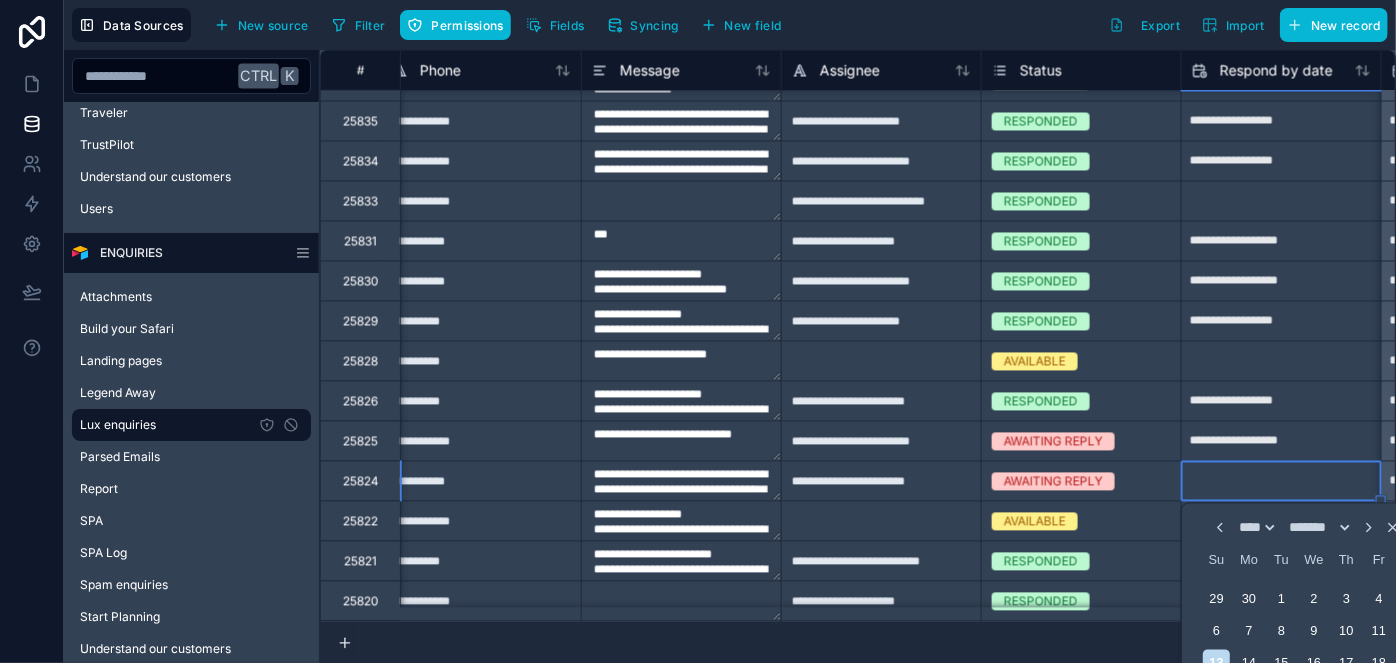 scroll, scrollTop: 1909, scrollLeft: 1219, axis: both 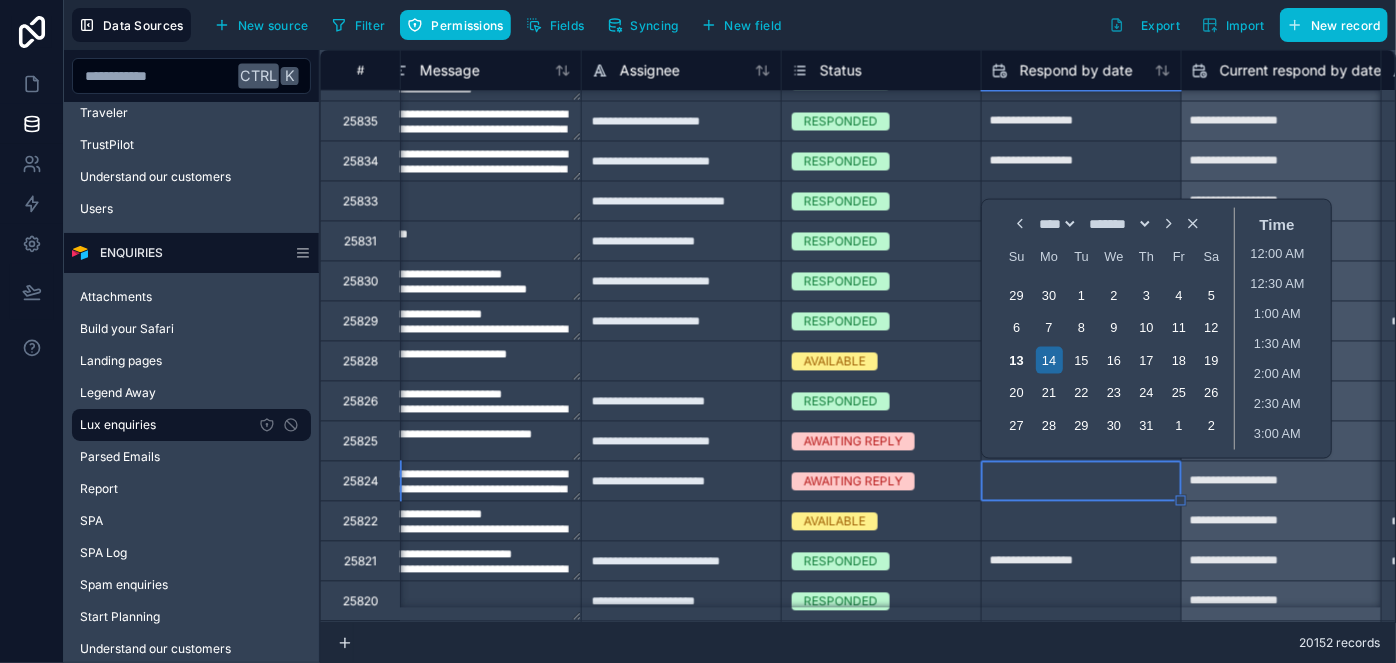 type on "**********" 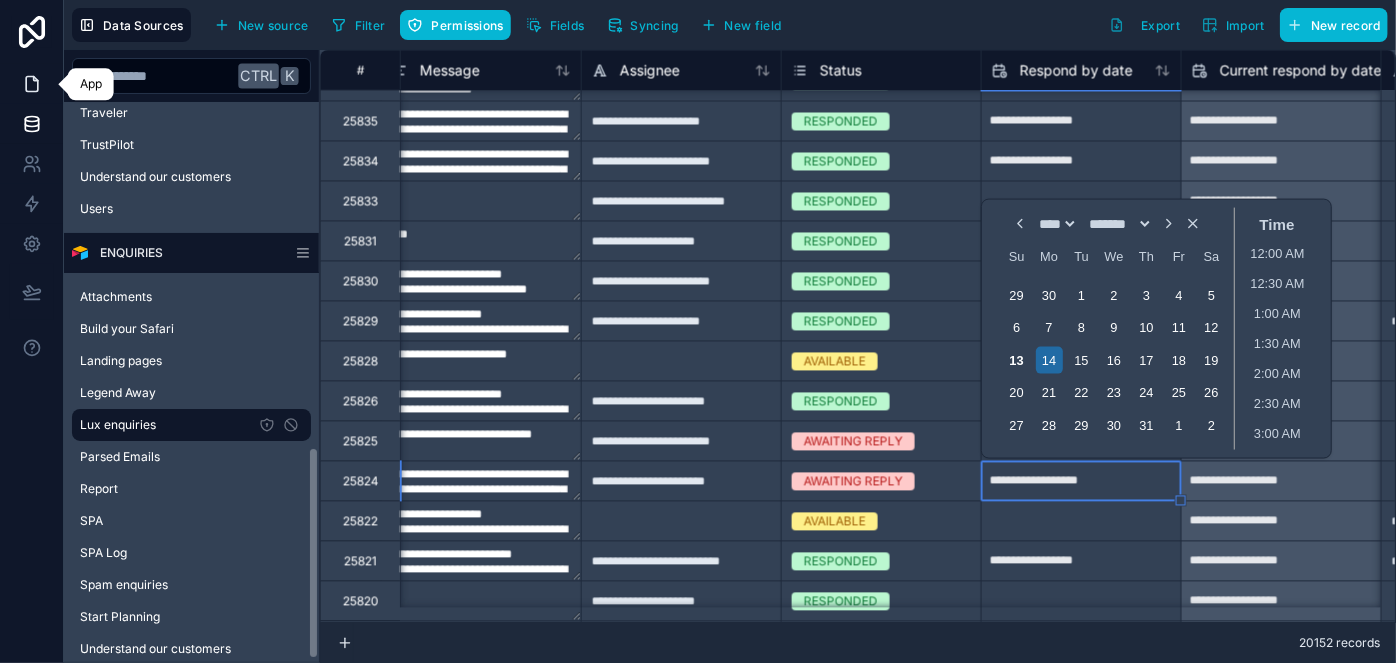 click 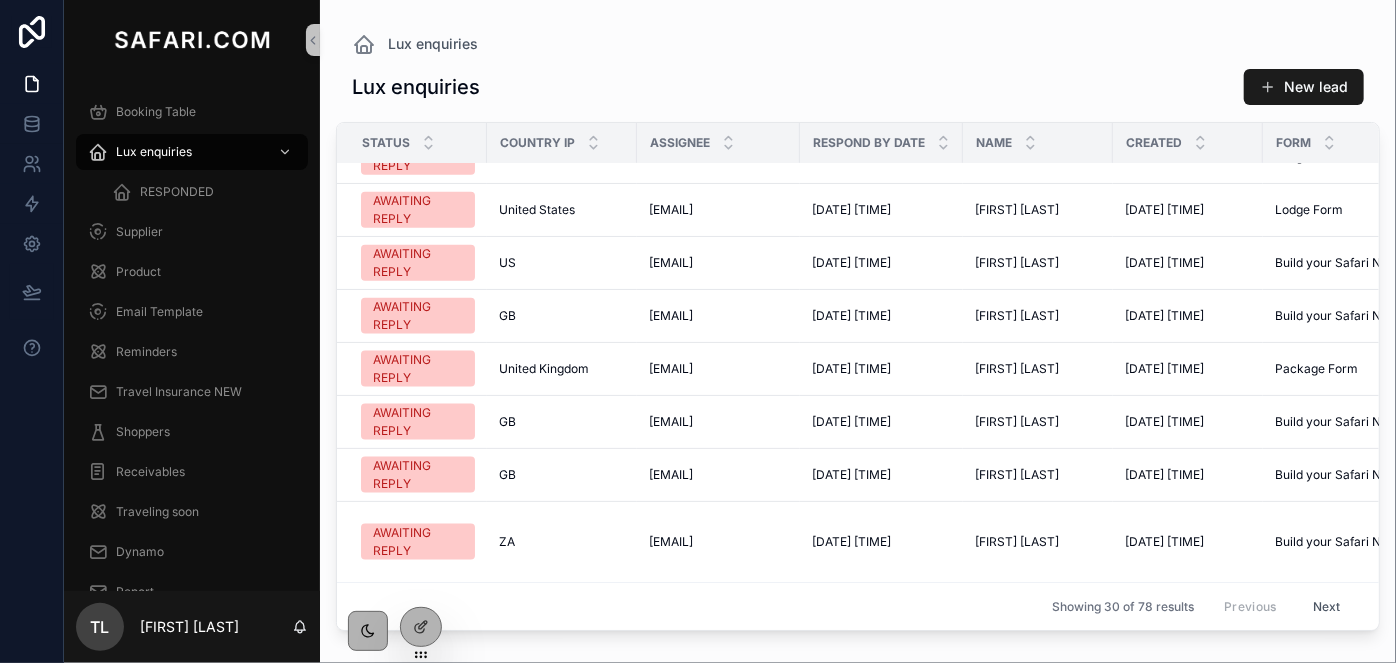 scroll, scrollTop: 1245, scrollLeft: 0, axis: vertical 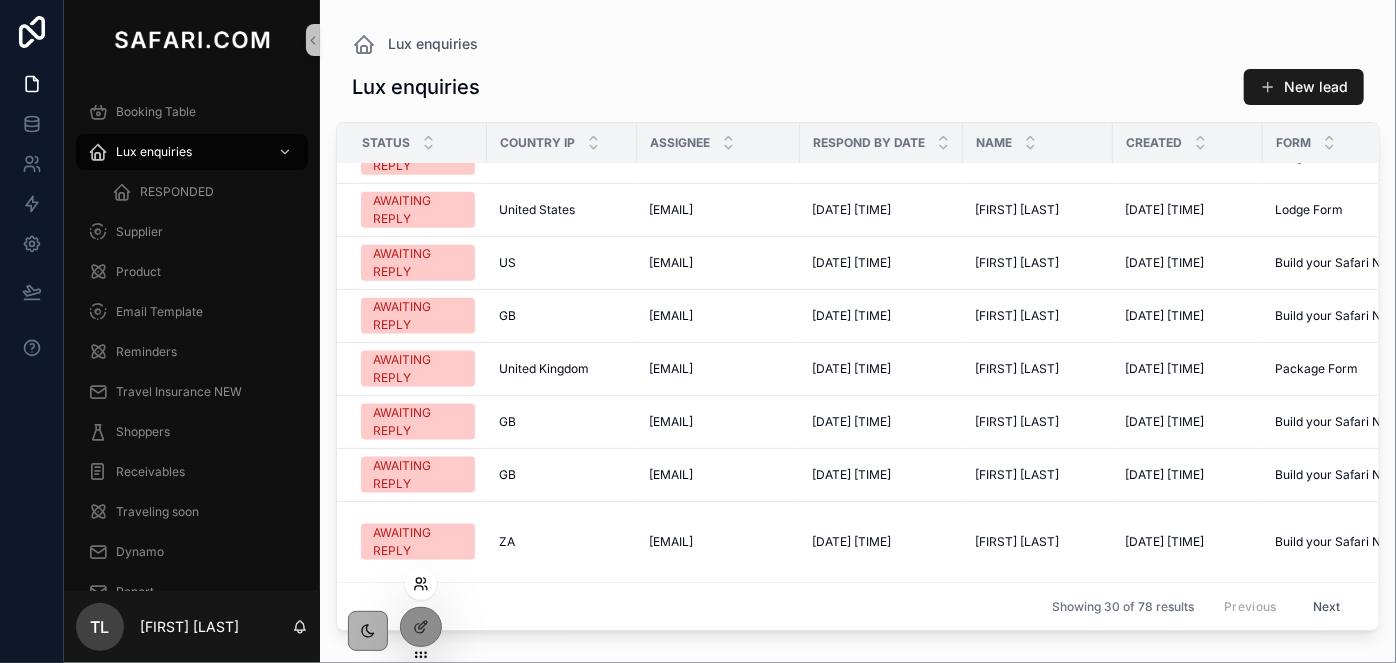 click 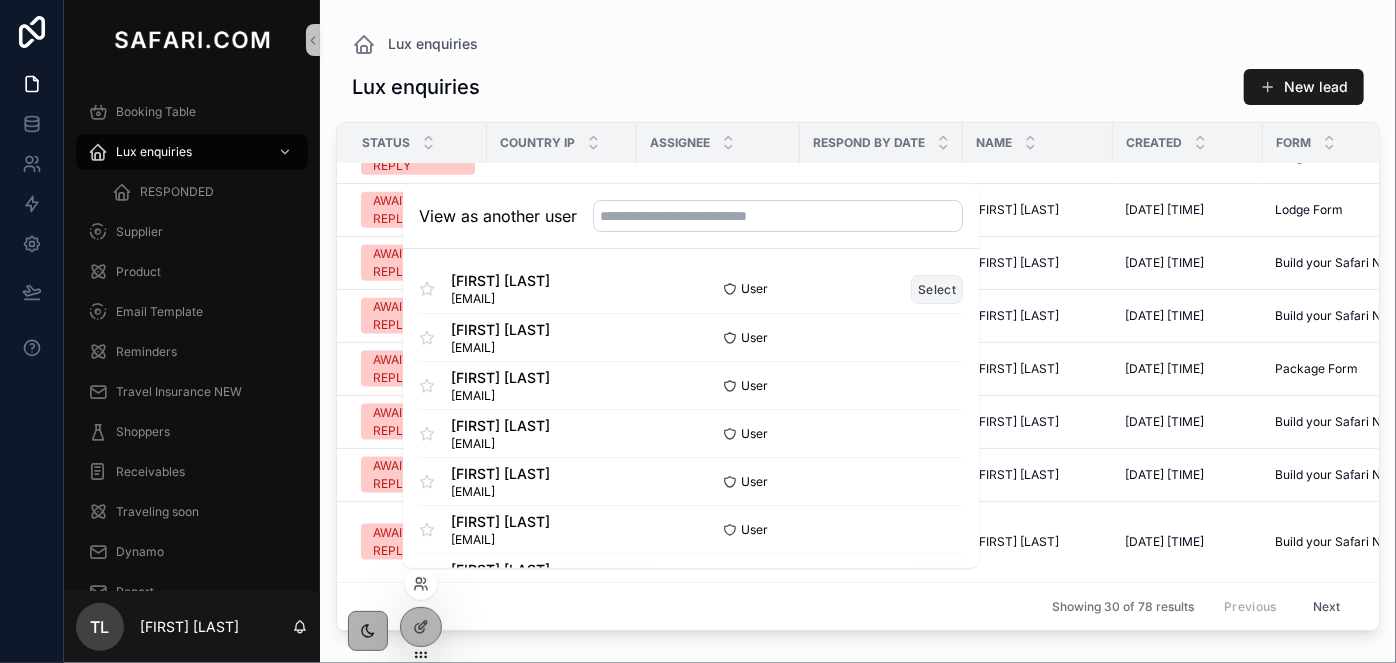 click on "Select" at bounding box center [937, 288] 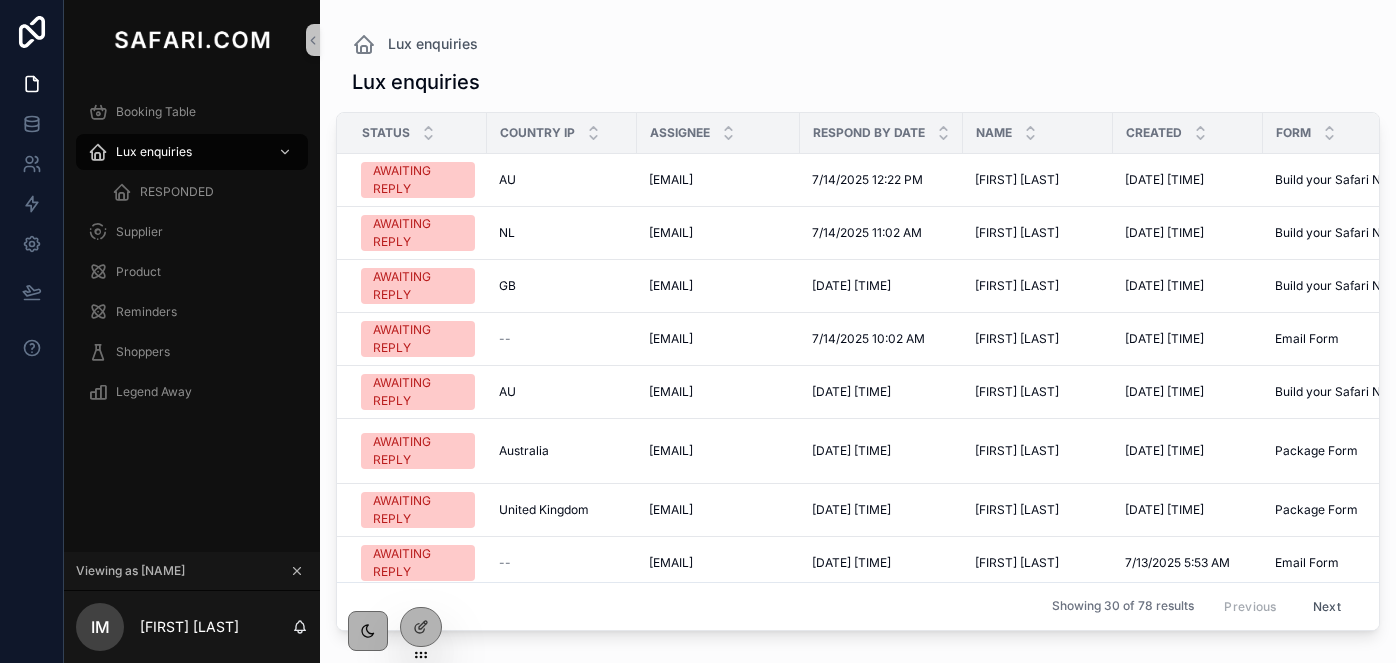 scroll, scrollTop: 0, scrollLeft: 0, axis: both 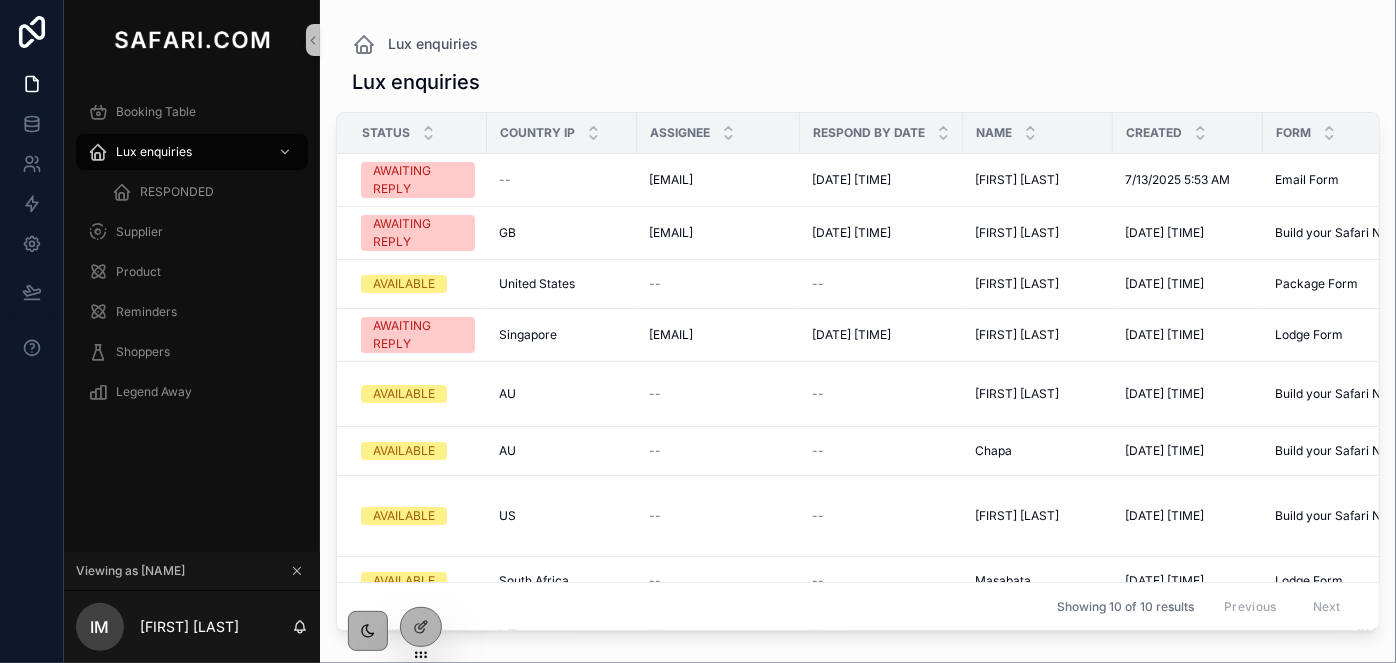 click 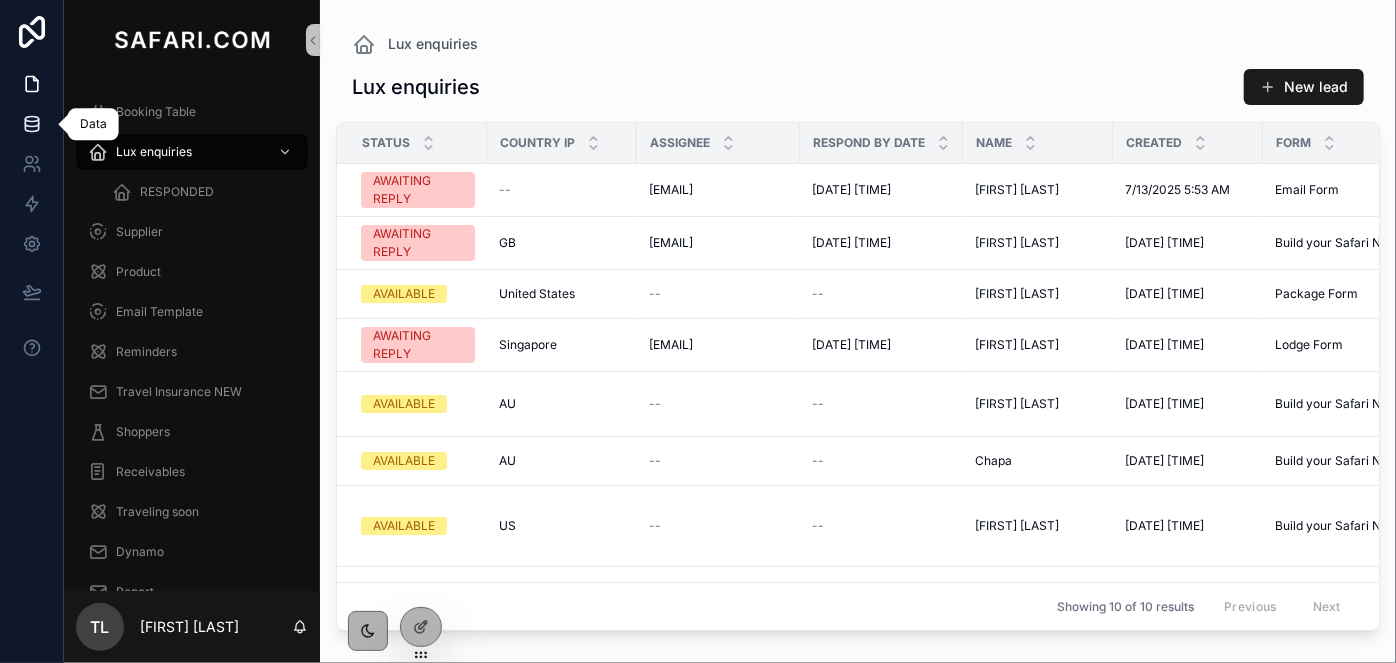 click at bounding box center [31, 124] 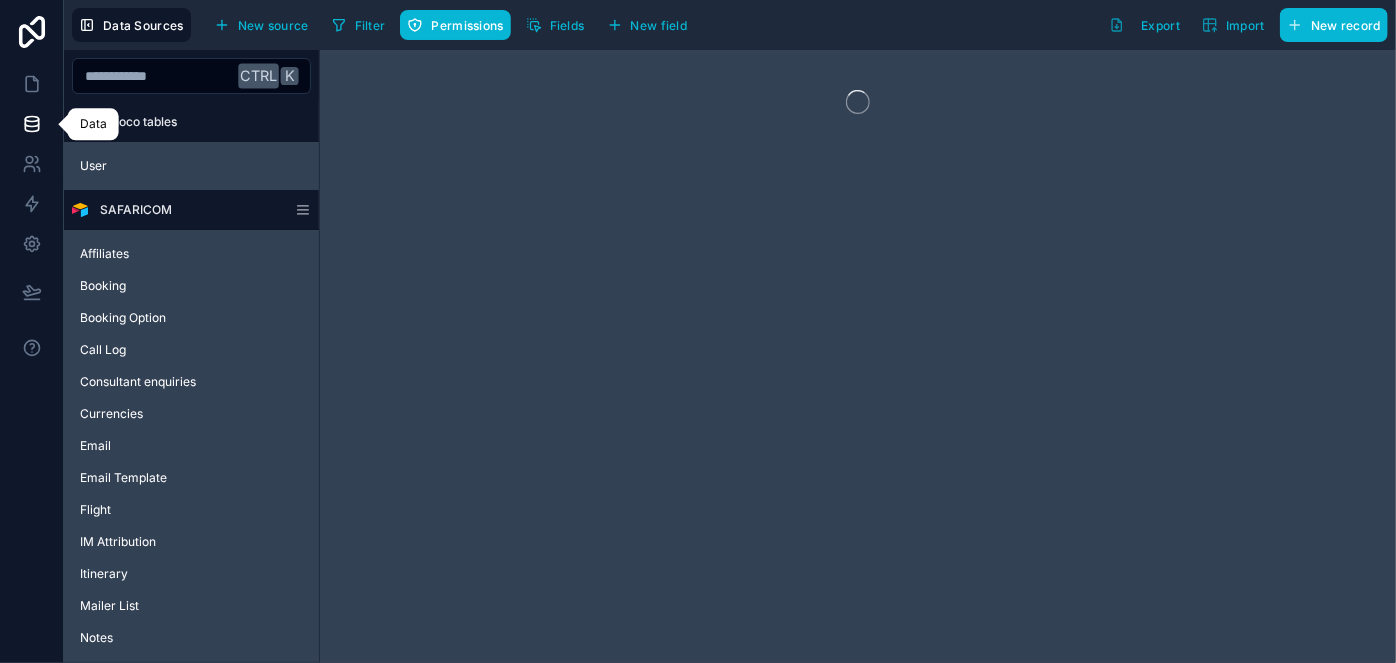 click 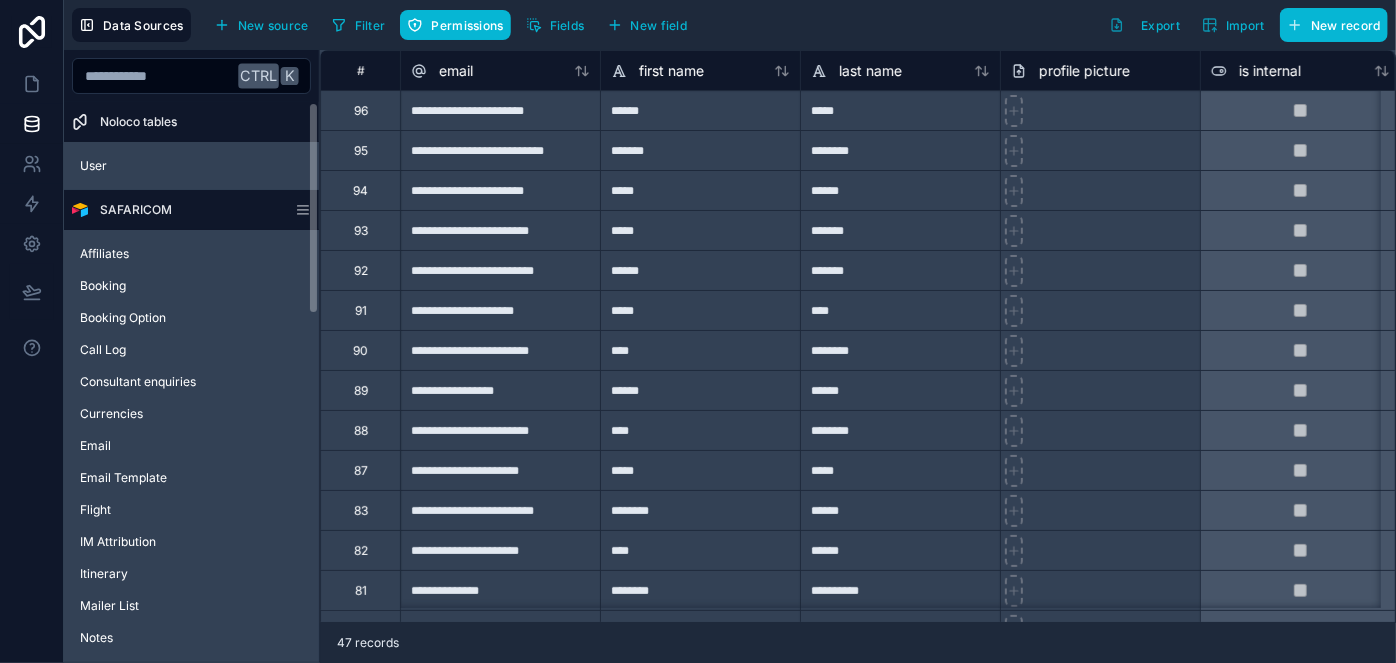 click on "email" at bounding box center (500, 70) 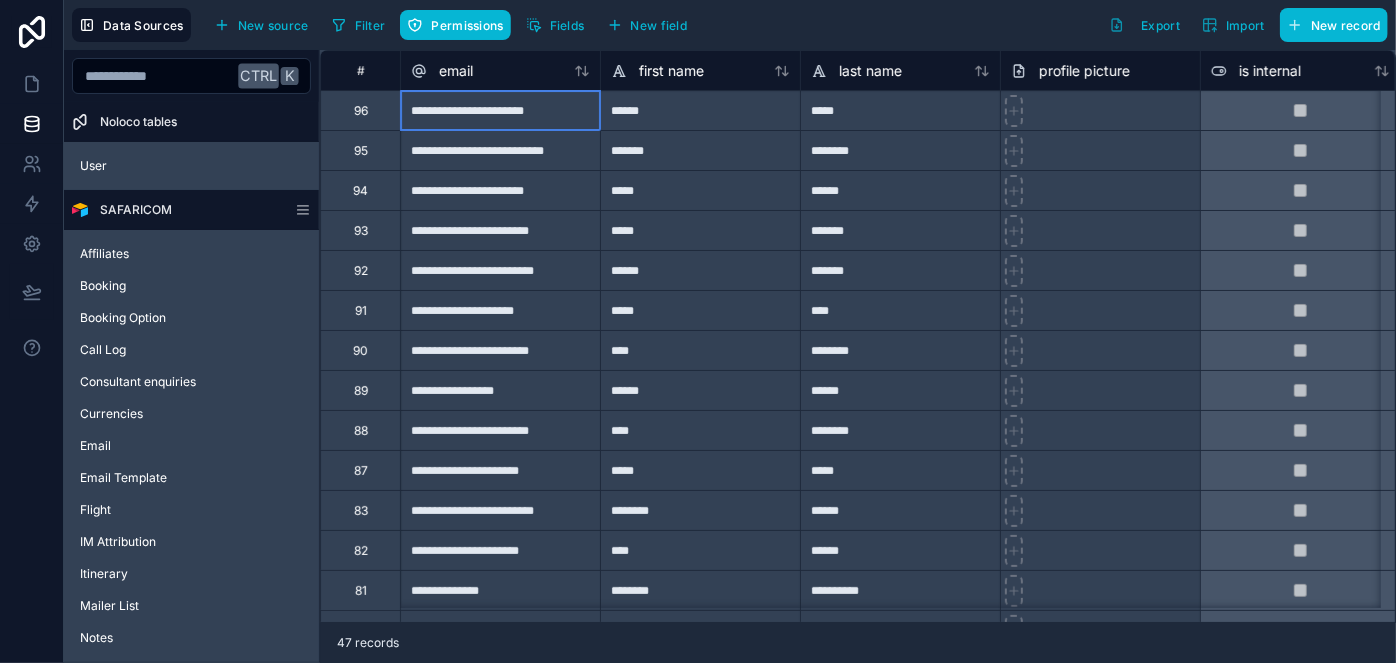 click on "**********" at bounding box center (500, 110) 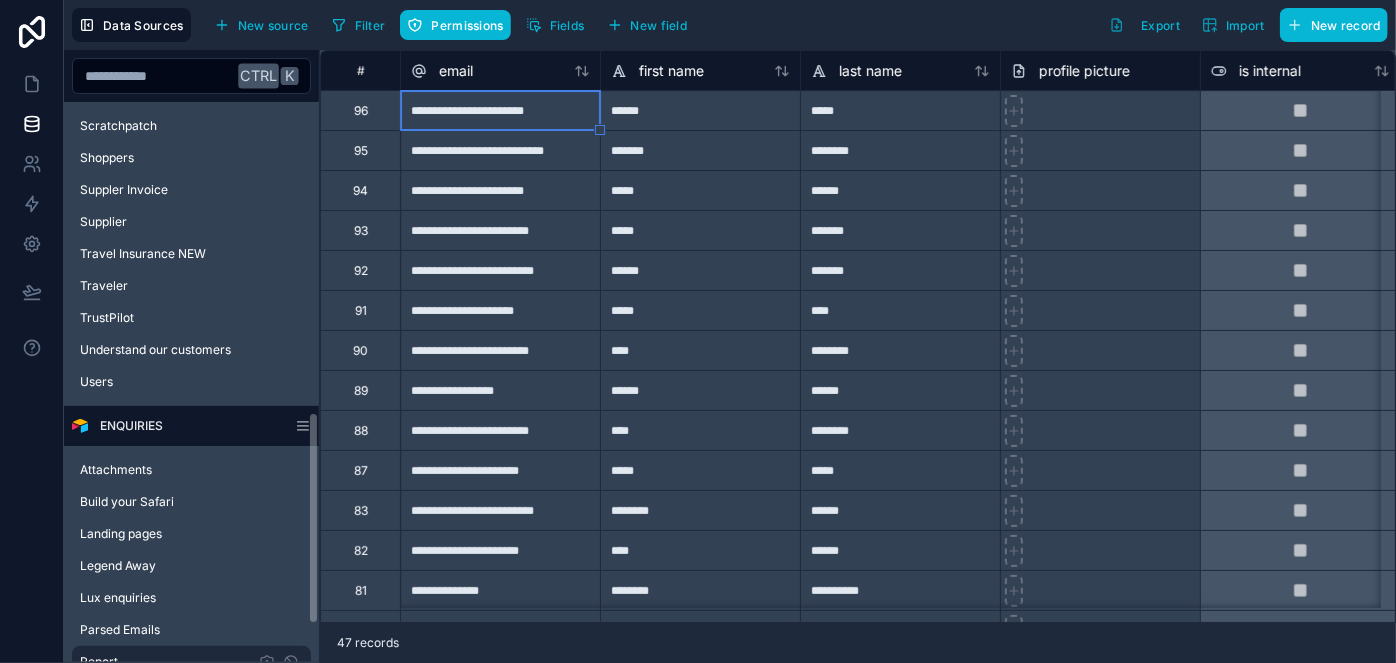 scroll, scrollTop: 818, scrollLeft: 0, axis: vertical 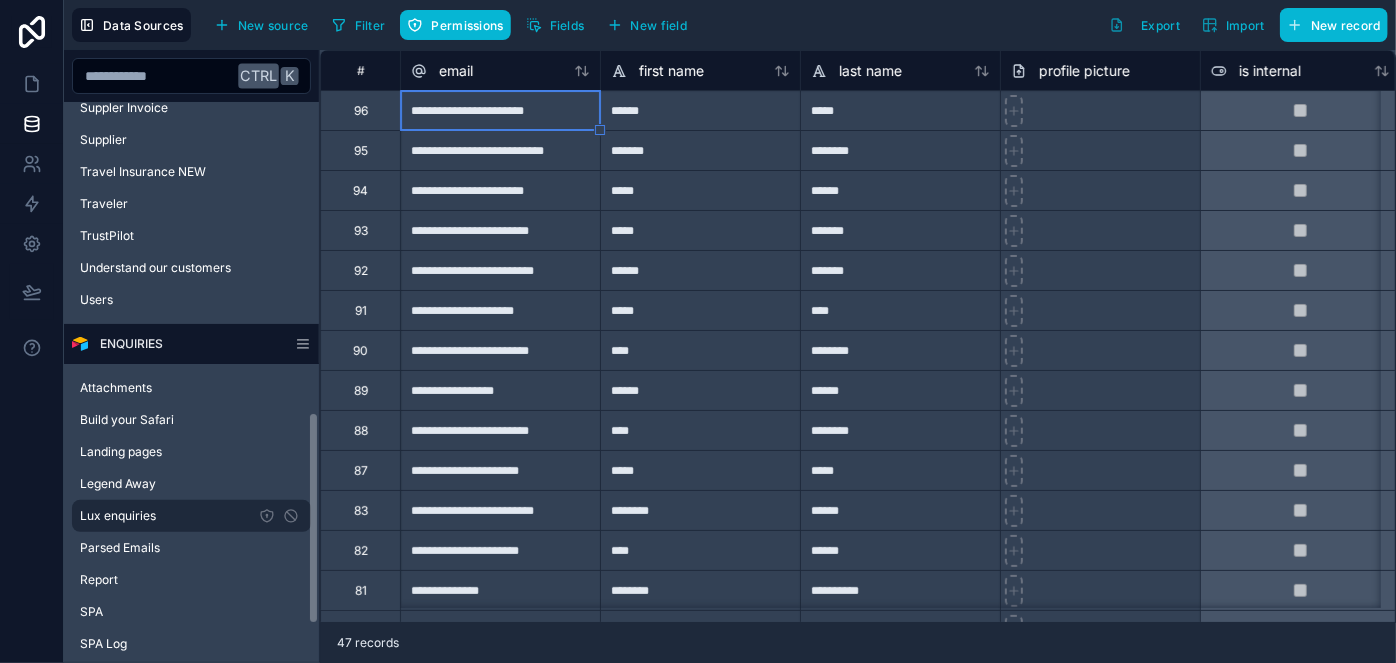 click on "Lux enquiries" at bounding box center [118, 516] 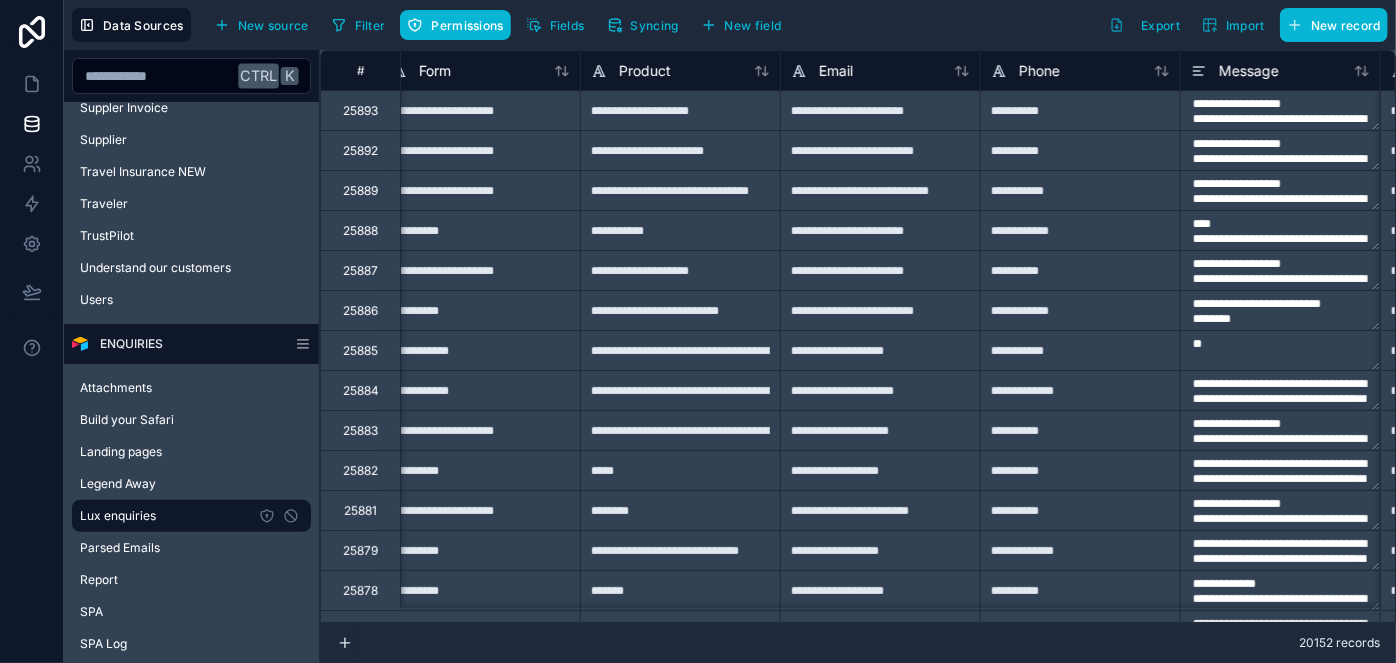 scroll, scrollTop: 0, scrollLeft: 1024, axis: horizontal 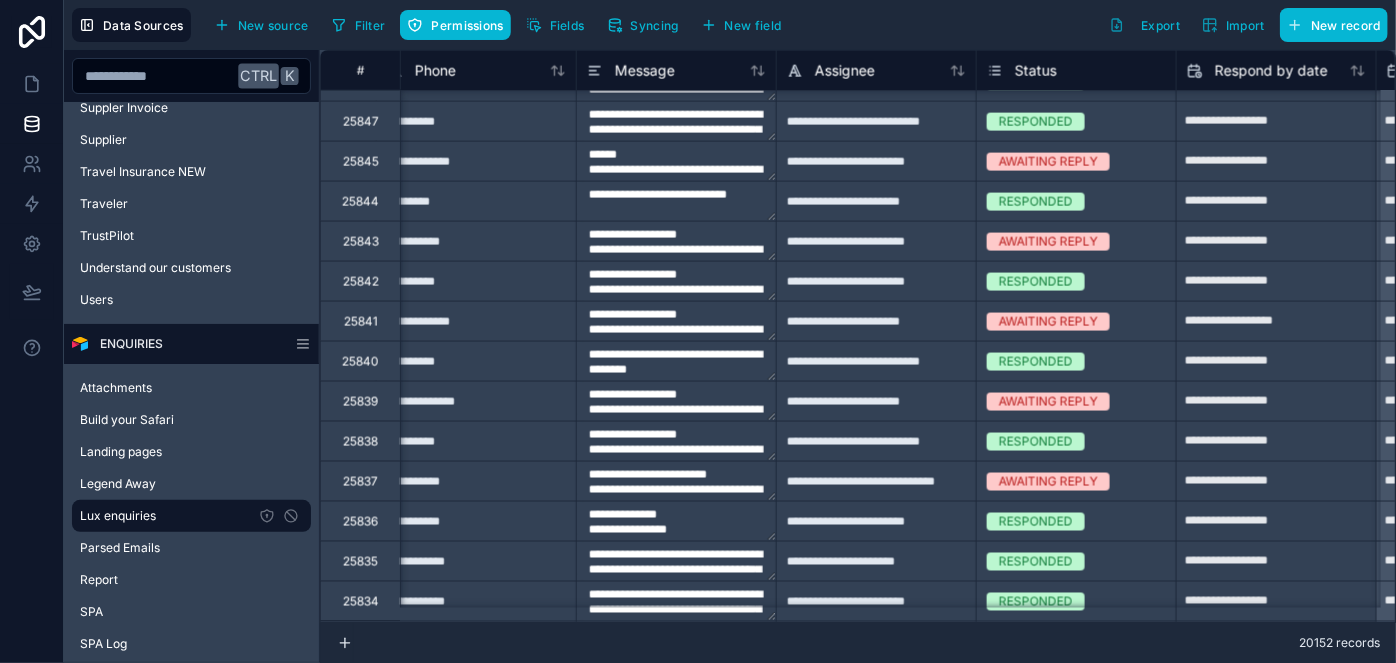 type on "**********" 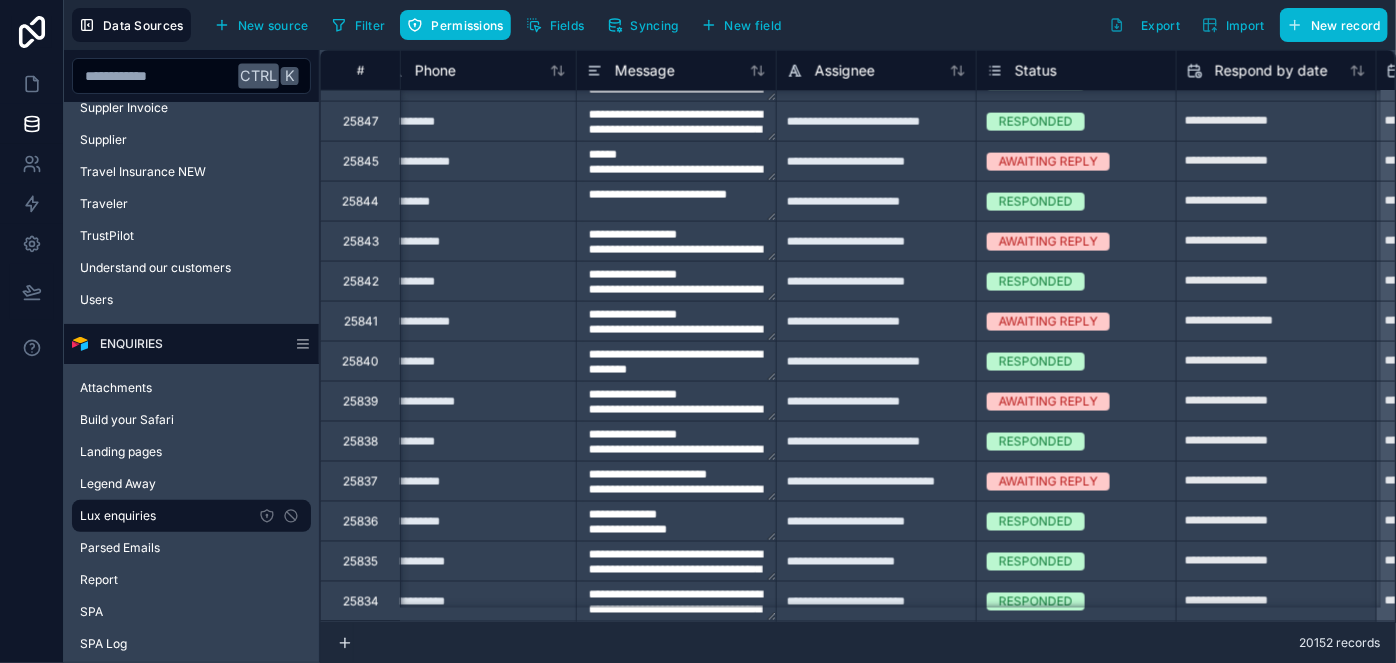 type on "**********" 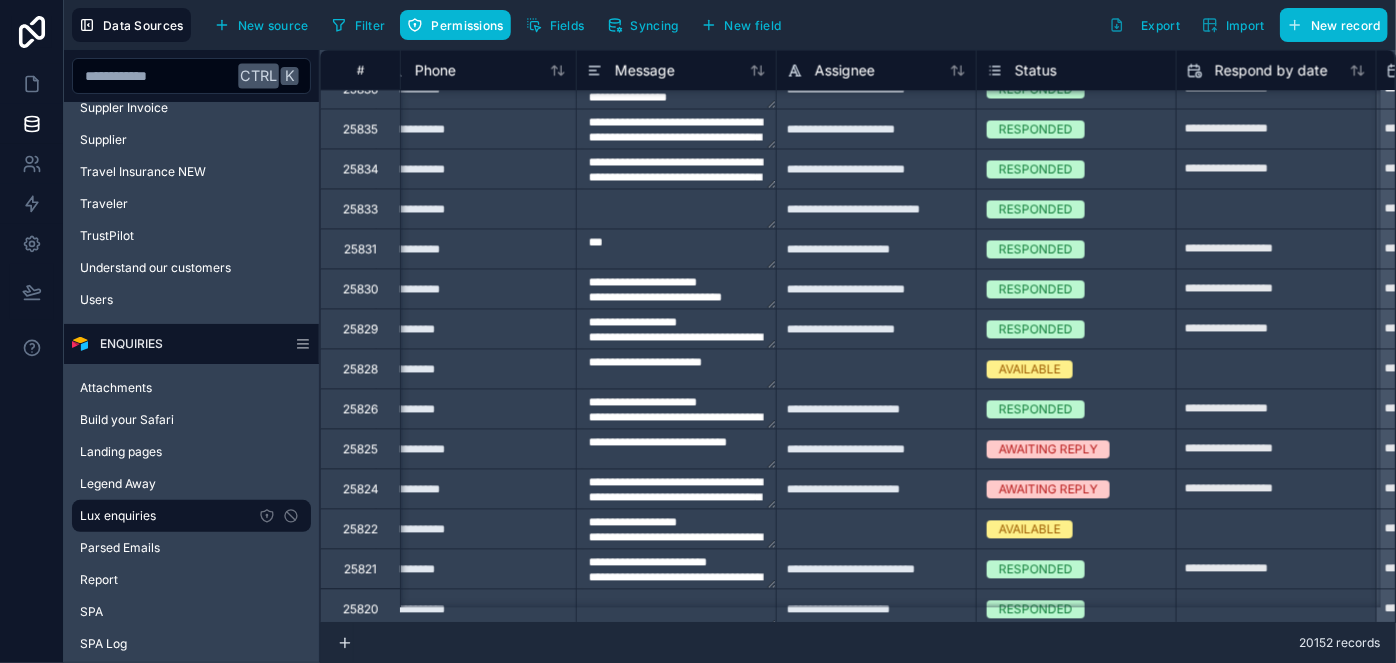 scroll, scrollTop: 2090, scrollLeft: 1024, axis: both 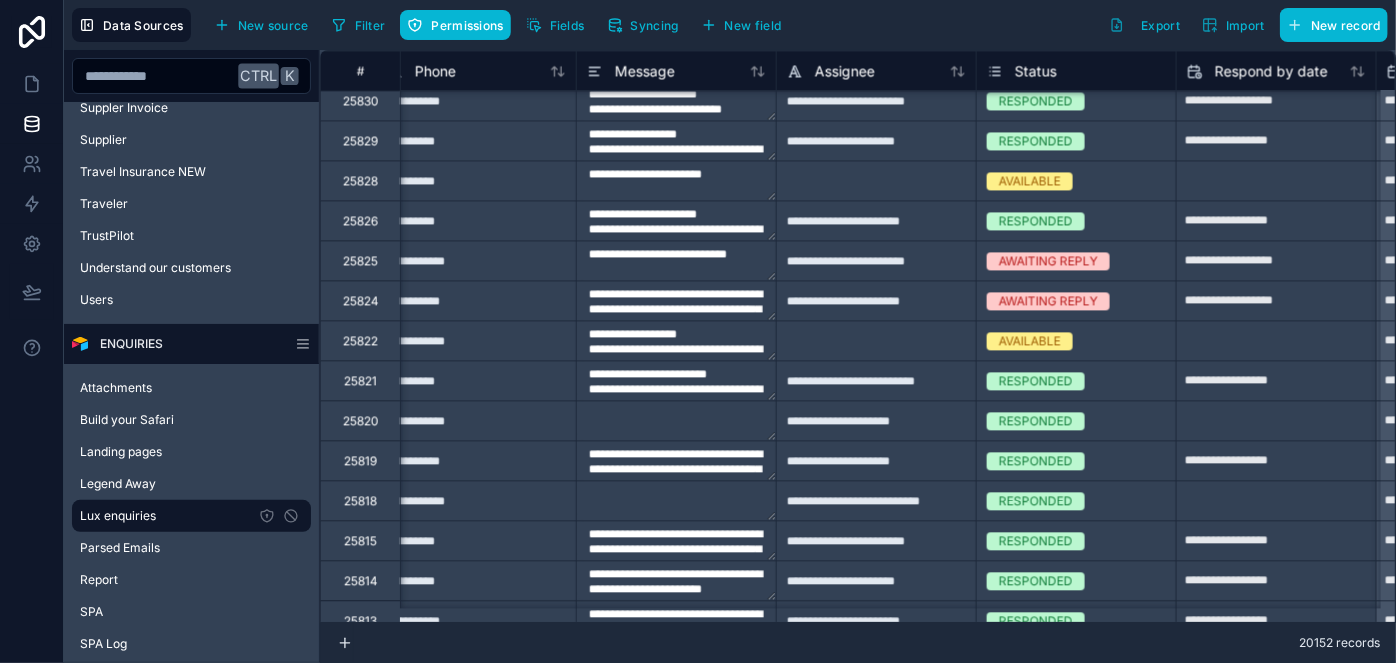 click on "**********" at bounding box center (476, 180) 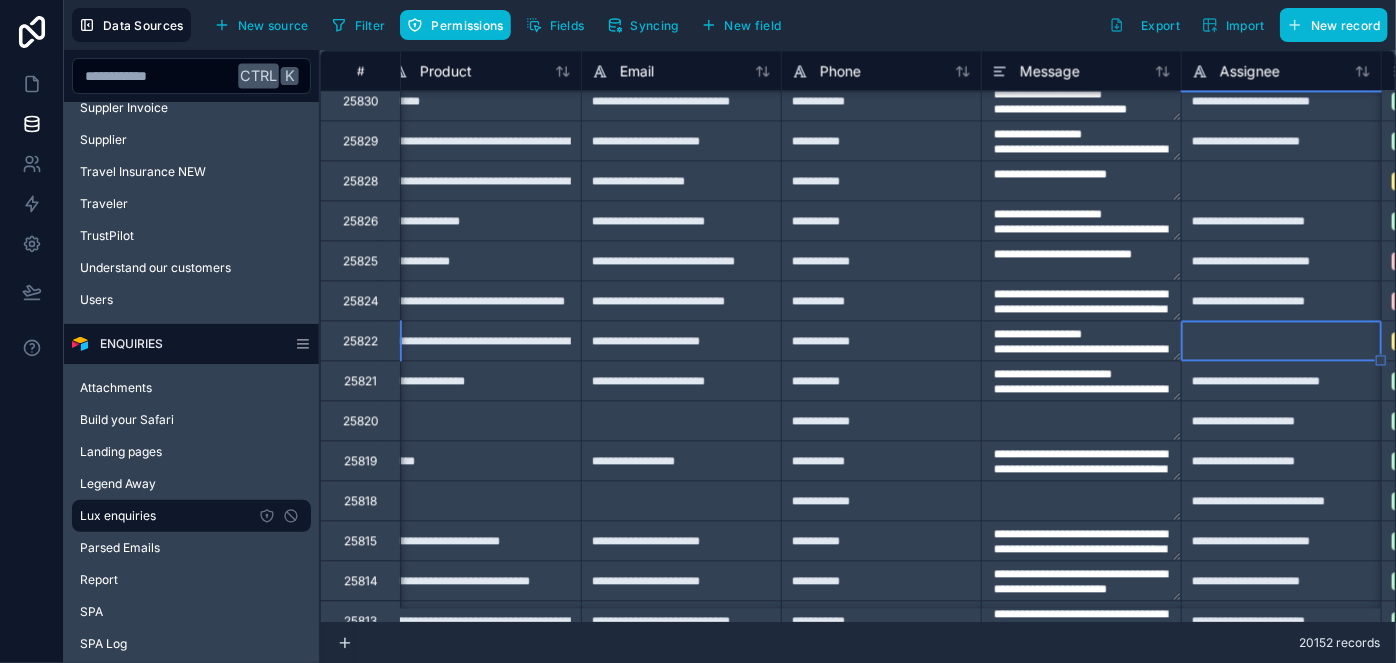 scroll, scrollTop: 2090, scrollLeft: 819, axis: both 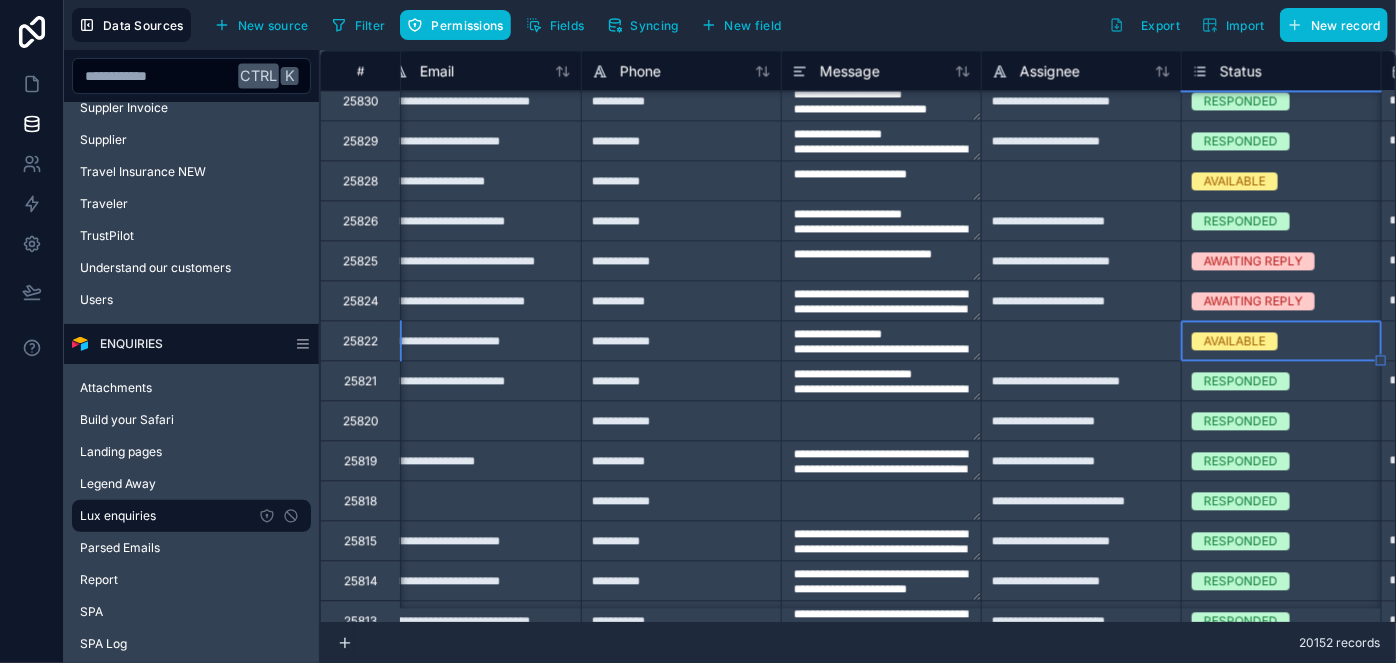 click on "AVAILABLE" at bounding box center (1235, 341) 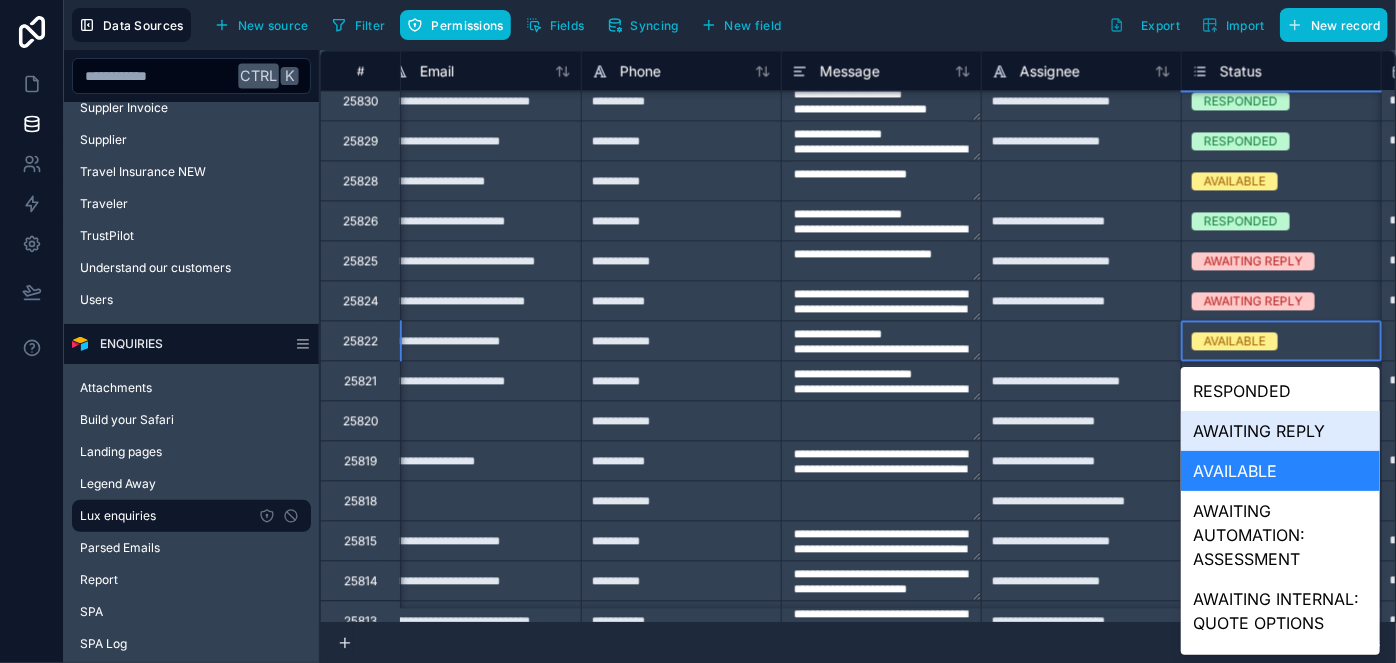 click on "AWAITING REPLY" at bounding box center [1280, 431] 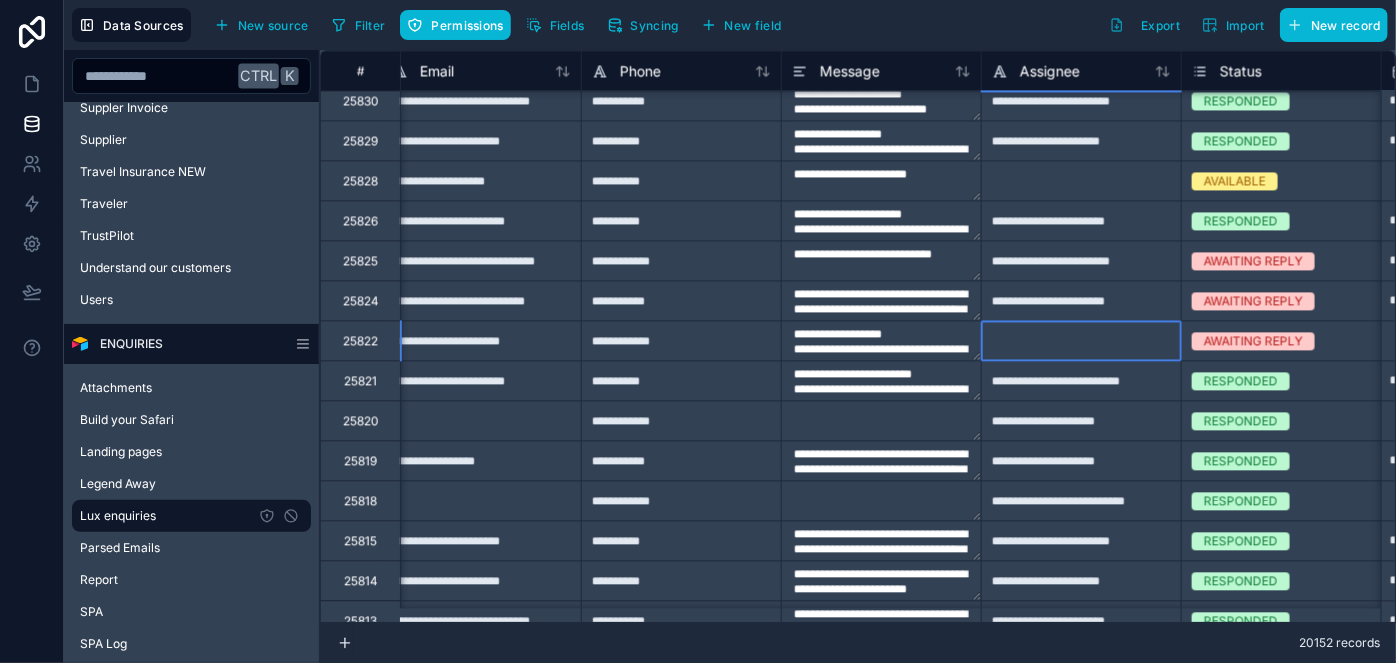 click at bounding box center [1081, 340] 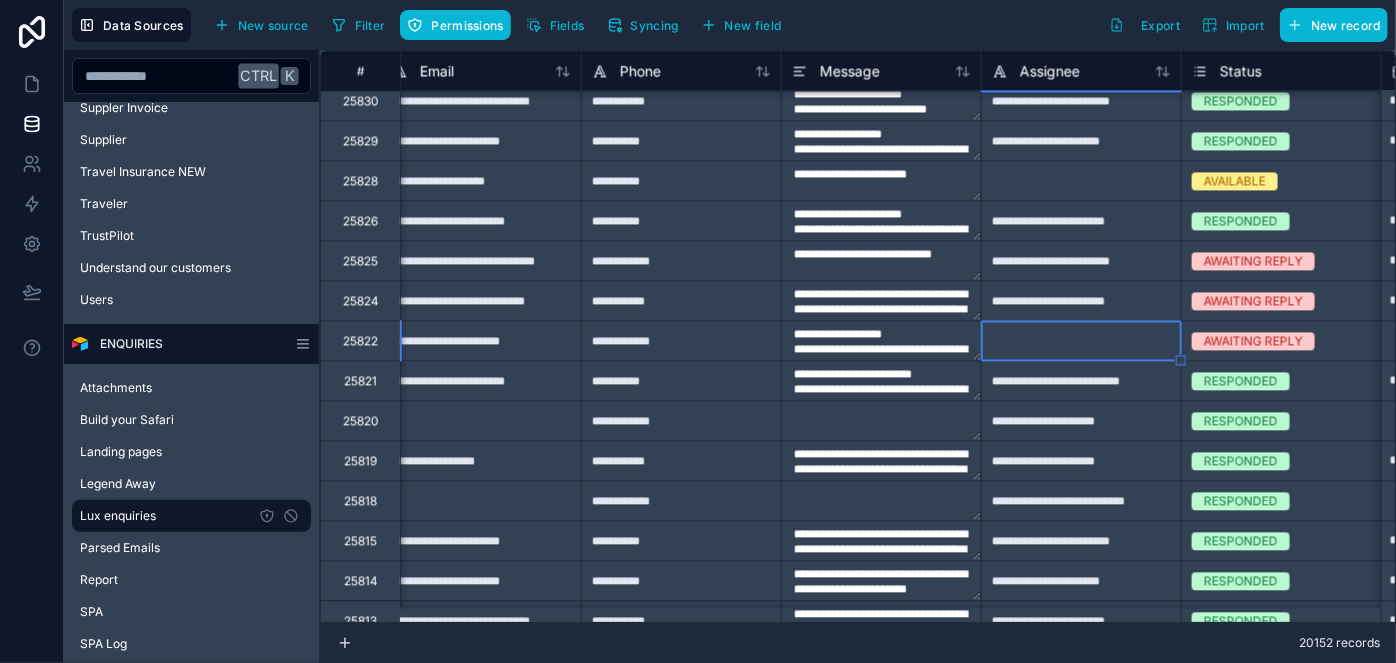 type on "**********" 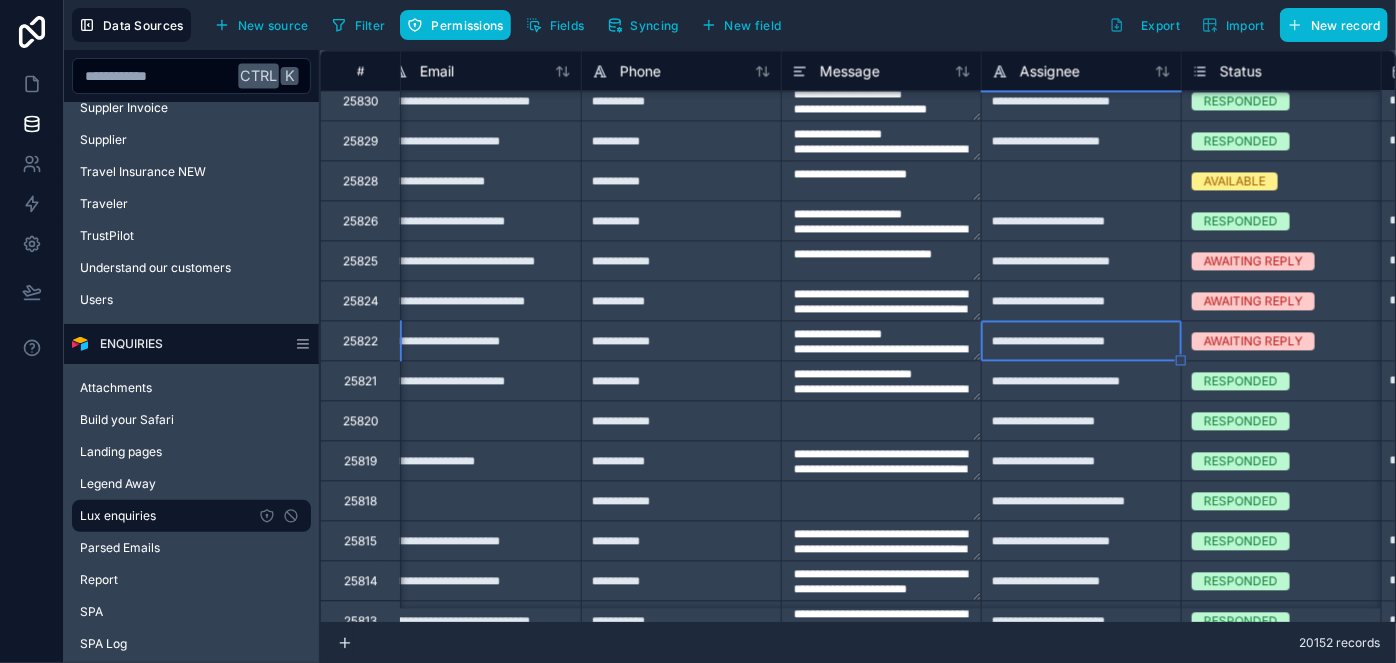 type on "**********" 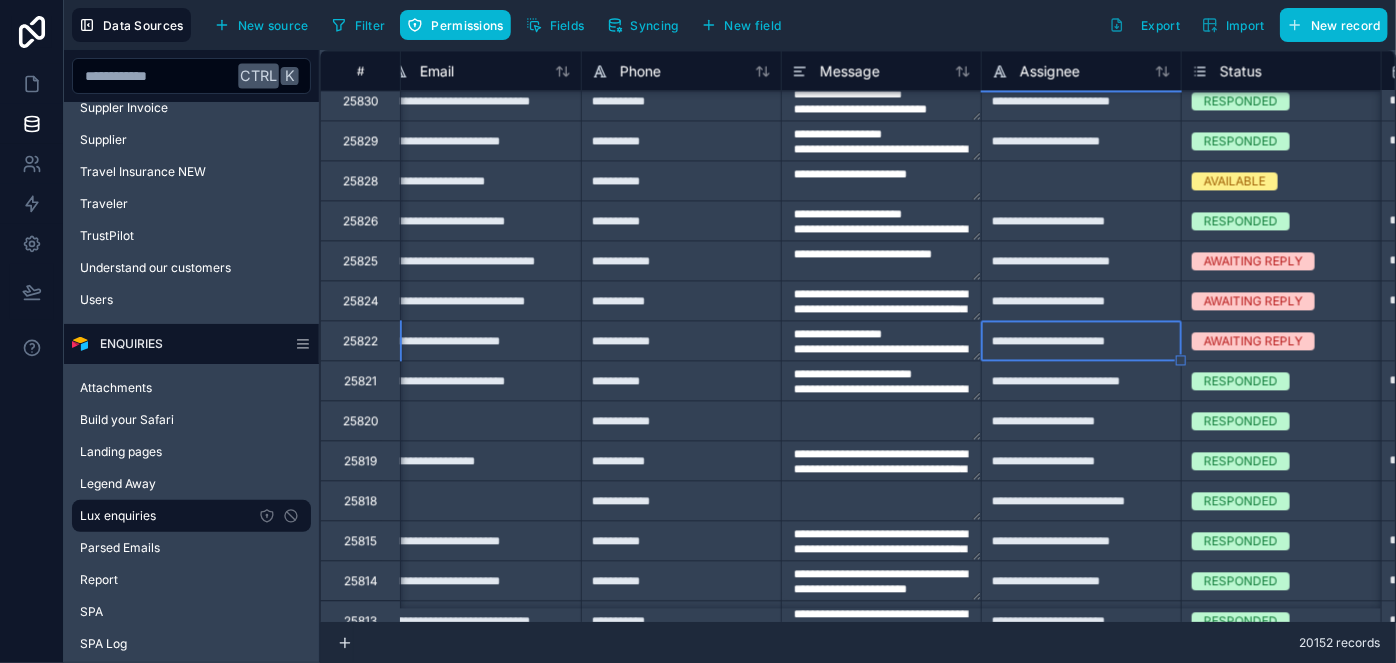 type on "**********" 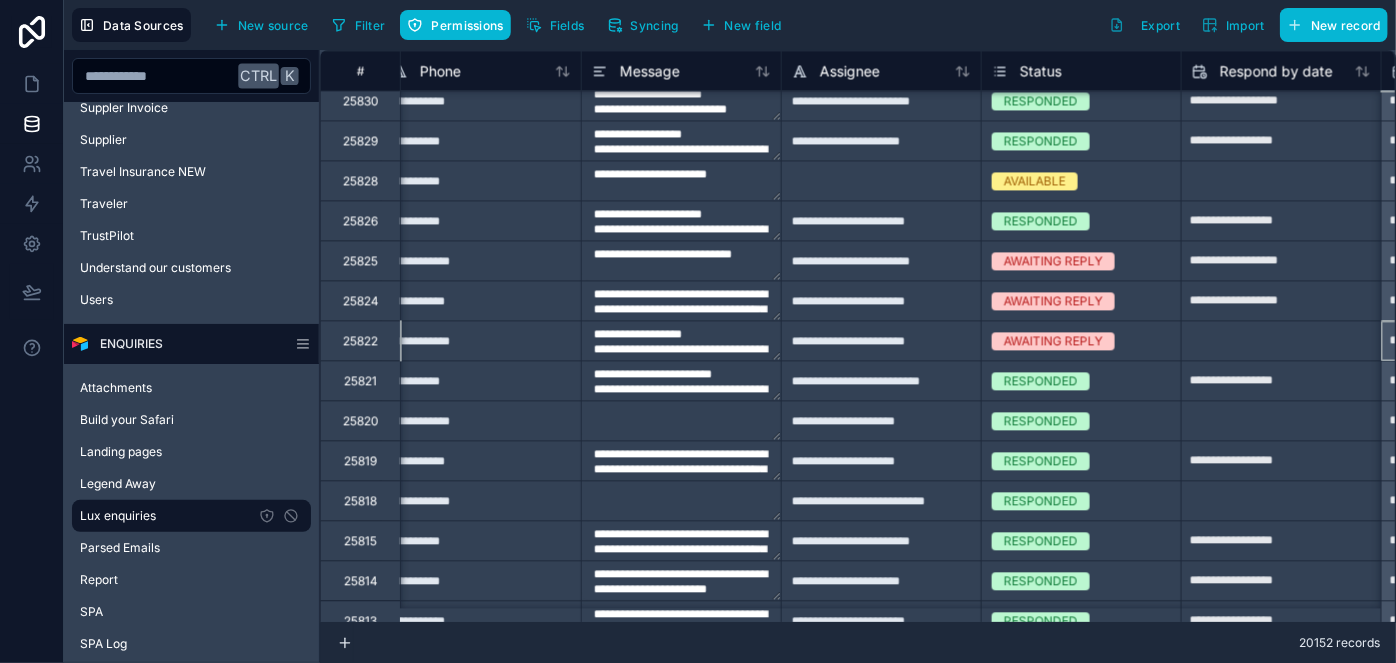 scroll, scrollTop: 2090, scrollLeft: 1219, axis: both 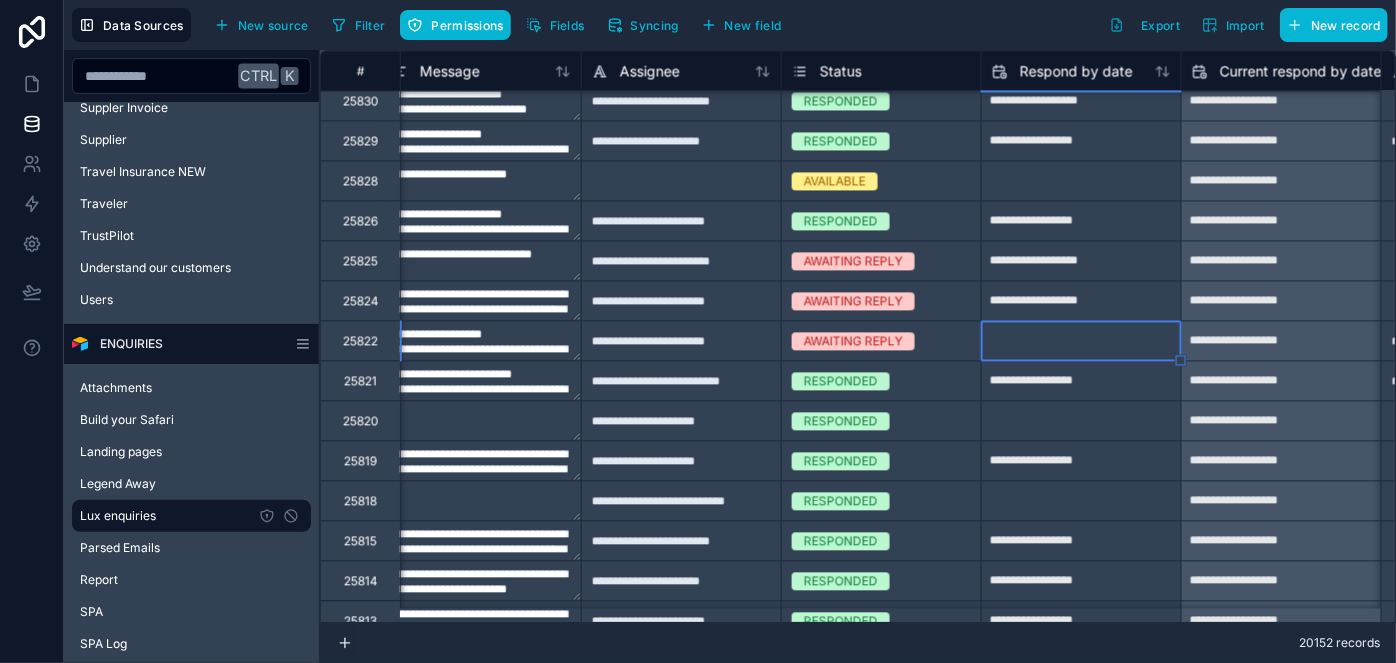 type on "**********" 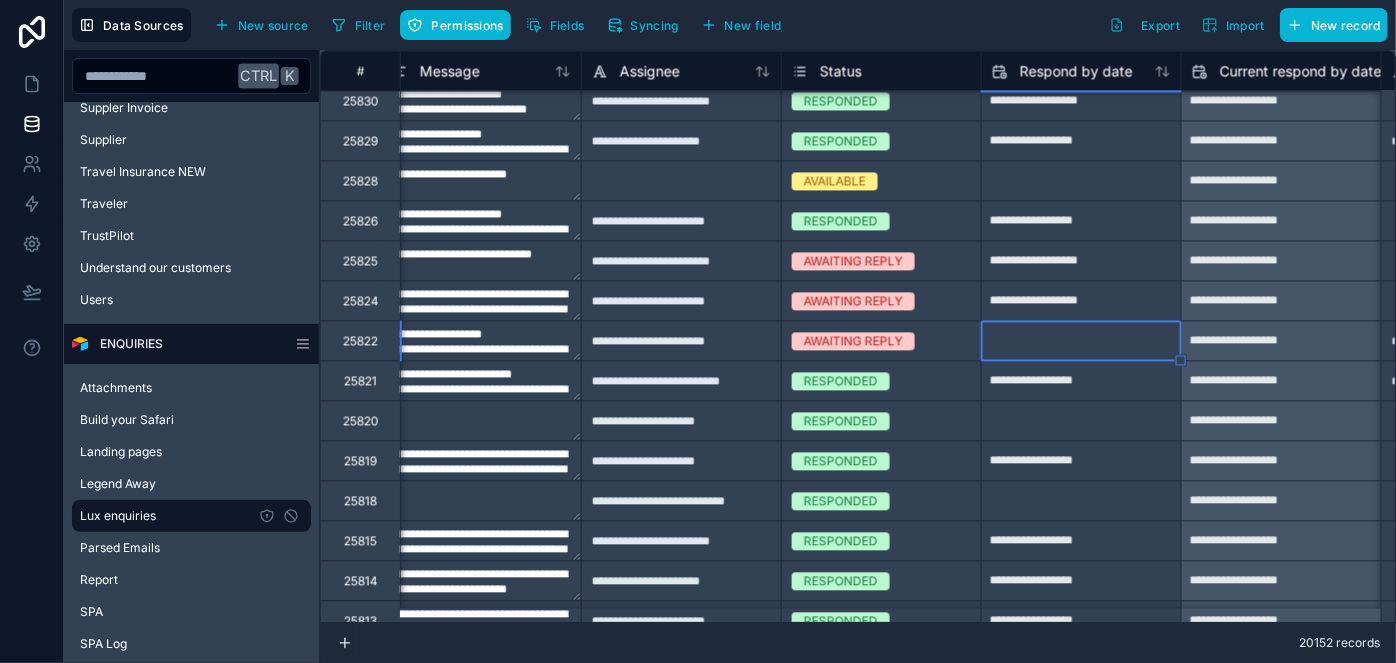 type on "**********" 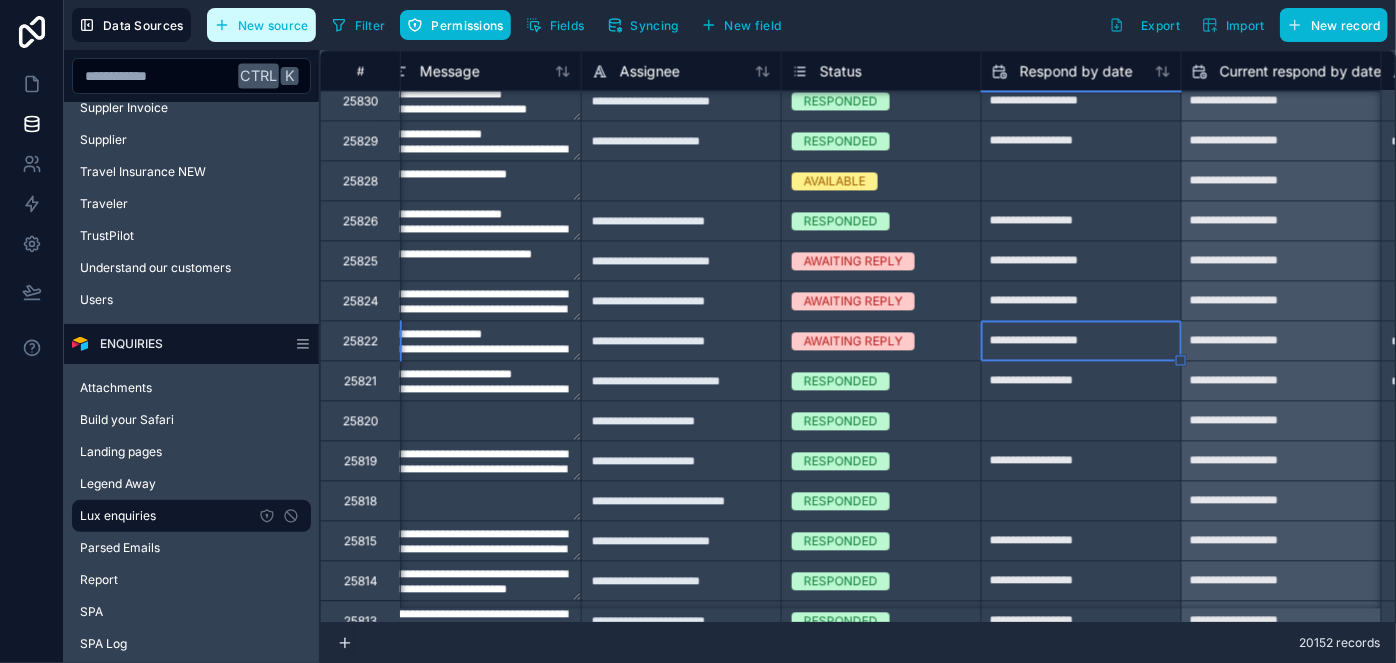type on "**********" 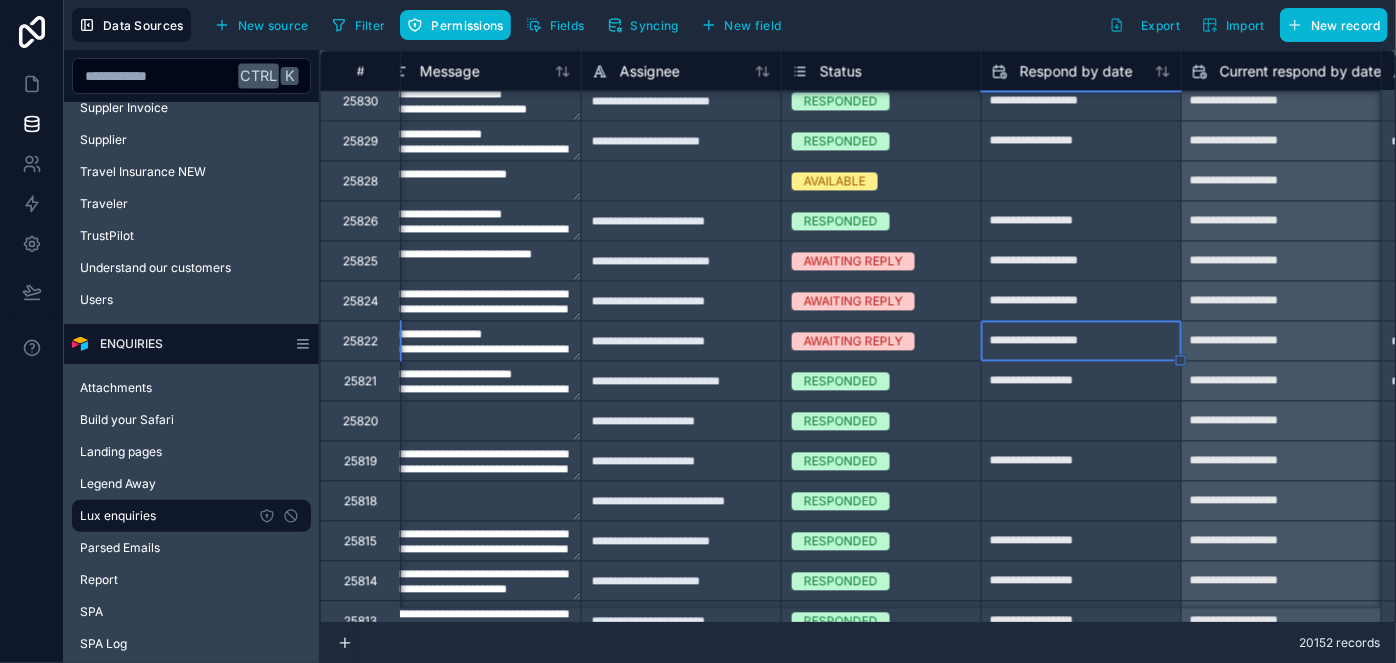 type on "**********" 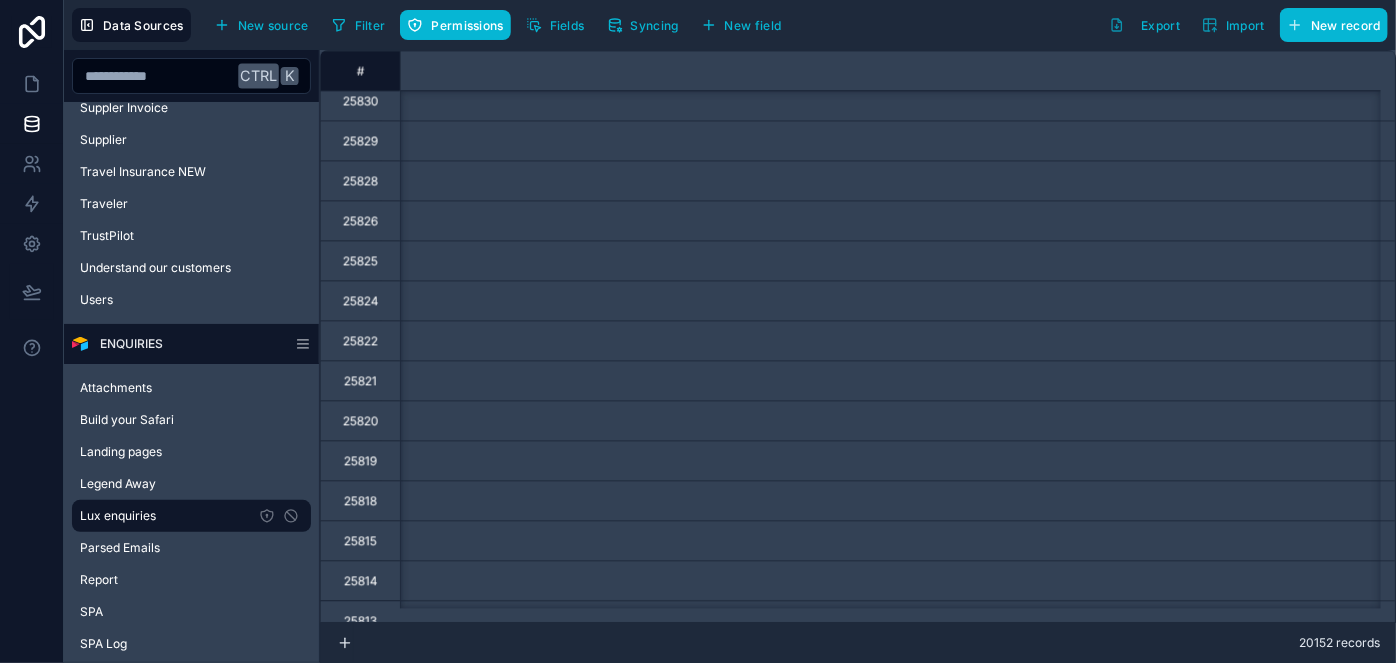 scroll, scrollTop: 2090, scrollLeft: 0, axis: vertical 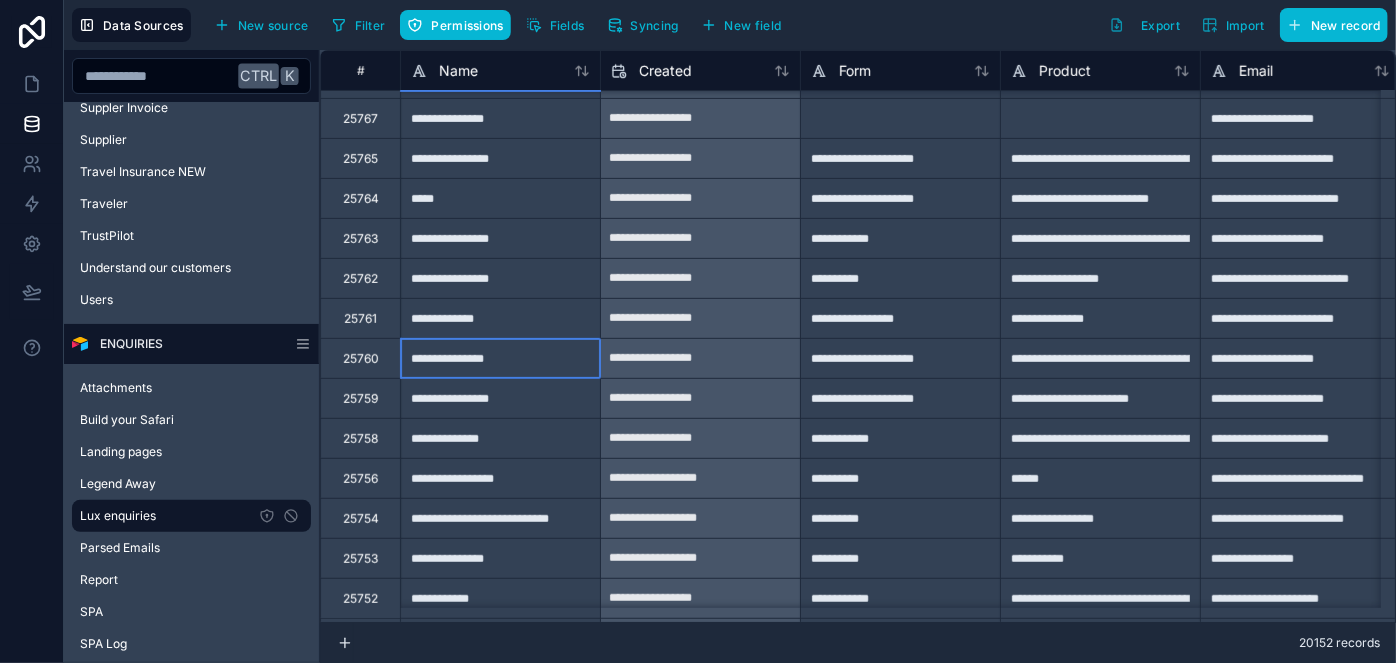 click on "**********" at bounding box center [500, 358] 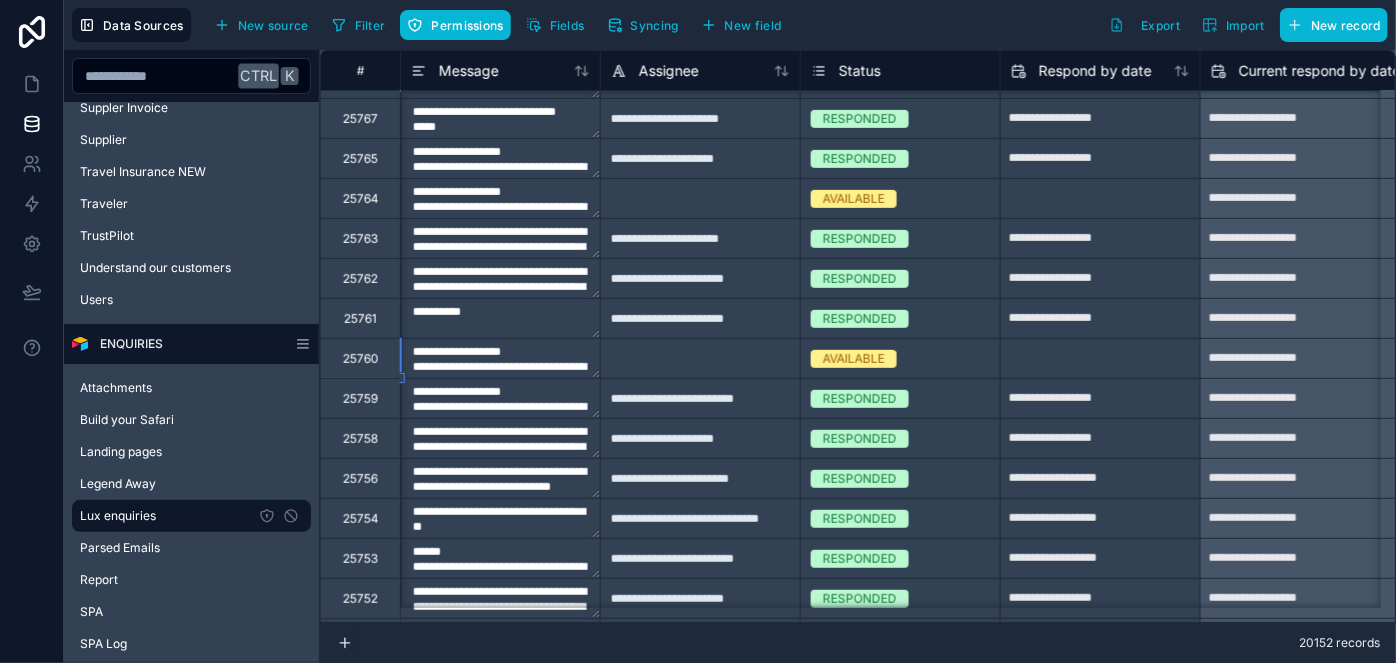 scroll, scrollTop: 4272, scrollLeft: 1000, axis: both 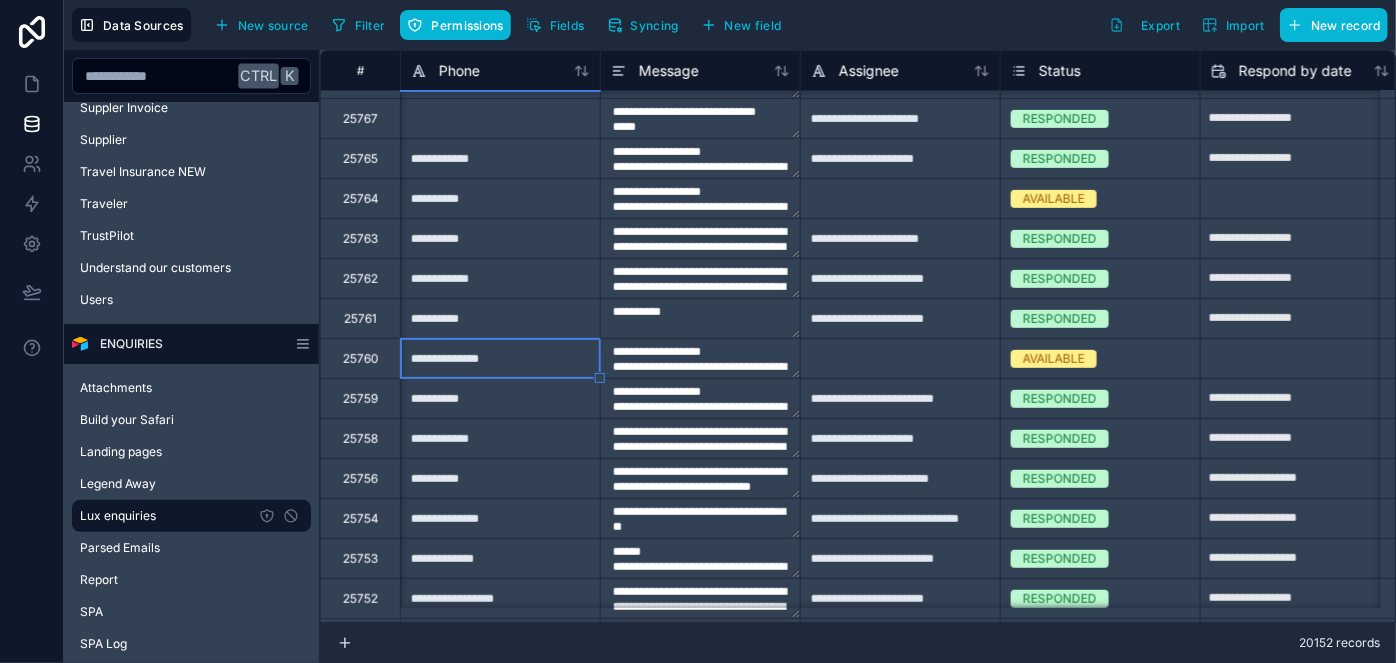 click on "AVAILABLE" at bounding box center [1054, 359] 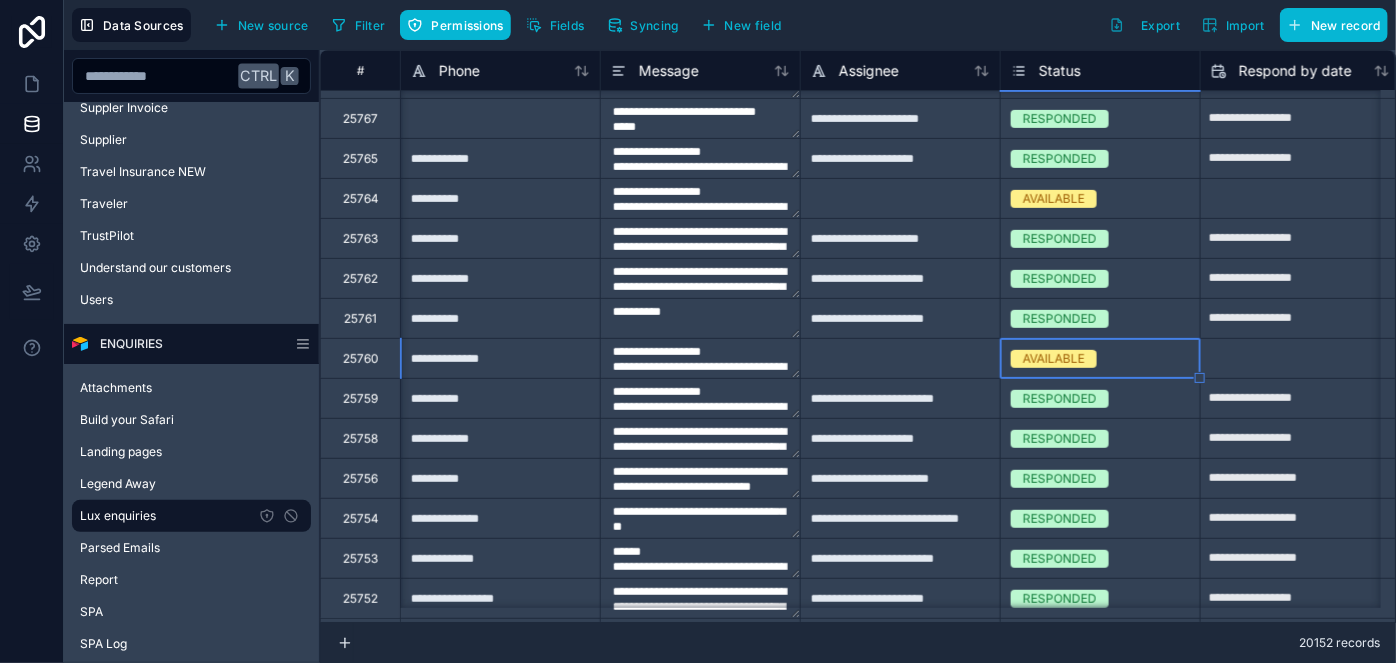 click on "AVAILABLE" at bounding box center (1054, 359) 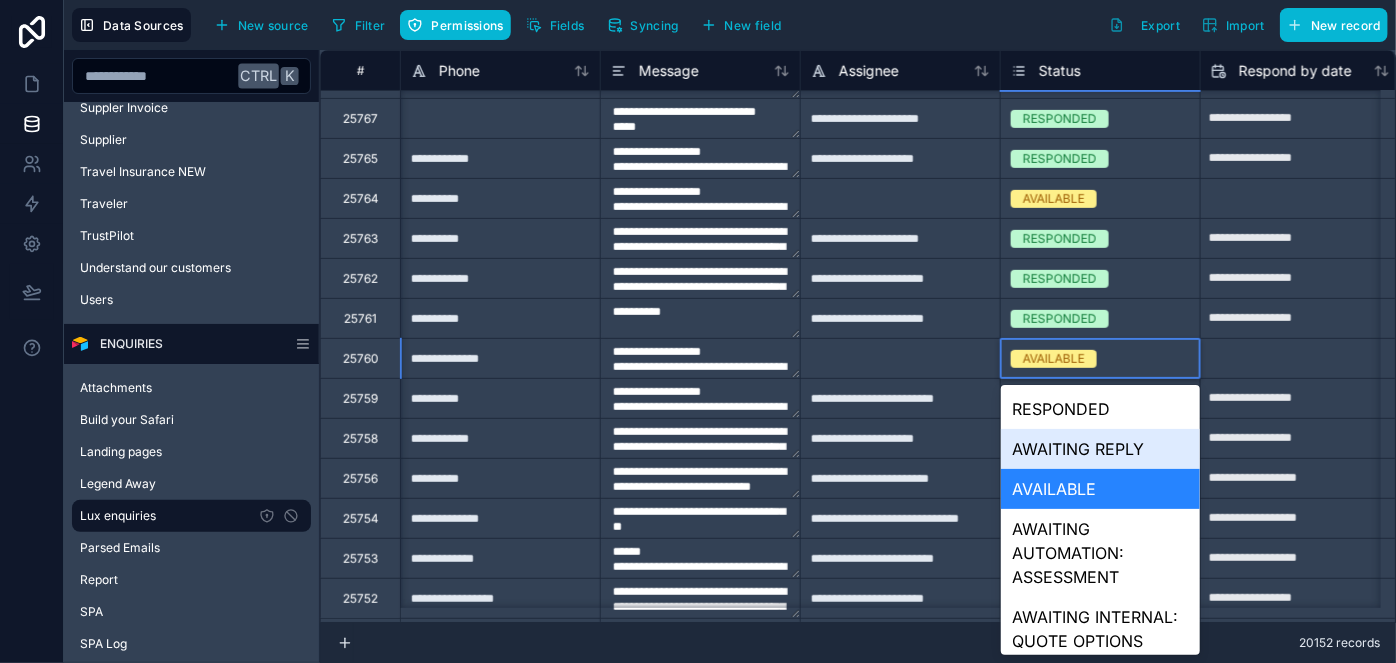 click on "AWAITING REPLY" at bounding box center [1100, 449] 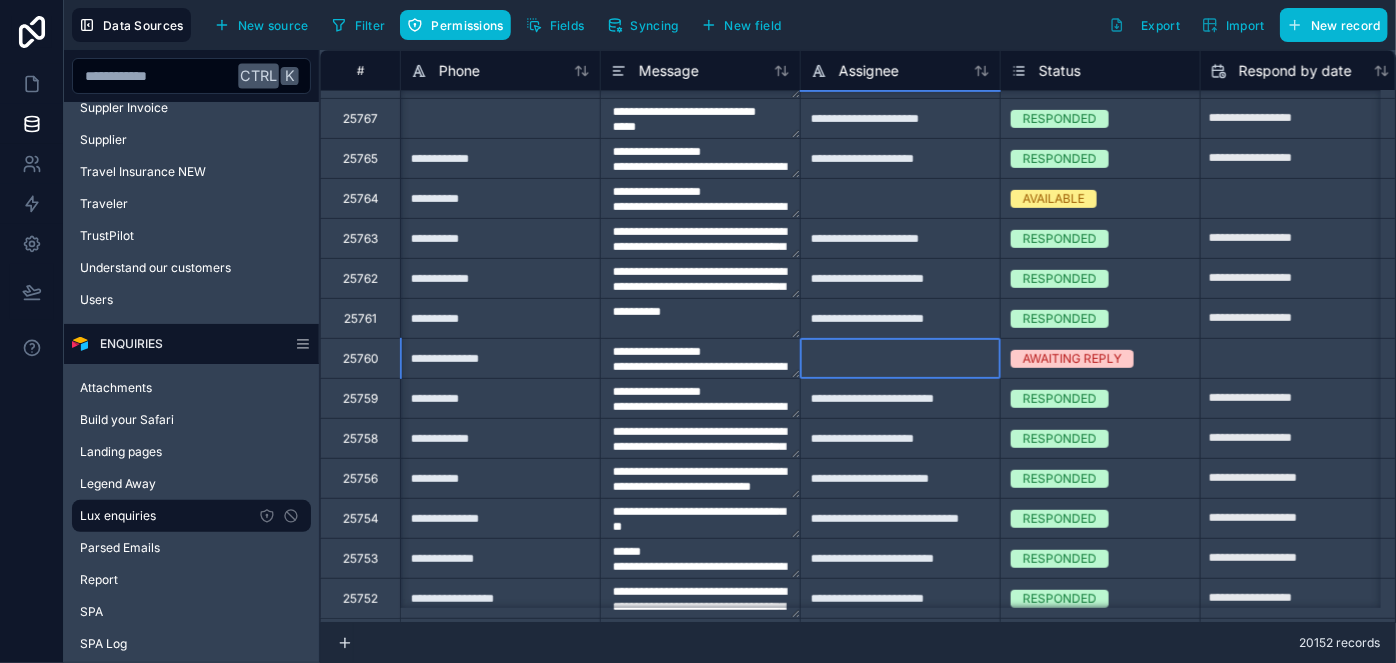 click at bounding box center [900, 358] 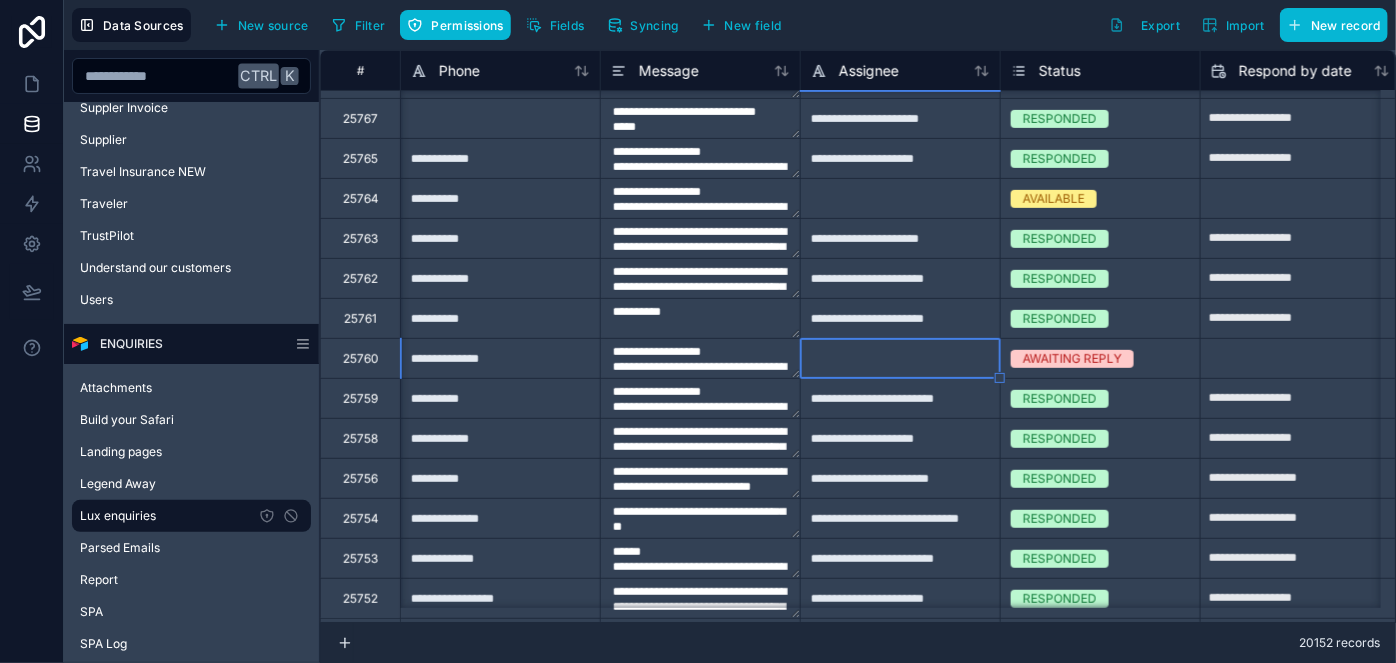 type on "**********" 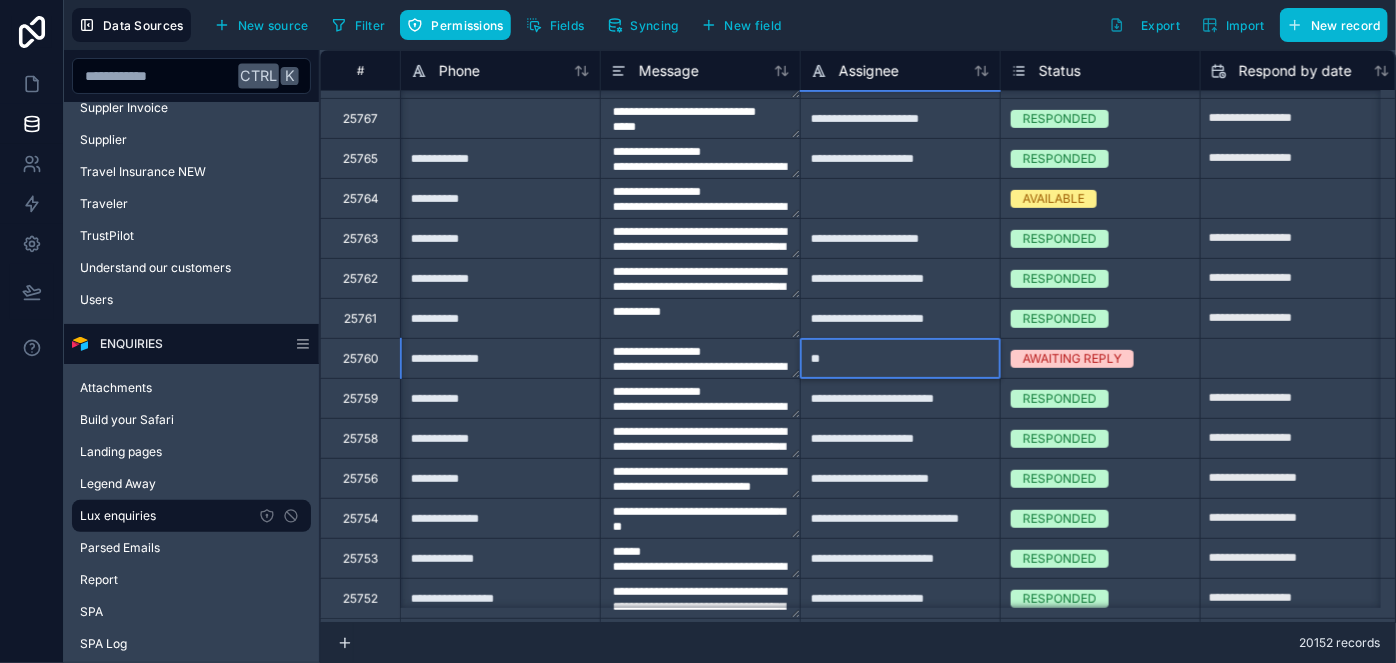 type on "*" 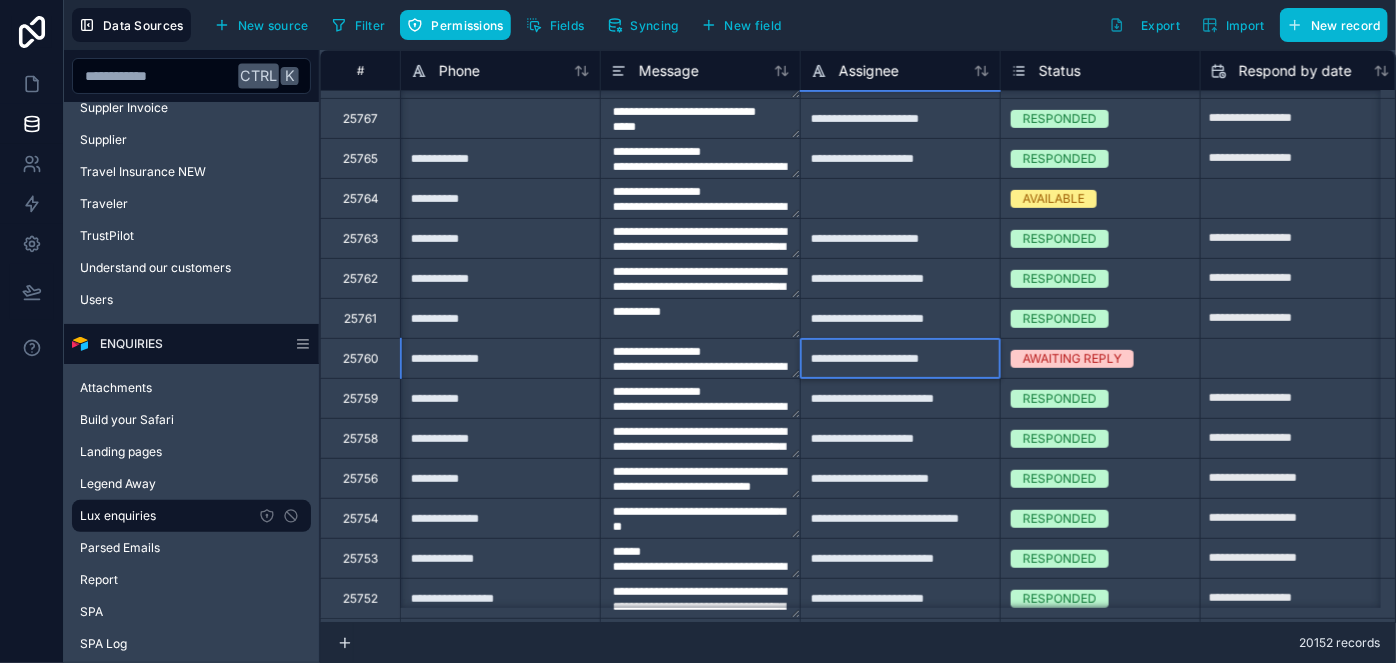 type on "**********" 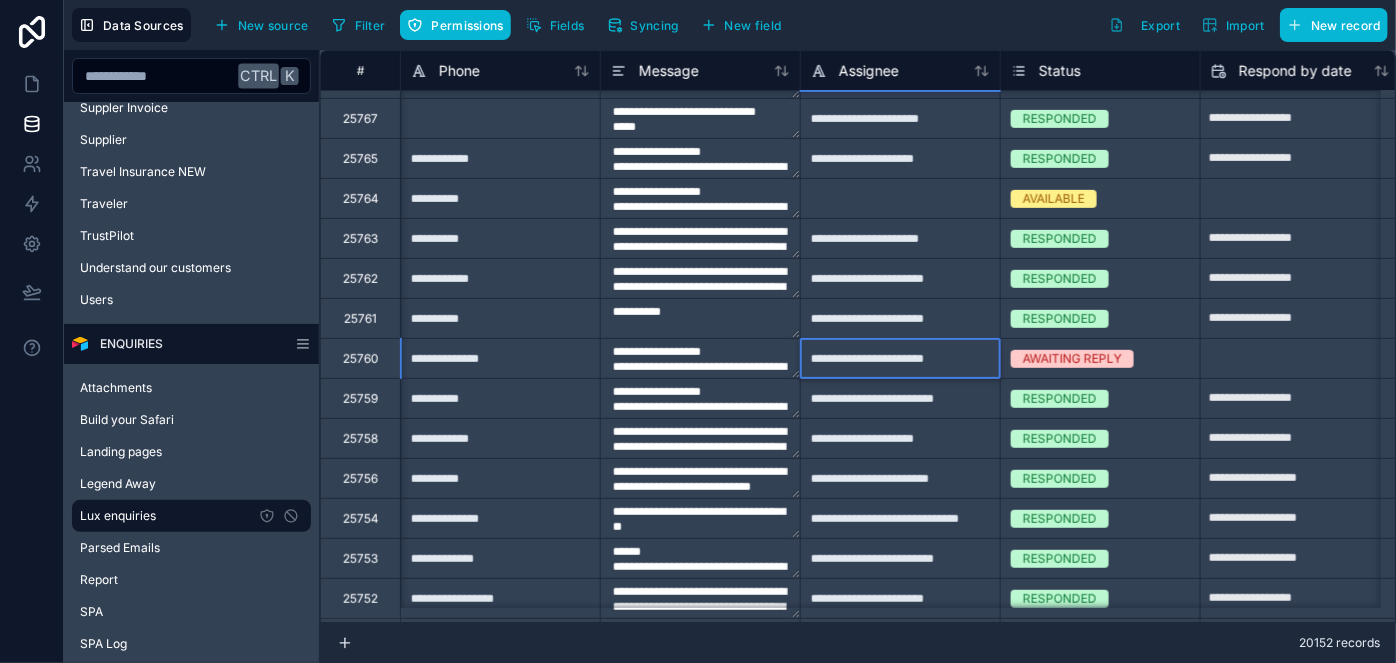 click on "**********" at bounding box center (700, 358) 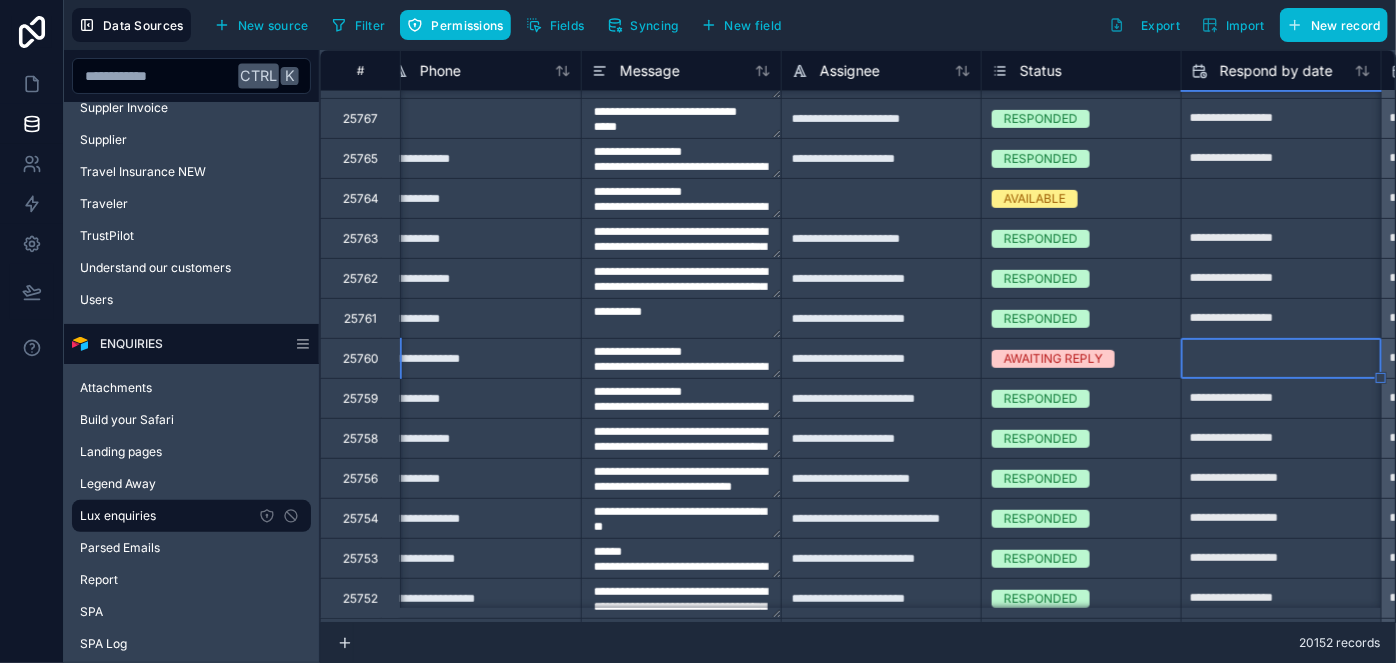 scroll, scrollTop: 4272, scrollLeft: 1219, axis: both 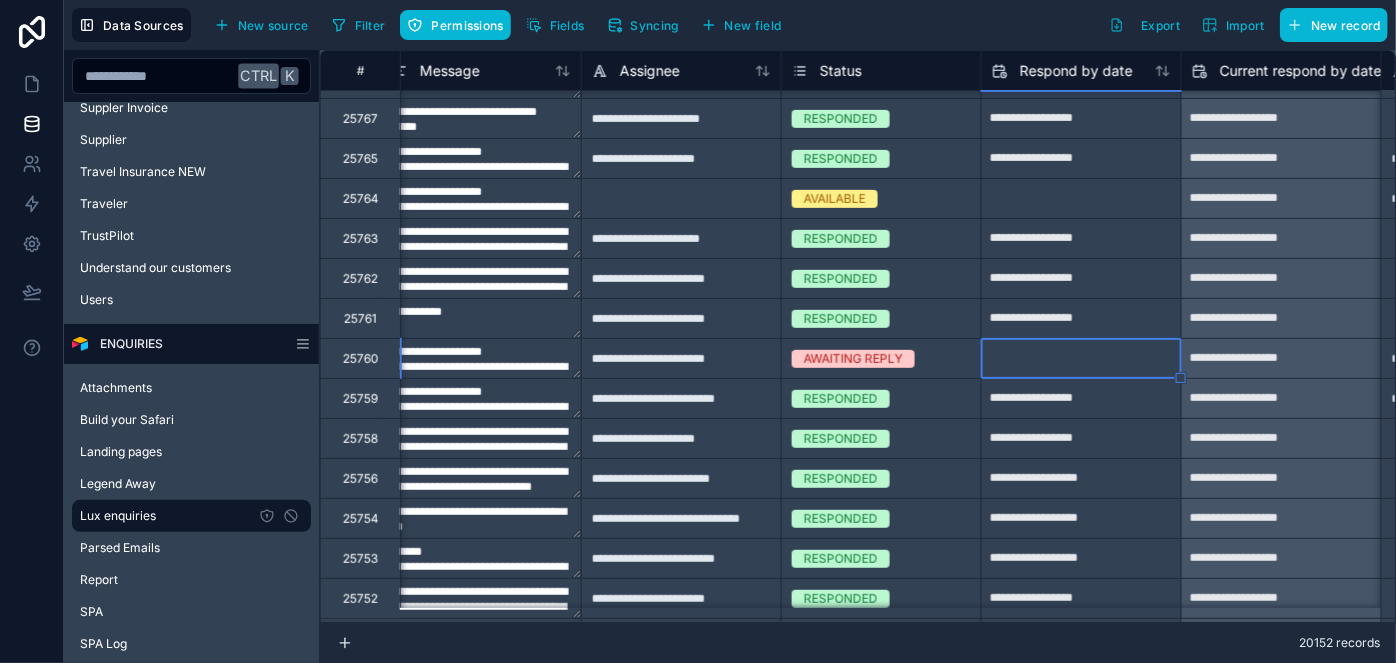 type on "**********" 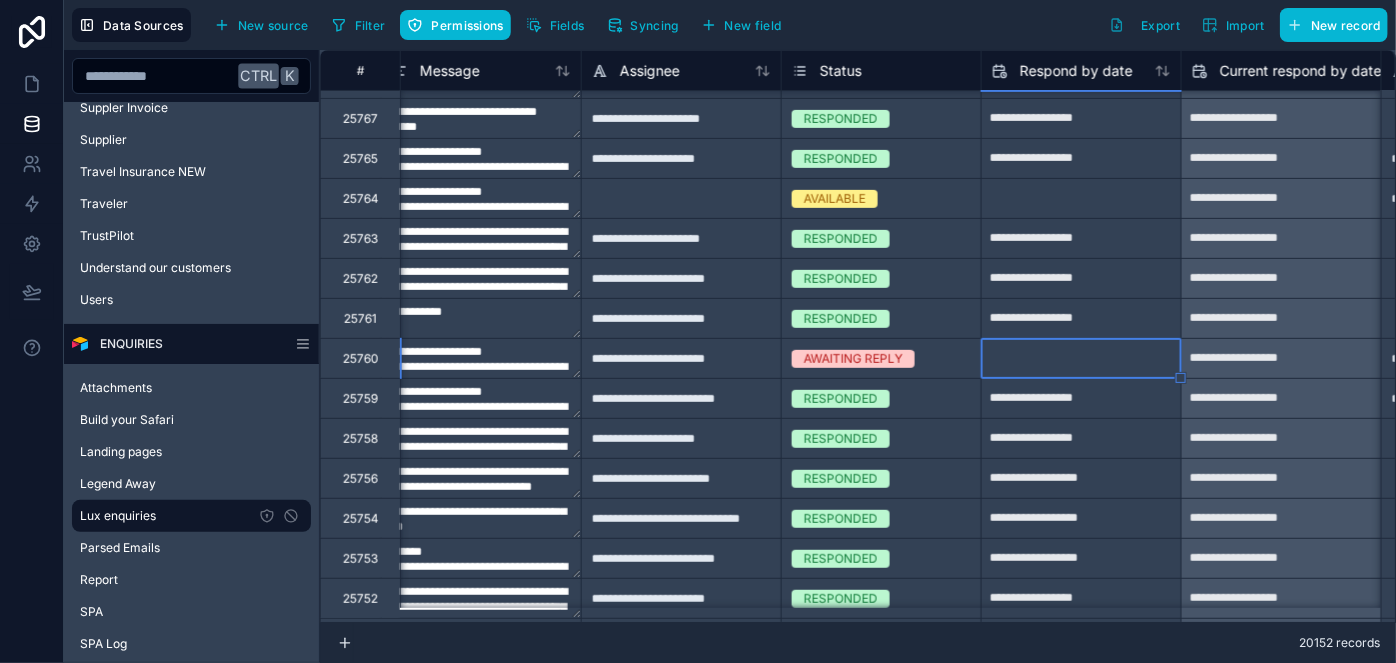 type on "**********" 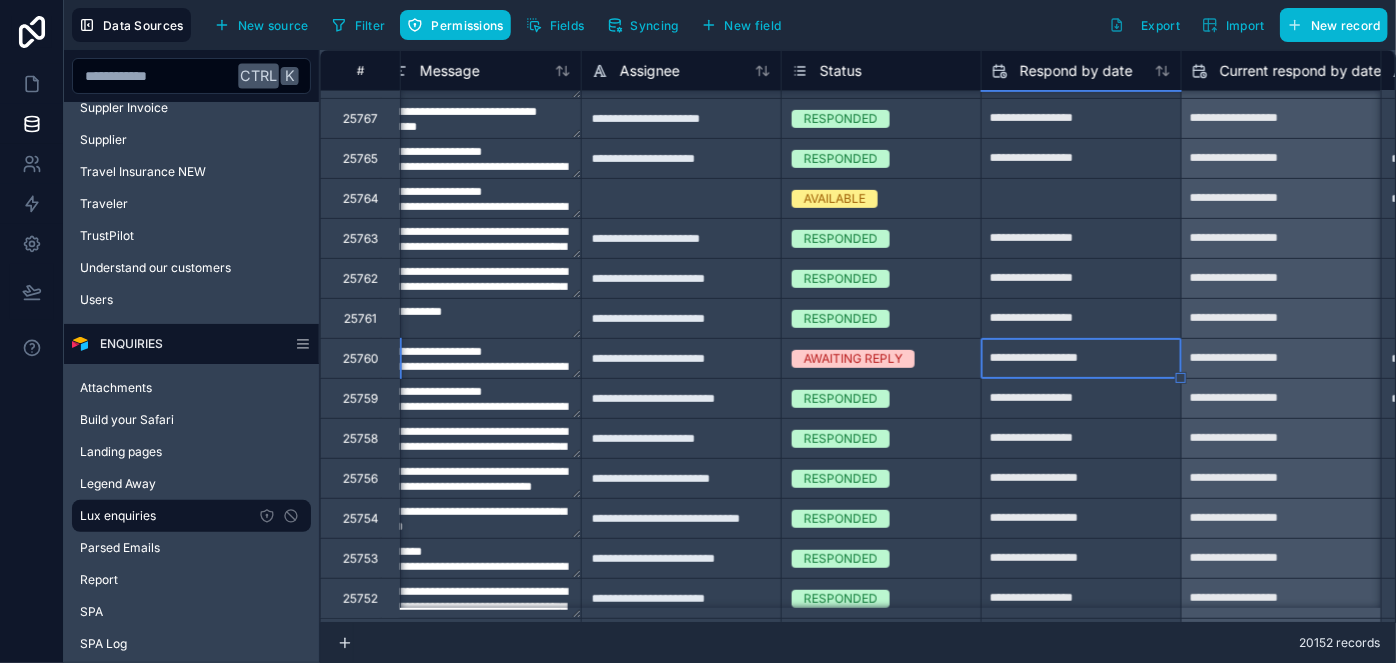 type on "**********" 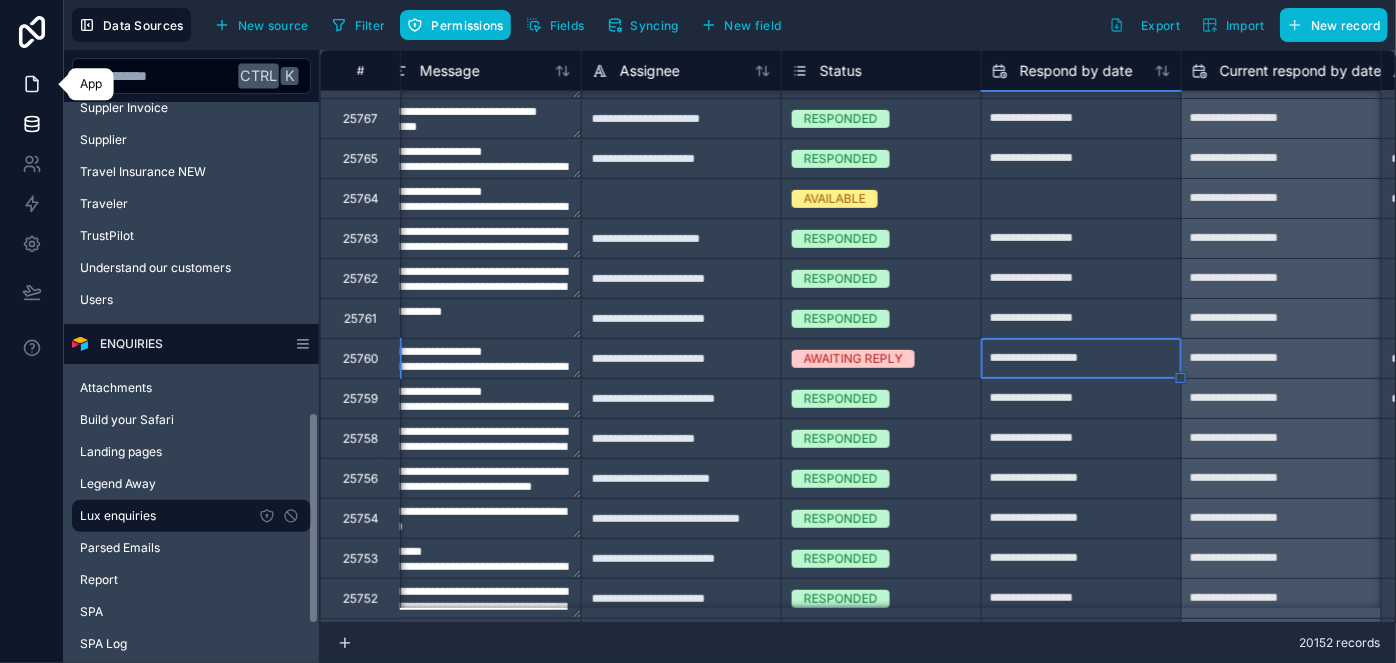click at bounding box center [31, 84] 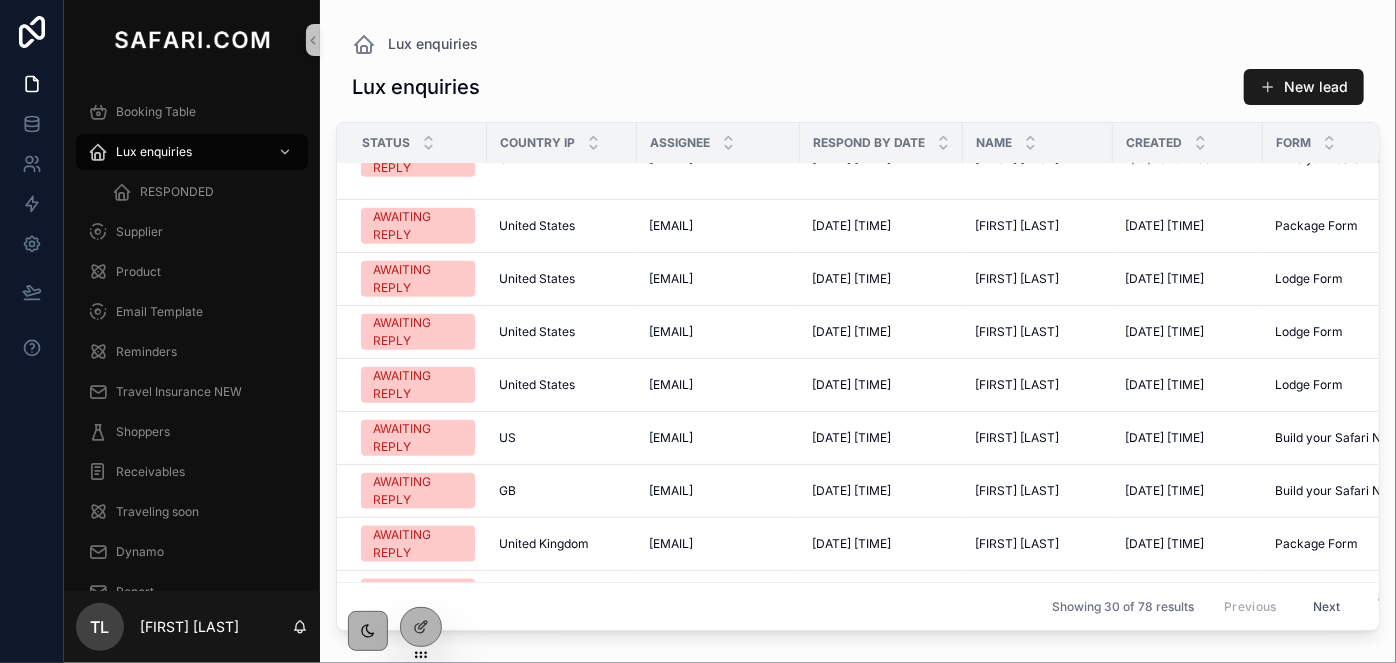 scroll, scrollTop: 1245, scrollLeft: 0, axis: vertical 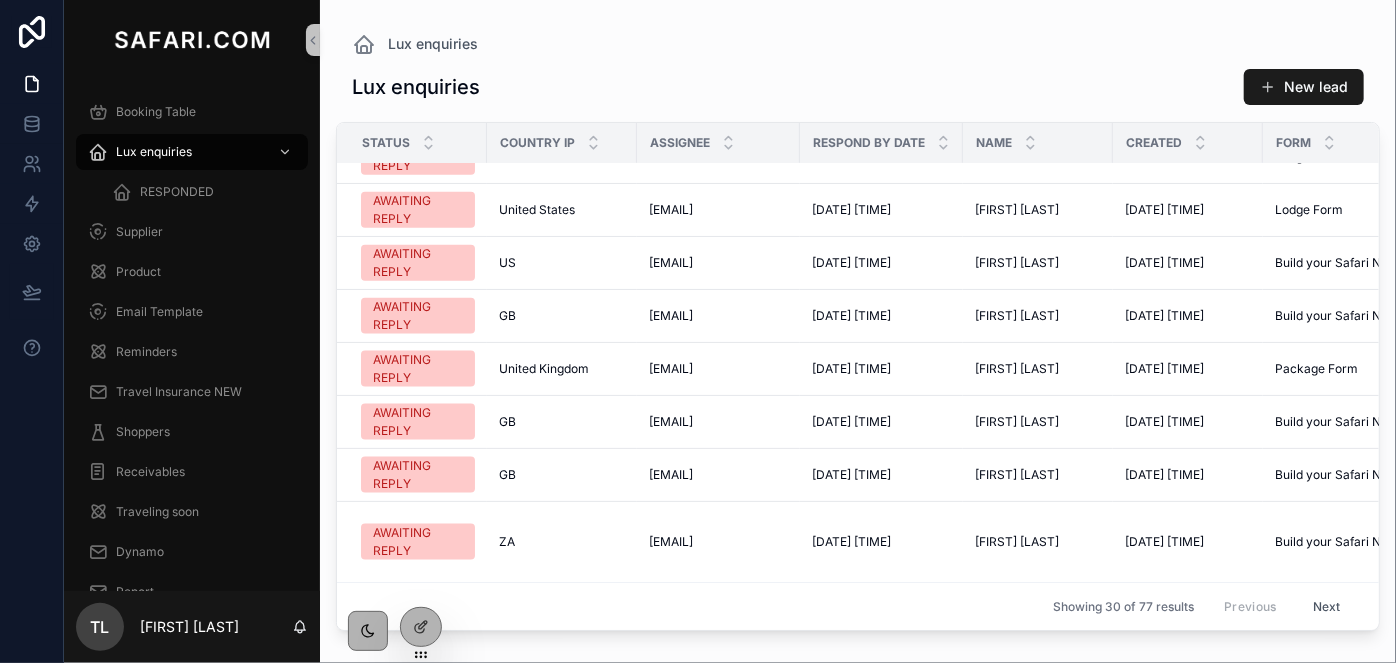 click on "Next" at bounding box center (1327, 606) 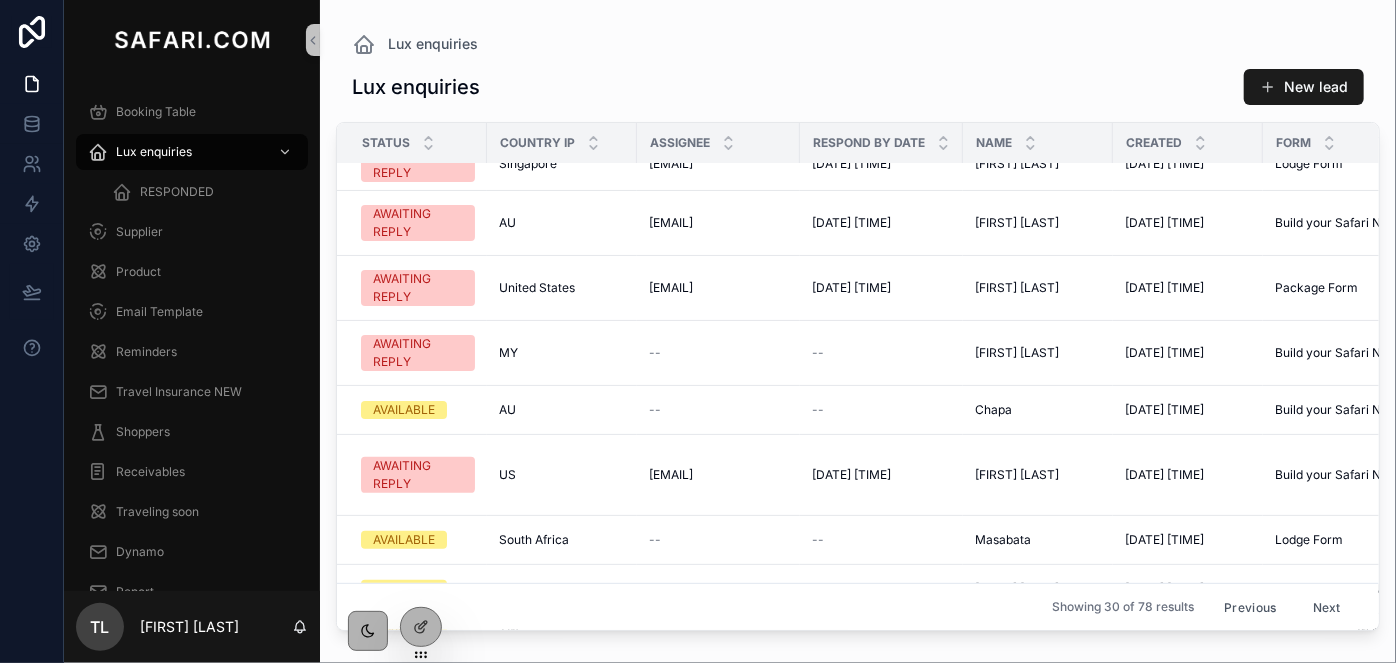 scroll, scrollTop: 363, scrollLeft: 0, axis: vertical 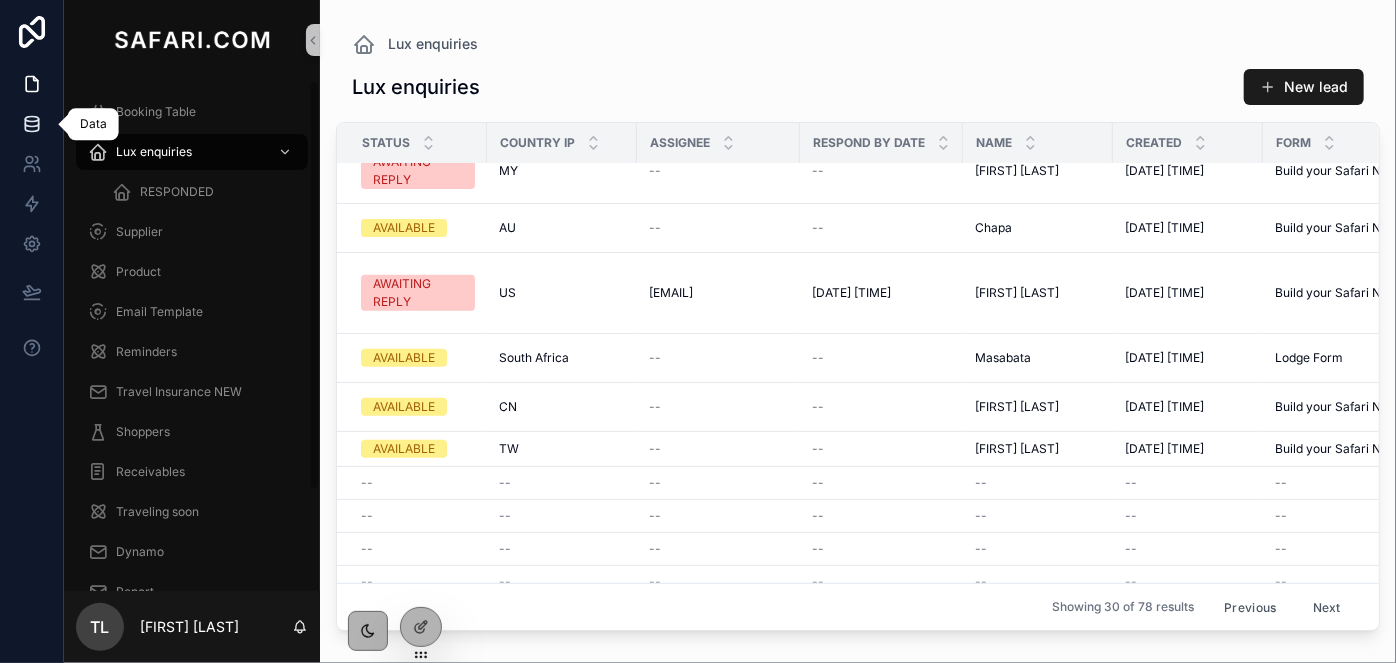 click at bounding box center [31, 124] 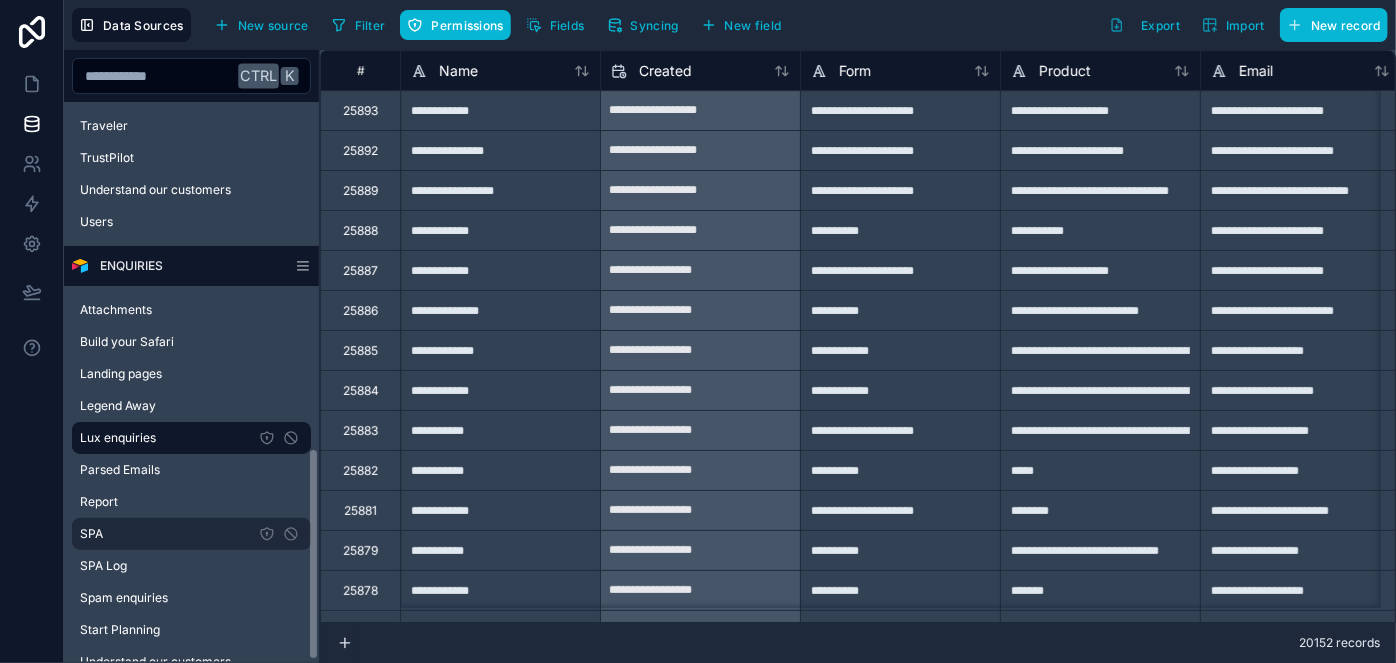 scroll, scrollTop: 918, scrollLeft: 0, axis: vertical 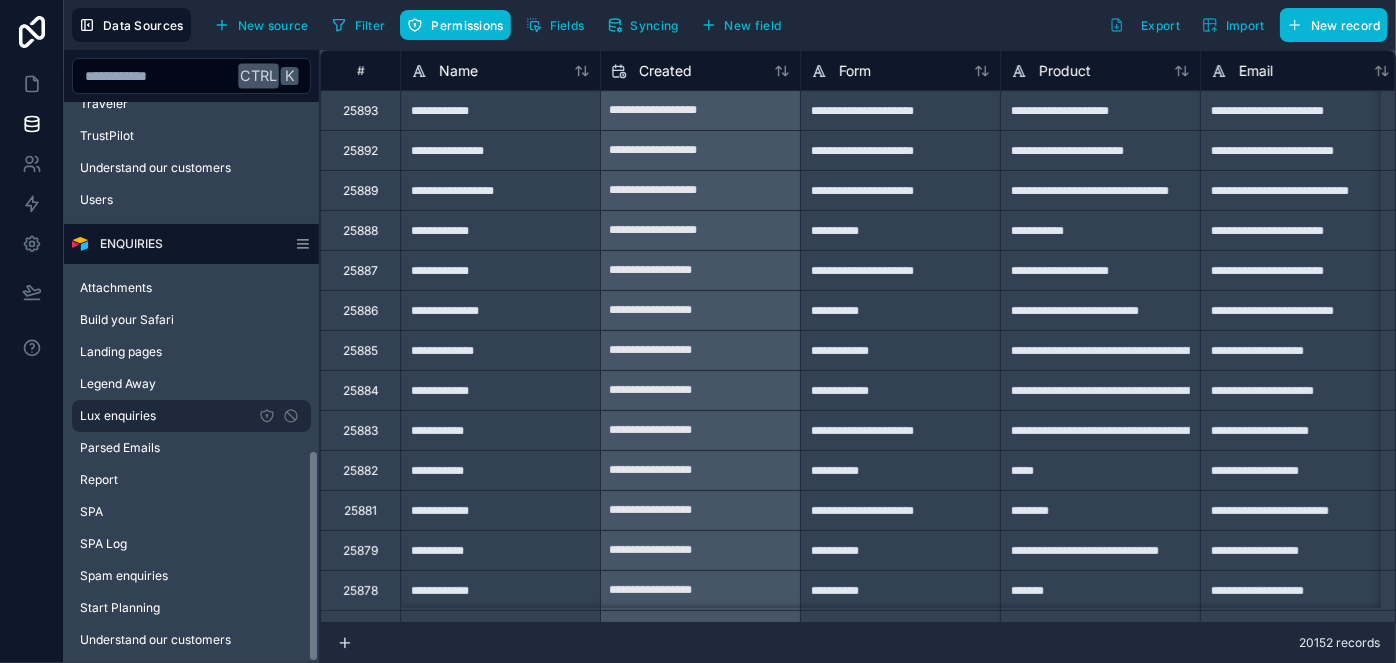 click on "Lux enquiries" at bounding box center (118, 416) 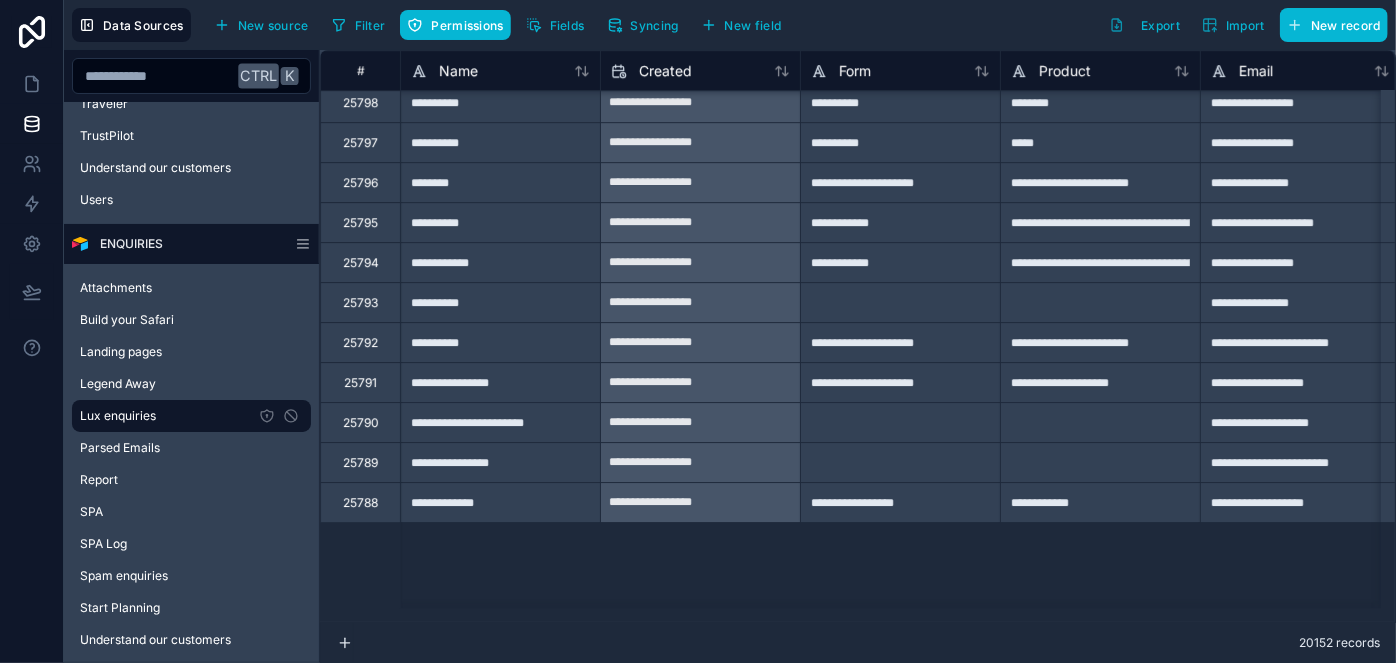 scroll, scrollTop: 3181, scrollLeft: 0, axis: vertical 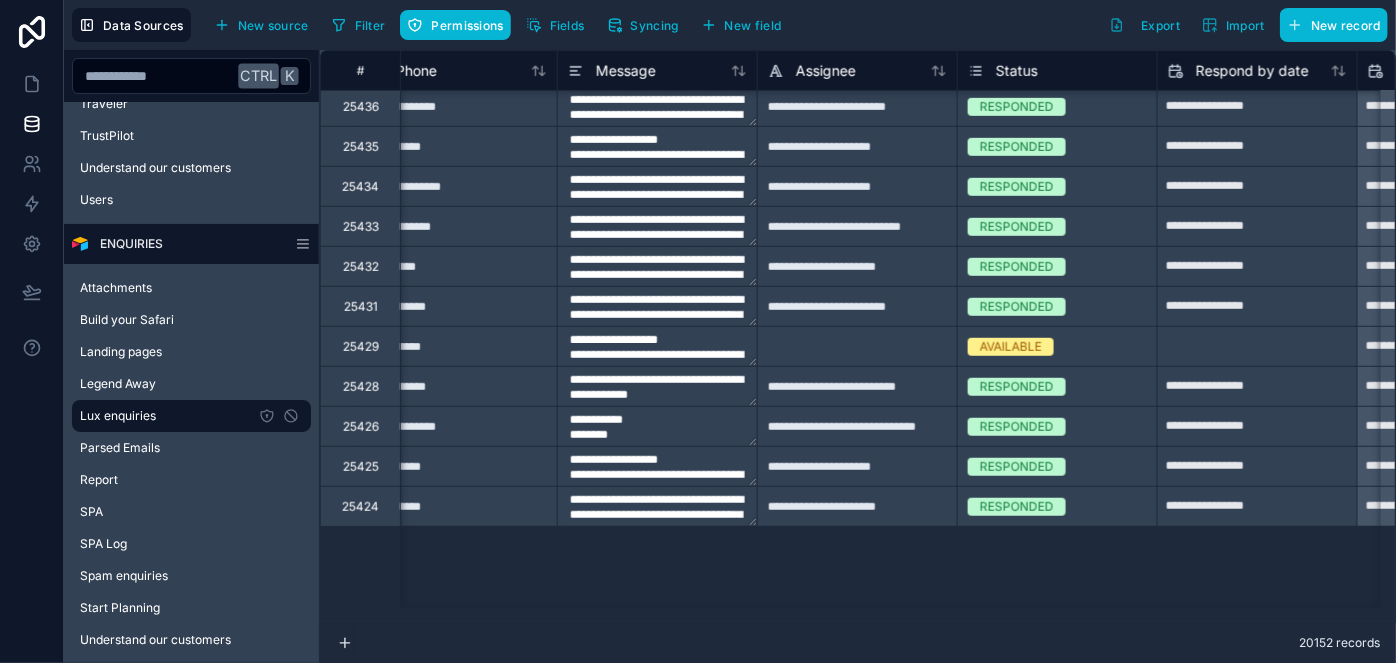 type on "**********" 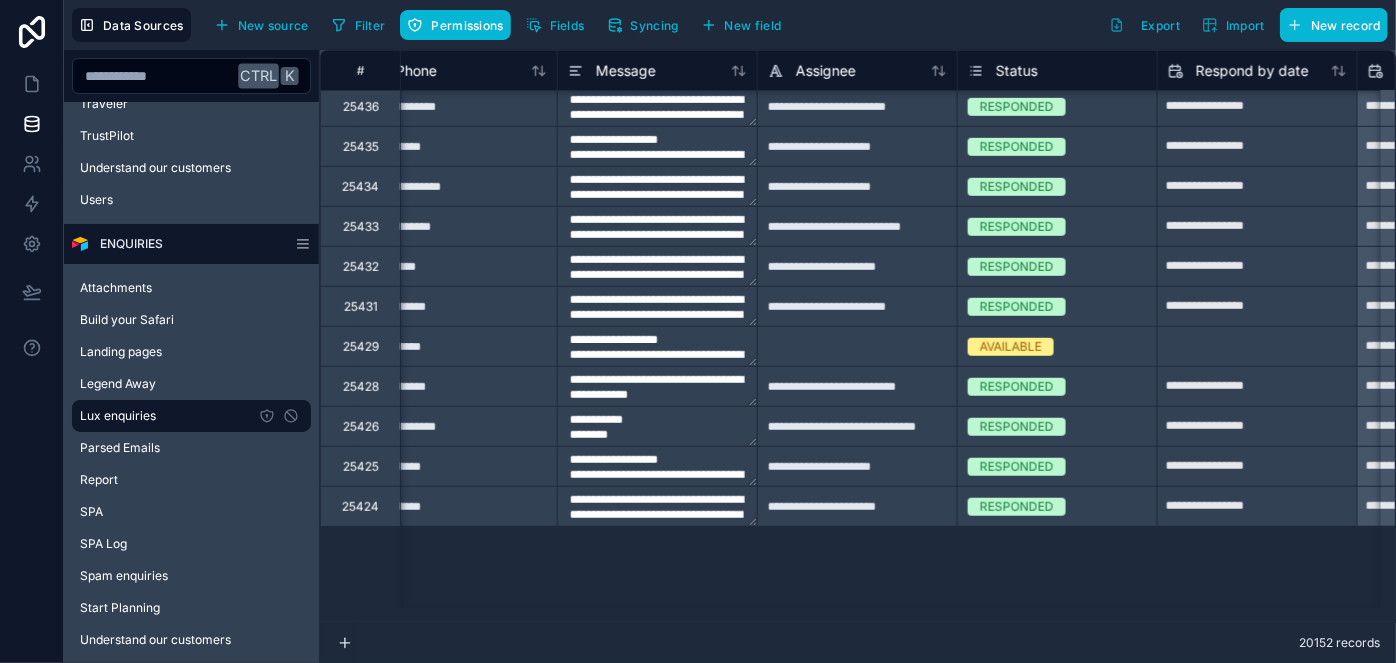 type on "**********" 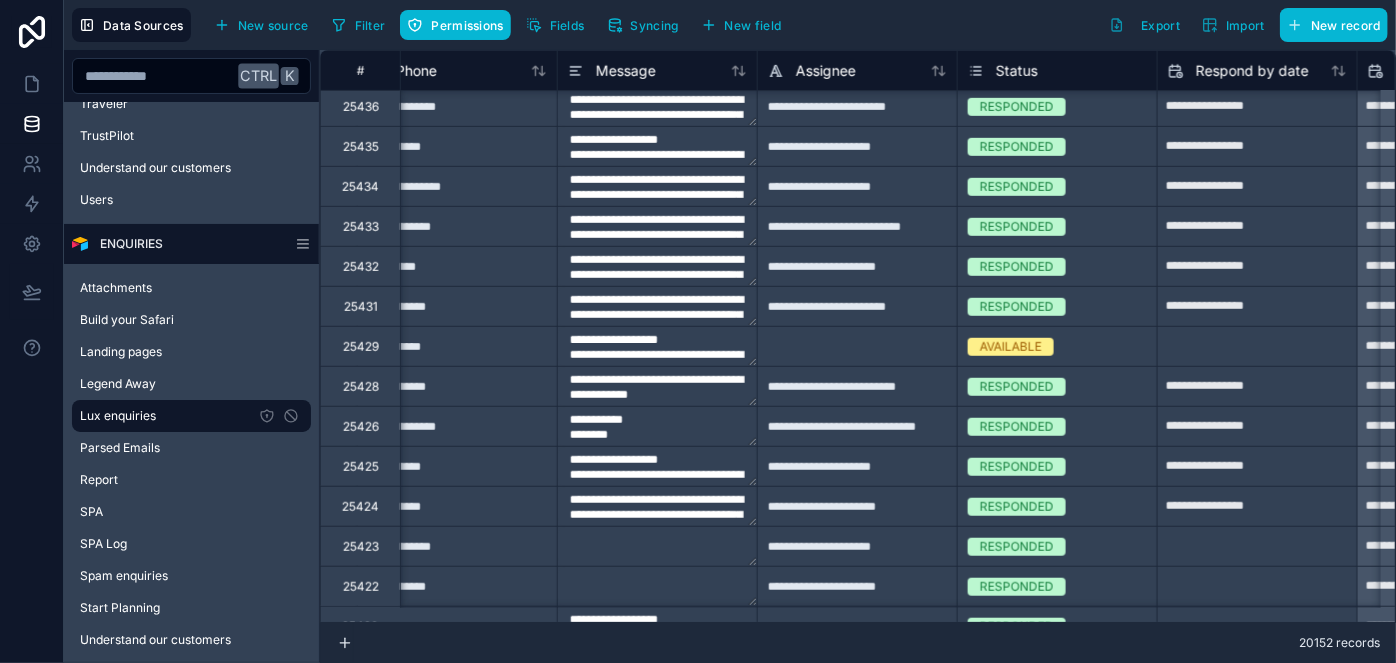 scroll, scrollTop: 16117, scrollLeft: 1043, axis: both 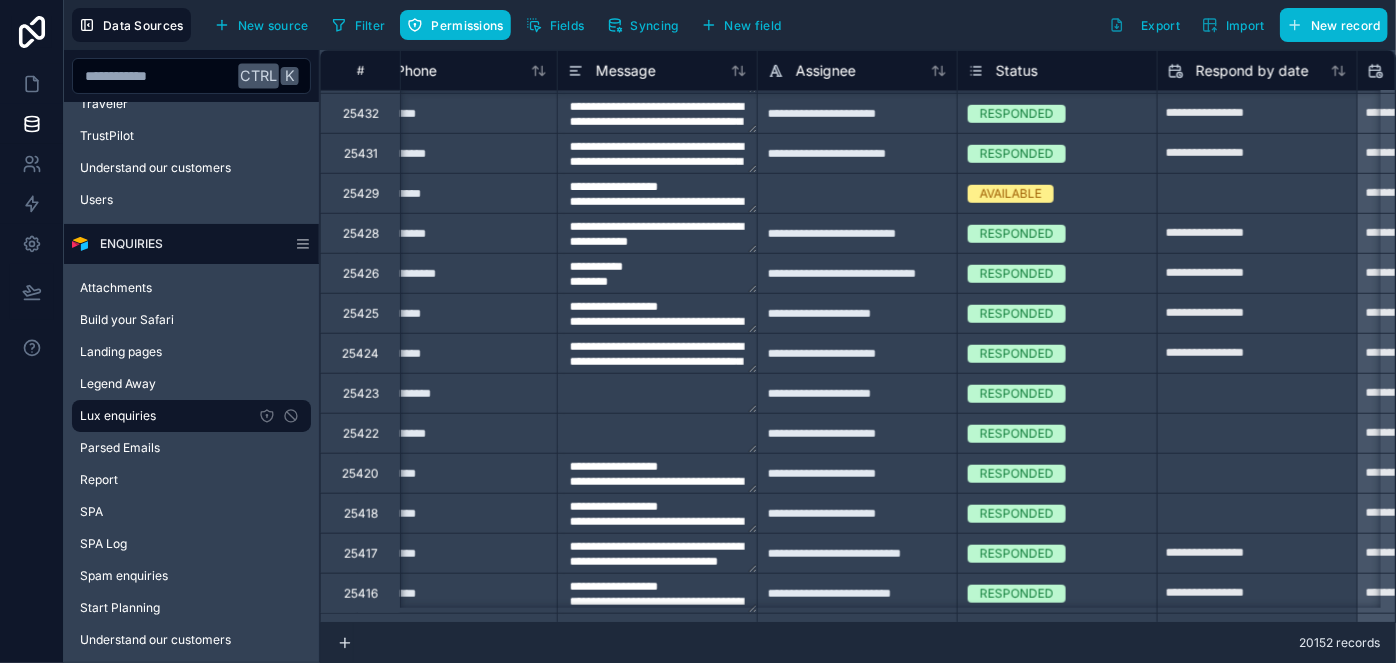 type on "**********" 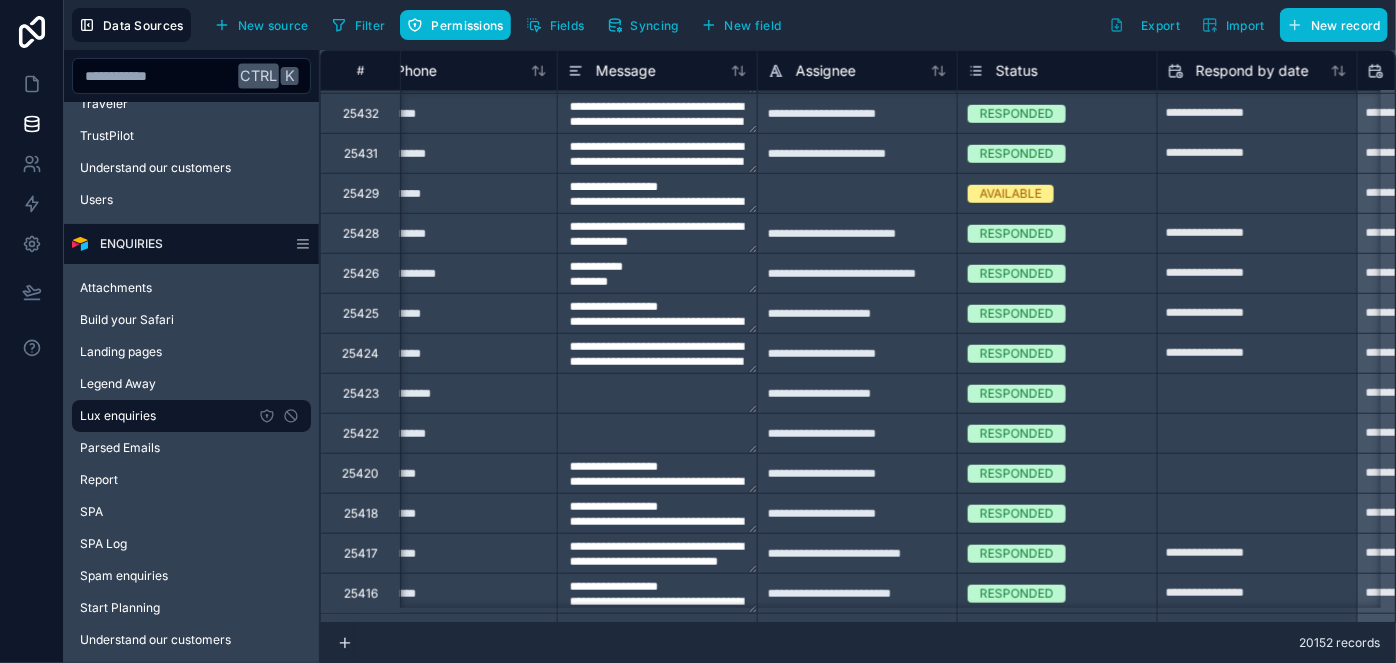 type on "**********" 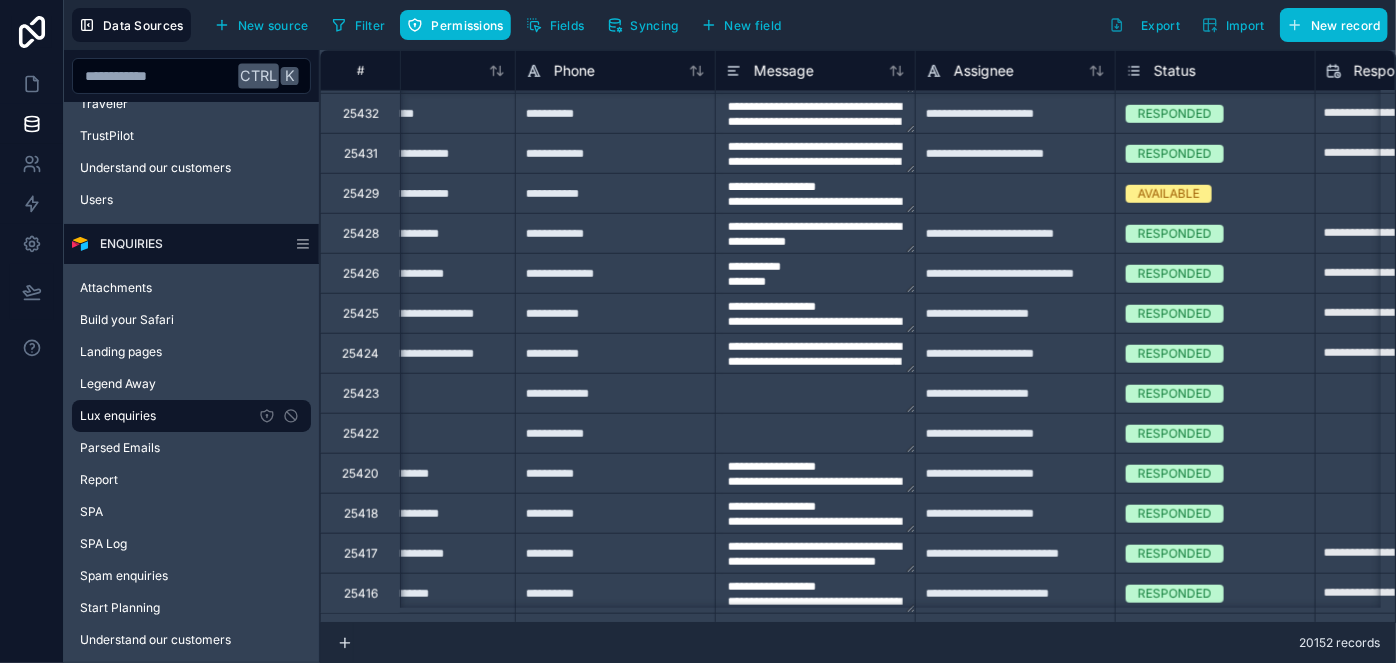 scroll, scrollTop: 16117, scrollLeft: 977, axis: both 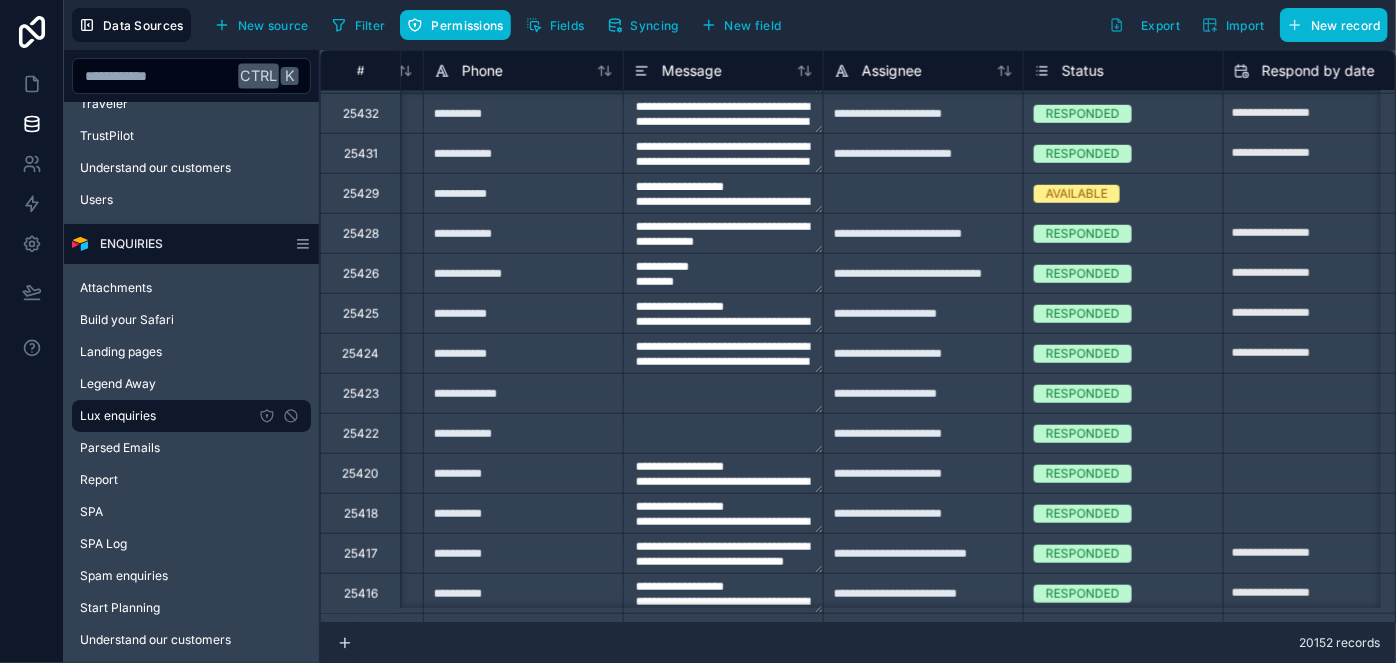 type on "**********" 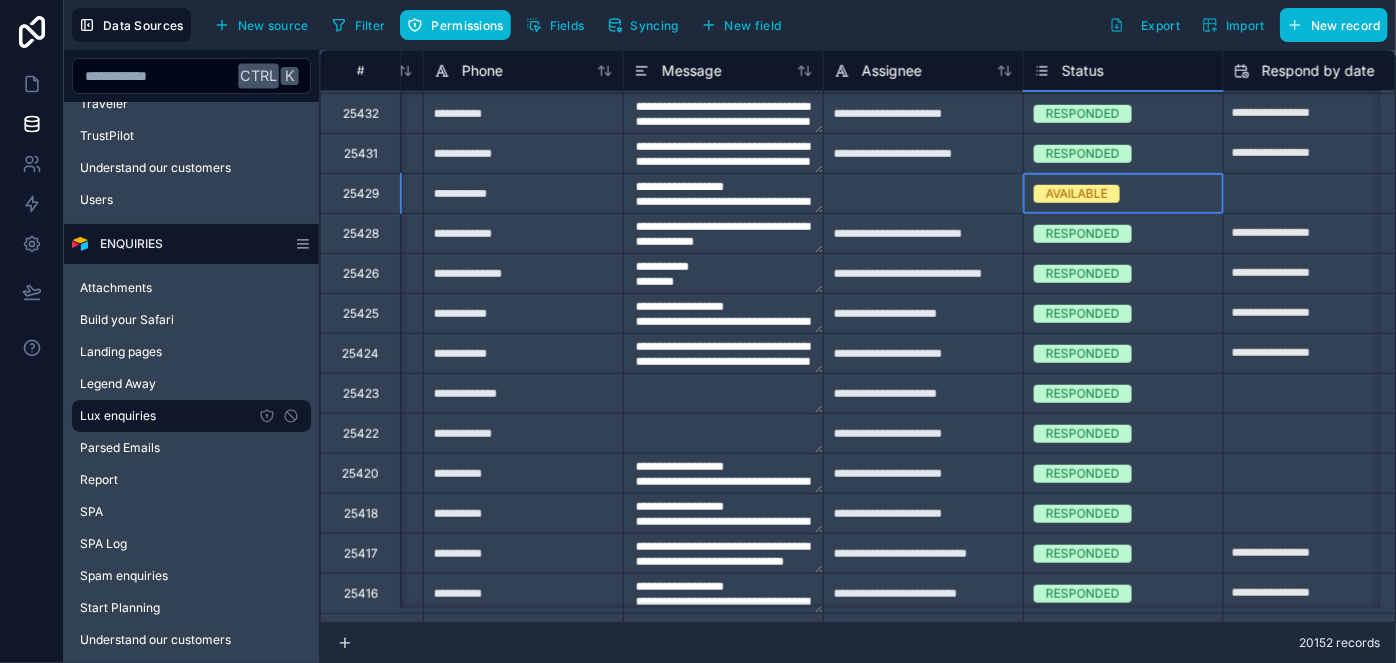 click on "AVAILABLE" at bounding box center (1077, 194) 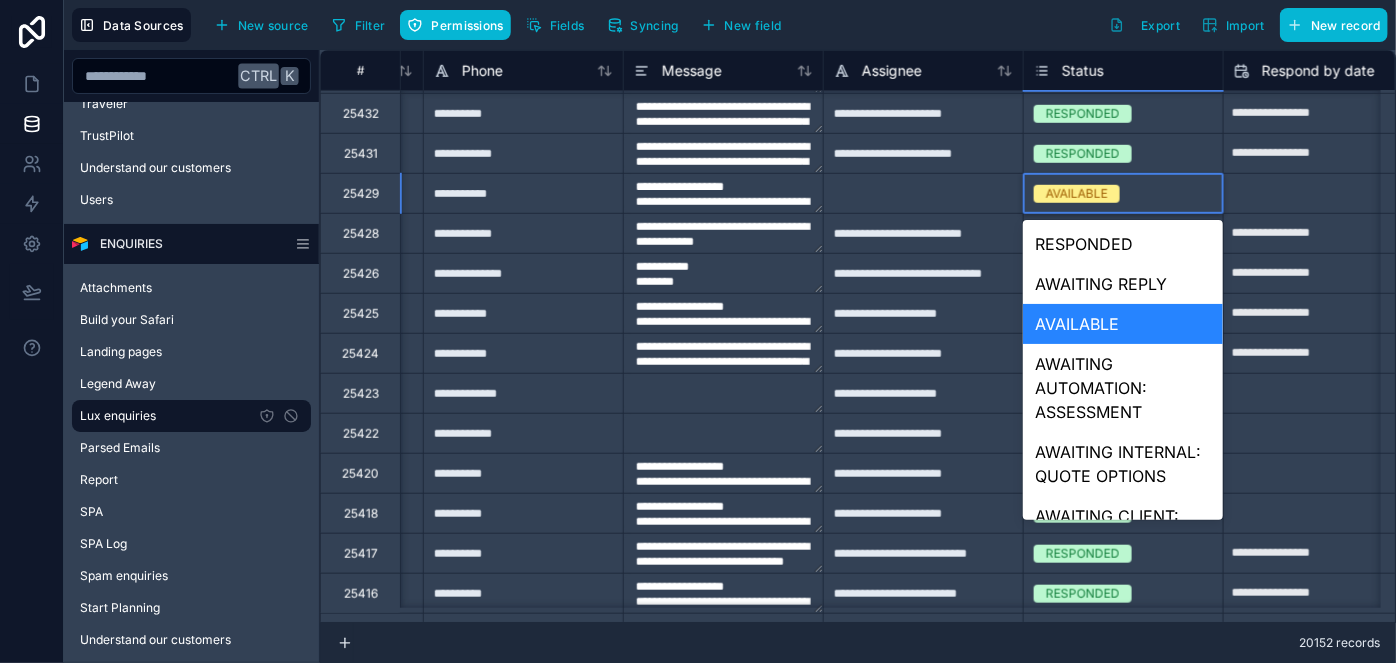 click on "AVAILABLE" at bounding box center [1077, 194] 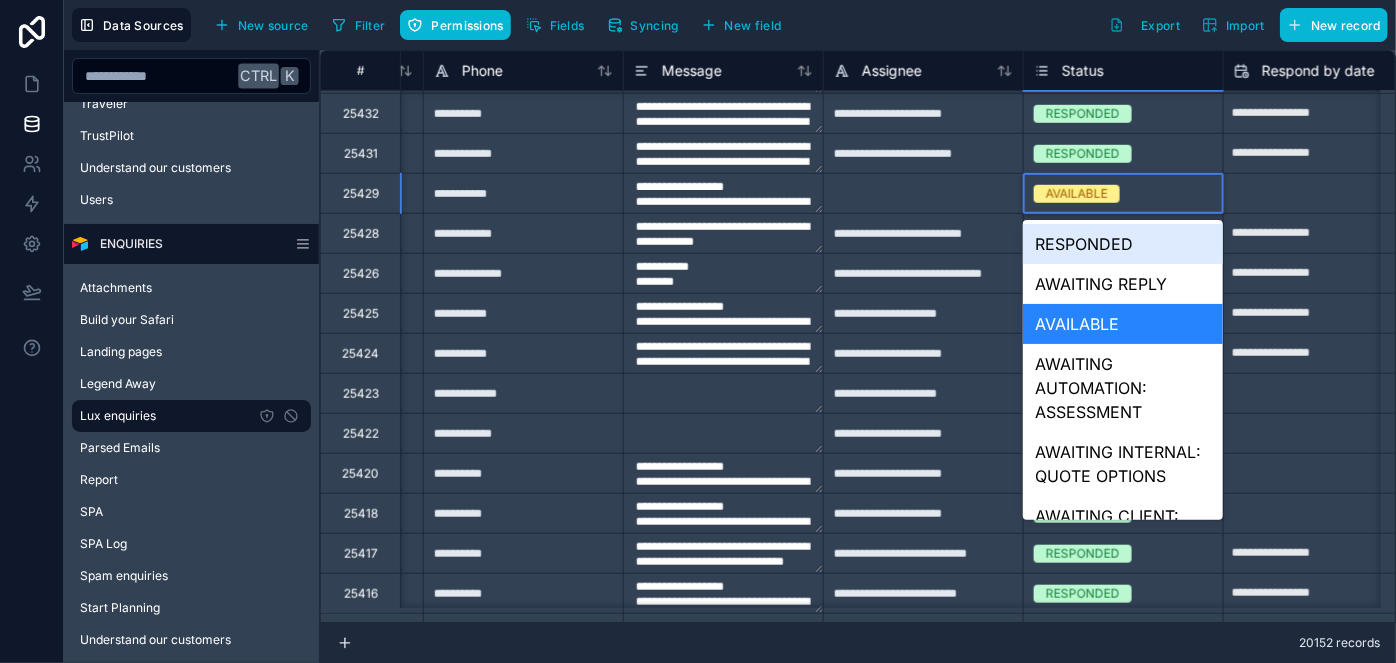 click on "RESPONDED" at bounding box center (1122, 244) 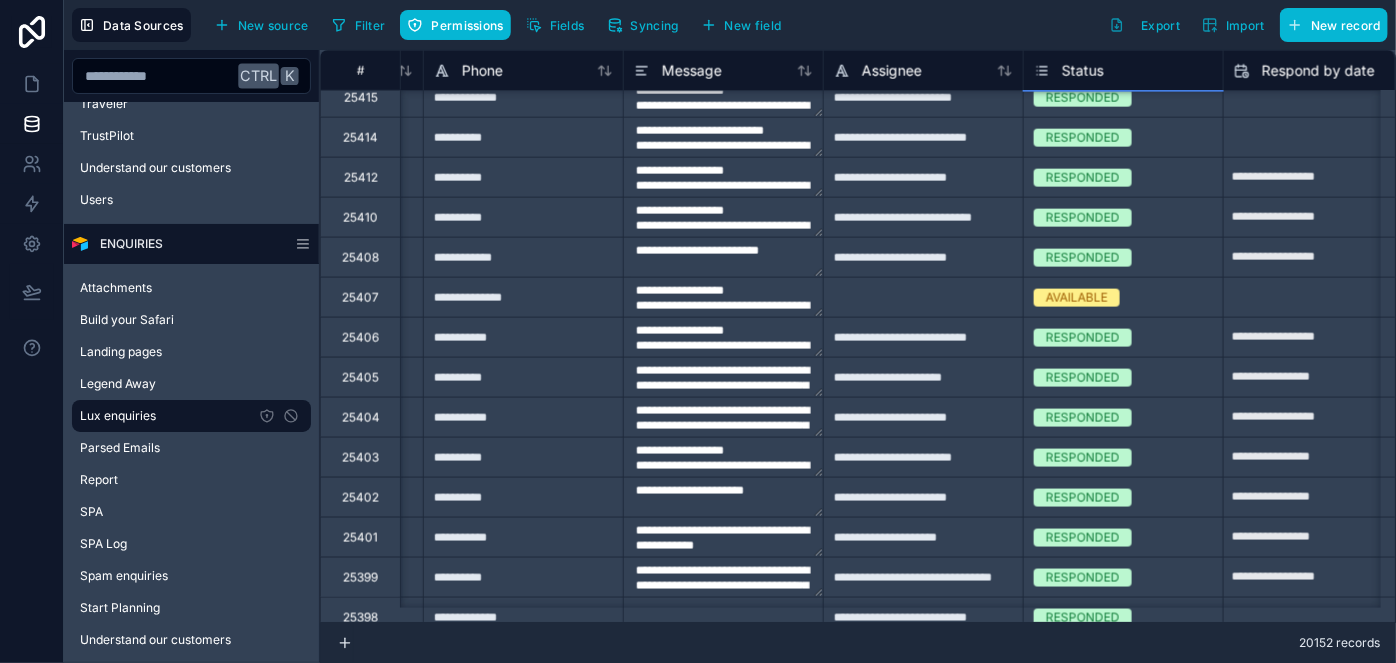 scroll, scrollTop: 16754, scrollLeft: 977, axis: both 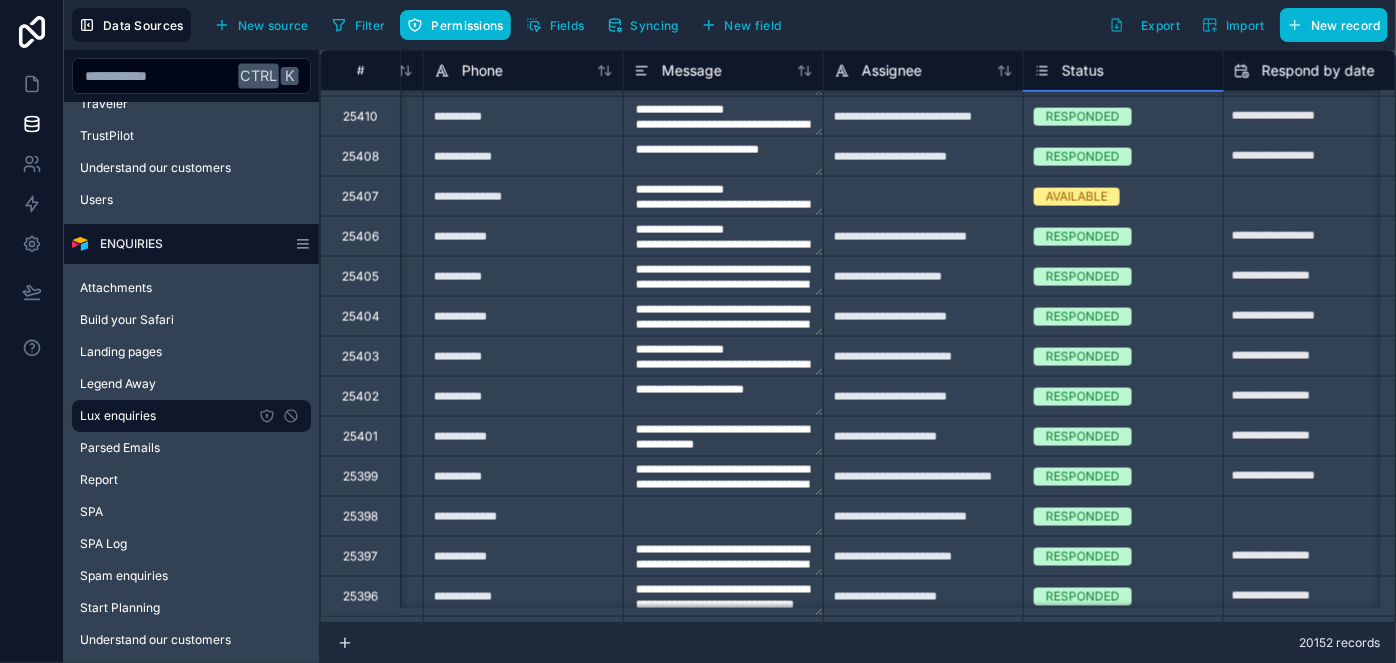 type on "**********" 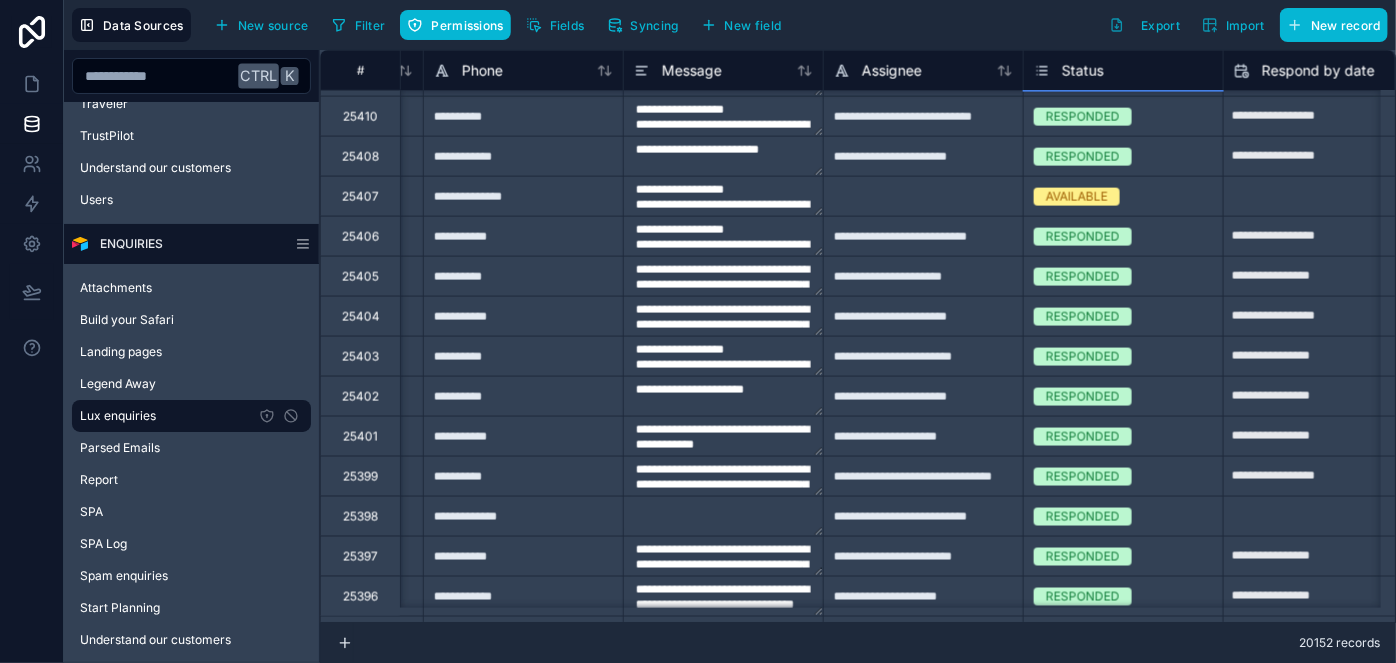 type on "**********" 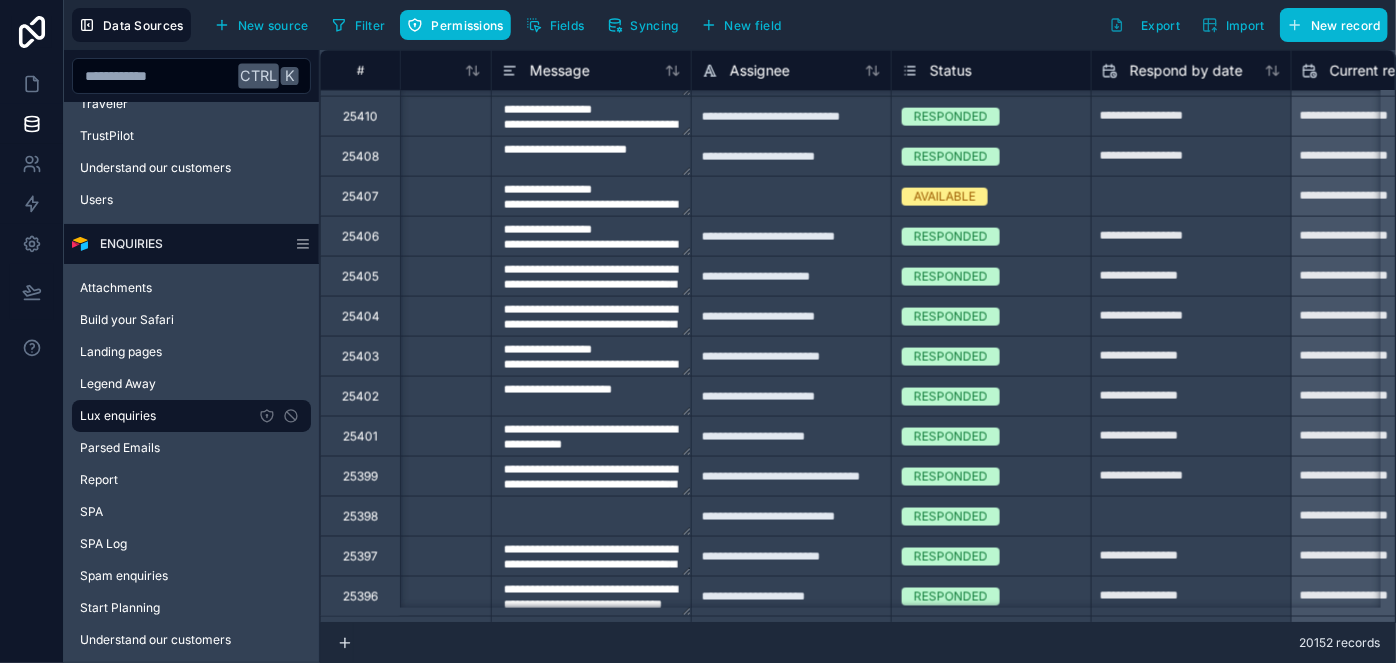 scroll, scrollTop: 16754, scrollLeft: 1181, axis: both 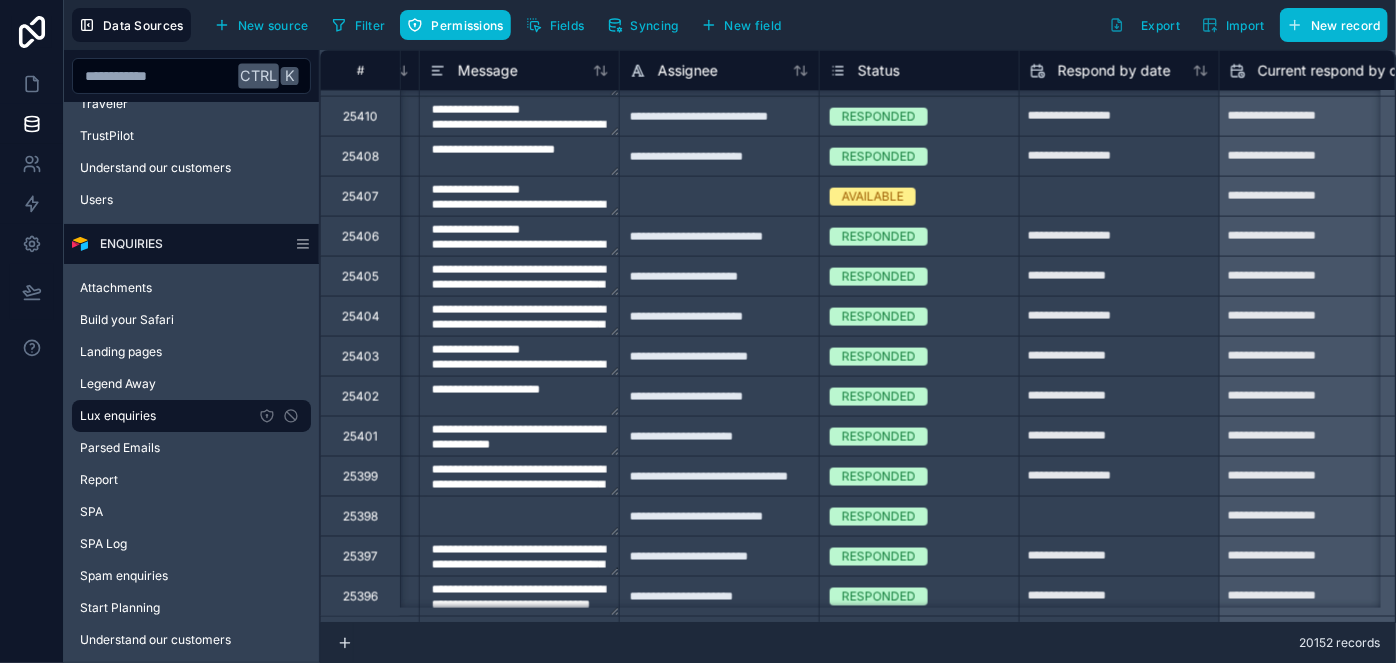 type on "**********" 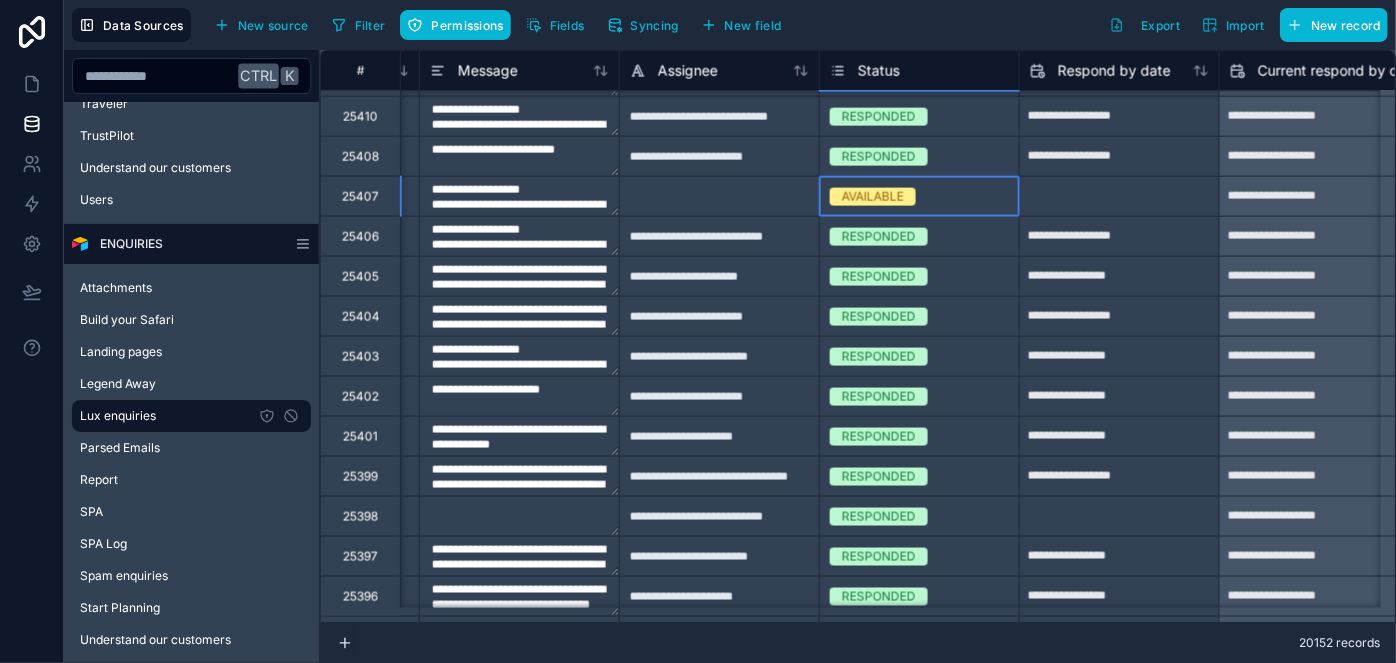 click on "AVAILABLE" at bounding box center (873, 197) 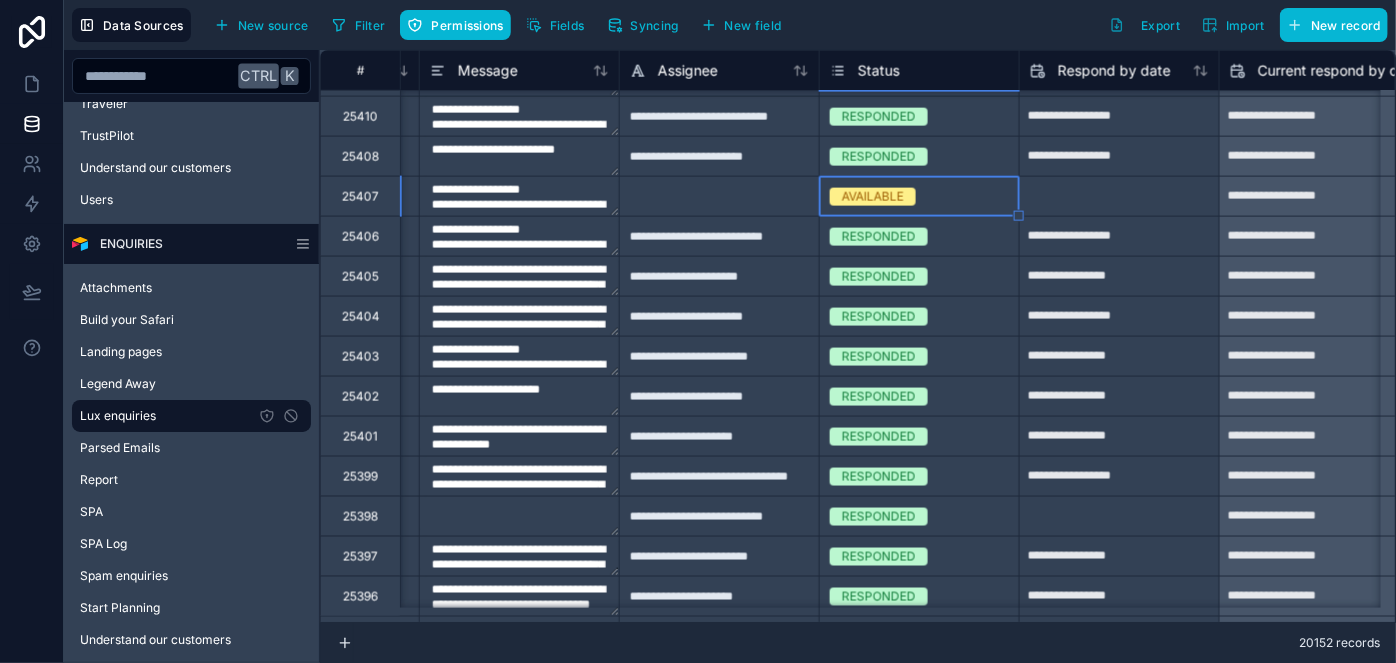 click on "AVAILABLE" at bounding box center (873, 197) 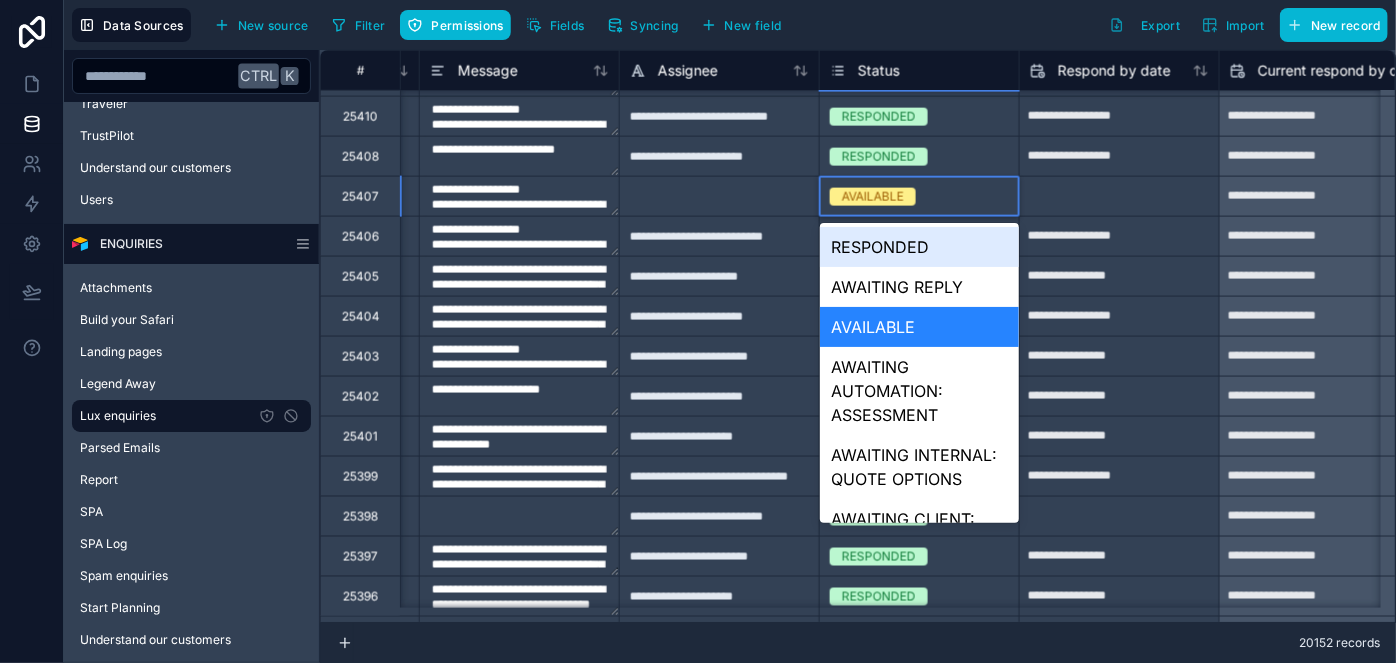 click on "RESPONDED" at bounding box center [919, 247] 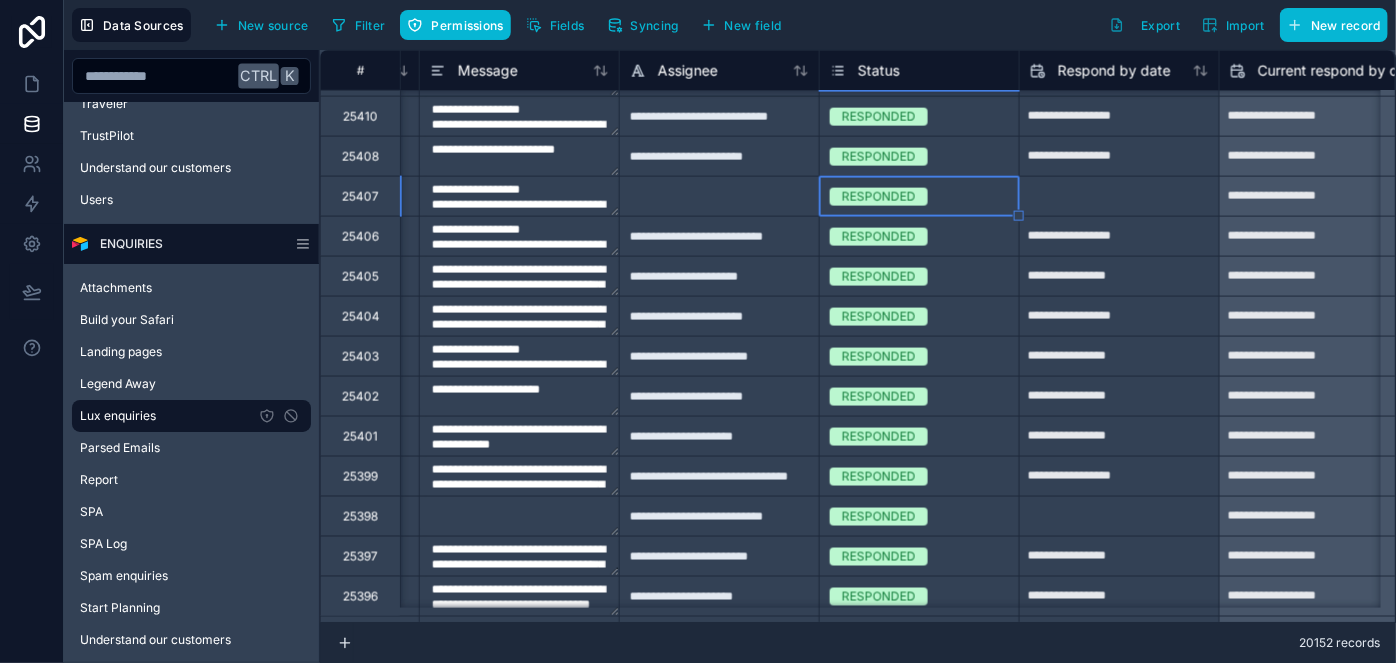 click on "**********" at bounding box center (719, 356) 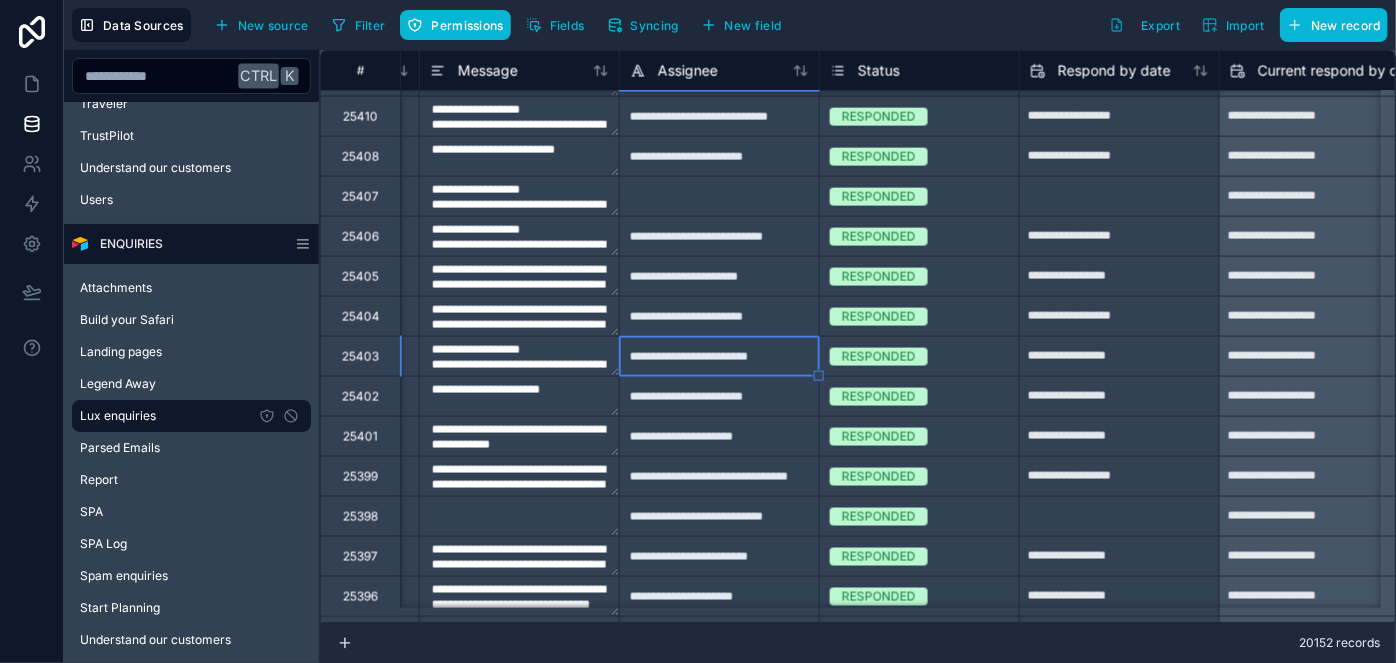 type on "**********" 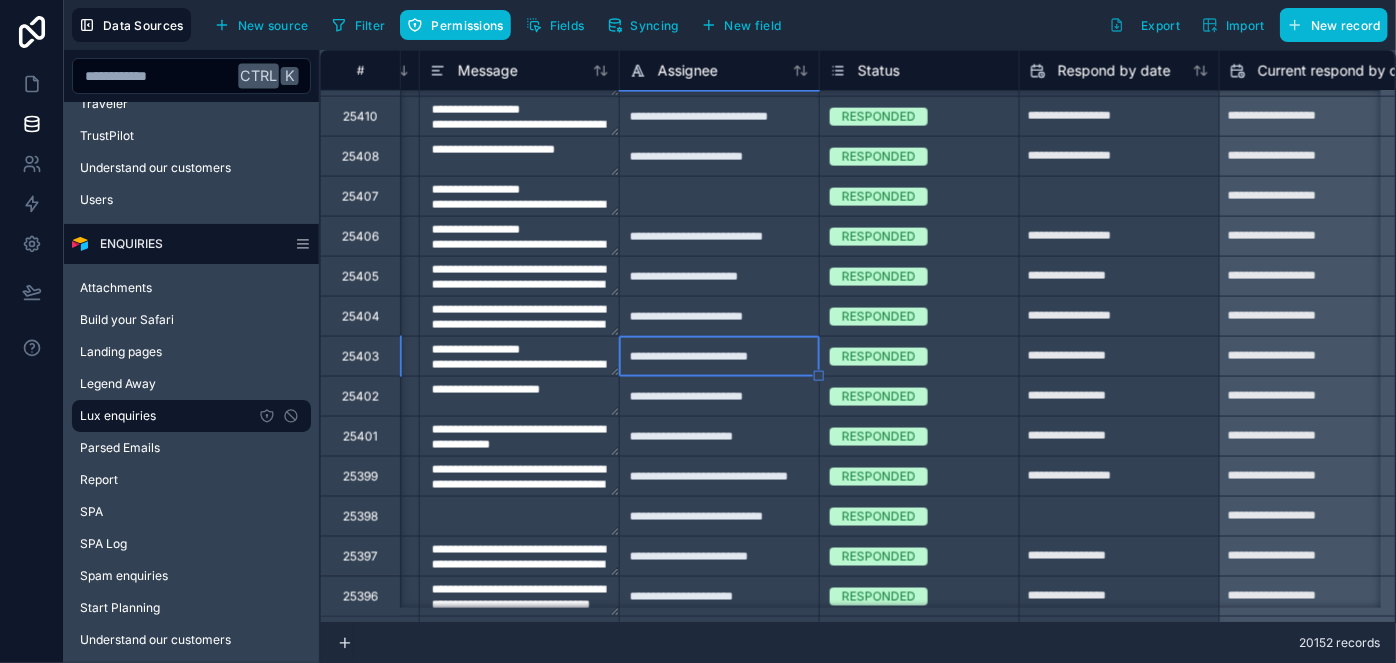 type on "**********" 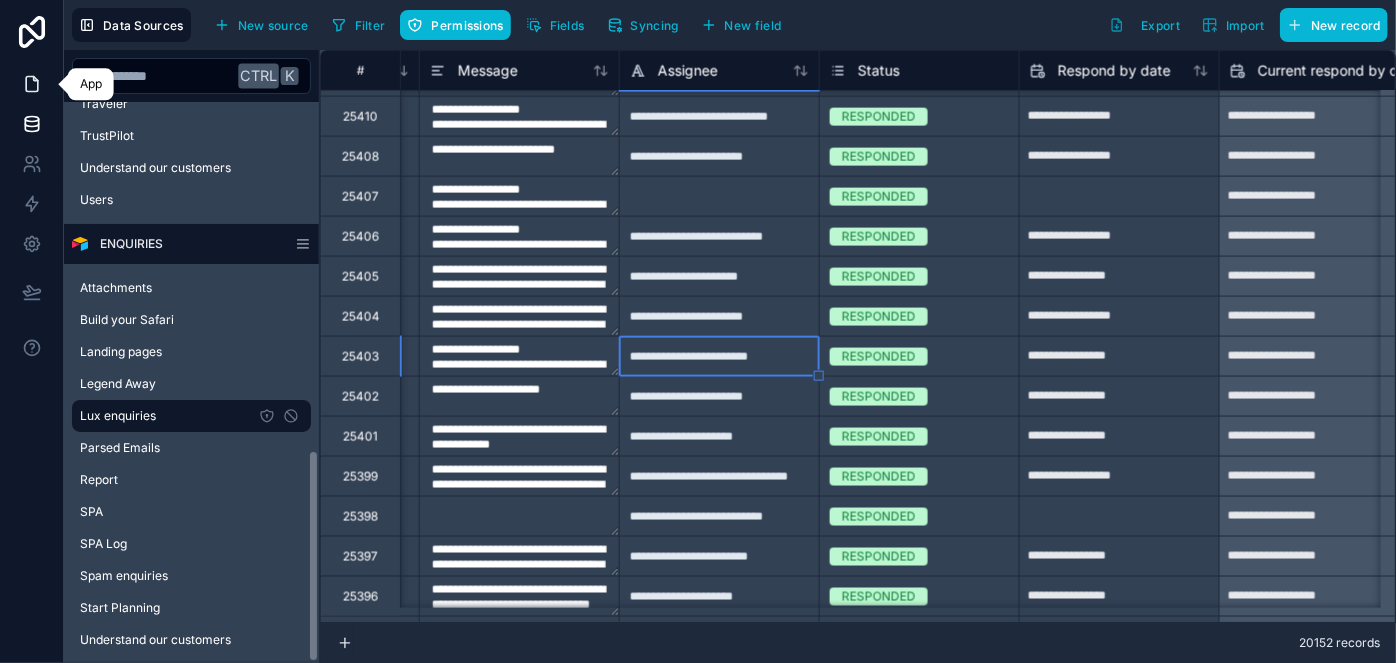 click 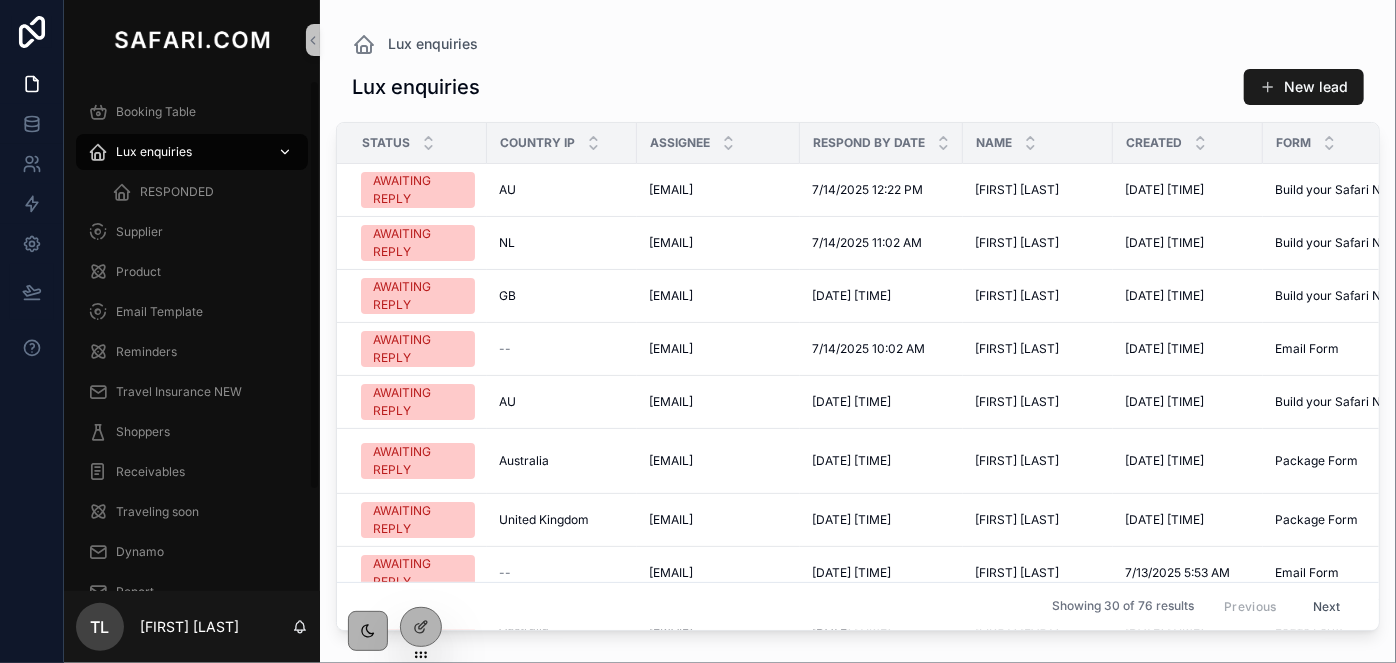 click on "Lux enquiries" at bounding box center [154, 152] 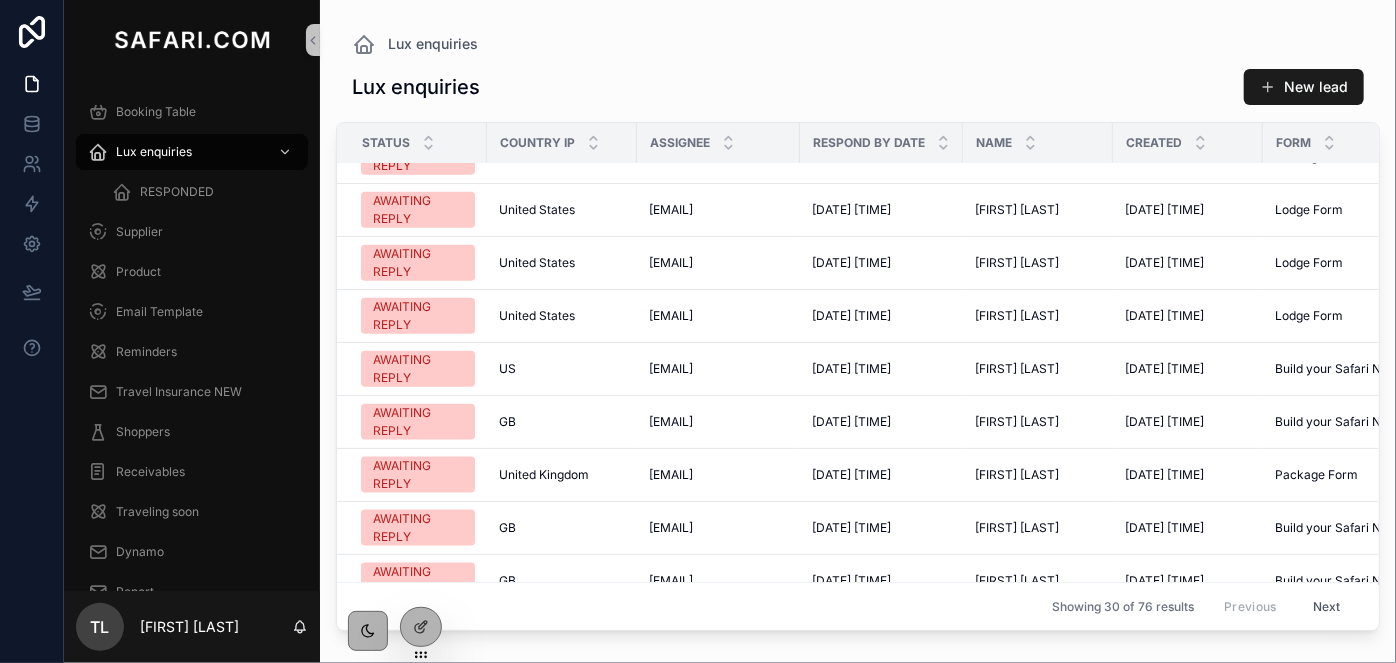 scroll, scrollTop: 1245, scrollLeft: 0, axis: vertical 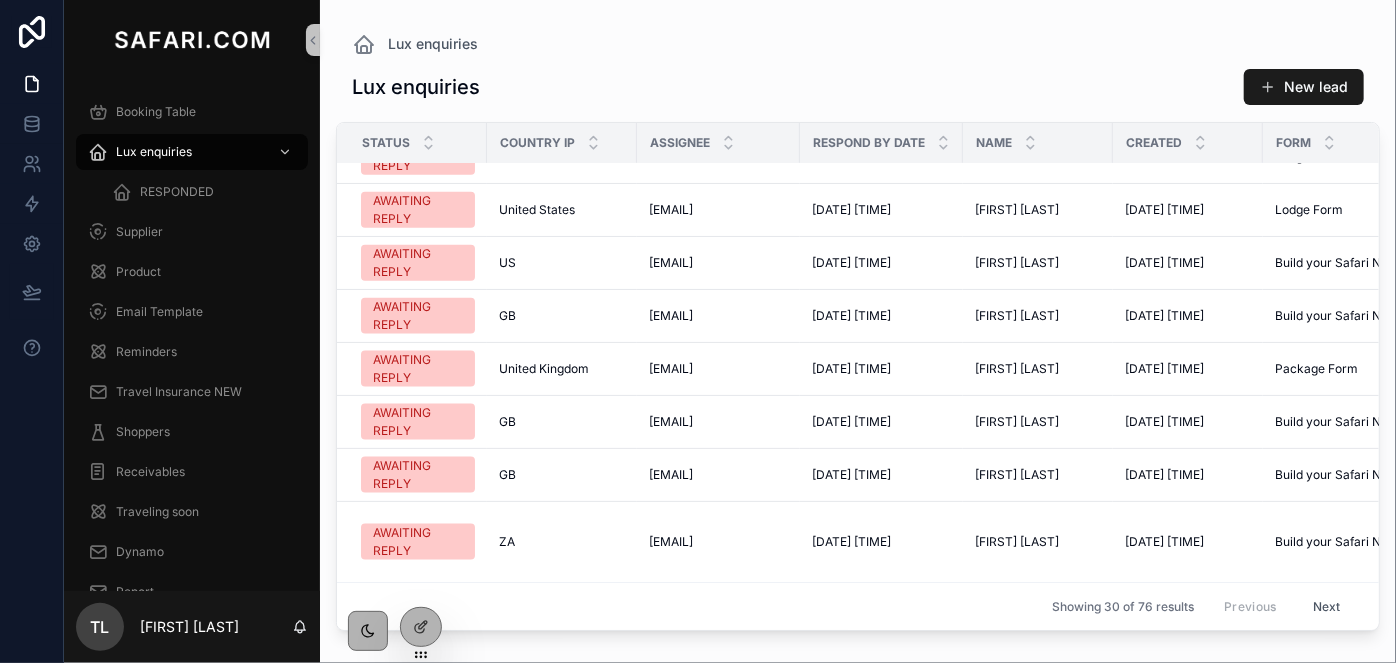 click on "Next" at bounding box center (1327, 606) 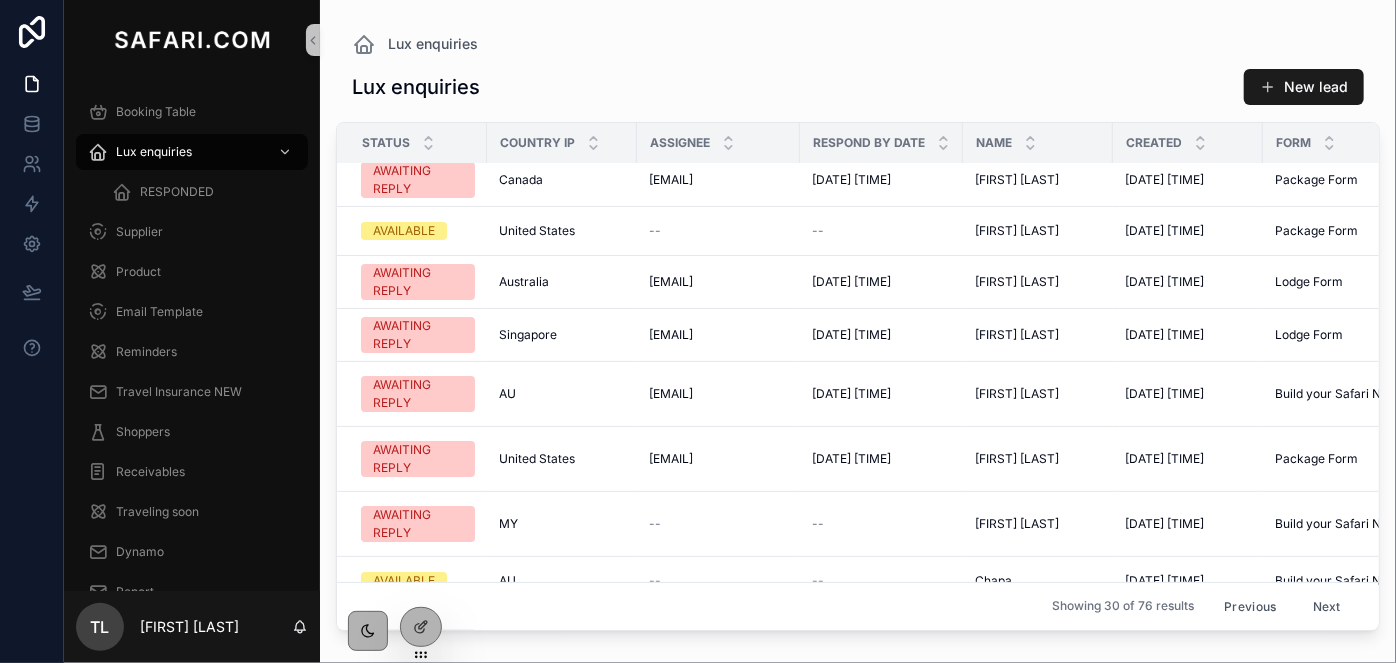 scroll, scrollTop: 0, scrollLeft: 0, axis: both 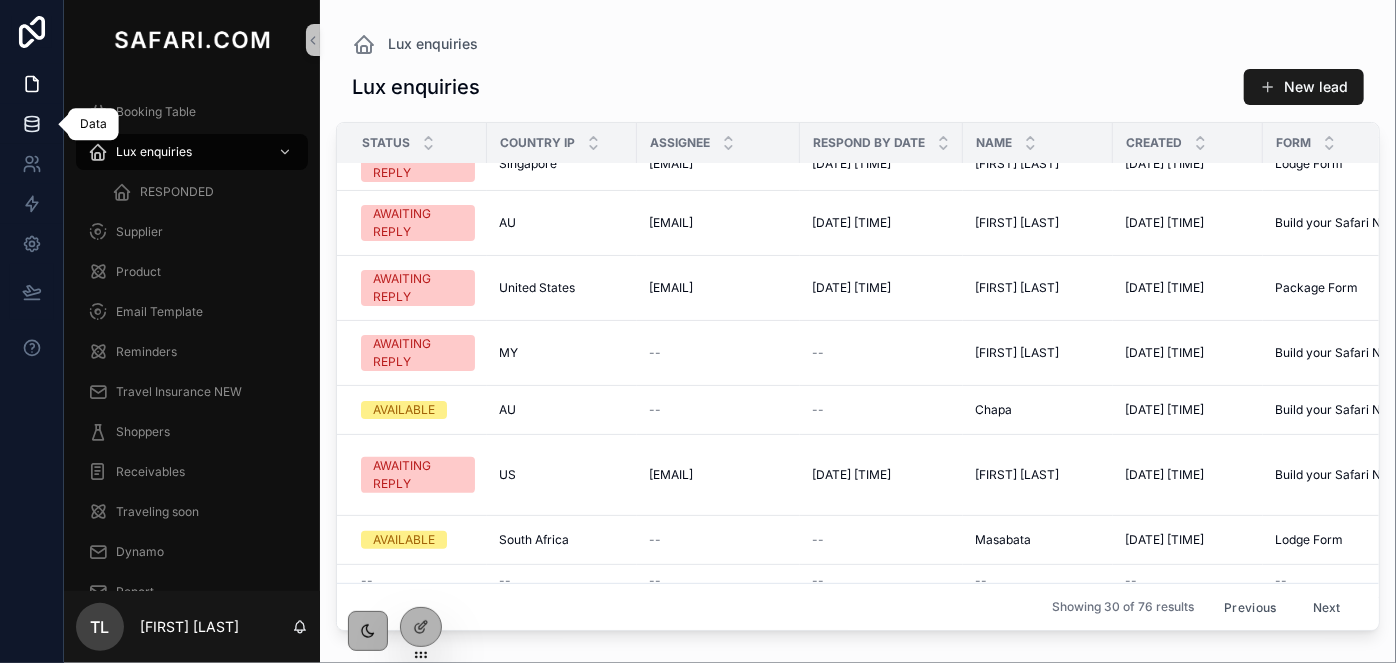 click 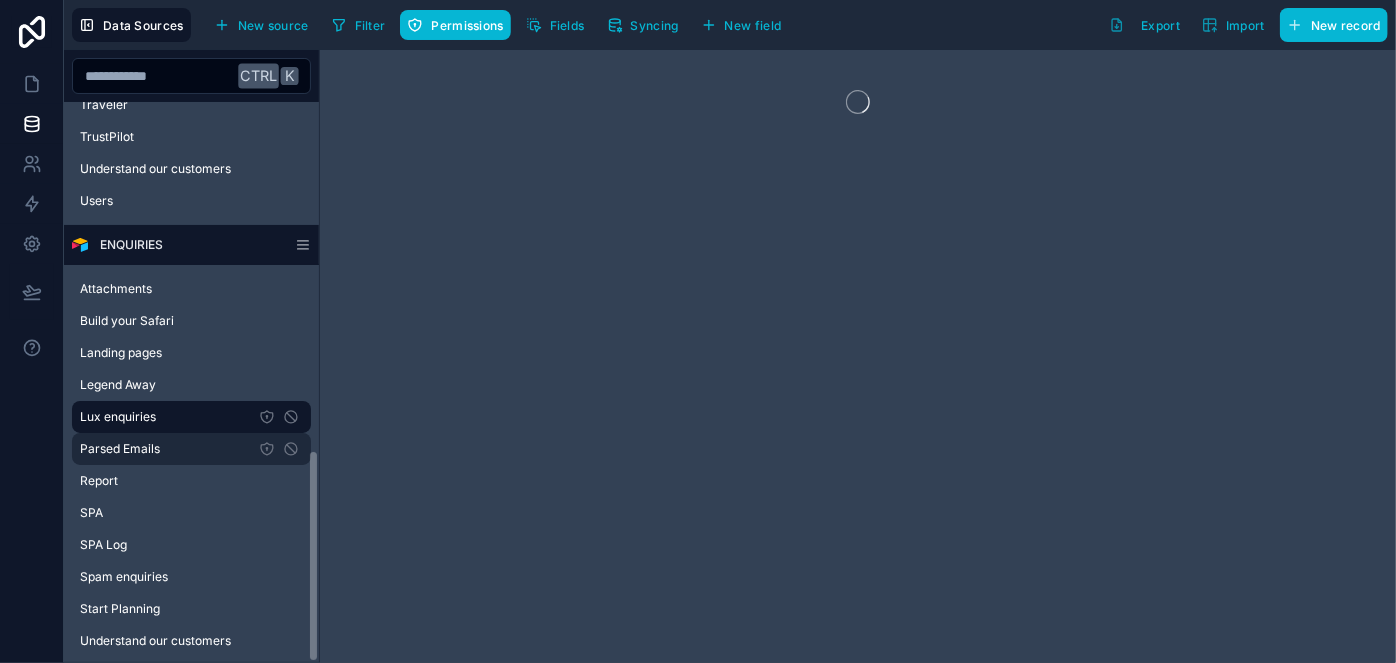 scroll, scrollTop: 918, scrollLeft: 0, axis: vertical 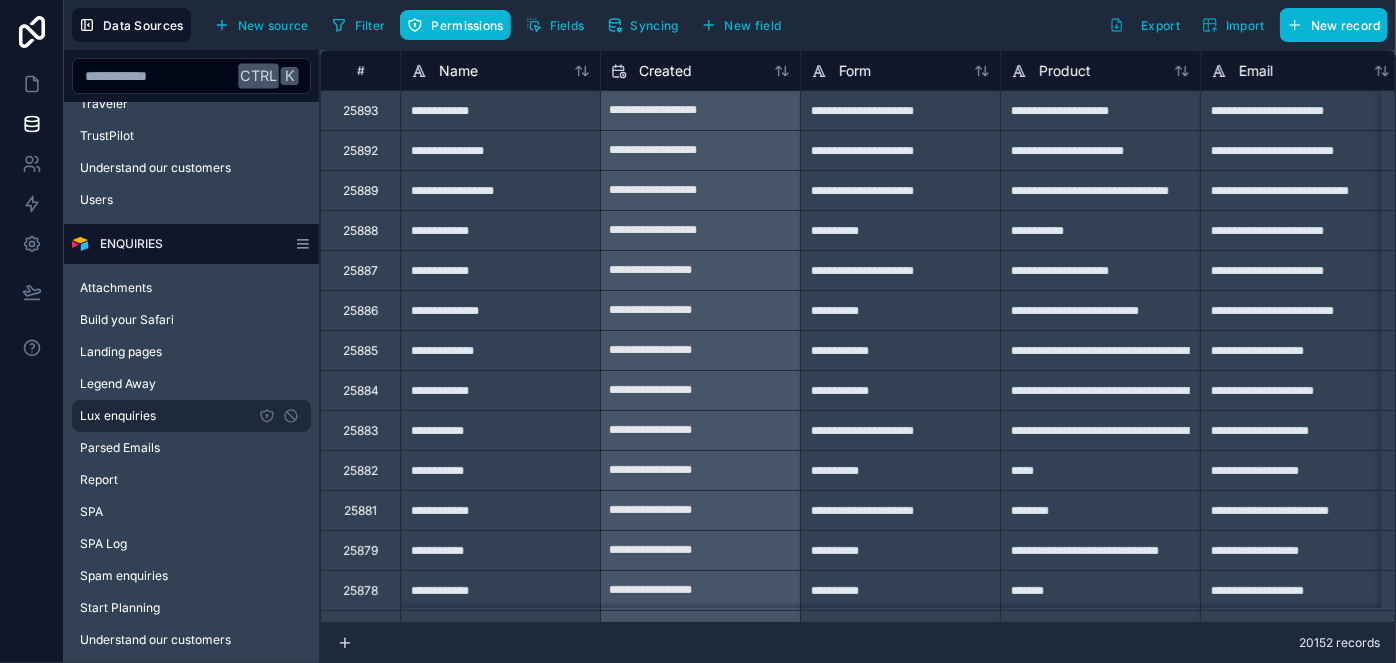 click on "Lux enquiries" at bounding box center [118, 416] 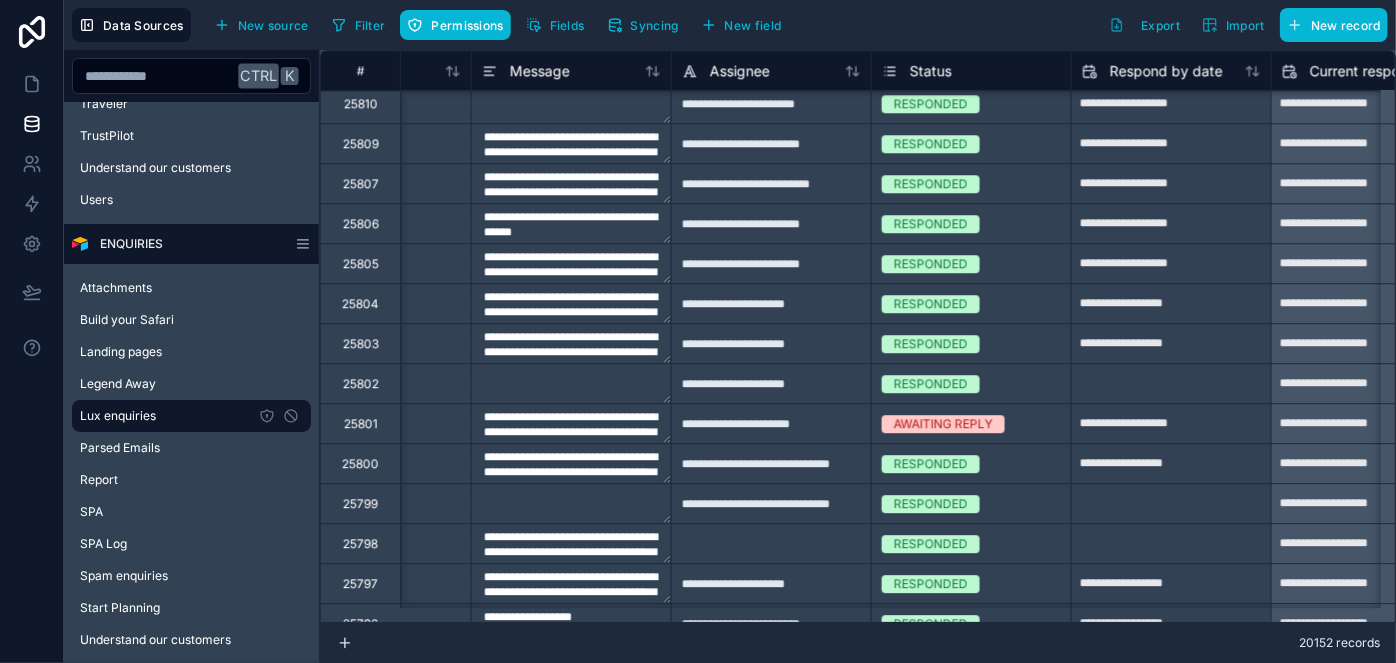 scroll, scrollTop: 2818, scrollLeft: 1129, axis: both 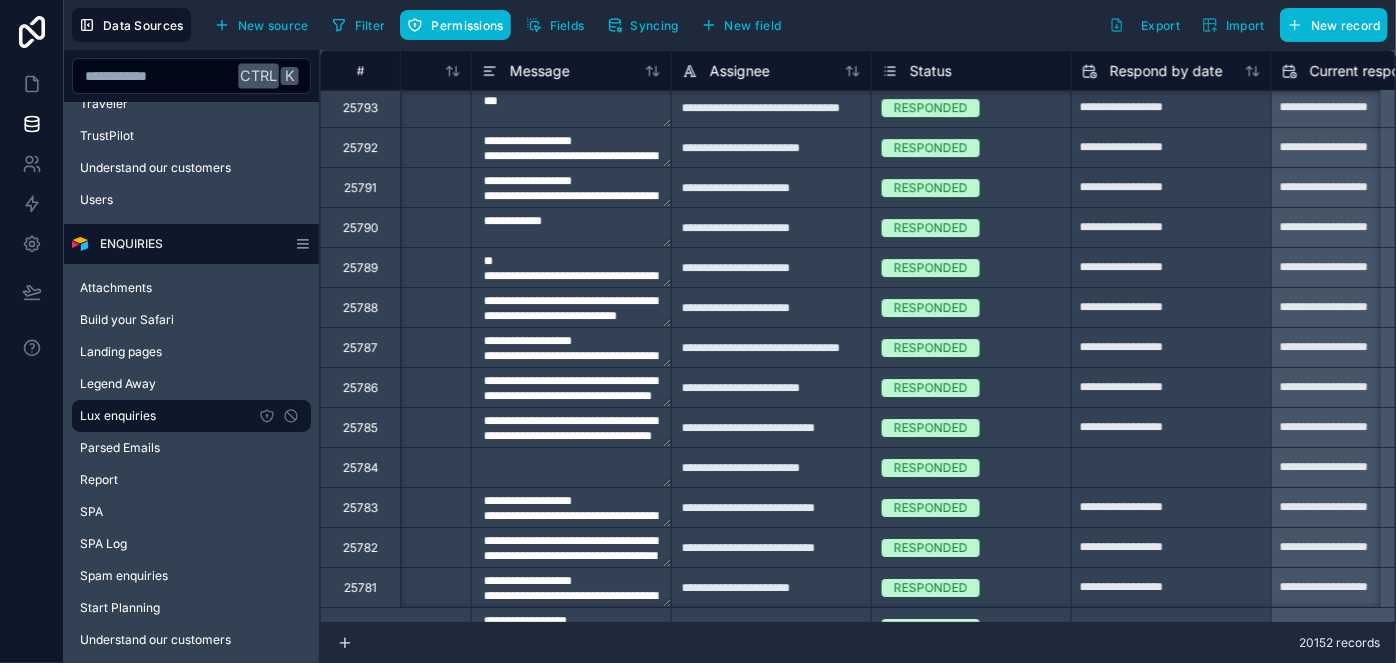 type on "**********" 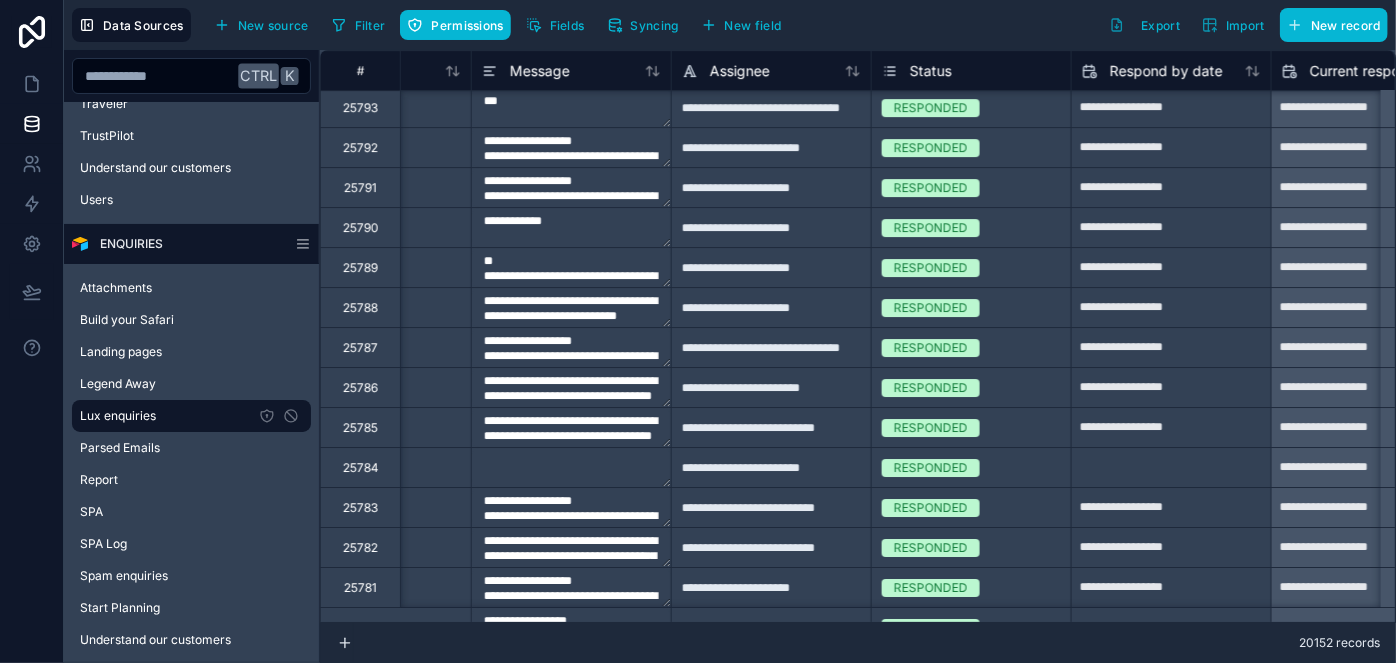type on "**********" 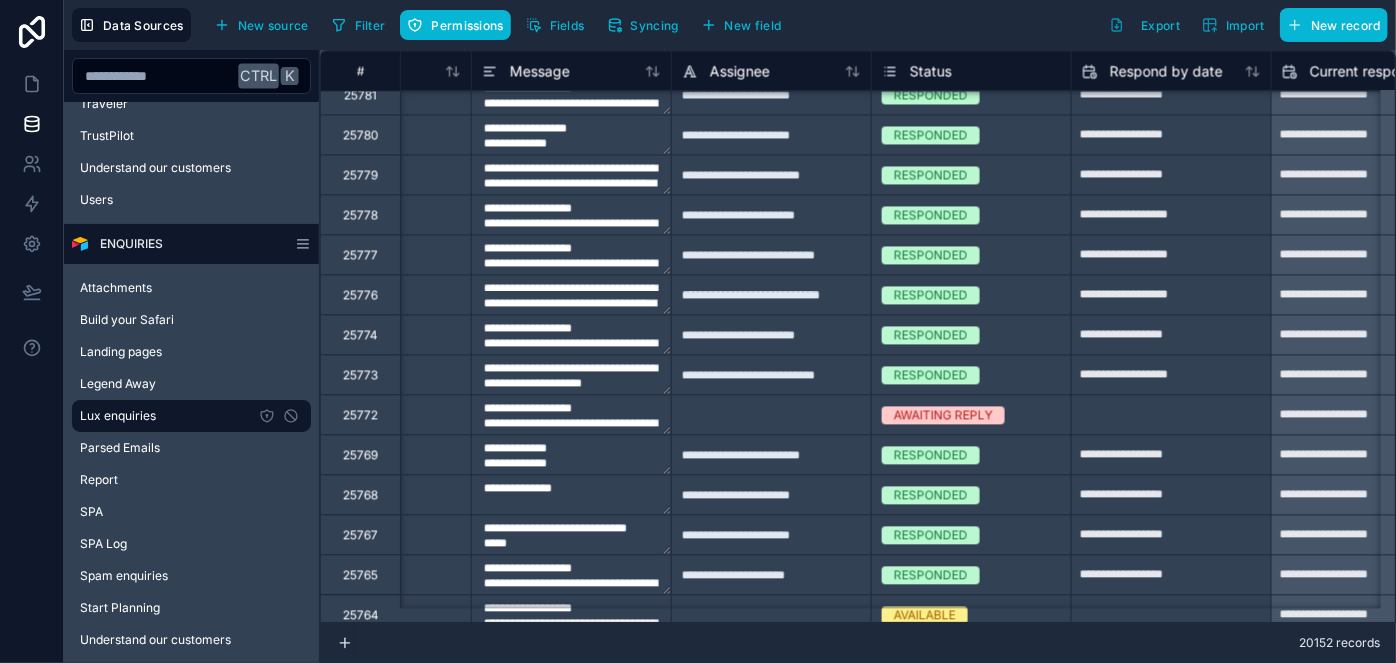 scroll, scrollTop: 6000, scrollLeft: 1129, axis: both 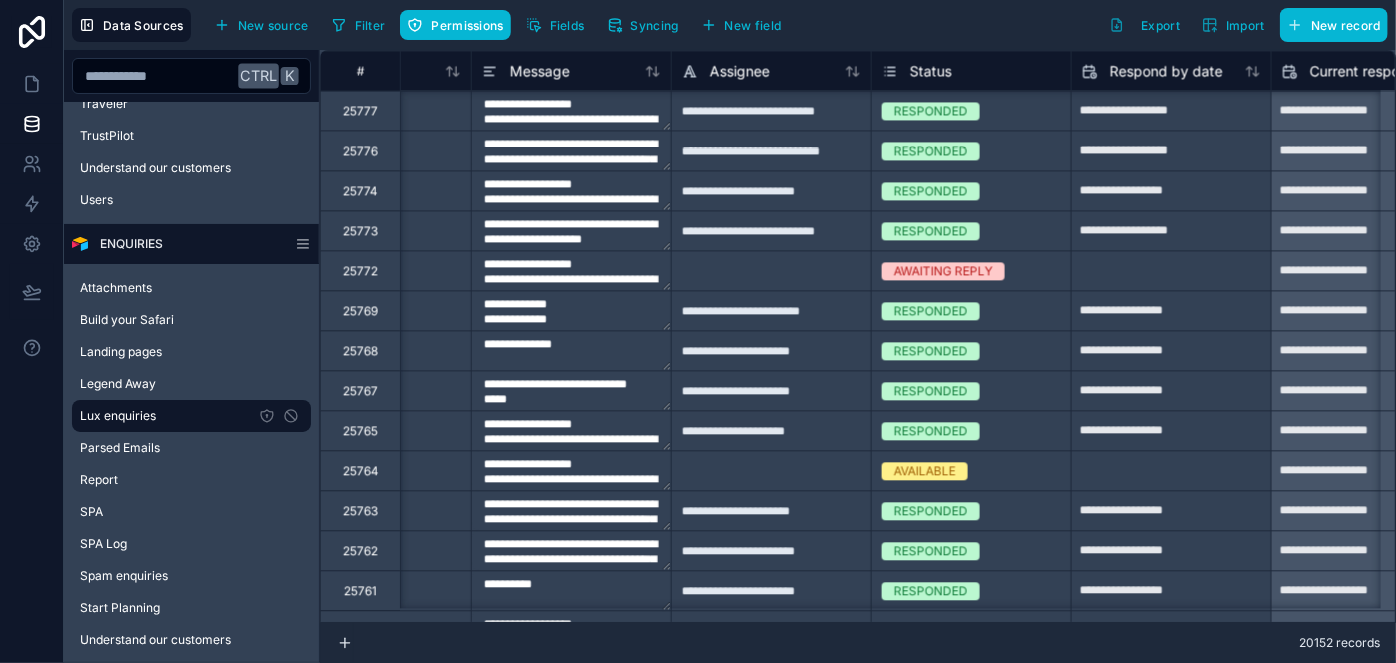 click on "**********" at bounding box center (571, 270) 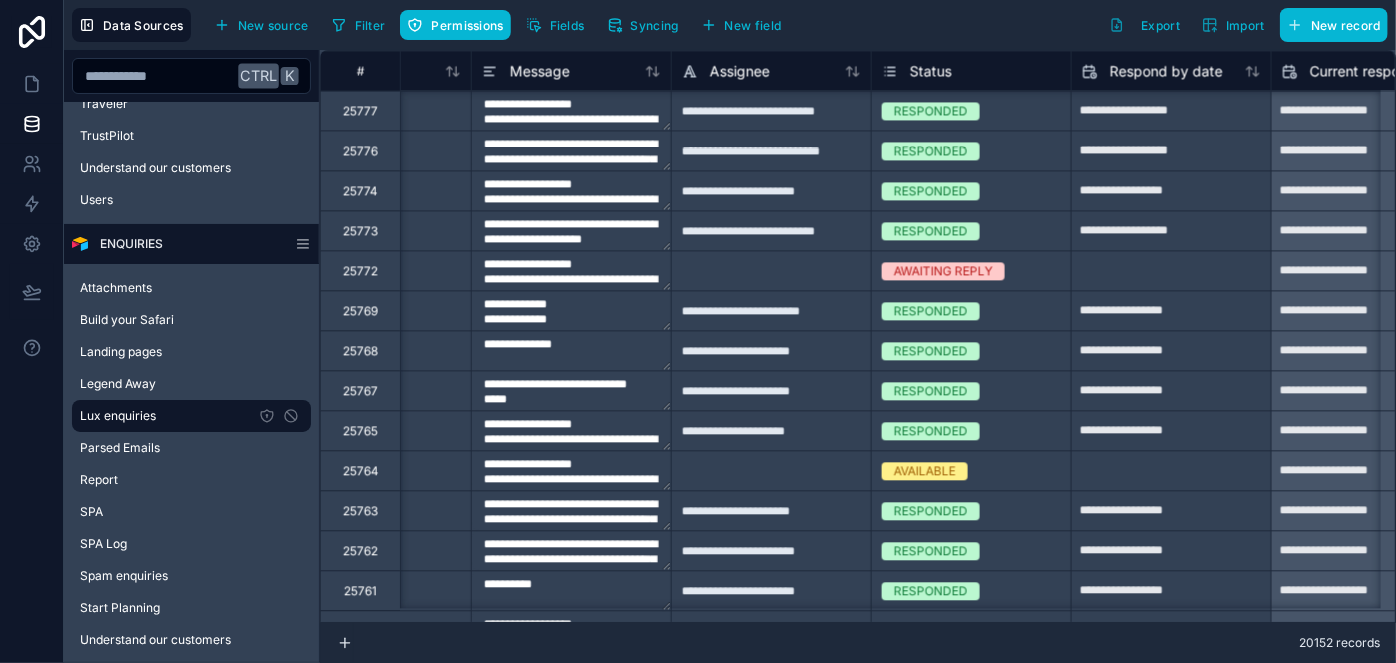 type on "**********" 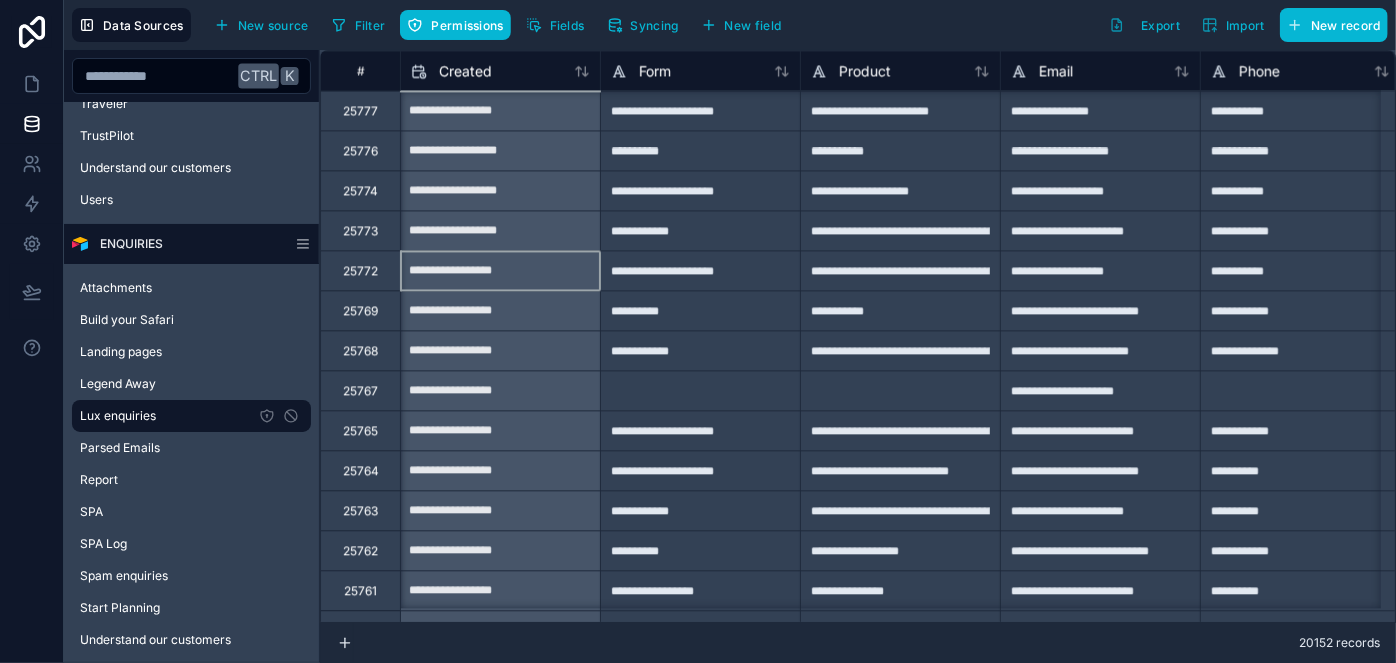 scroll, scrollTop: 6000, scrollLeft: 0, axis: vertical 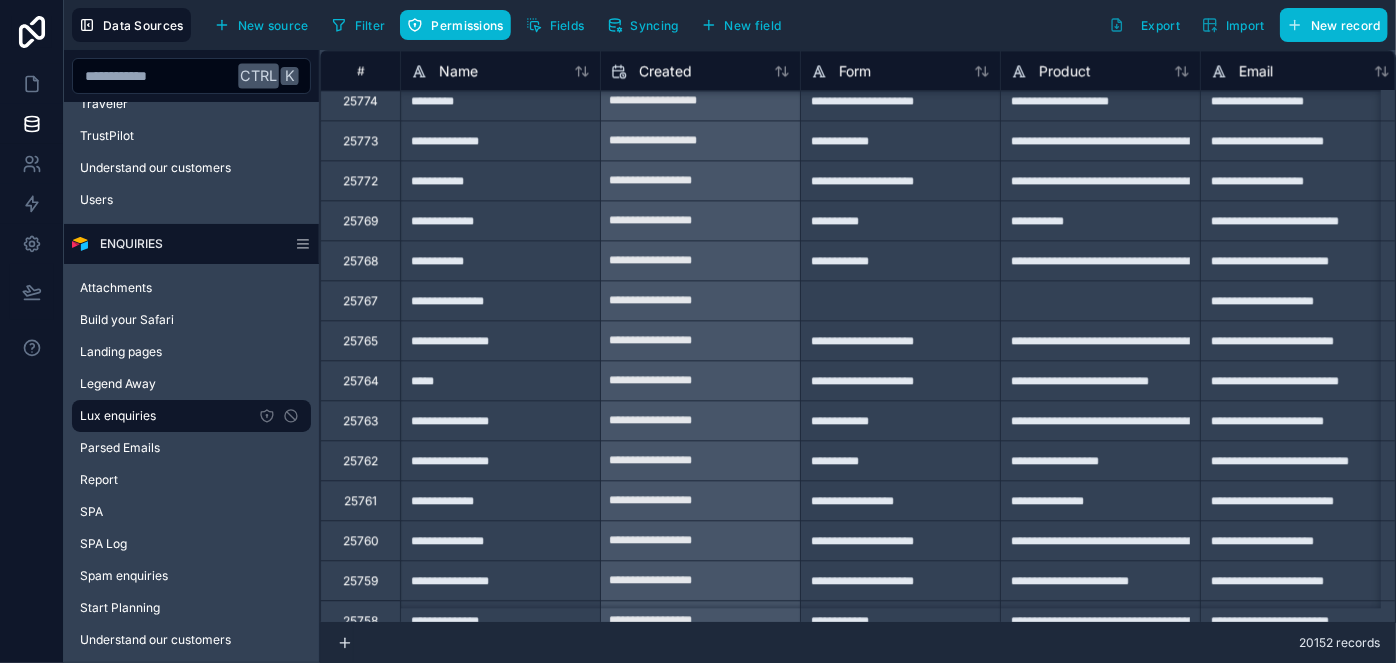 click on "**********" at bounding box center [500, 180] 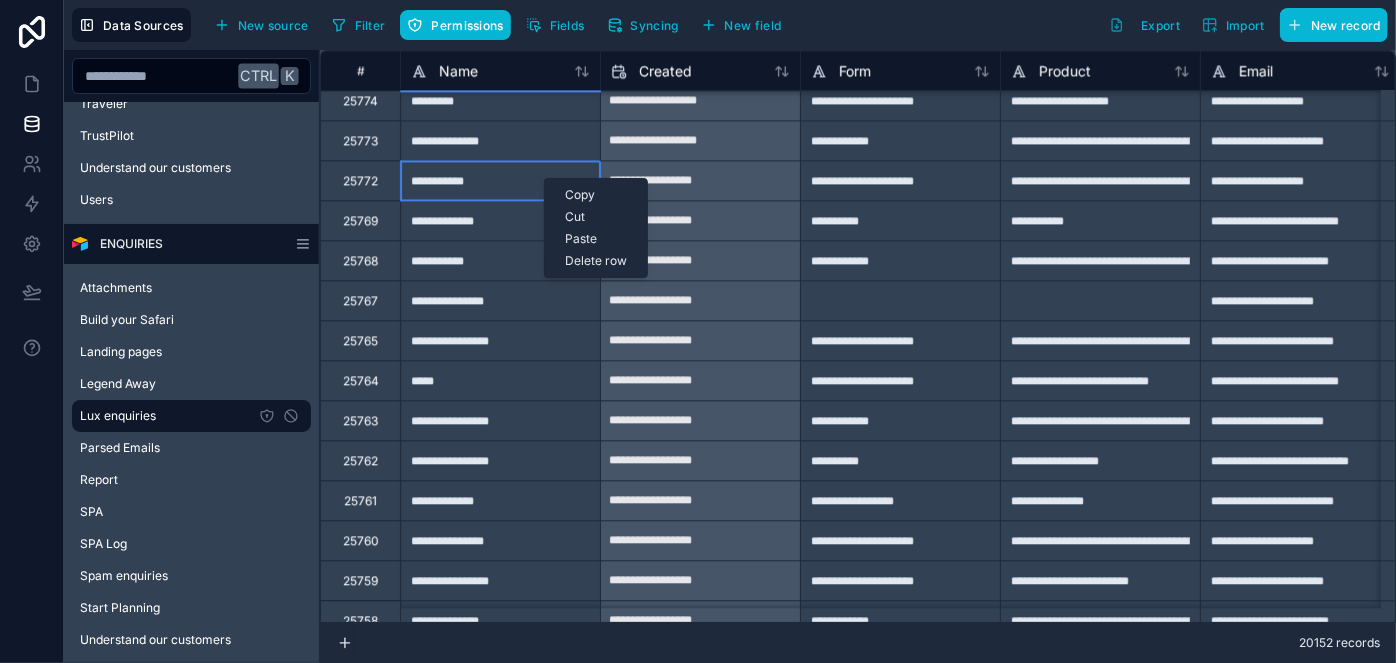 click on "Delete row" at bounding box center (596, 261) 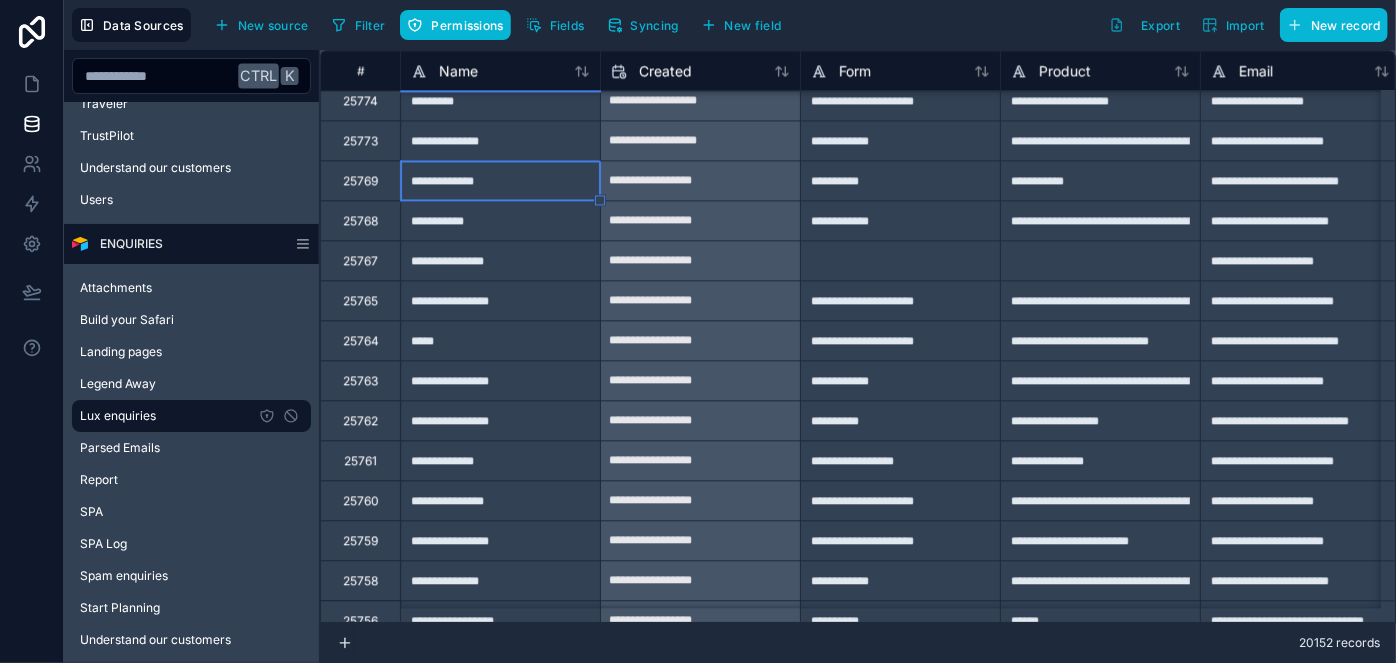 type on "**********" 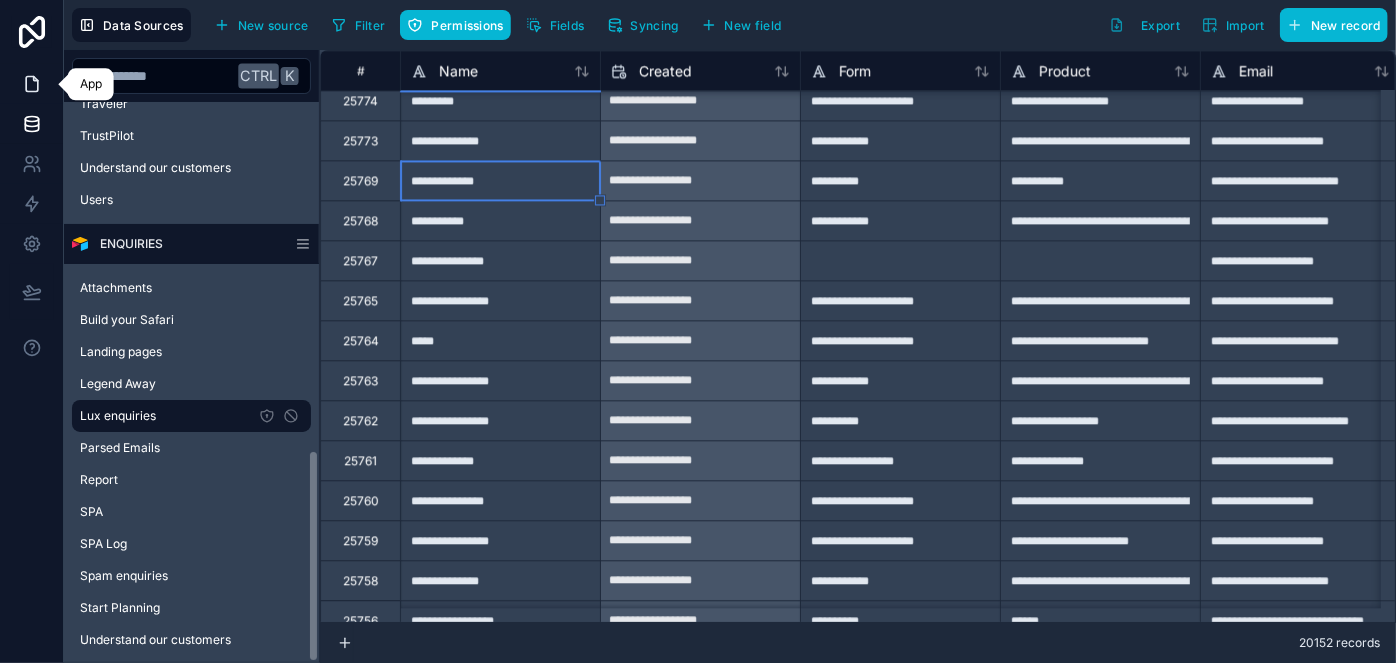 drag, startPoint x: 33, startPoint y: 73, endPoint x: 16, endPoint y: 88, distance: 22.671568 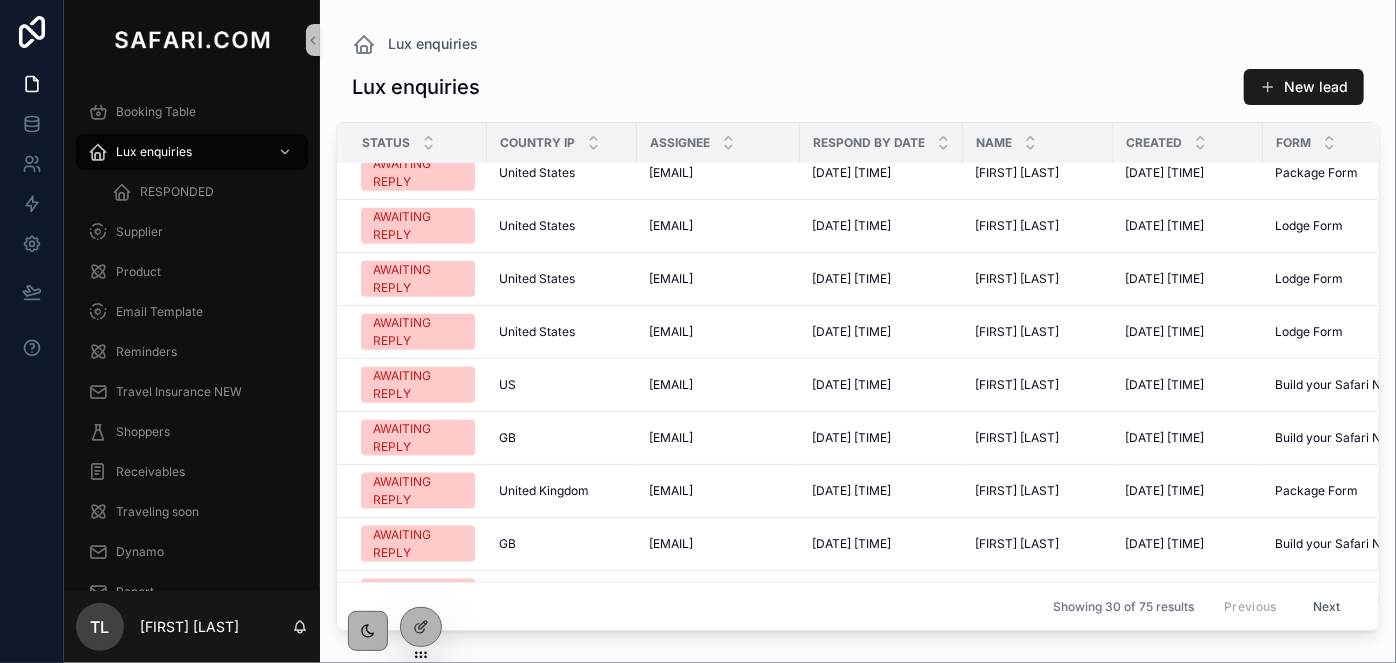 scroll, scrollTop: 1245, scrollLeft: 0, axis: vertical 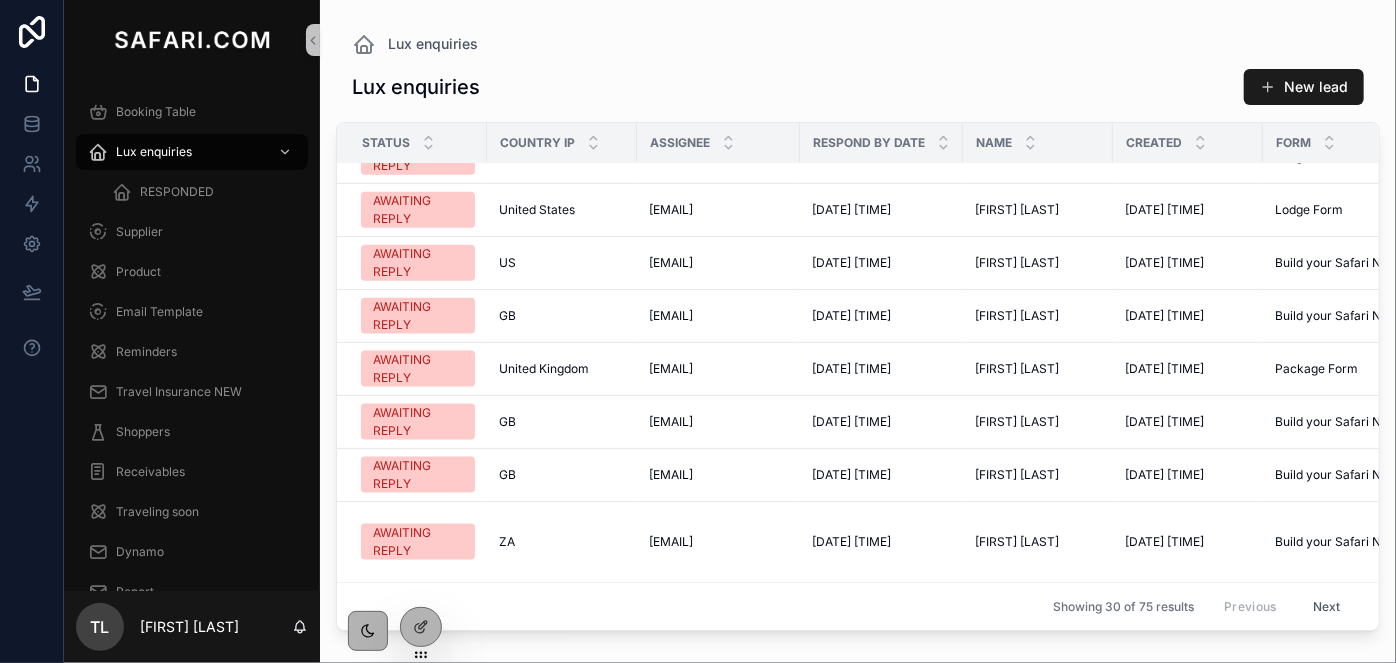 click on "Next" at bounding box center [1327, 606] 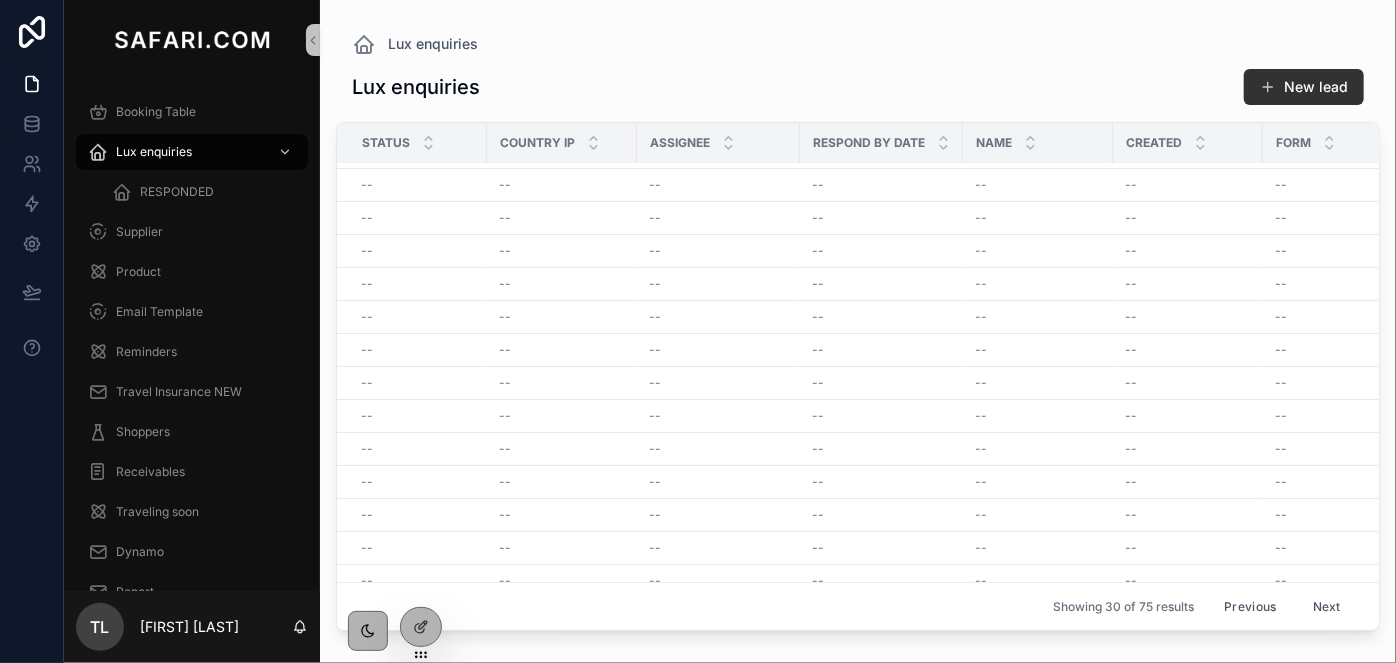 scroll, scrollTop: 784, scrollLeft: 0, axis: vertical 